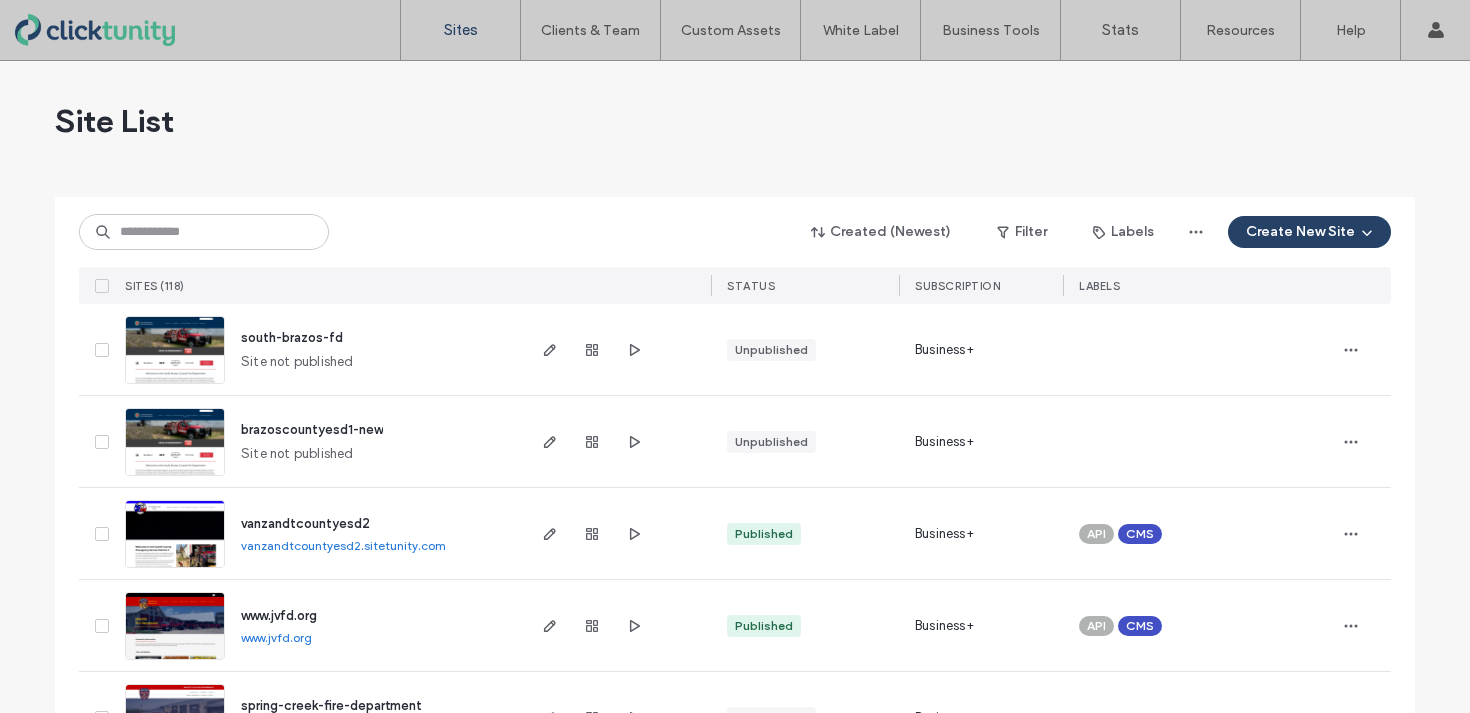 scroll, scrollTop: 0, scrollLeft: 0, axis: both 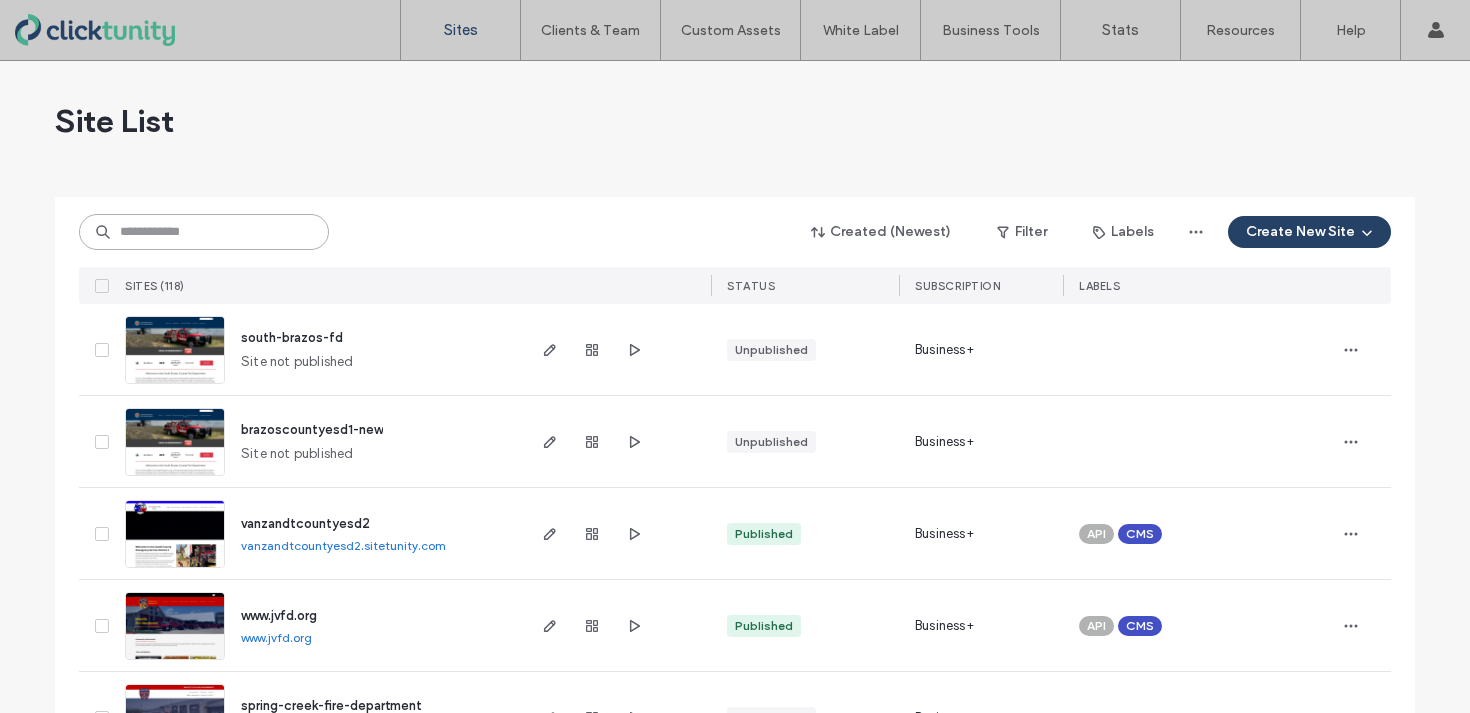 click at bounding box center [204, 232] 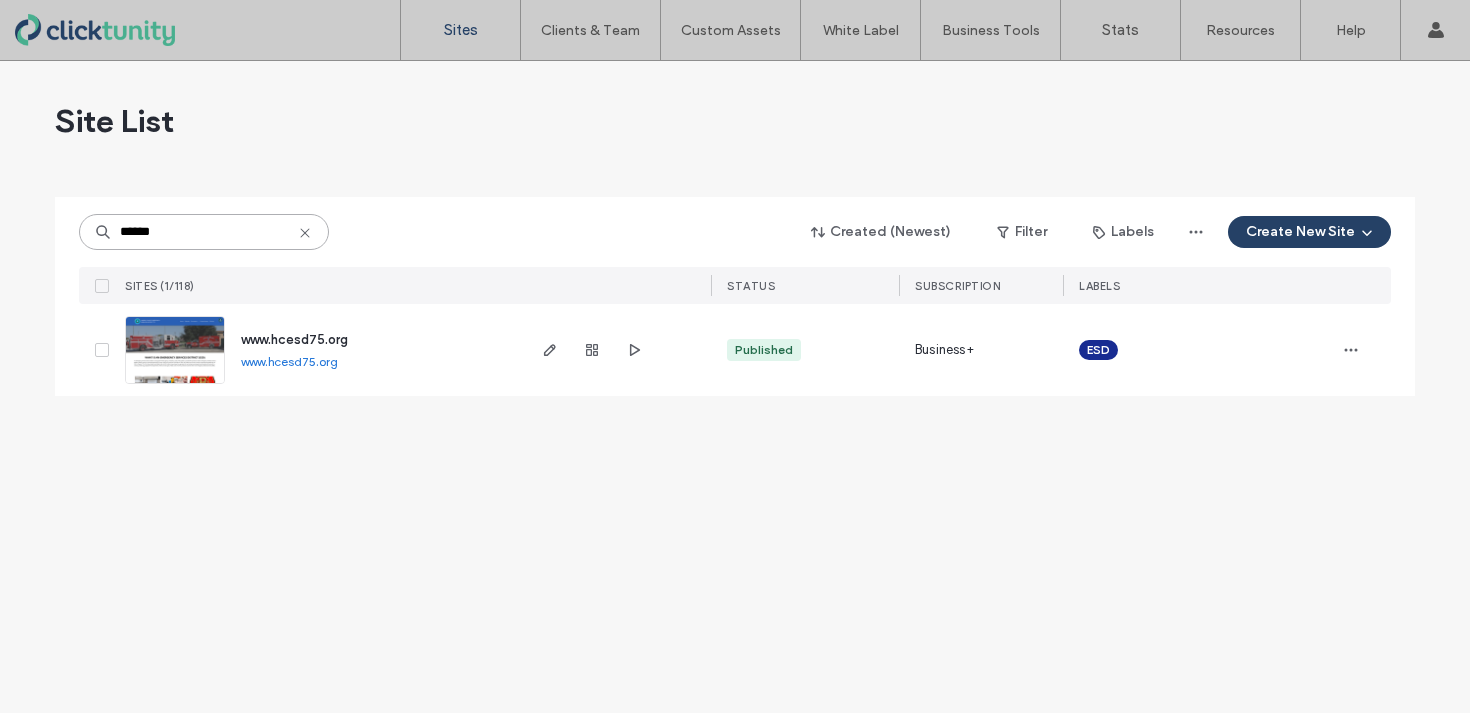 type on "******" 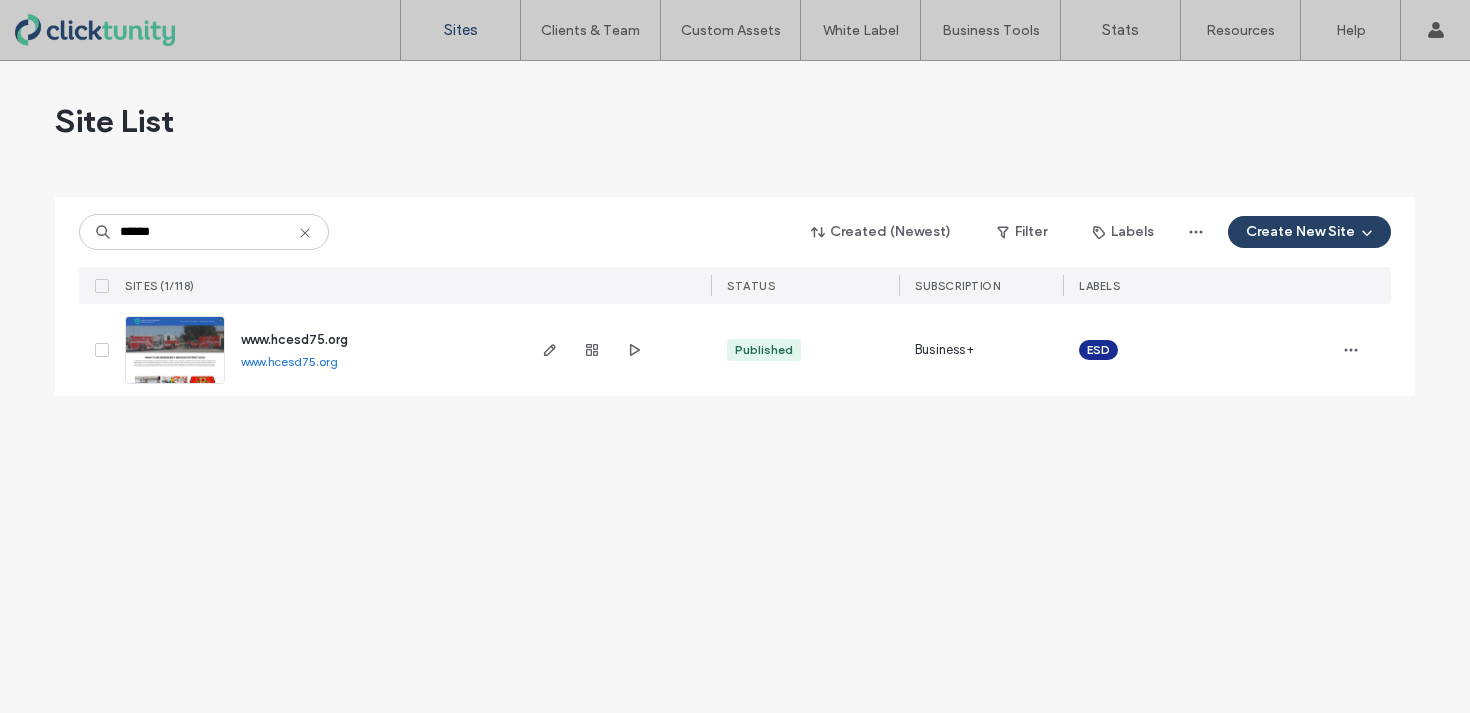 click on "www.hcesd75.org" at bounding box center [294, 339] 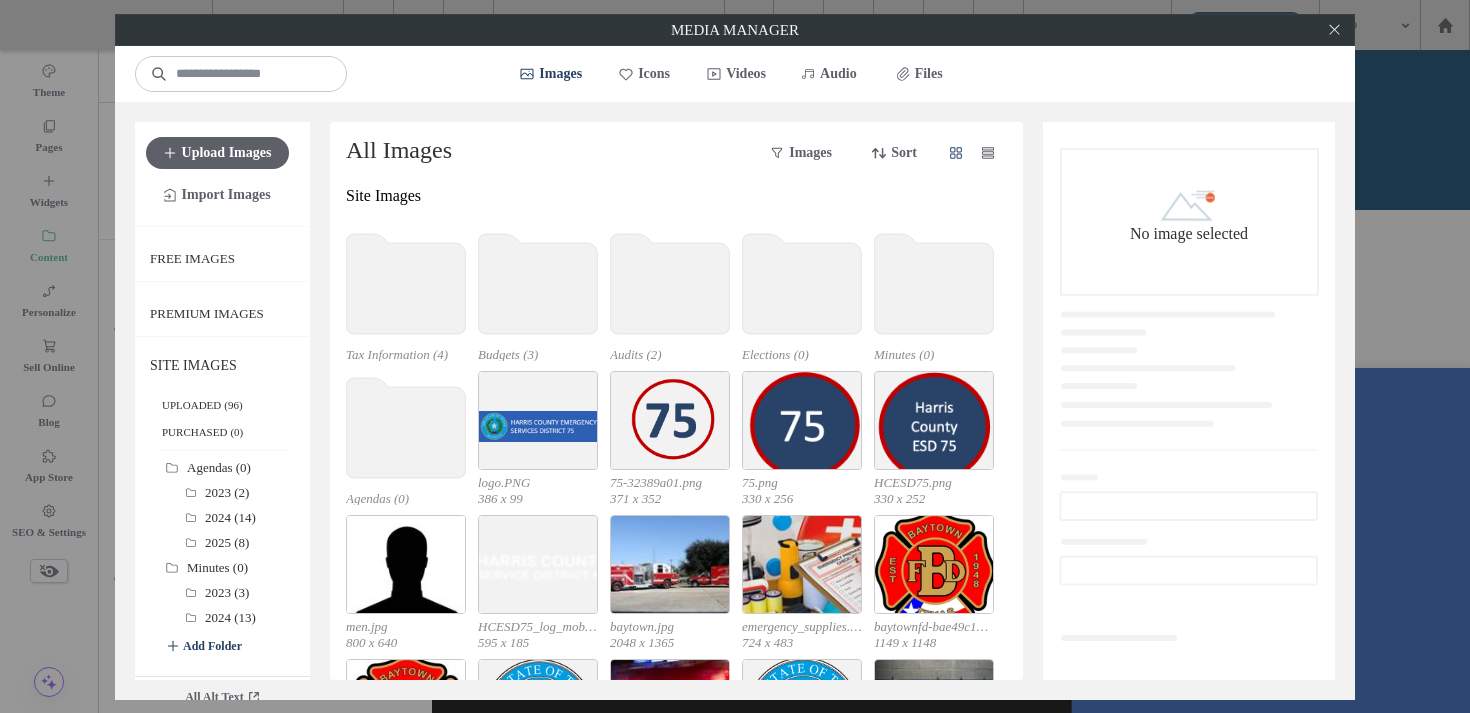 scroll, scrollTop: 0, scrollLeft: 0, axis: both 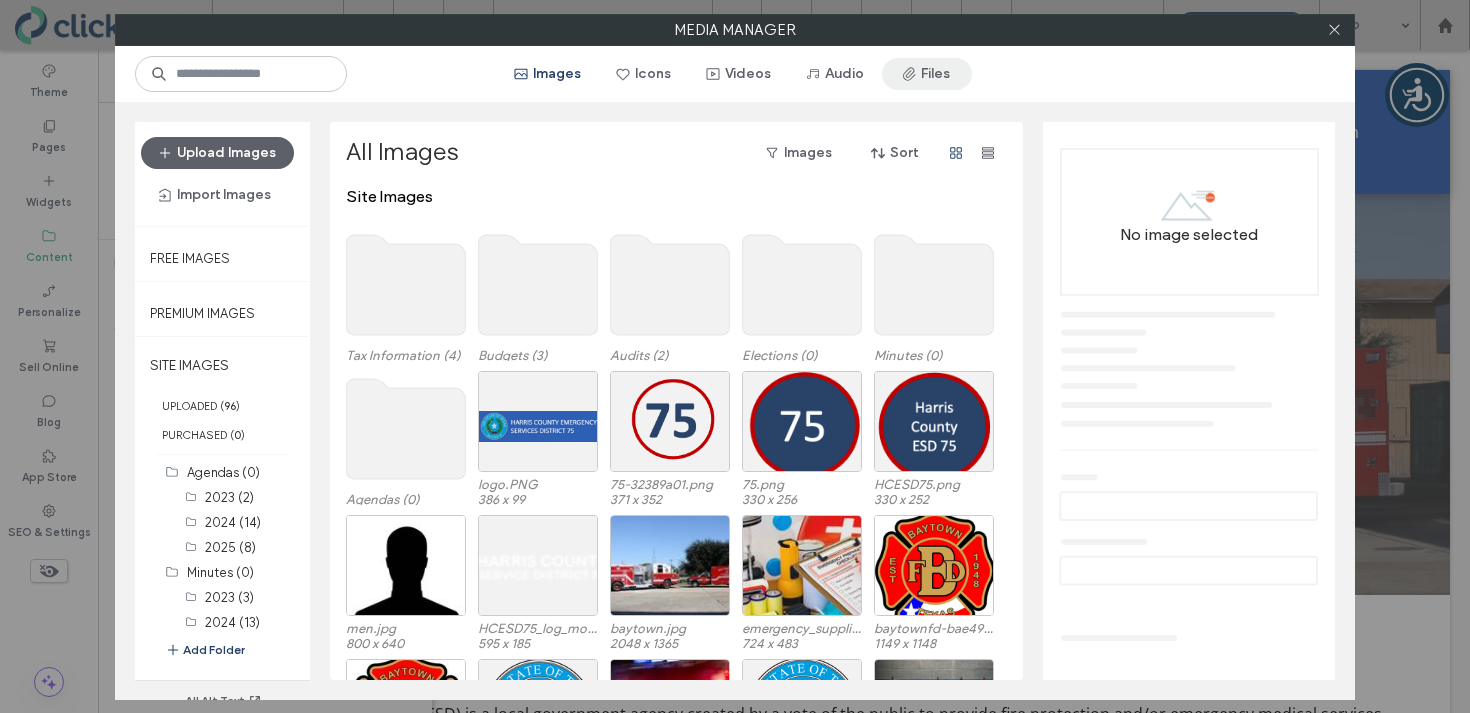 click on "Files" at bounding box center (927, 74) 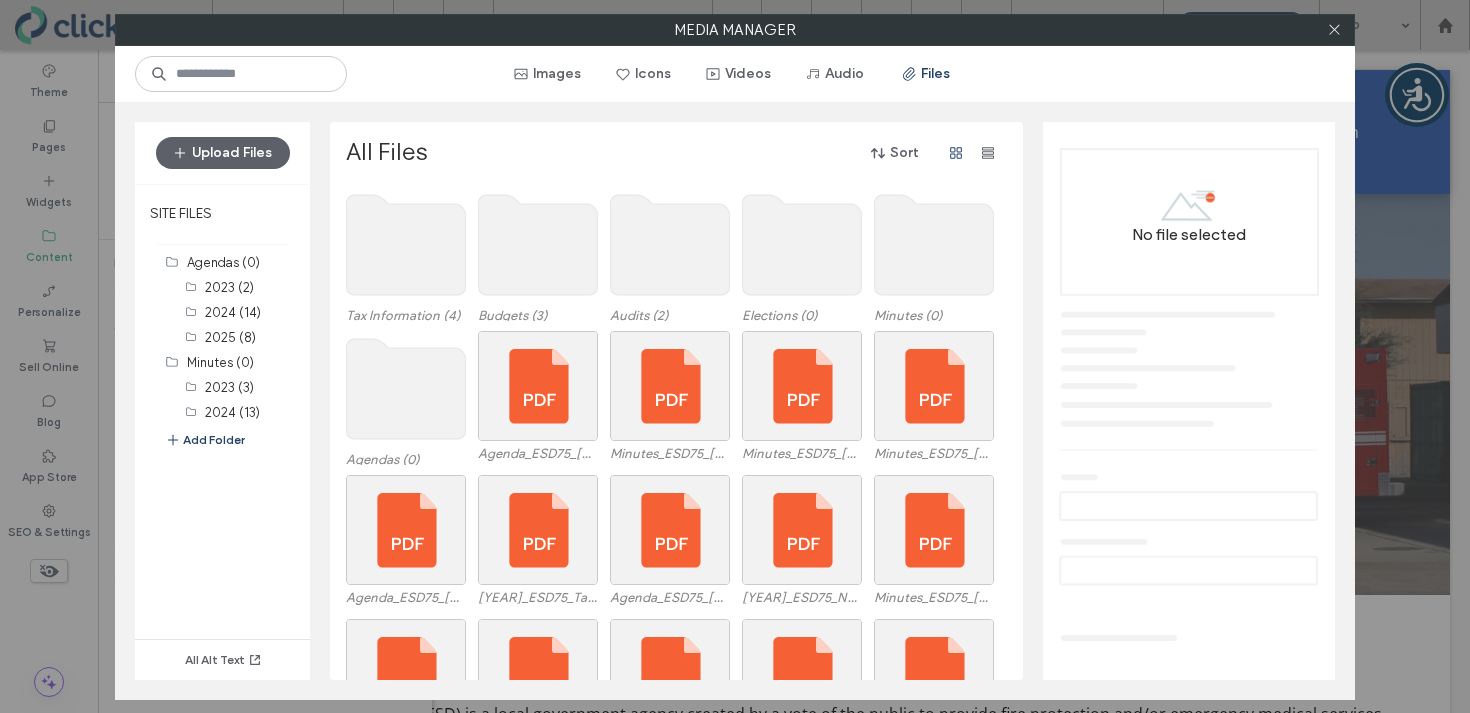click 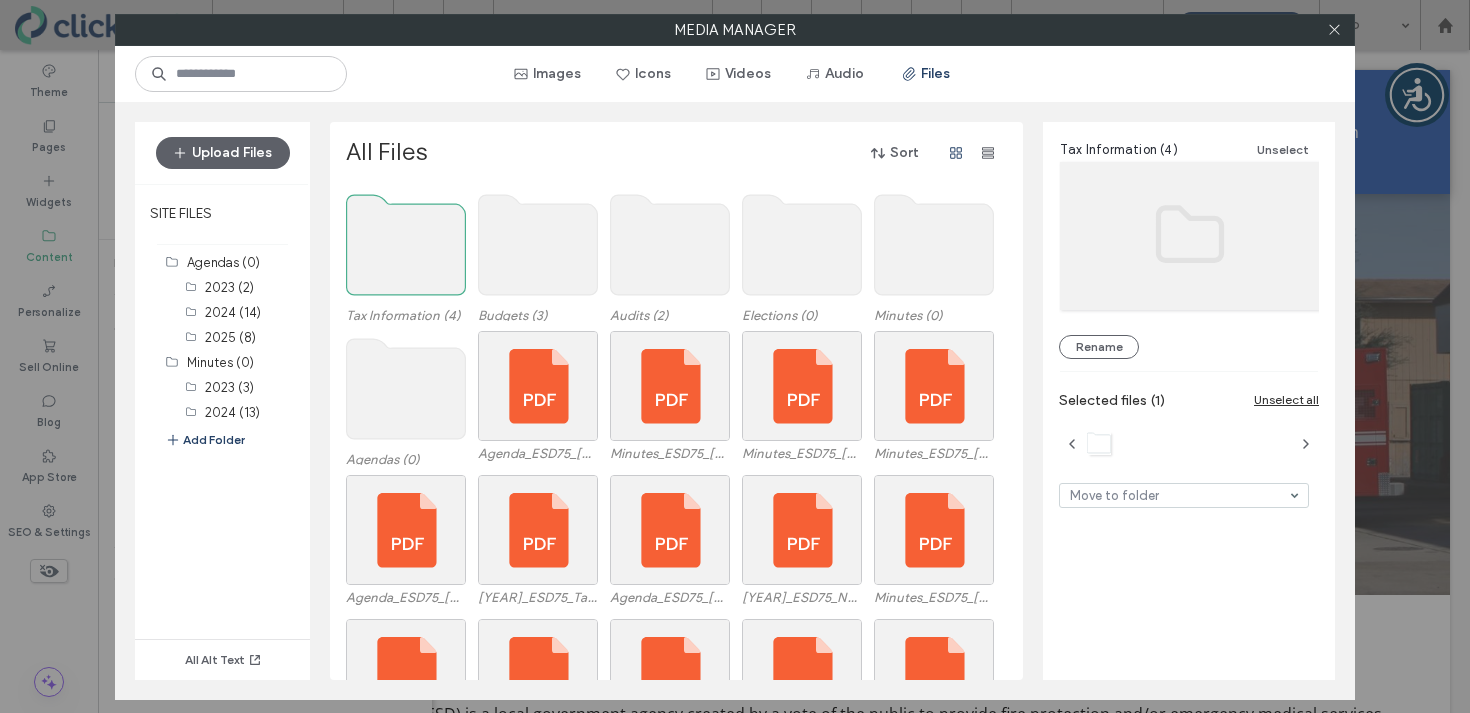 click 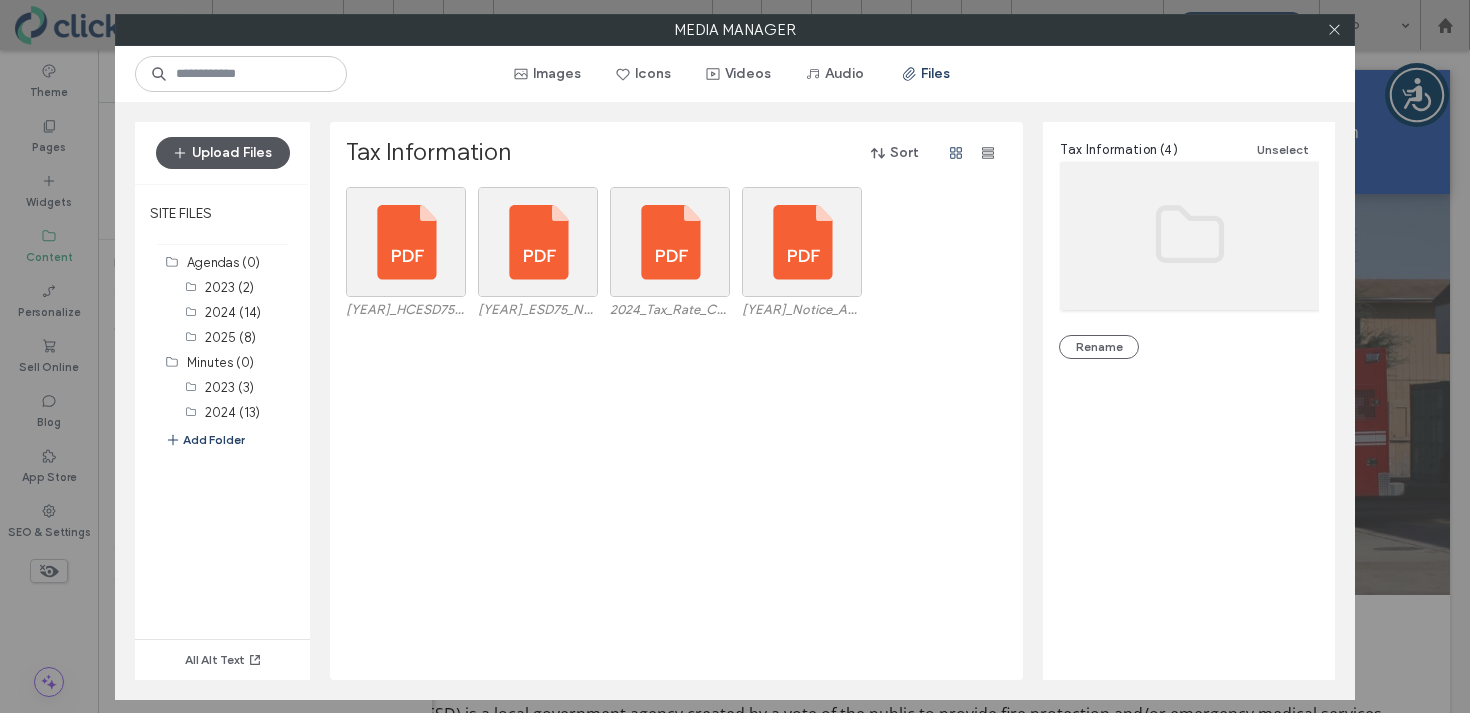 click on "Upload Files" at bounding box center [223, 153] 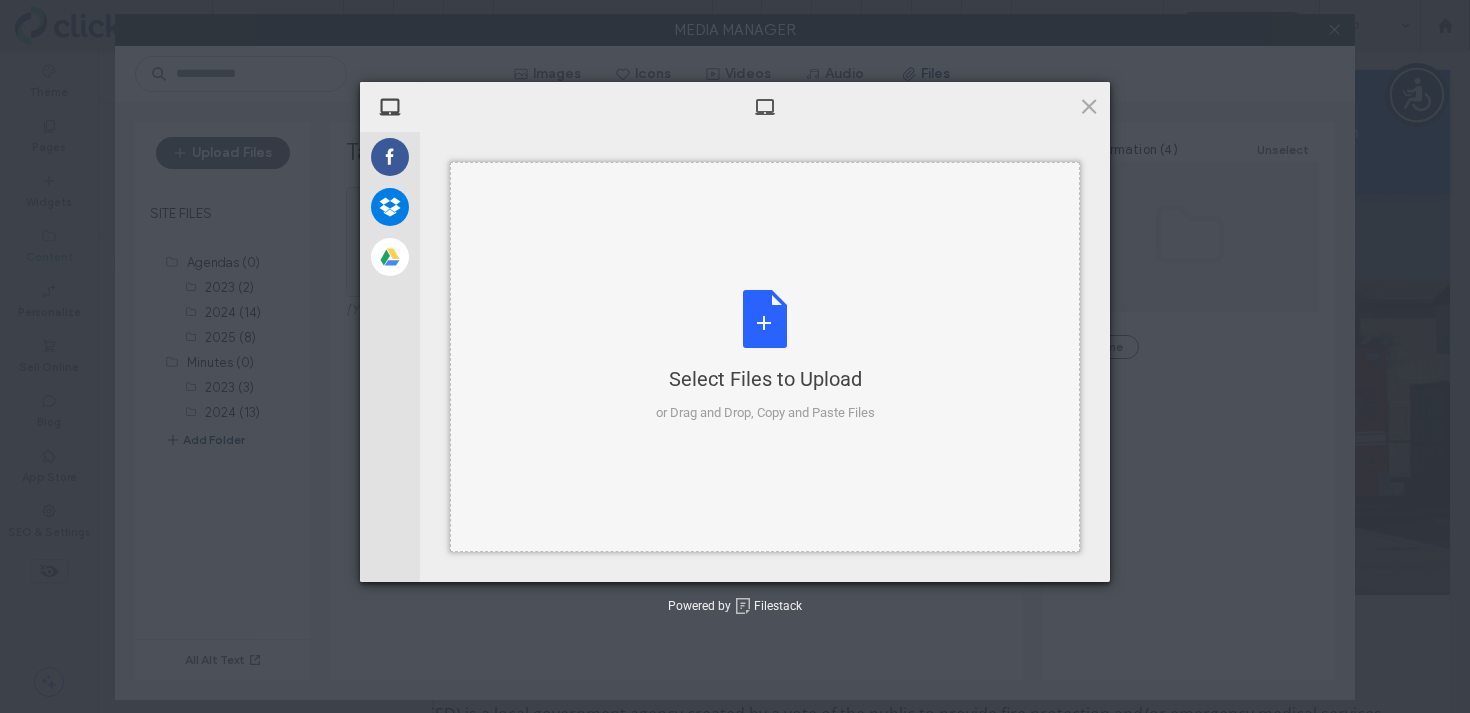 click on "Select Files to Upload" at bounding box center (765, 379) 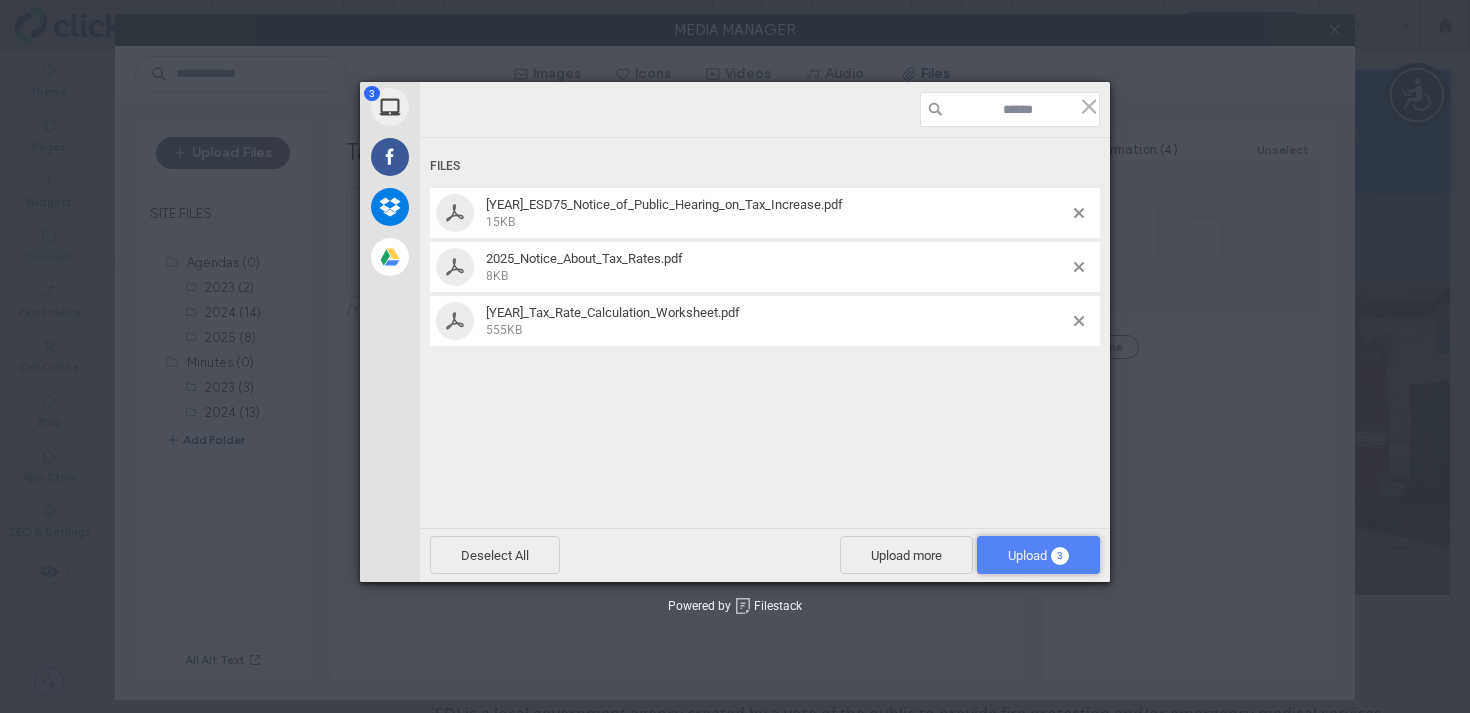click on "3" at bounding box center [1060, 556] 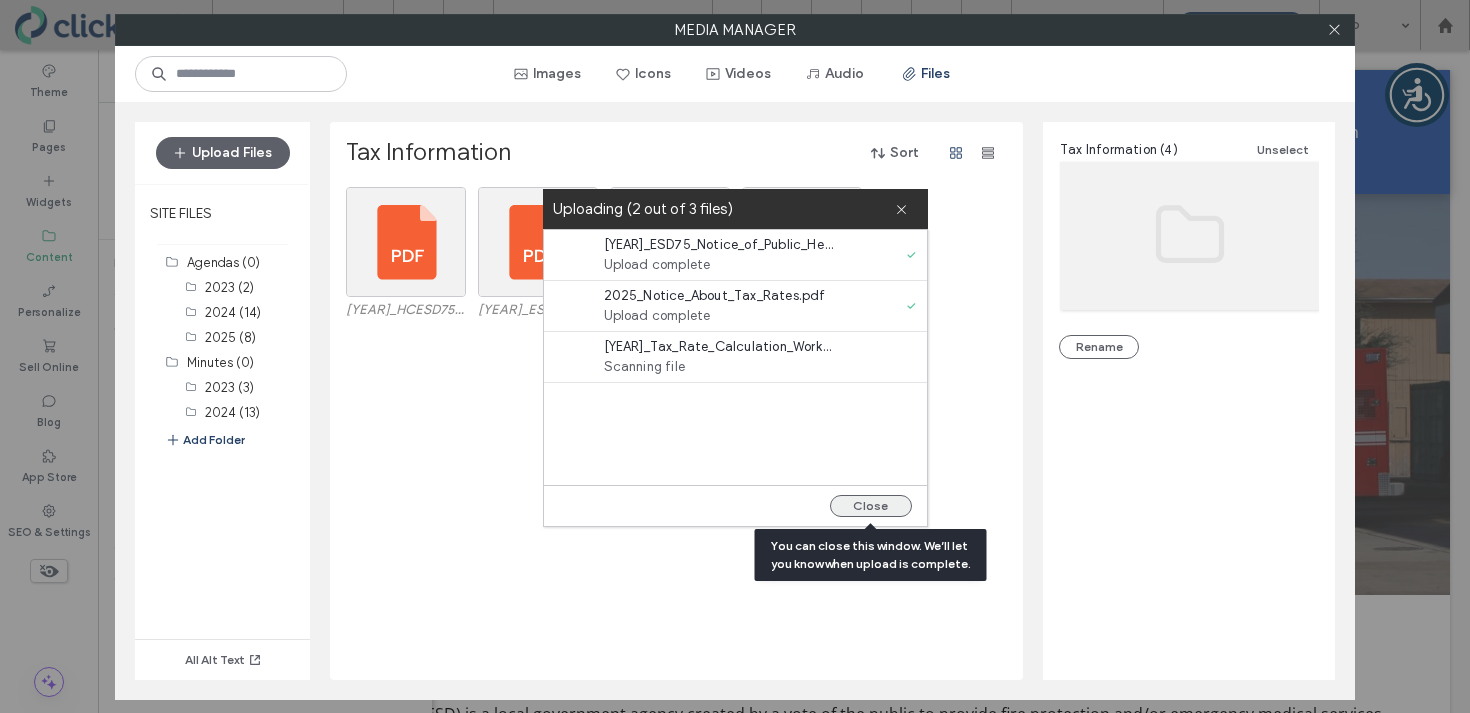 click on "Close" at bounding box center [871, 506] 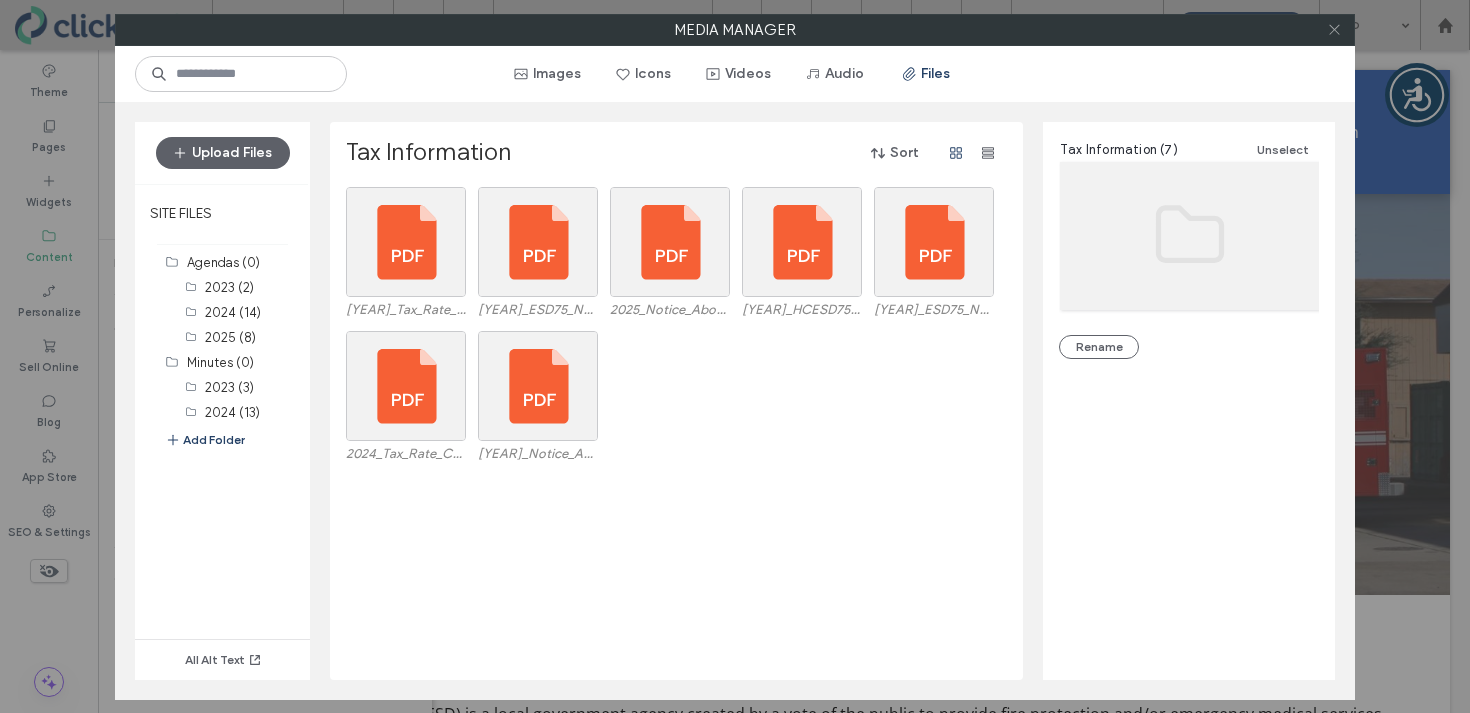 click 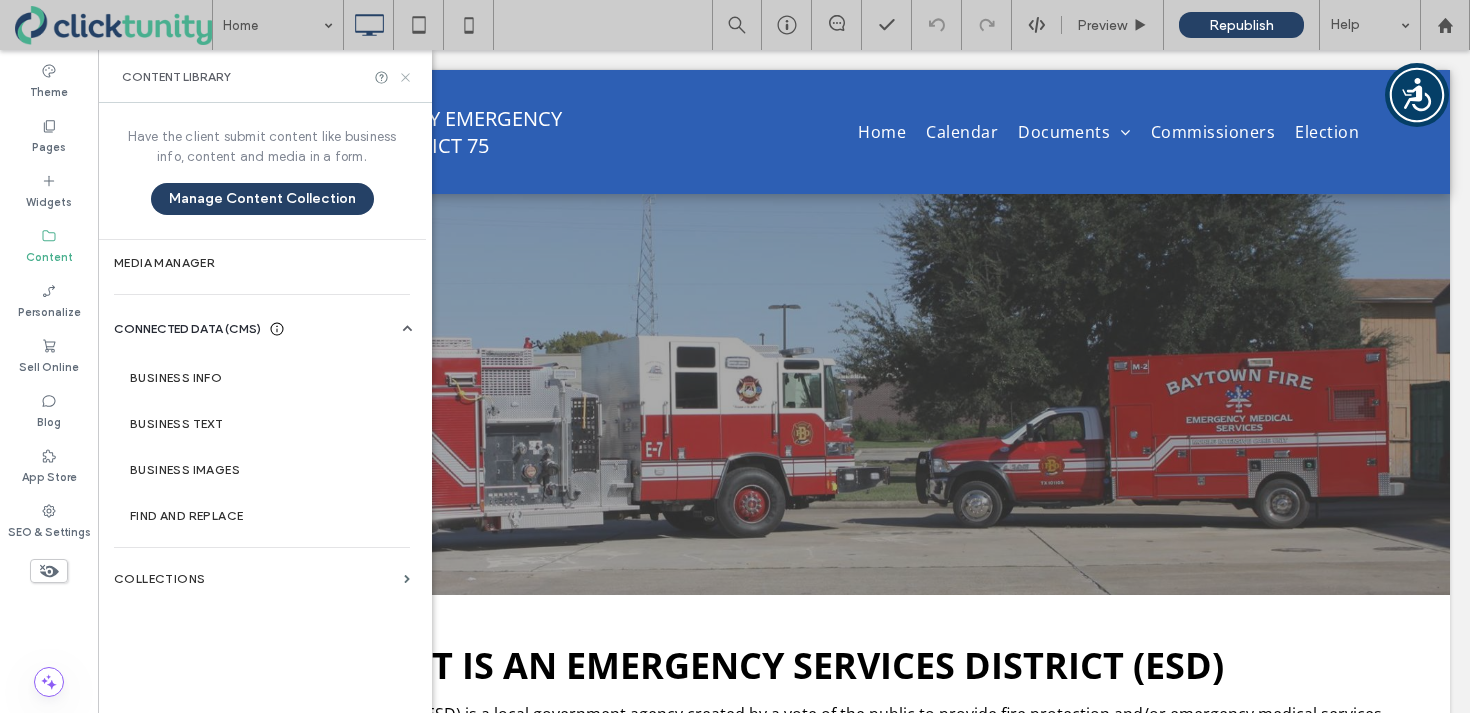 click 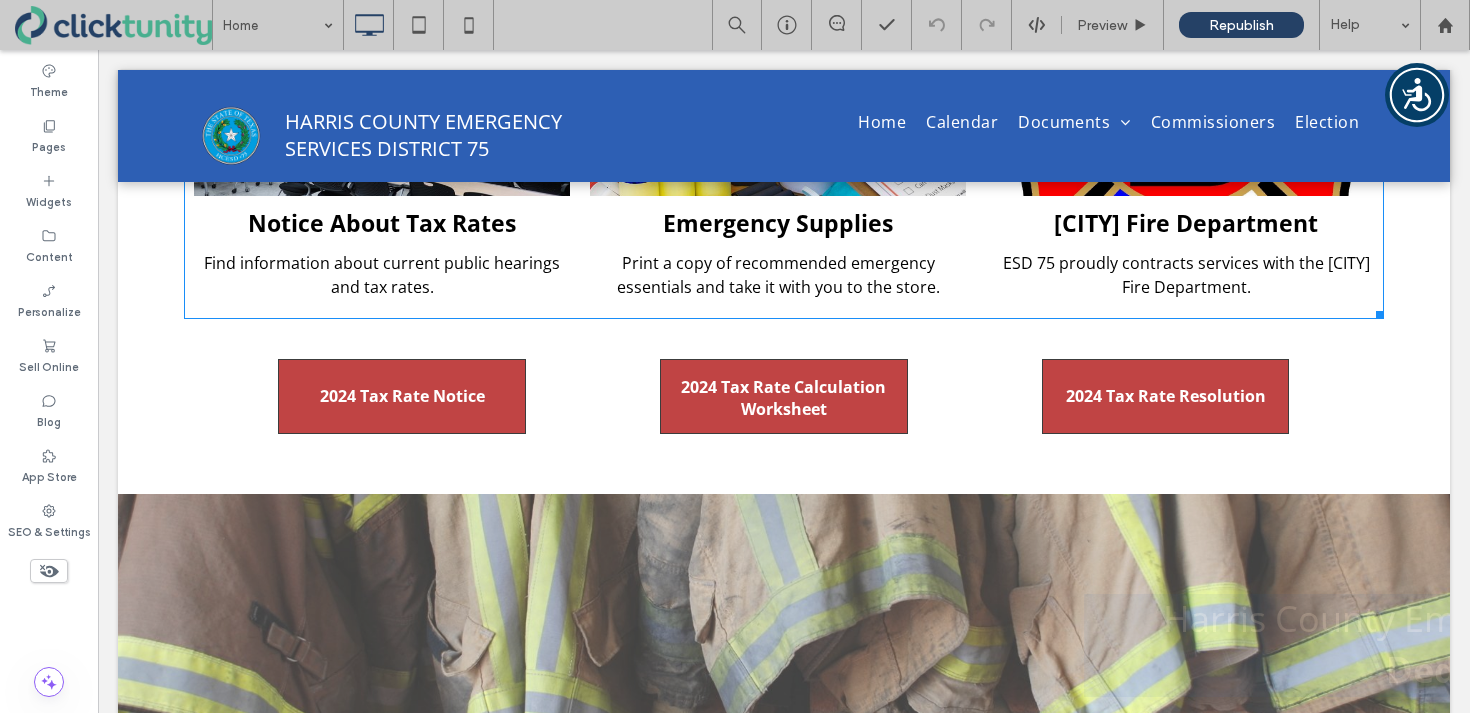 scroll, scrollTop: 943, scrollLeft: 0, axis: vertical 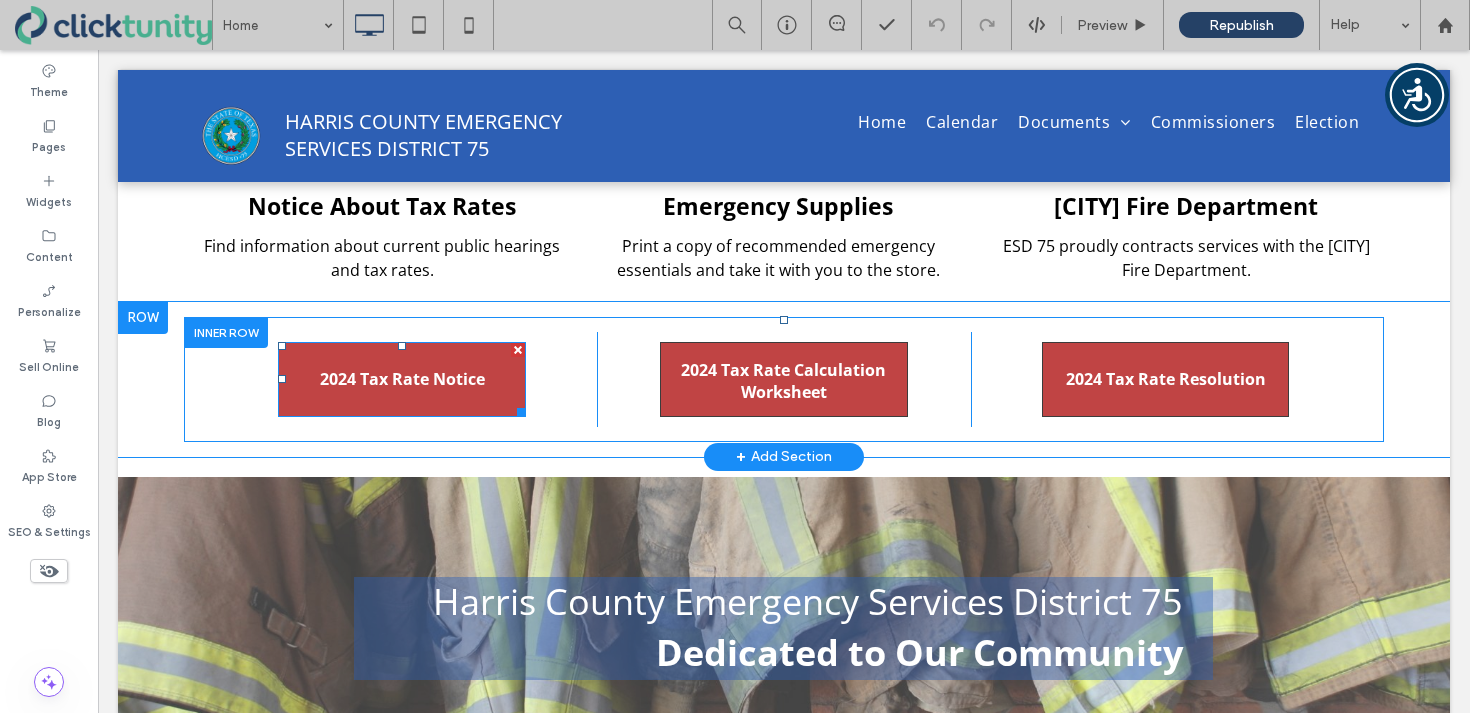 click on "2024 Tax Rate Notice" at bounding box center (402, 379) 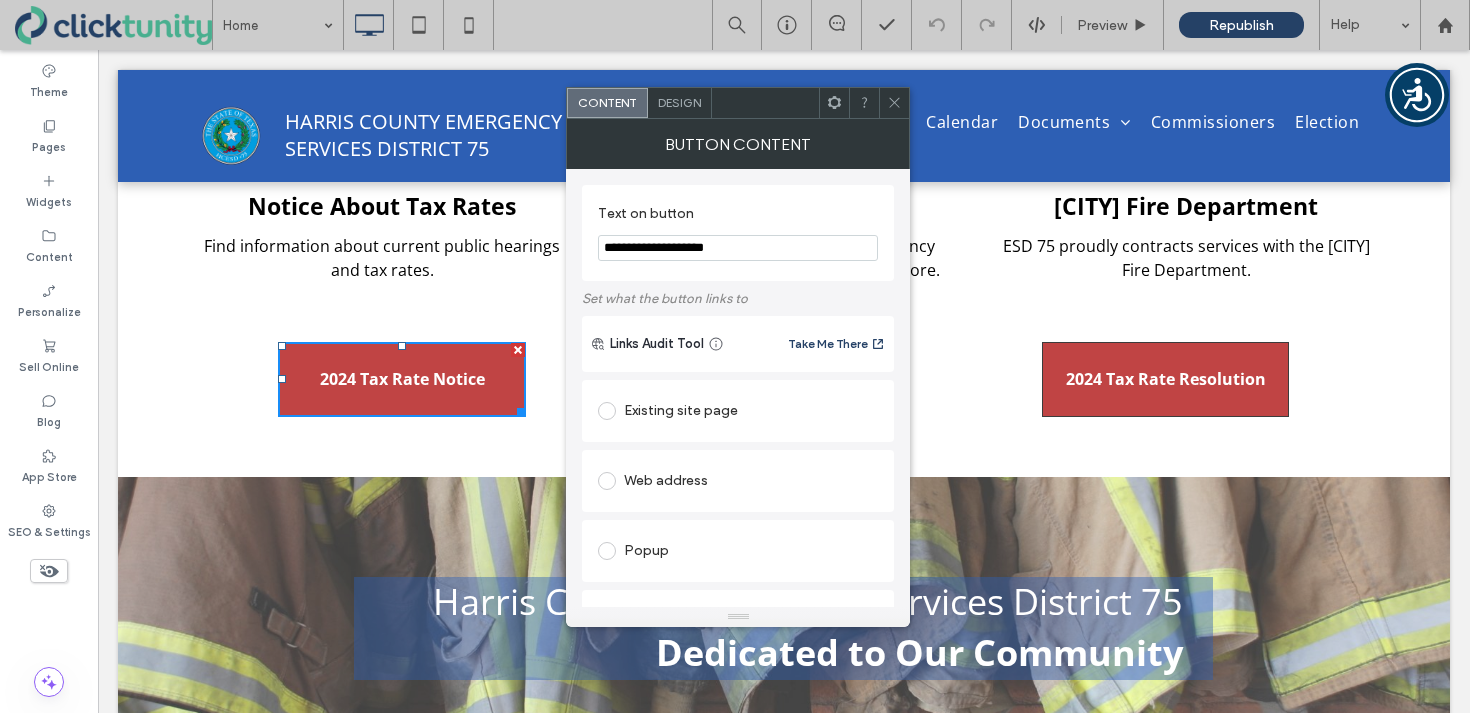 click on "**********" at bounding box center [738, 248] 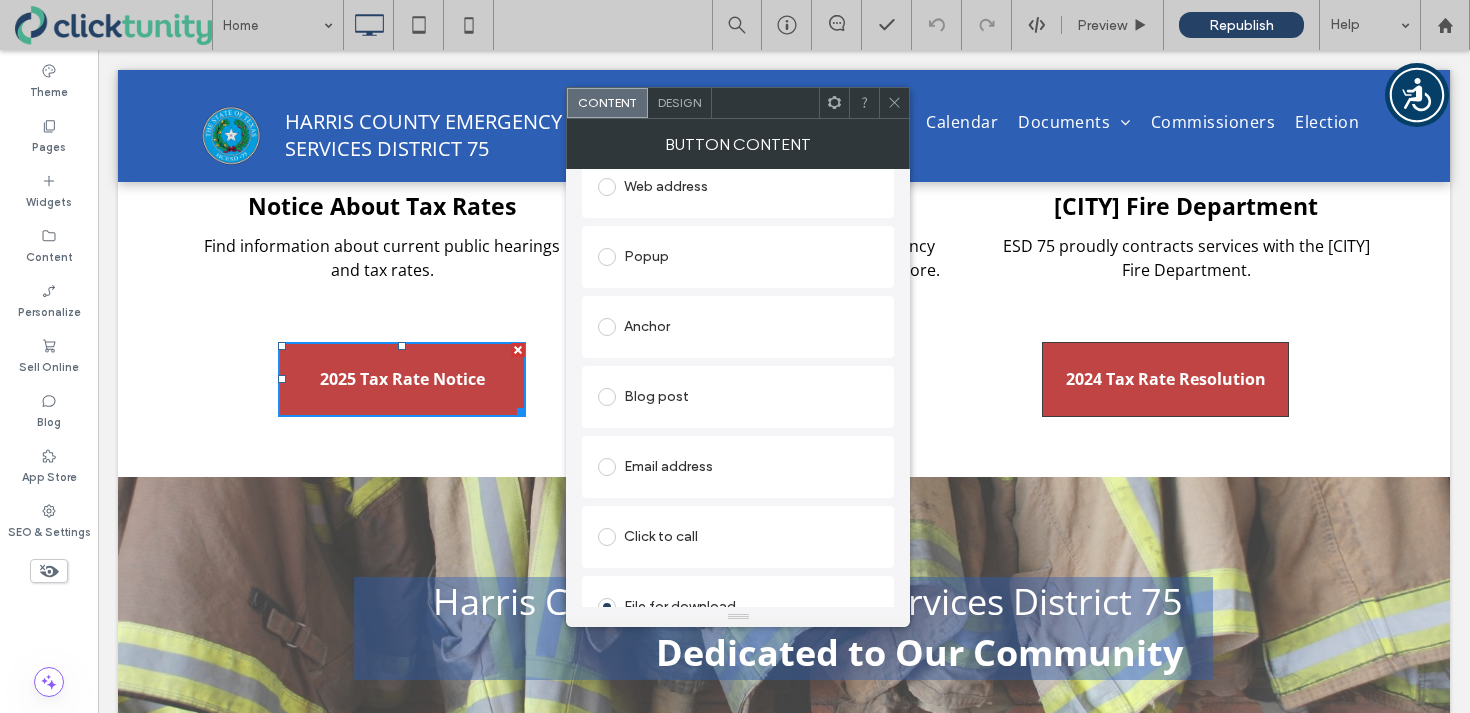 scroll, scrollTop: 389, scrollLeft: 0, axis: vertical 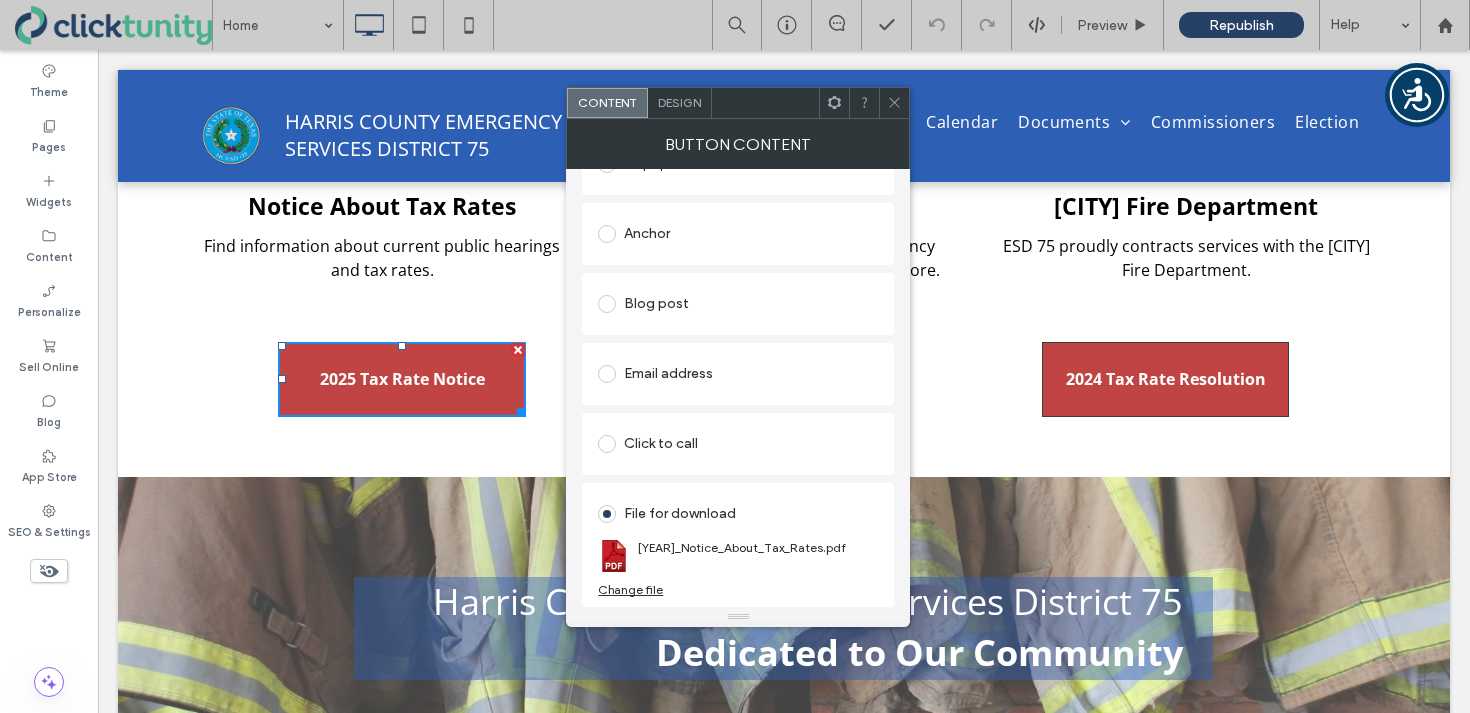 type on "**********" 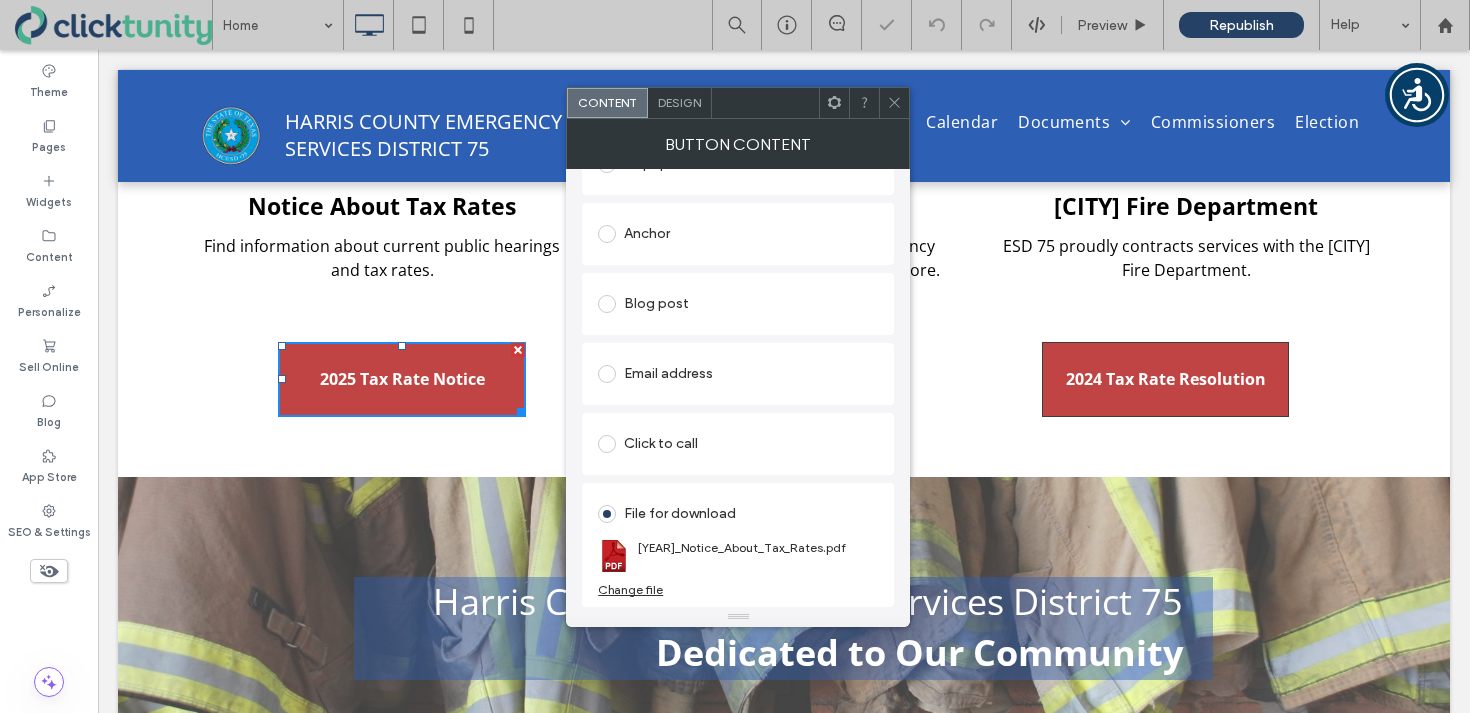click on "Change file" at bounding box center [630, 589] 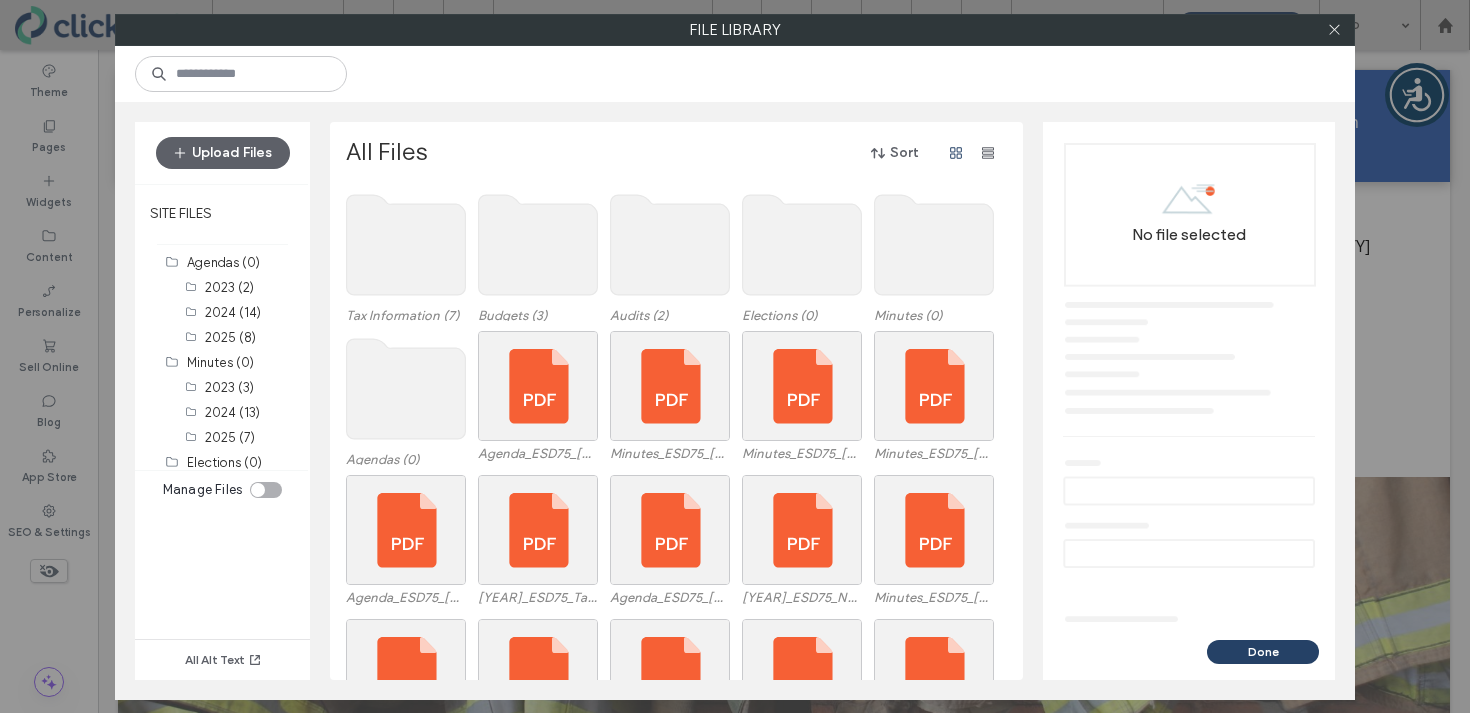 click 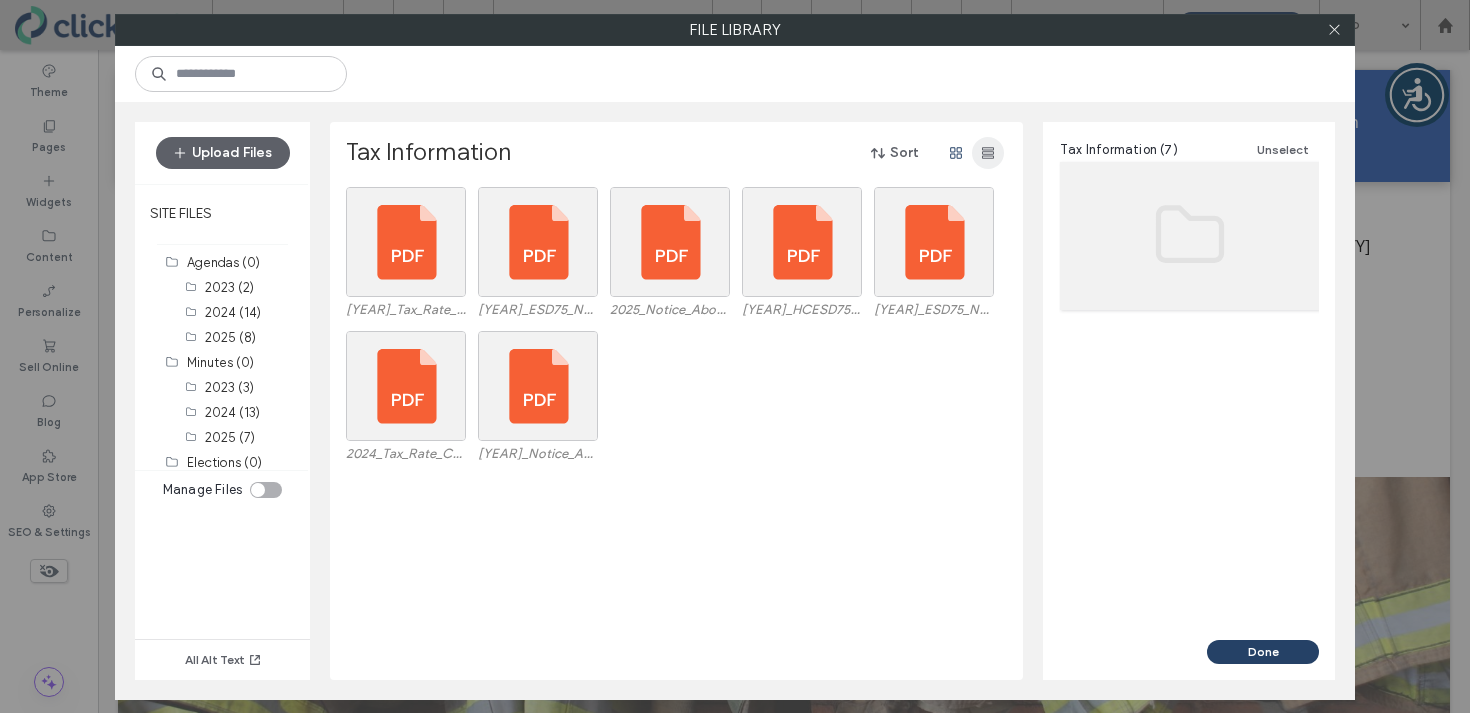 click at bounding box center [988, 153] 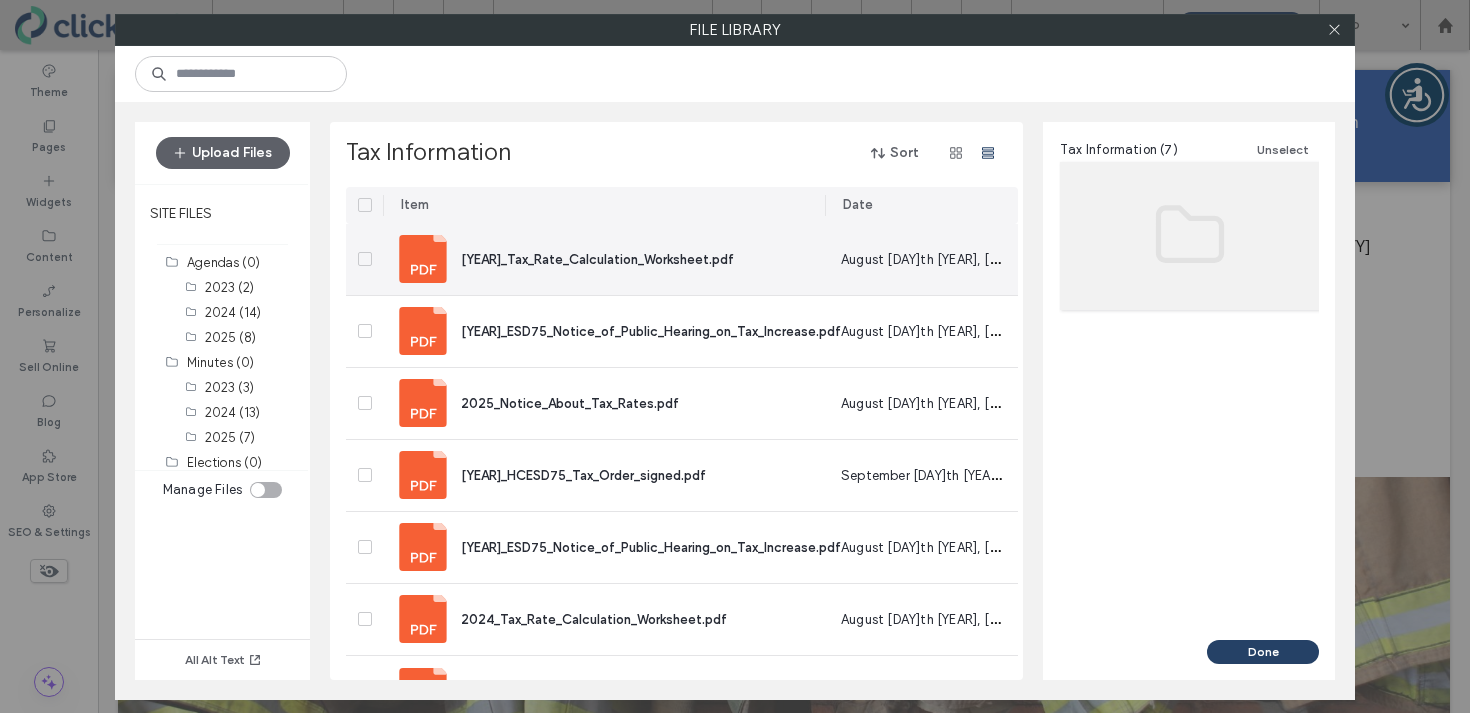 drag, startPoint x: 685, startPoint y: 211, endPoint x: 827, endPoint y: 224, distance: 142.59383 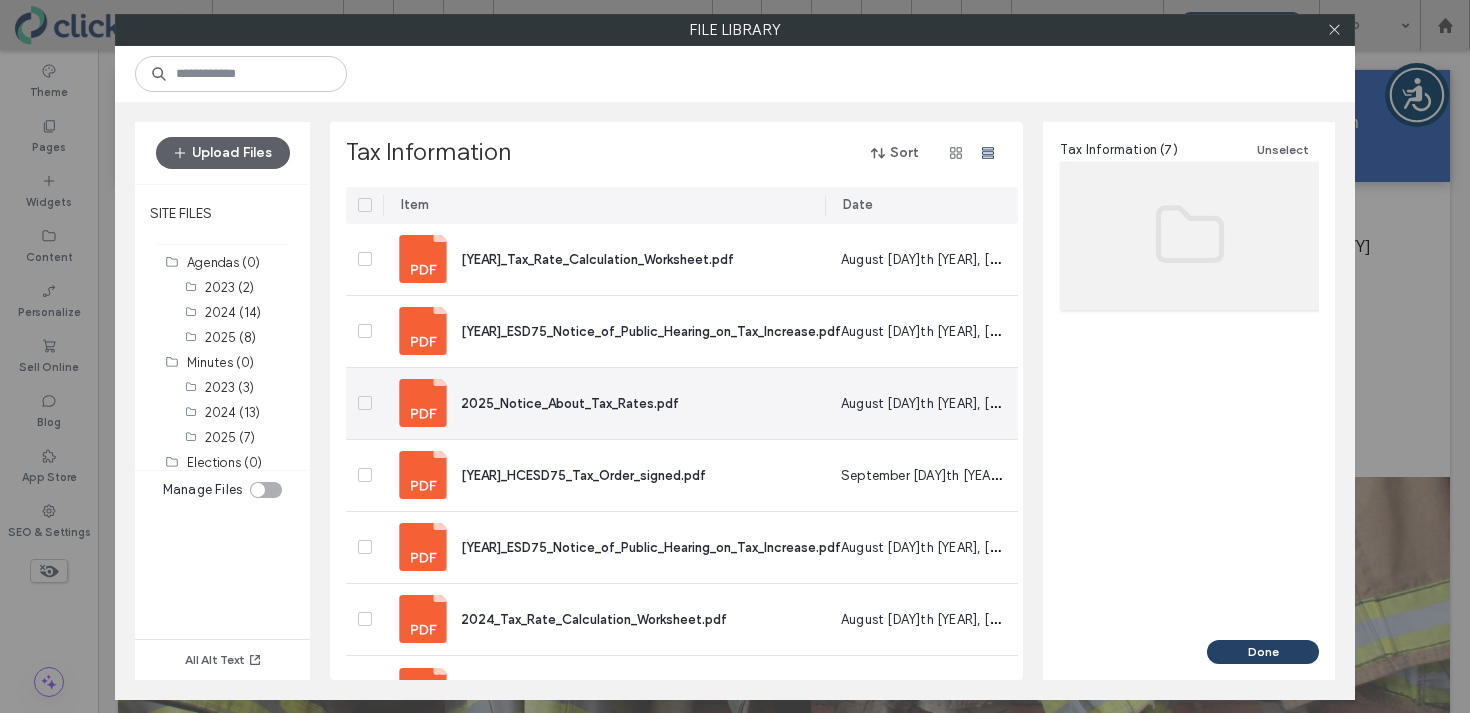 click 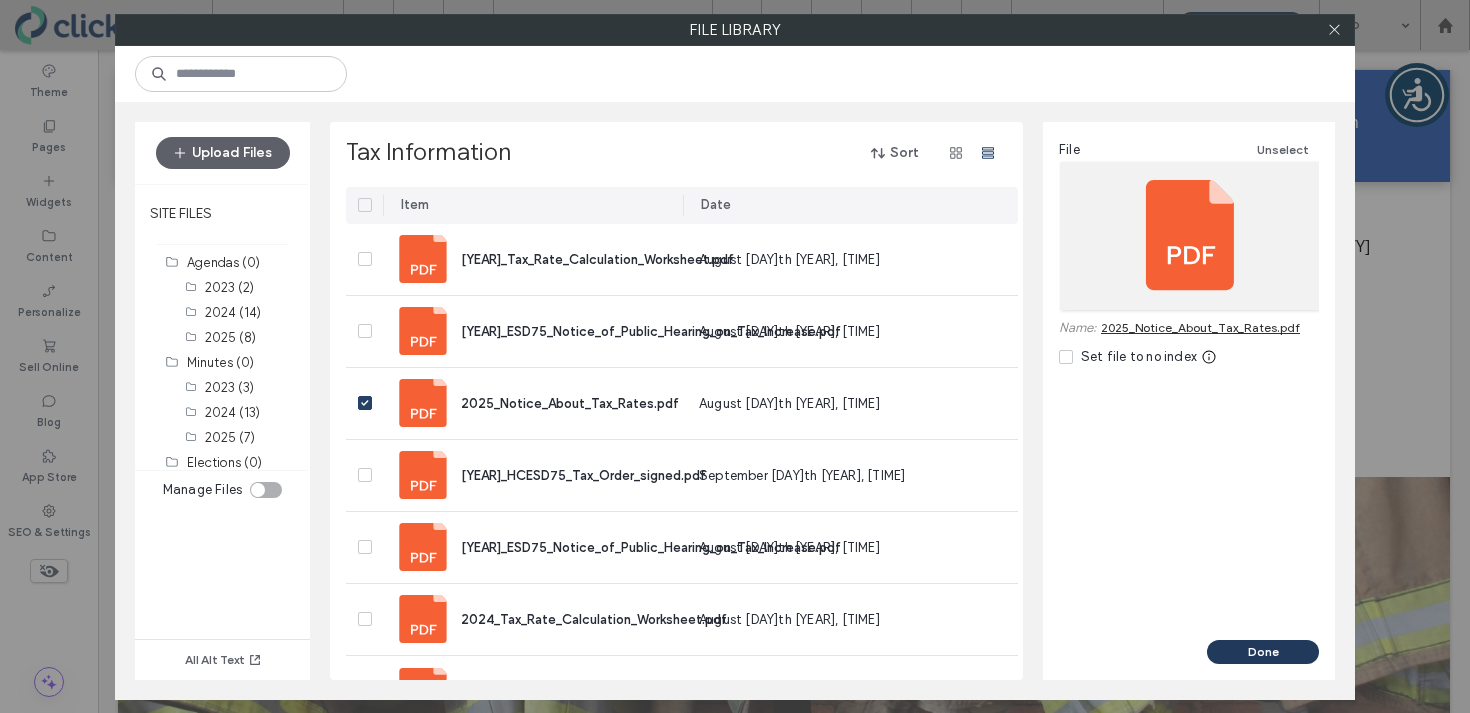 click on "Done" at bounding box center [1263, 652] 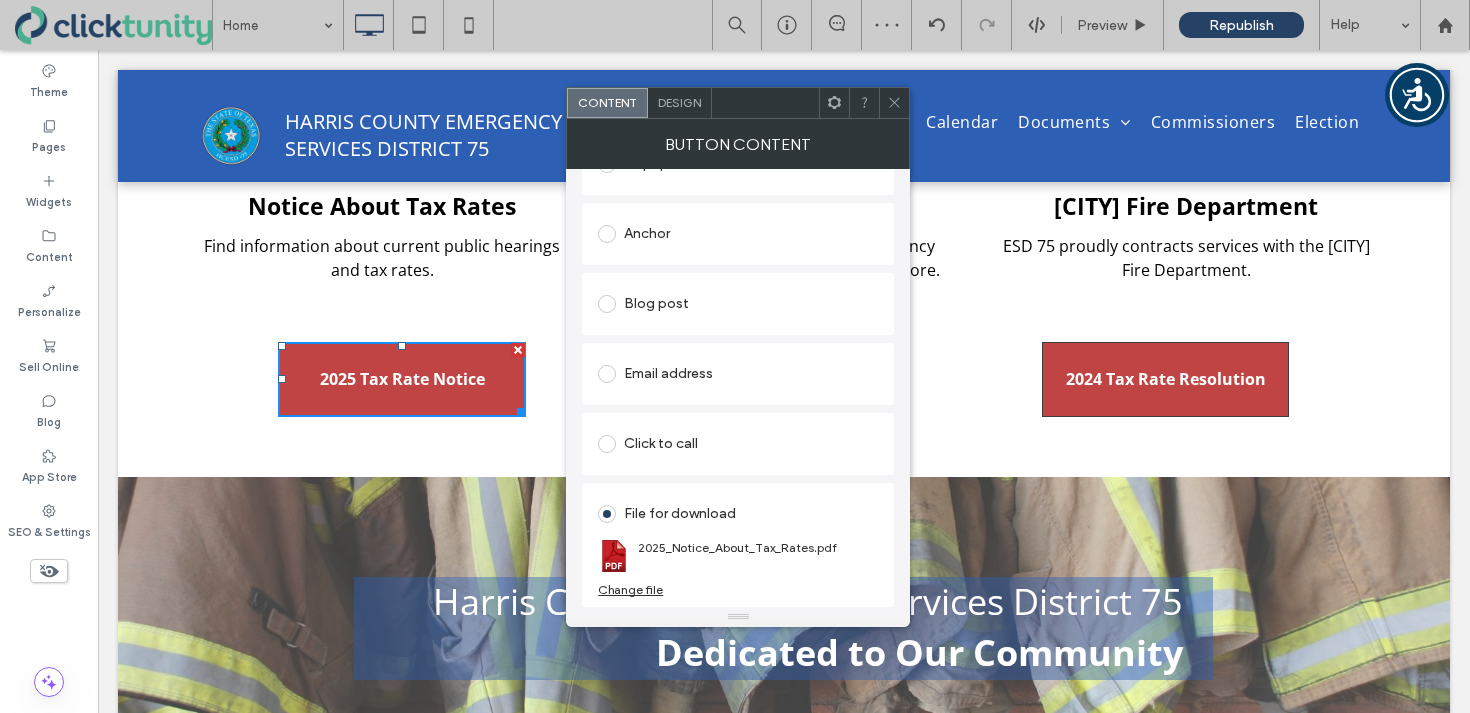 click 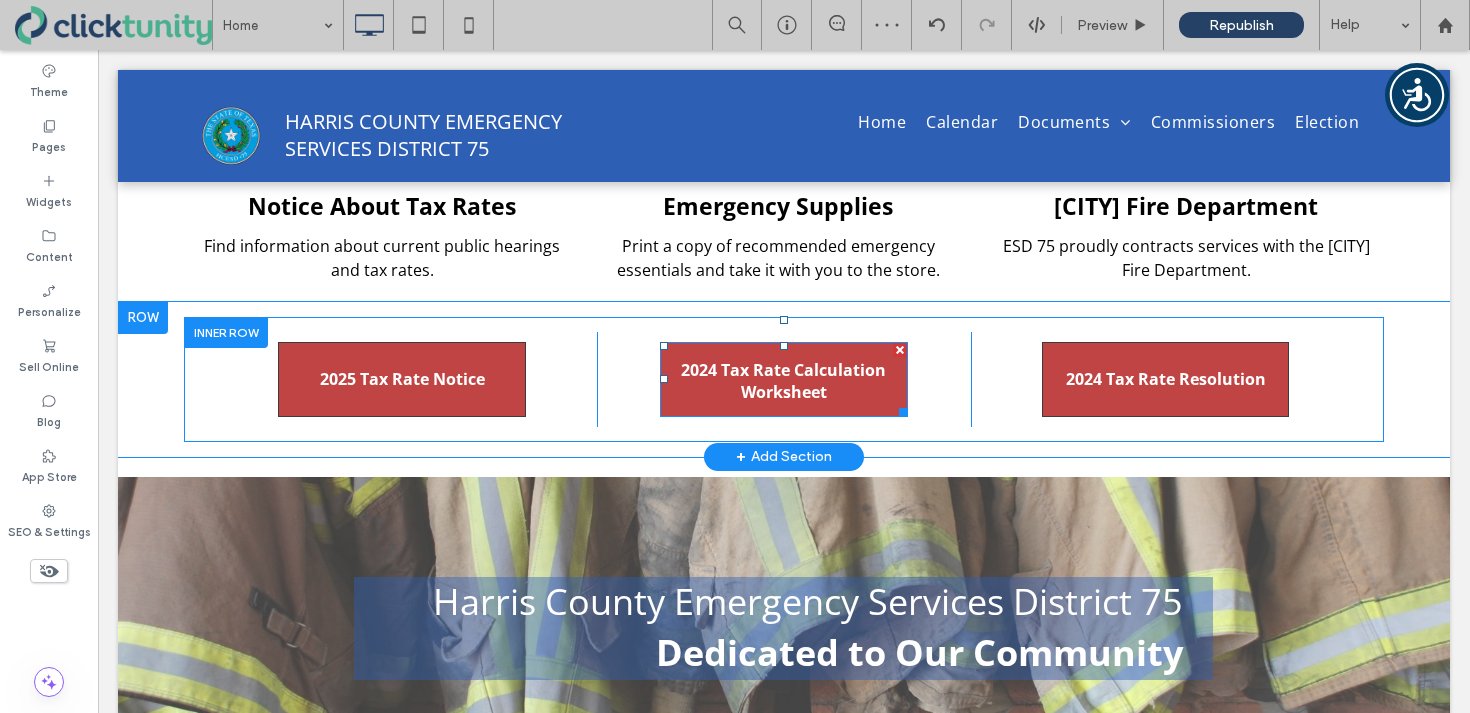 click on "2024 Tax Rate Calculation Worksheet" at bounding box center [784, 381] 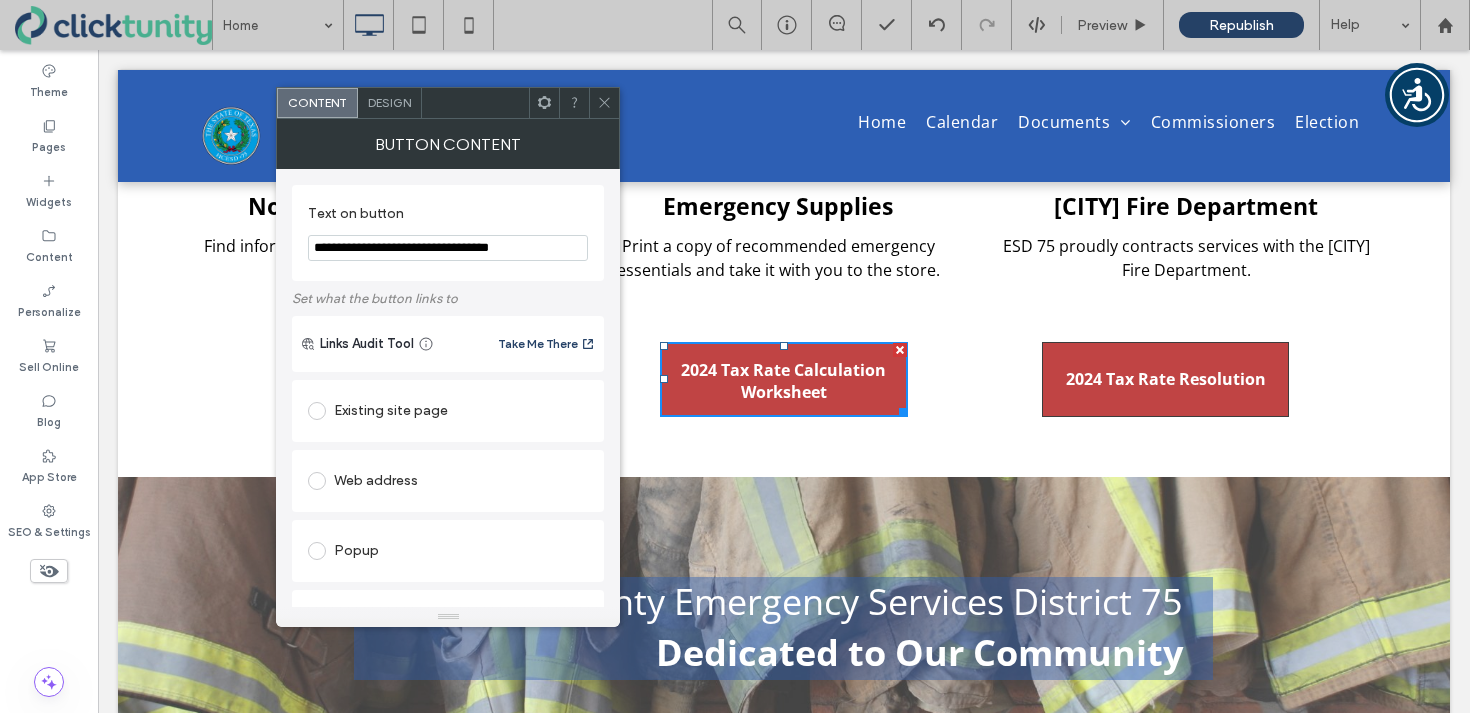 click on "**********" at bounding box center [448, 248] 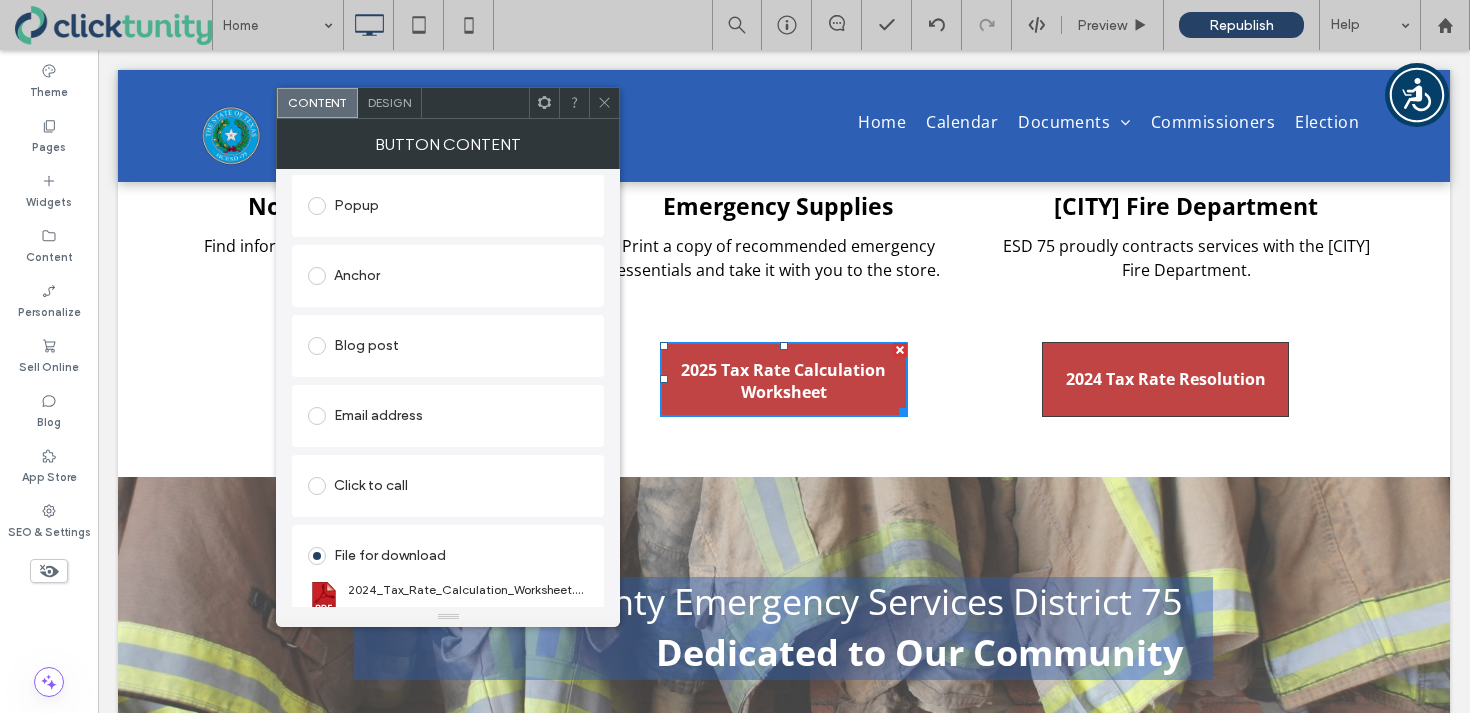 scroll, scrollTop: 389, scrollLeft: 0, axis: vertical 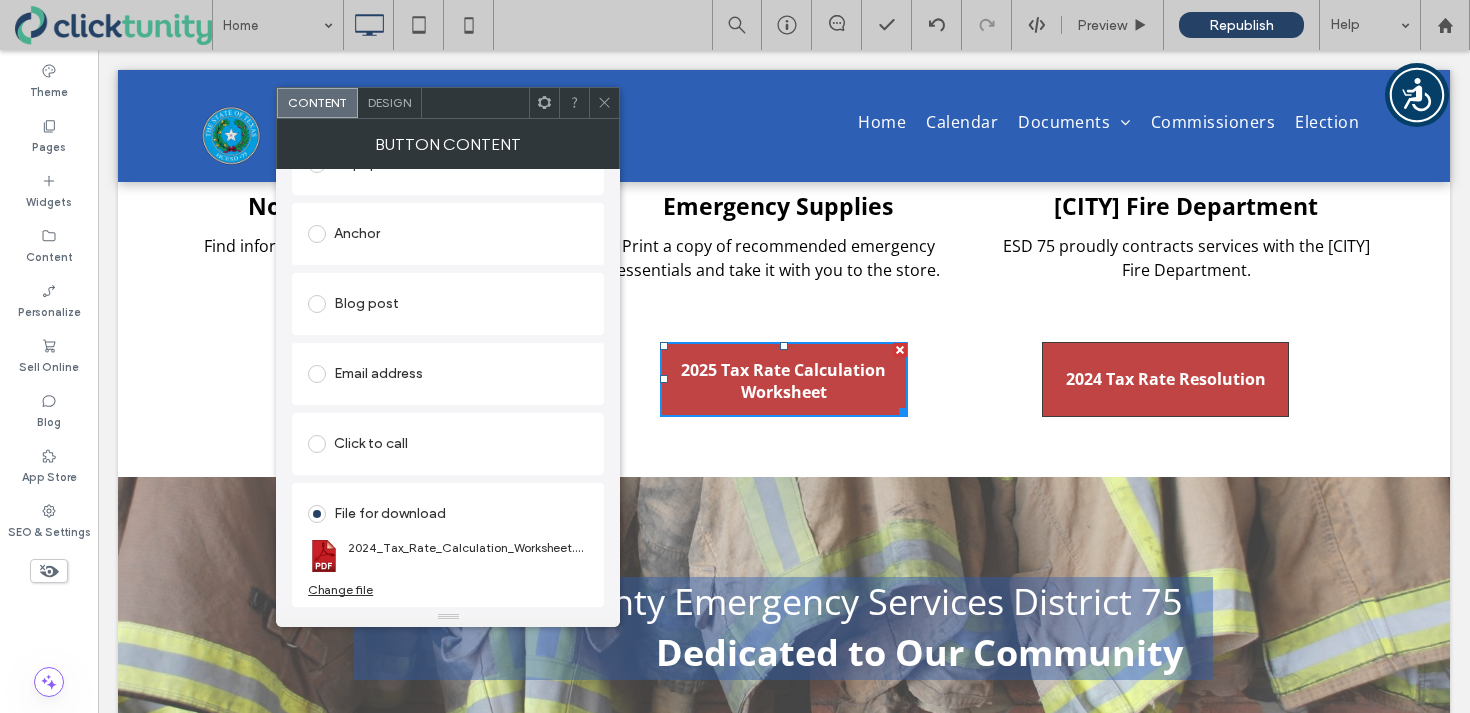 type on "**********" 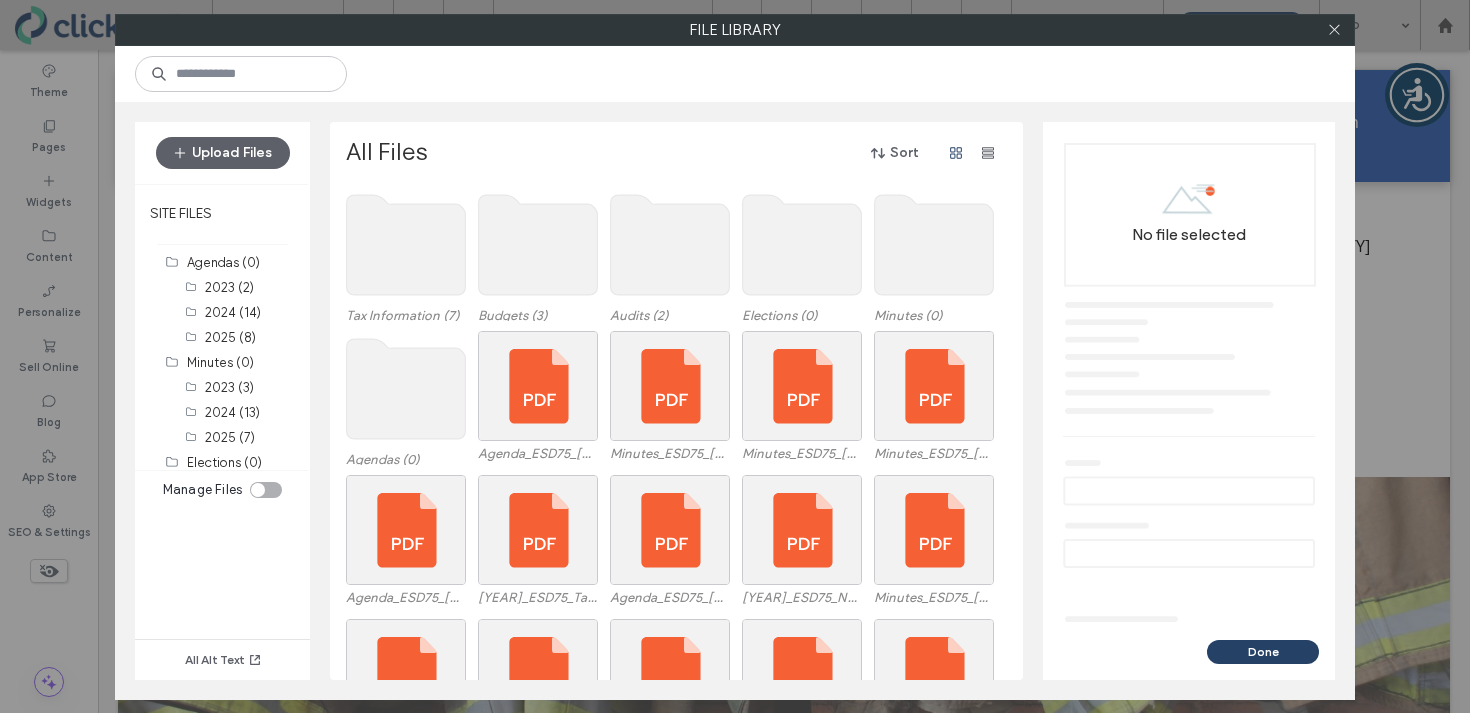 click 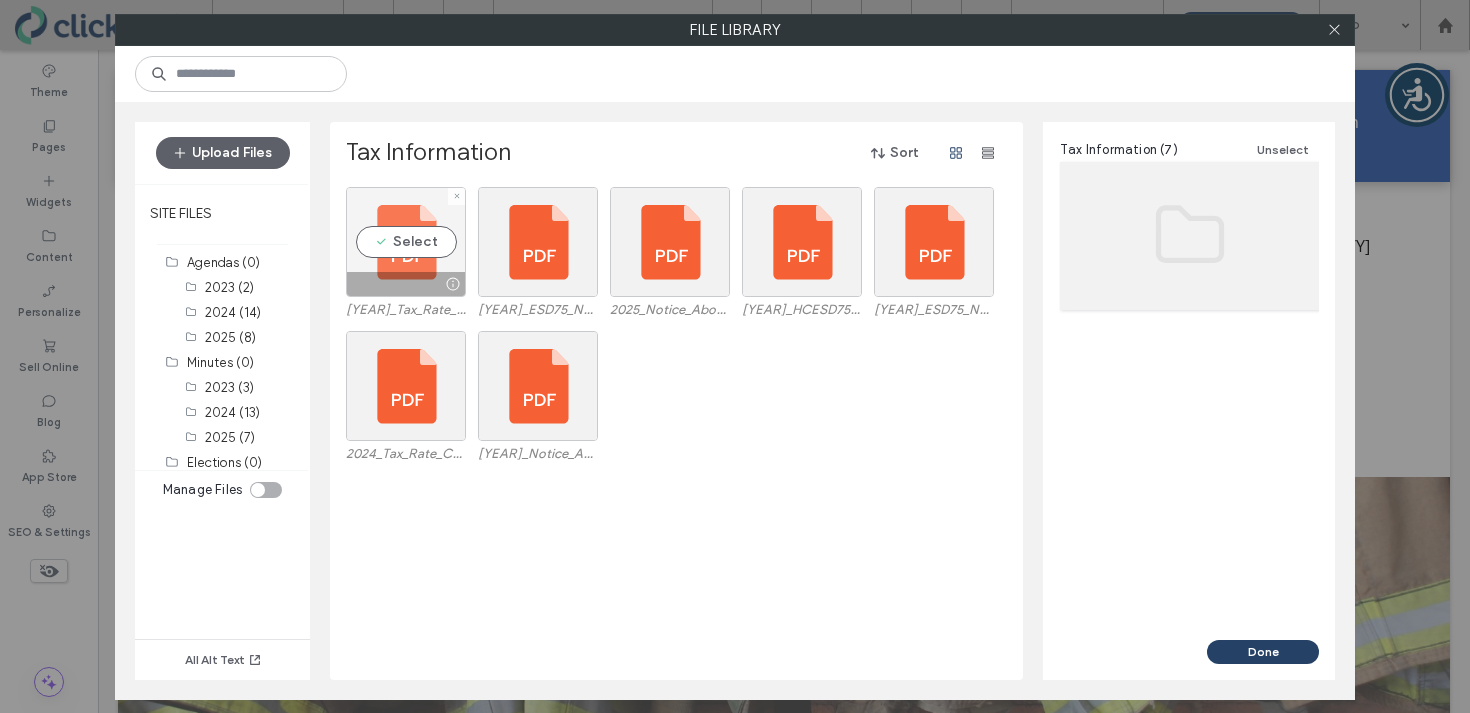 click on "Select" at bounding box center (406, 242) 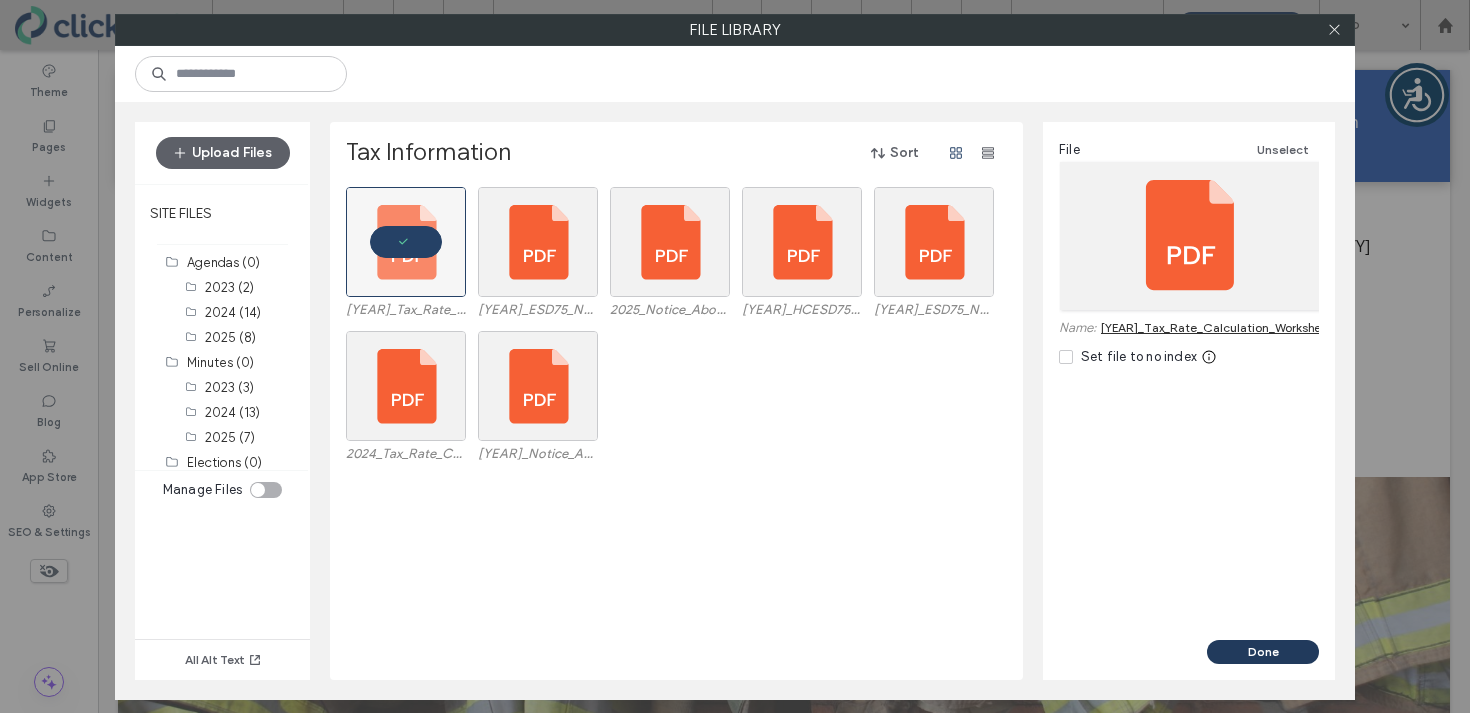 click on "Done" at bounding box center (1263, 652) 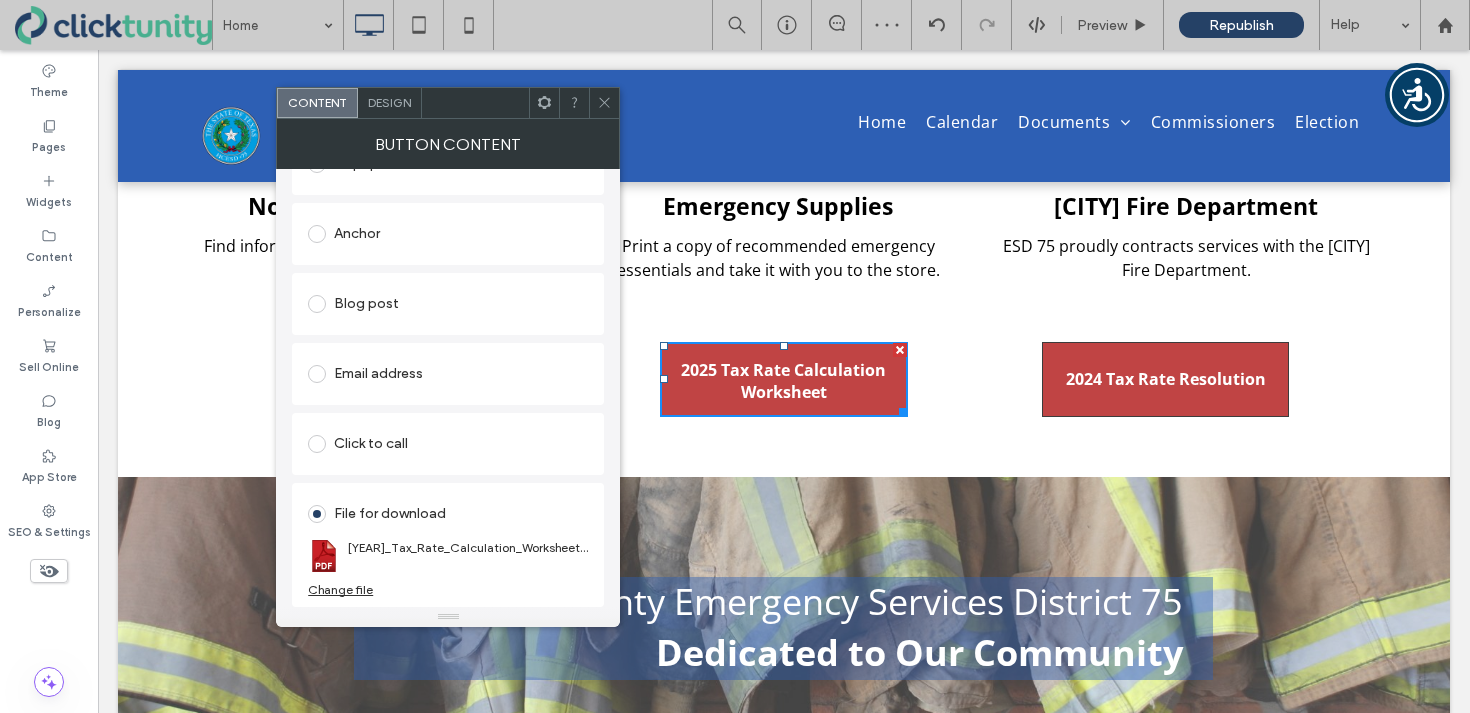 click 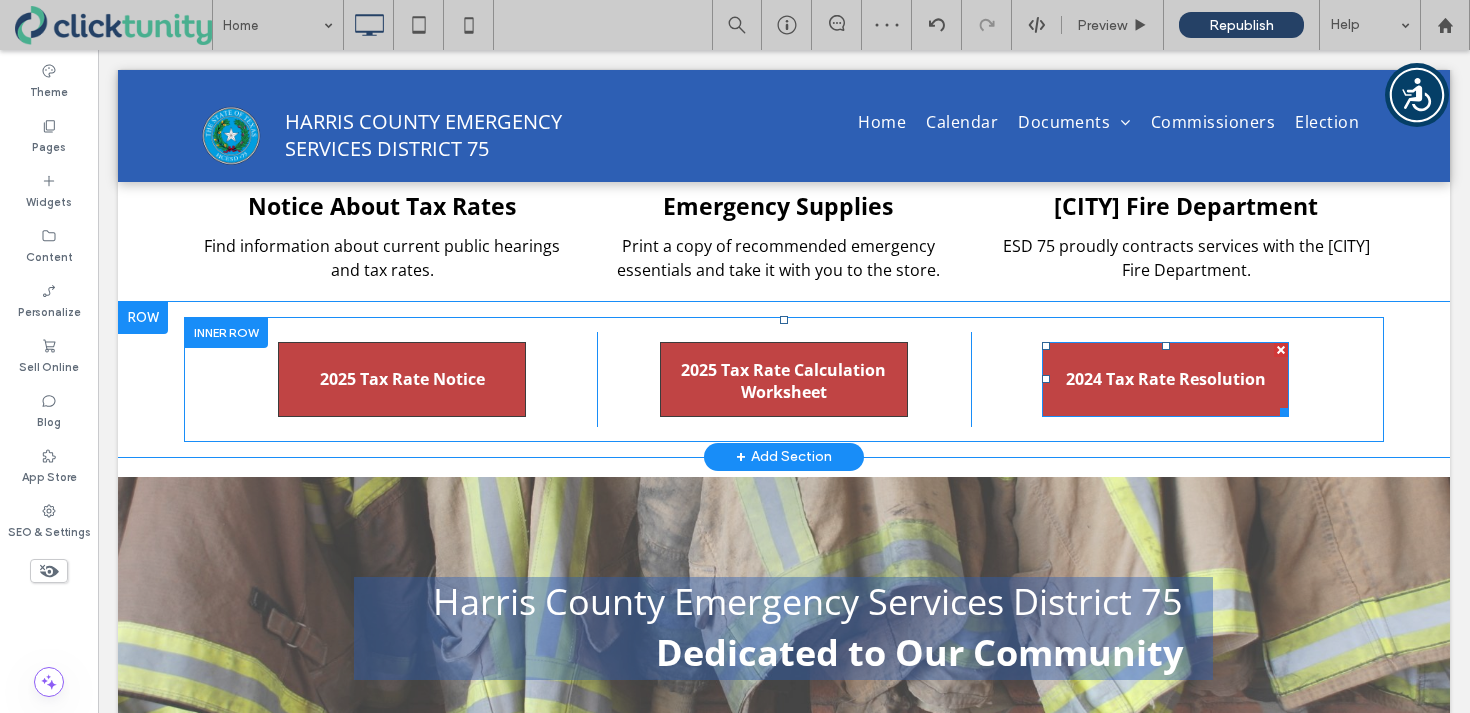 click on "2024 Tax Rate Resolution" at bounding box center [1166, 379] 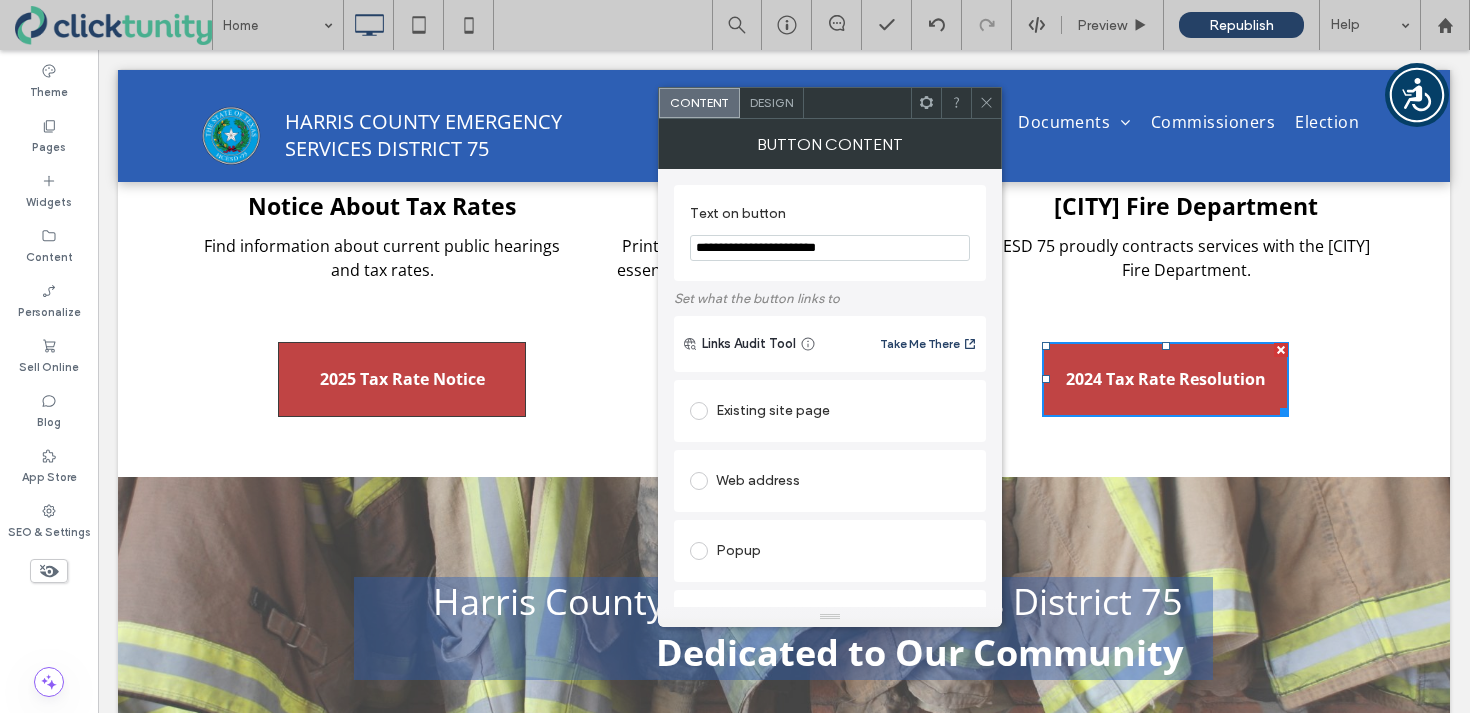 click on "**********" at bounding box center [830, 248] 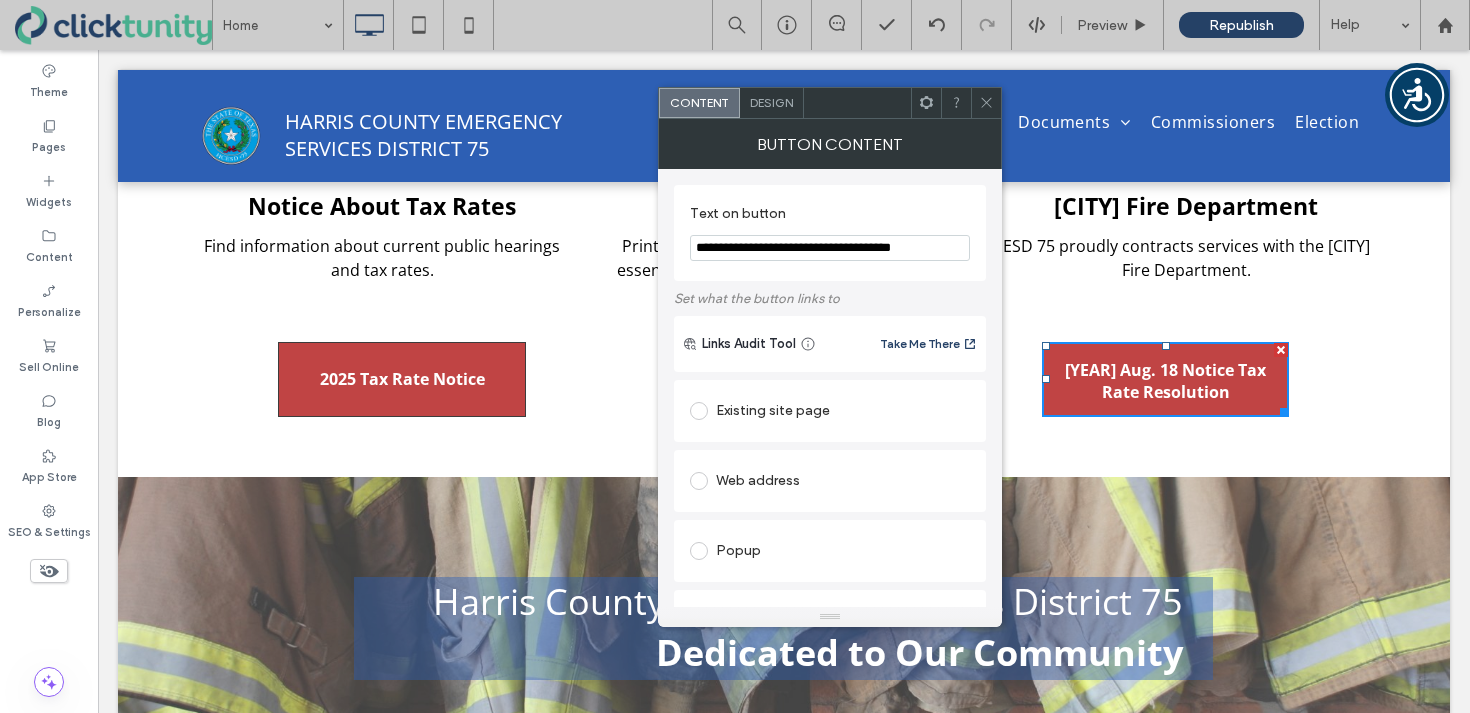 click on "**********" at bounding box center [830, 248] 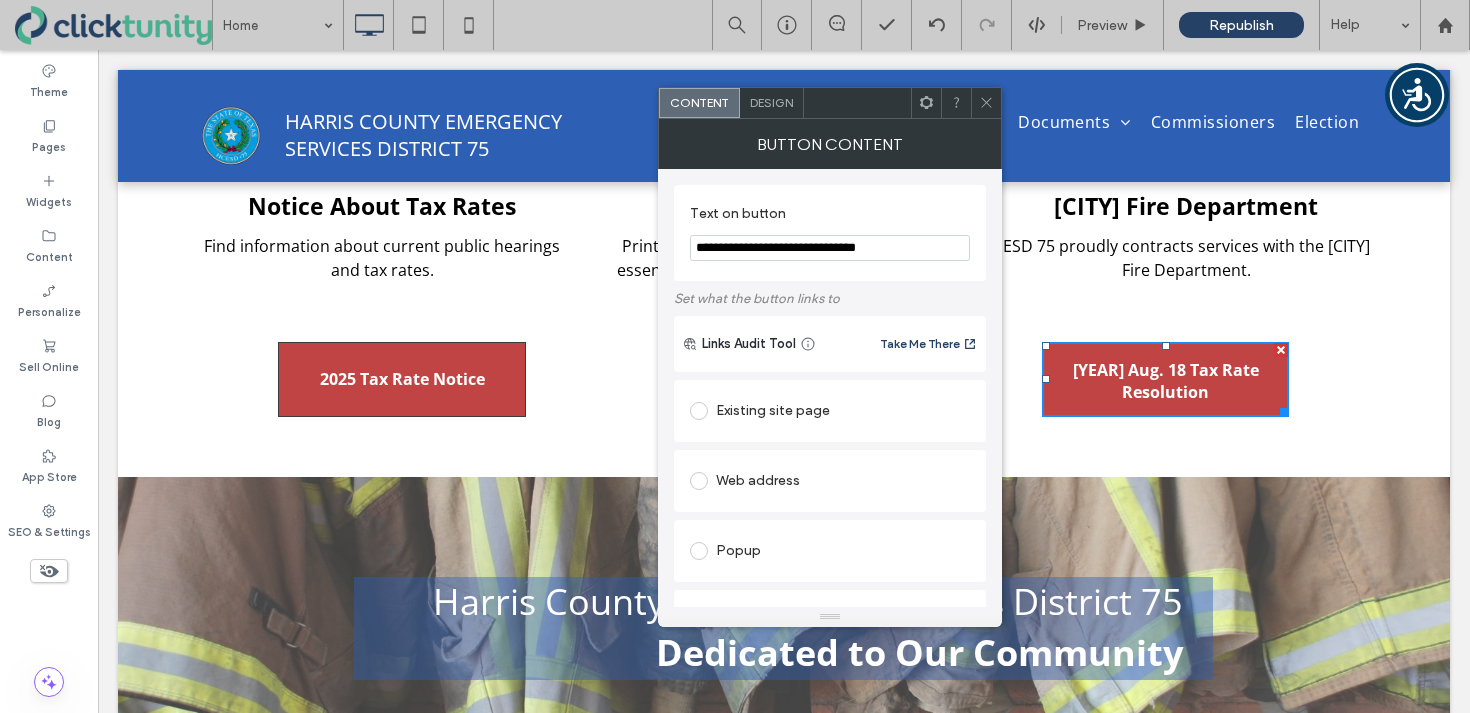 click on "**********" at bounding box center (830, 248) 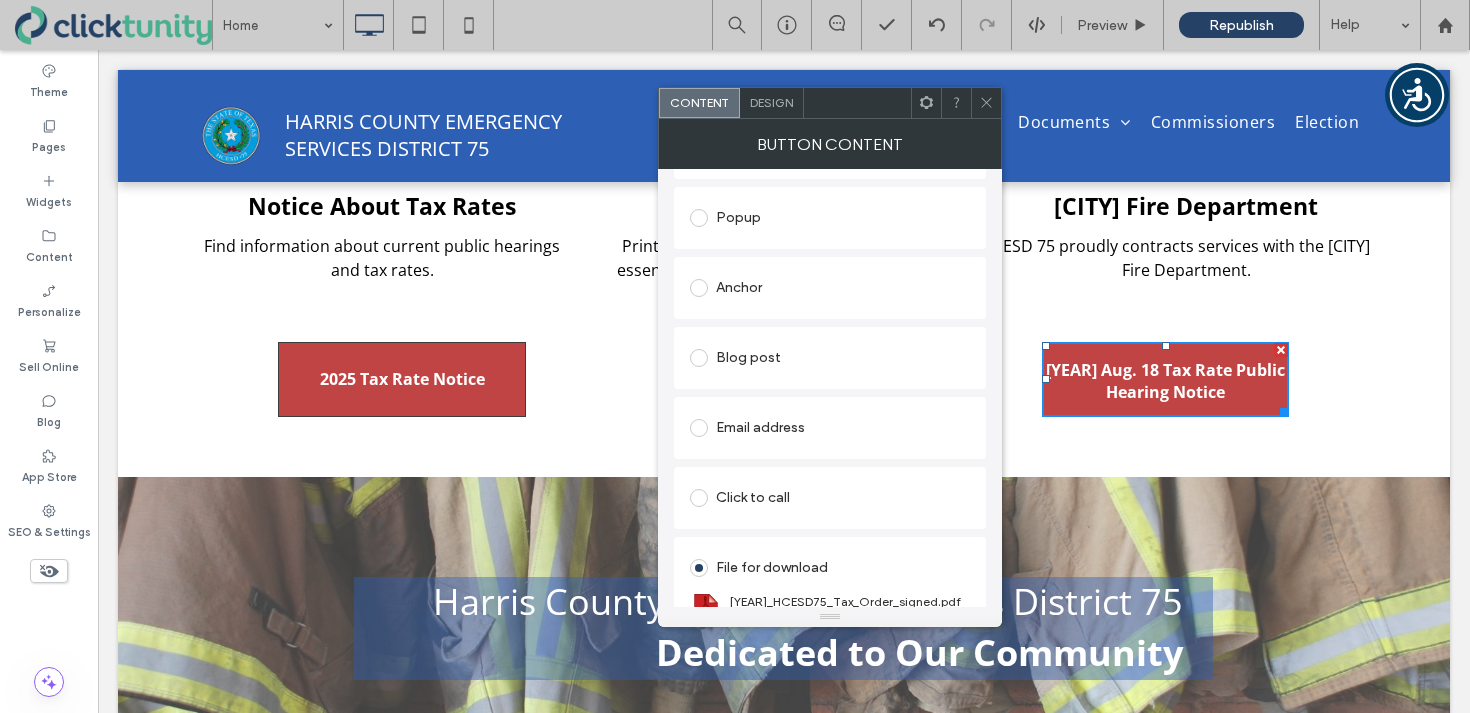 scroll, scrollTop: 389, scrollLeft: 0, axis: vertical 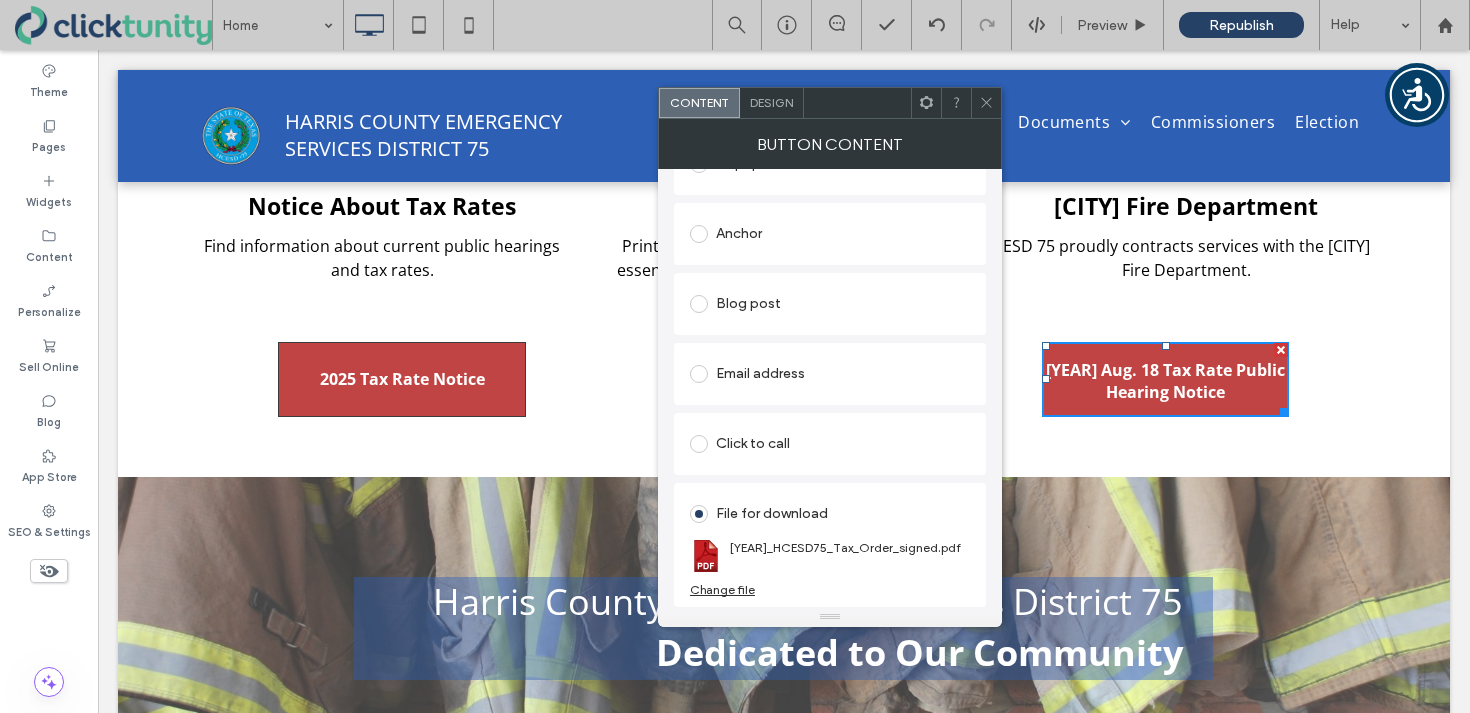type on "**********" 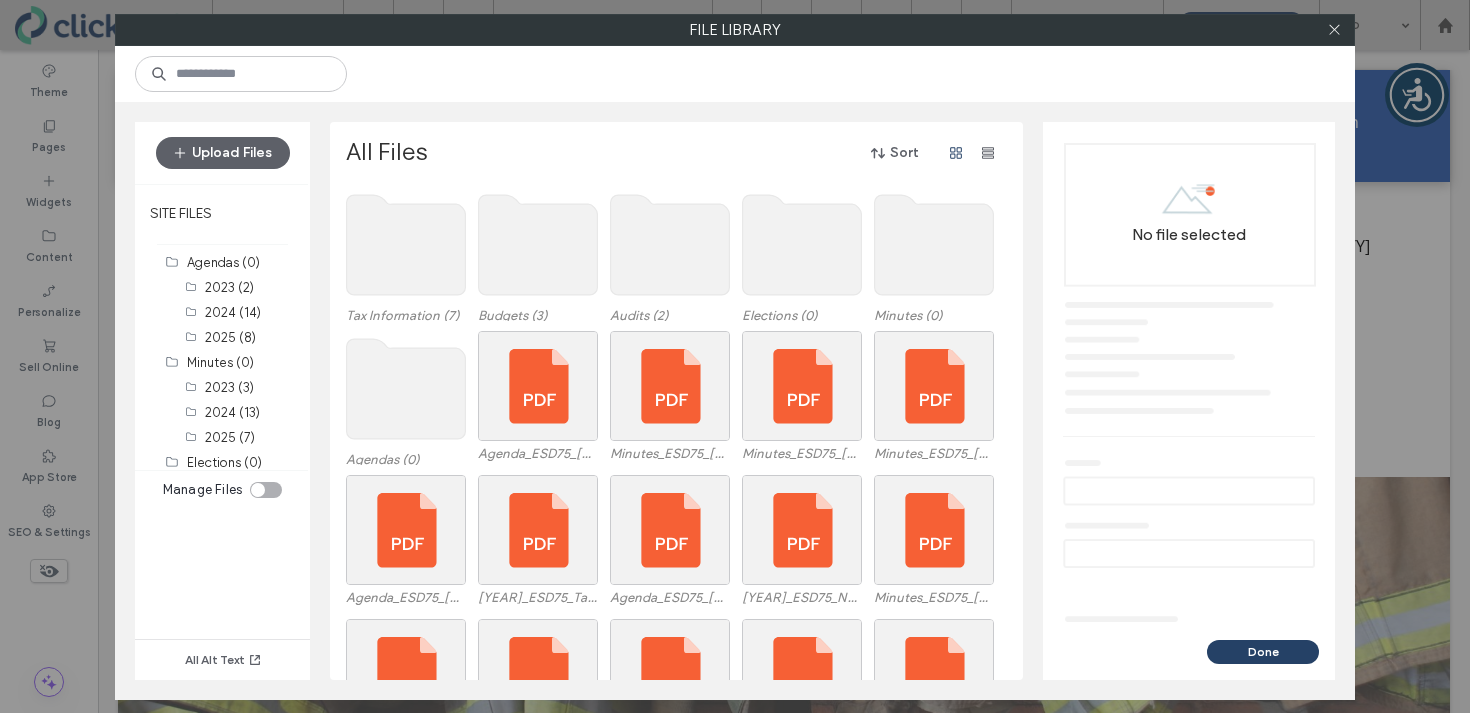 click 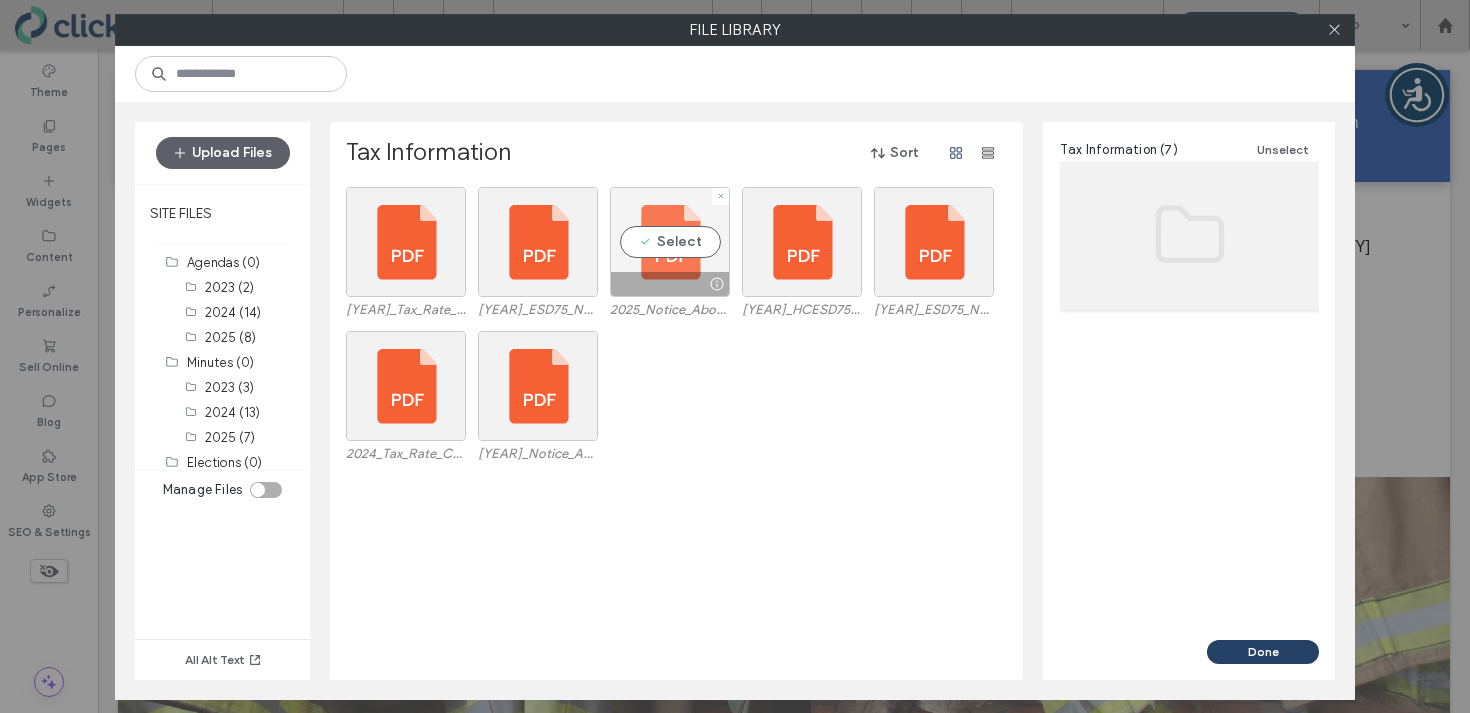 click on "Select" at bounding box center (670, 242) 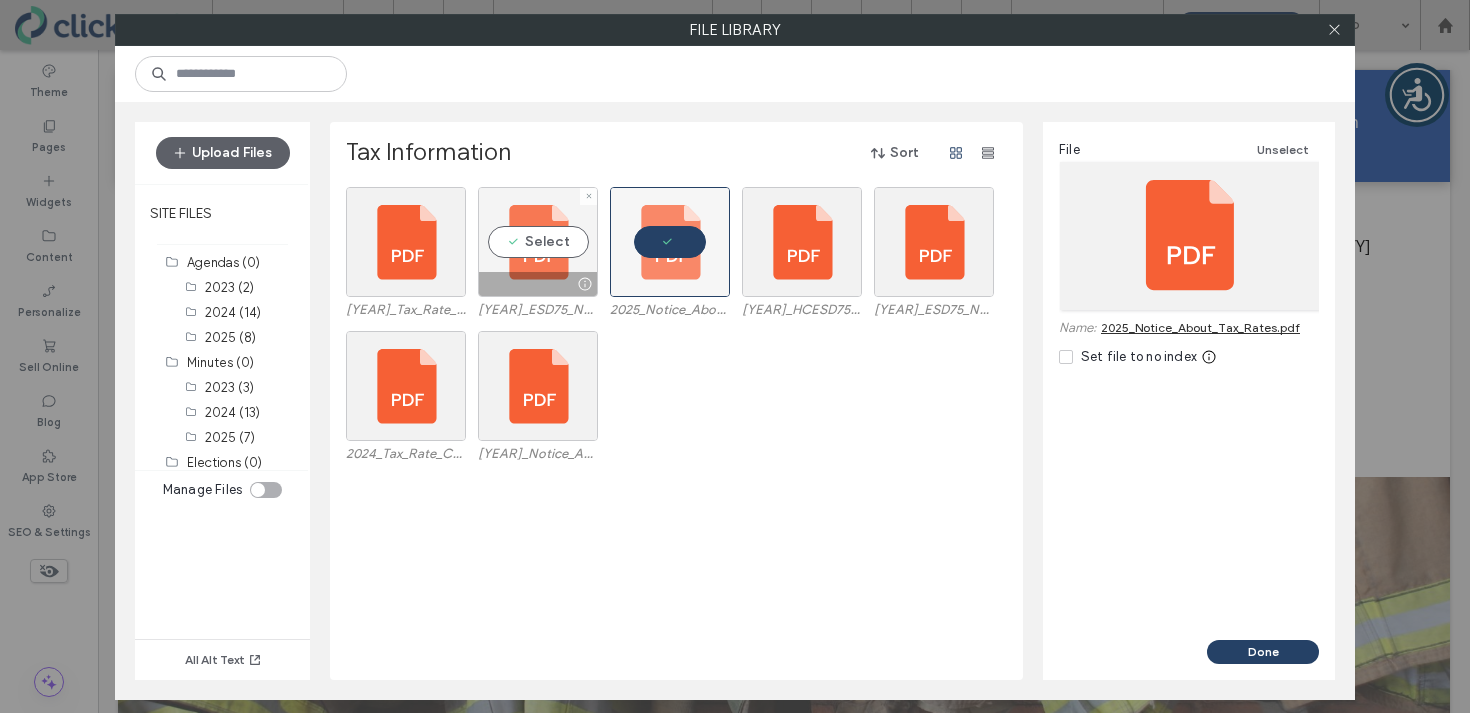 click on "Select" at bounding box center [538, 242] 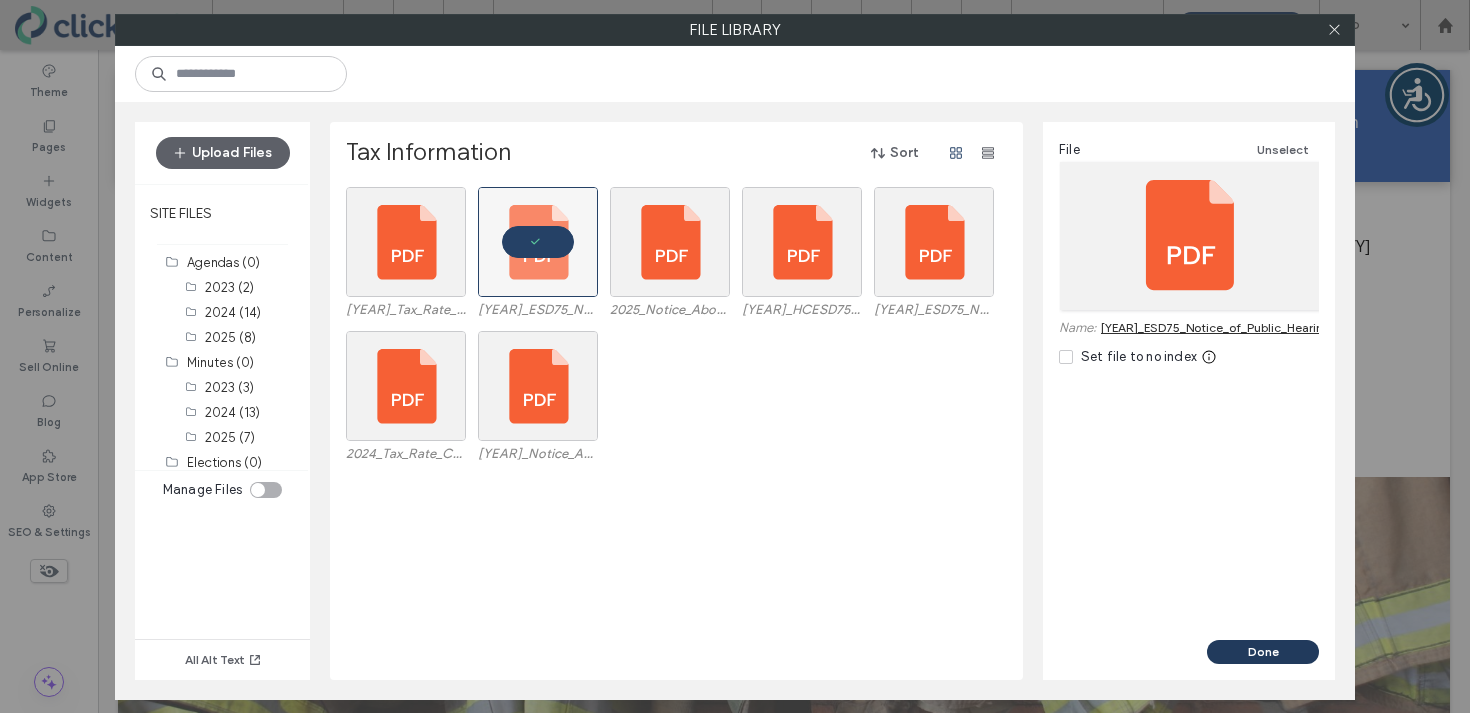 click on "Done" at bounding box center (1263, 652) 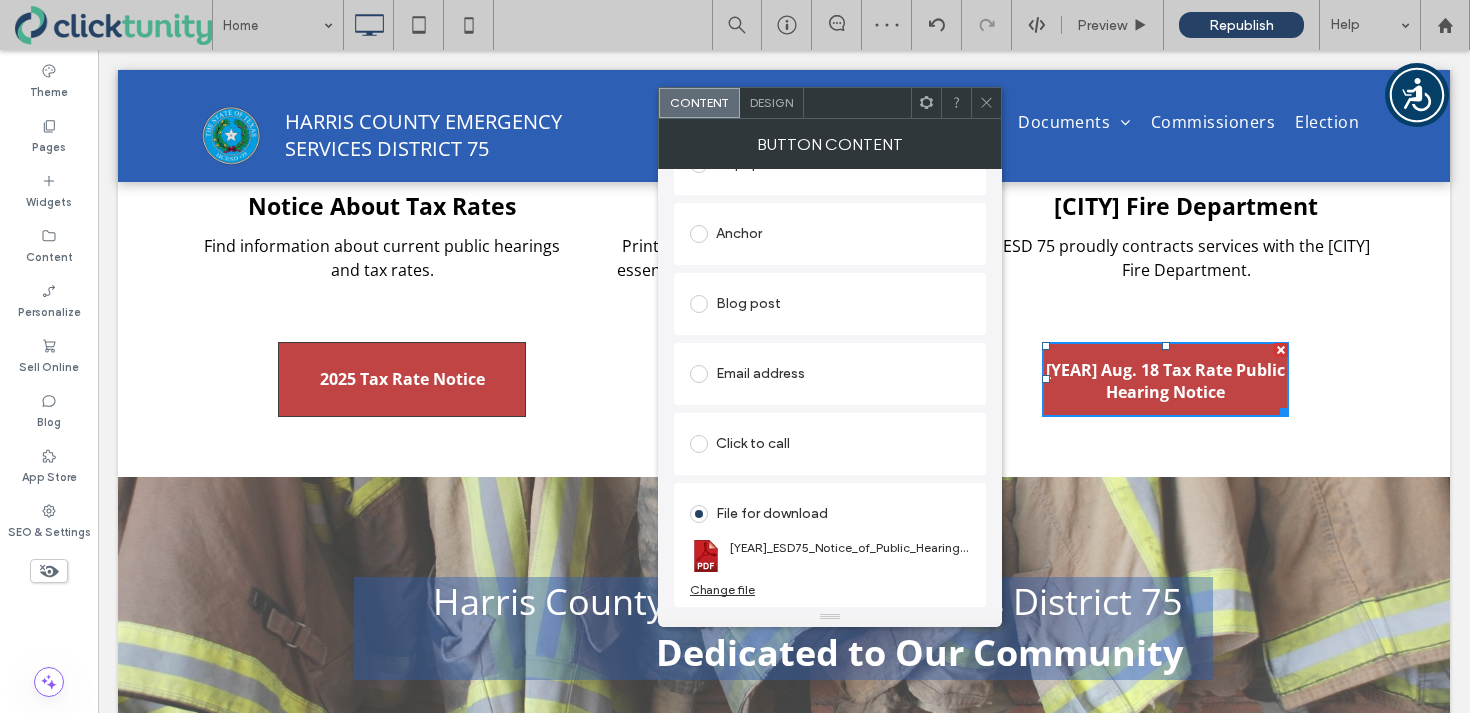 click 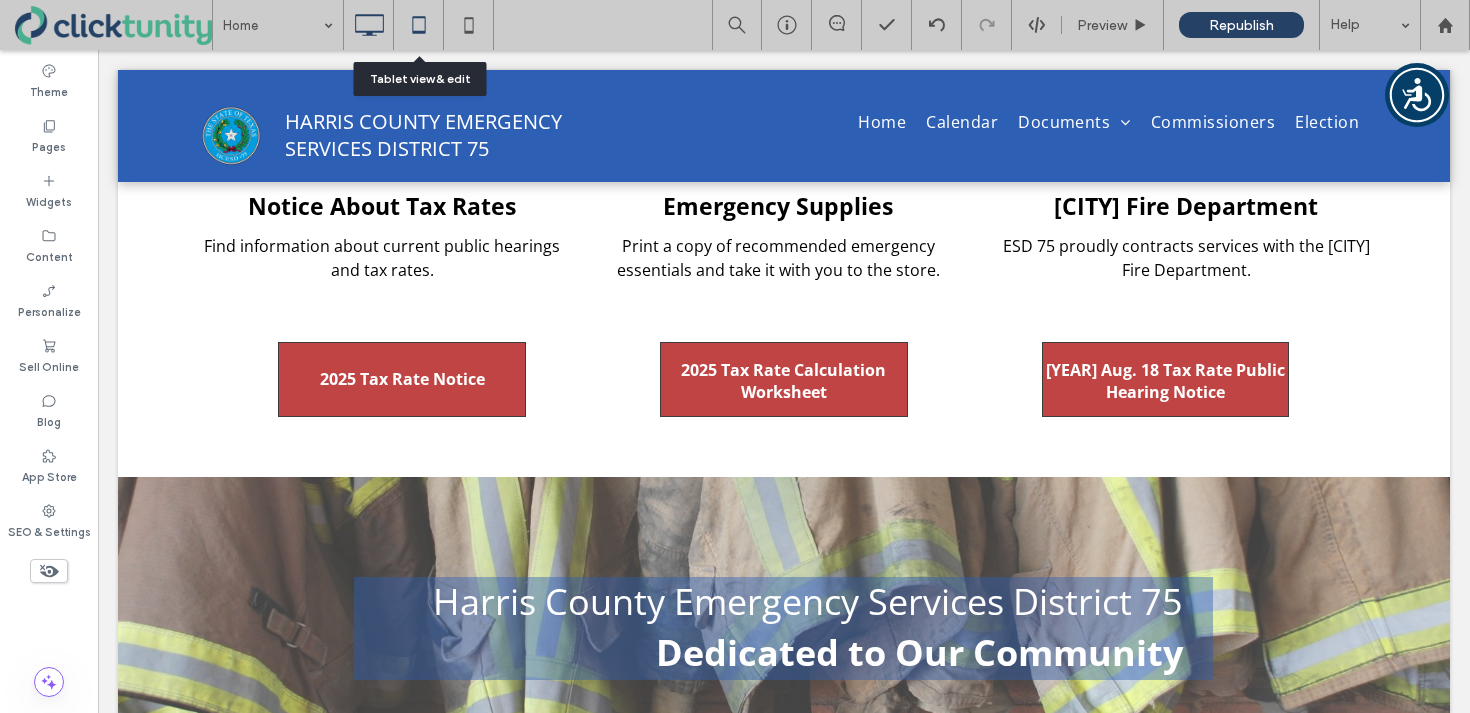 click 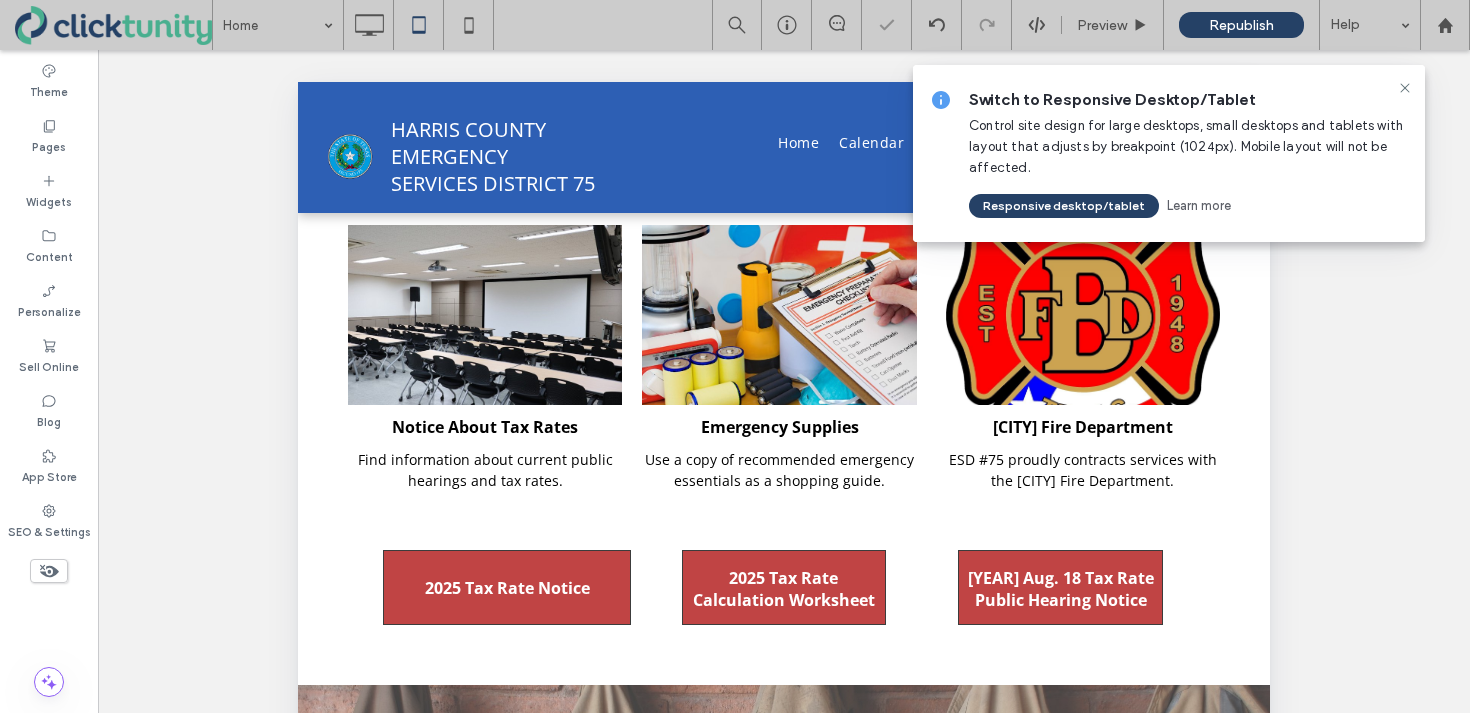 scroll, scrollTop: 860, scrollLeft: 0, axis: vertical 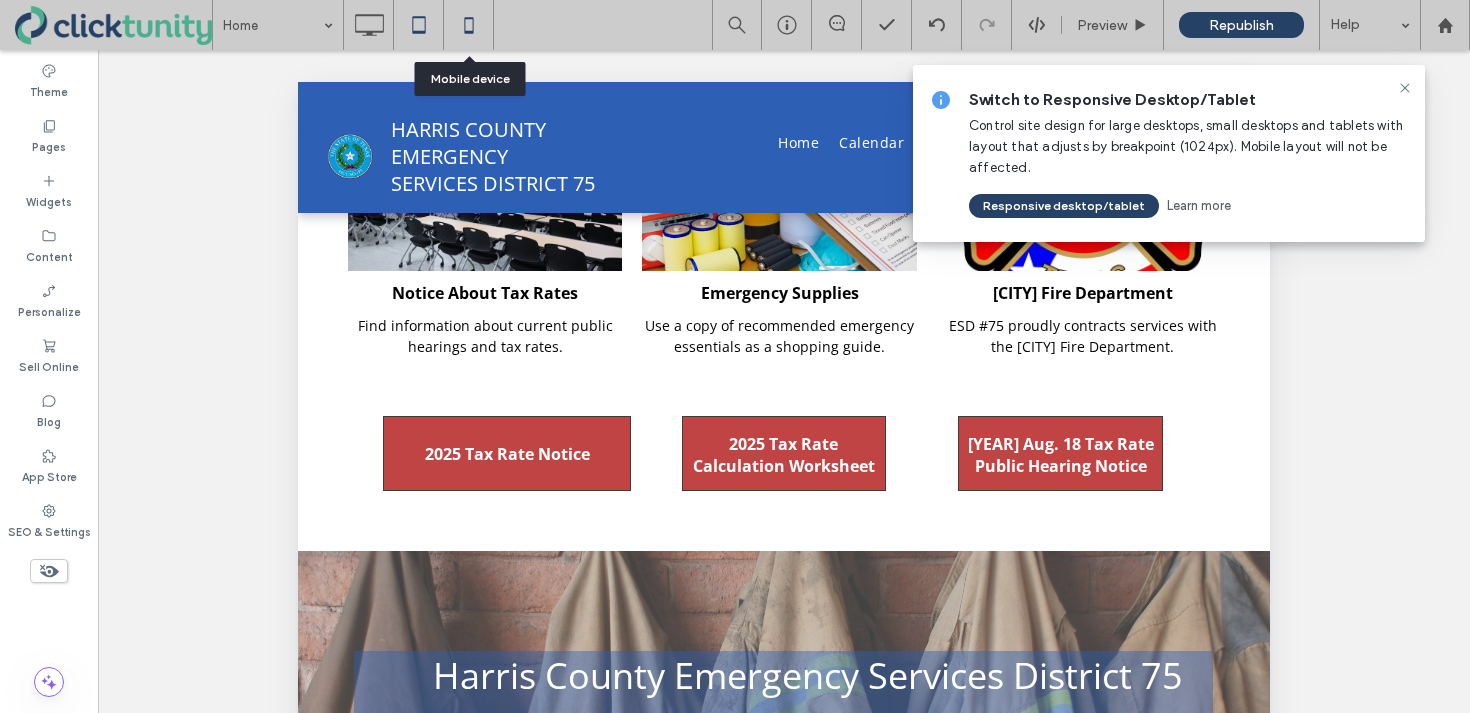 click 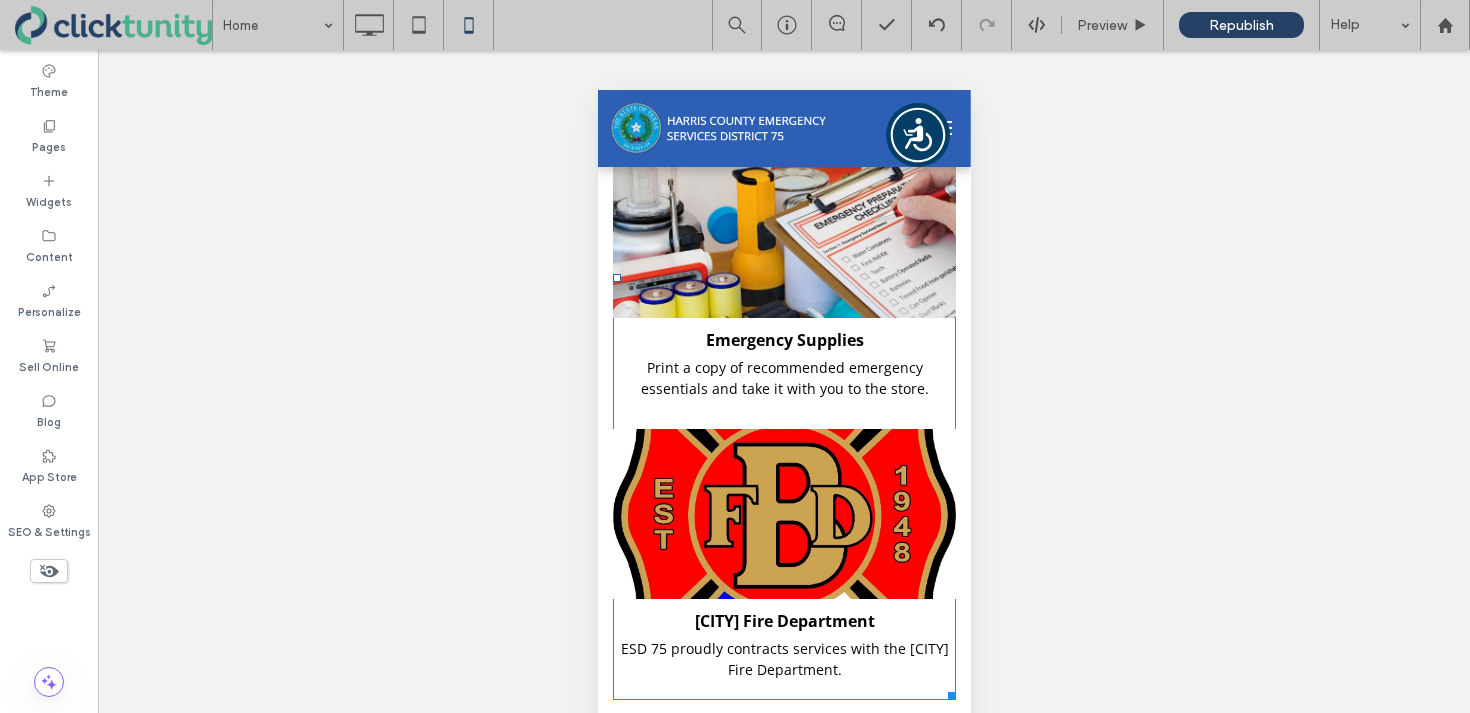 scroll, scrollTop: 967, scrollLeft: 0, axis: vertical 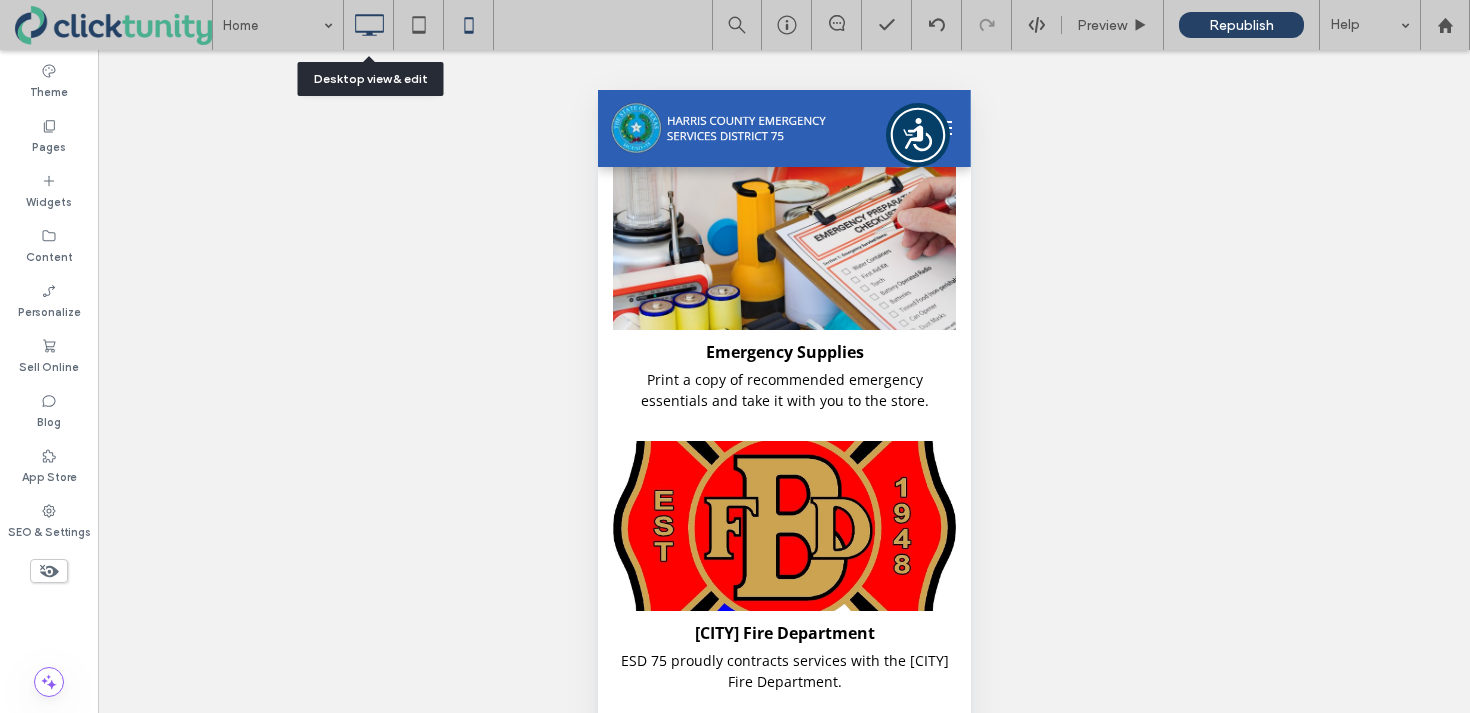 click 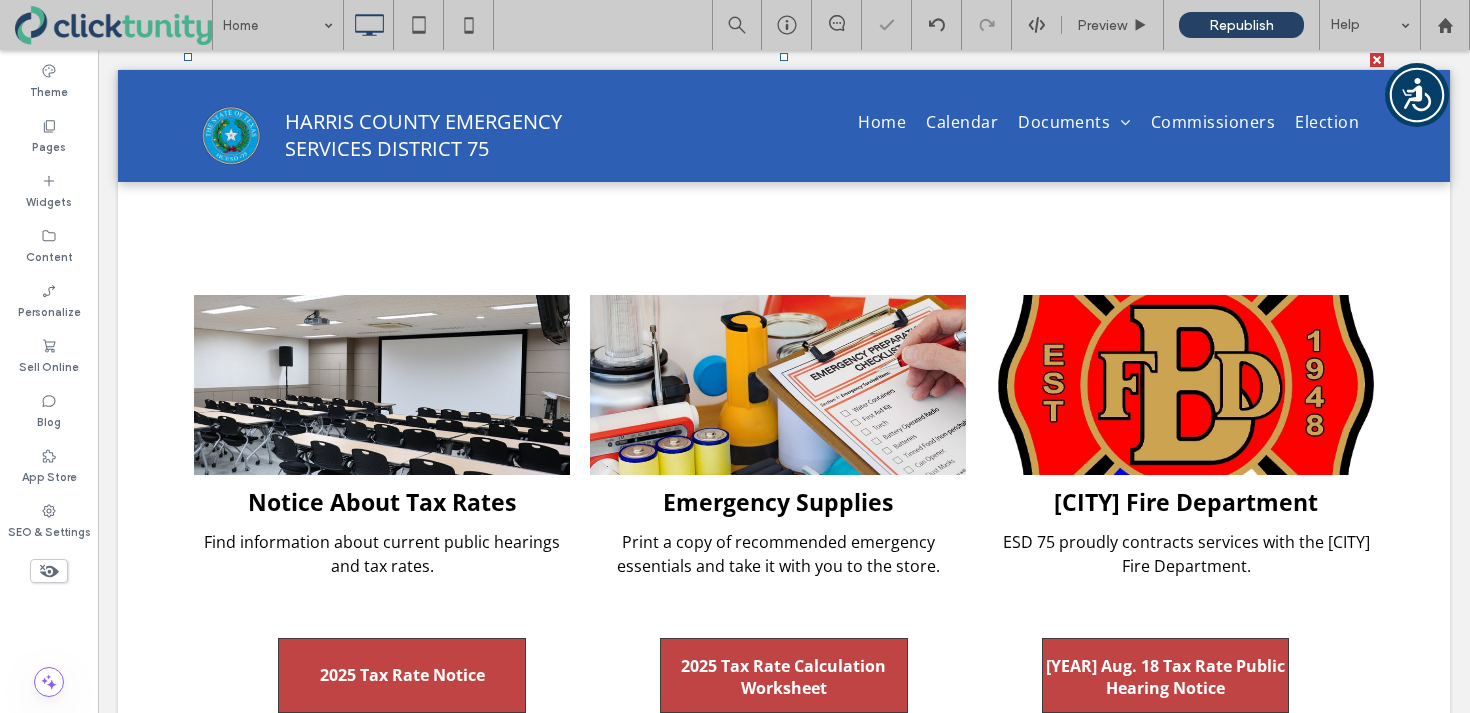 scroll, scrollTop: 705, scrollLeft: 0, axis: vertical 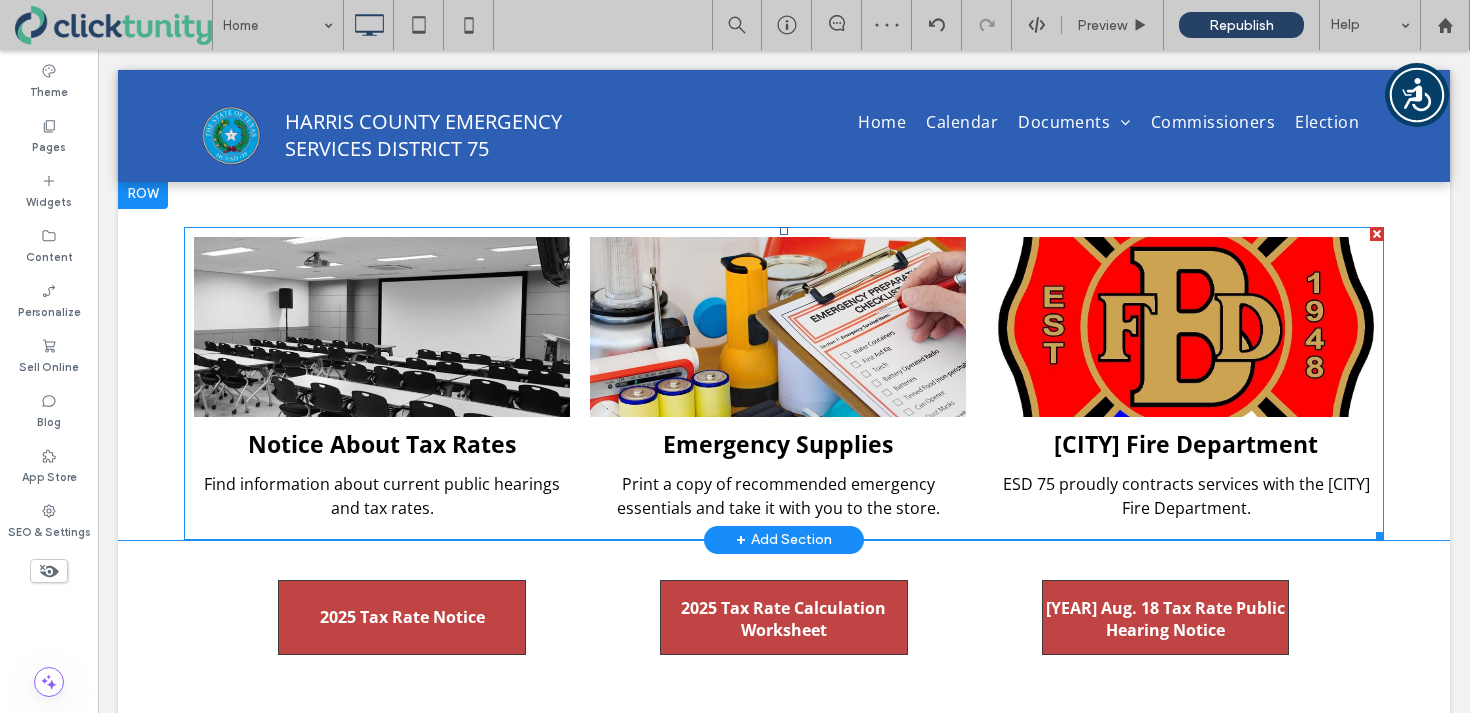 click at bounding box center (382, 327) 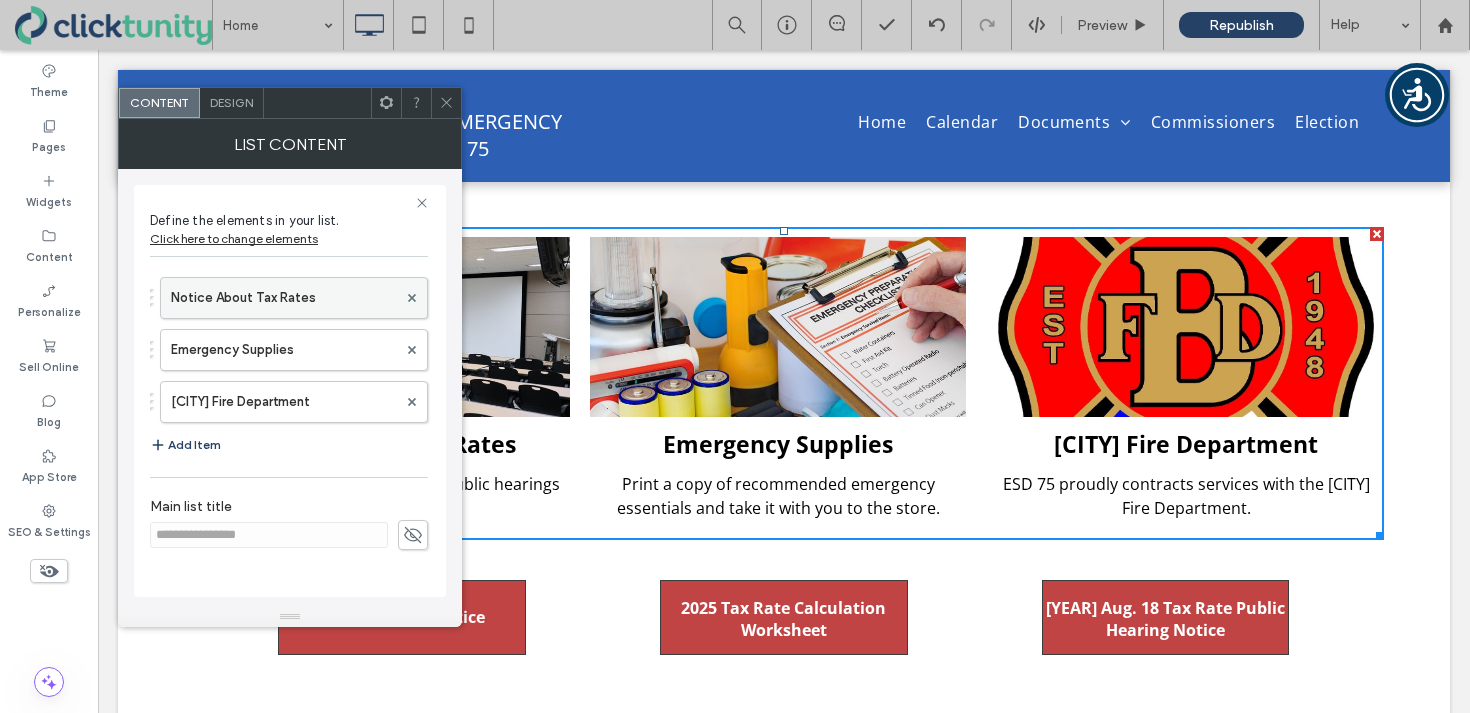 click on "Notice About Tax Rates" at bounding box center (284, 298) 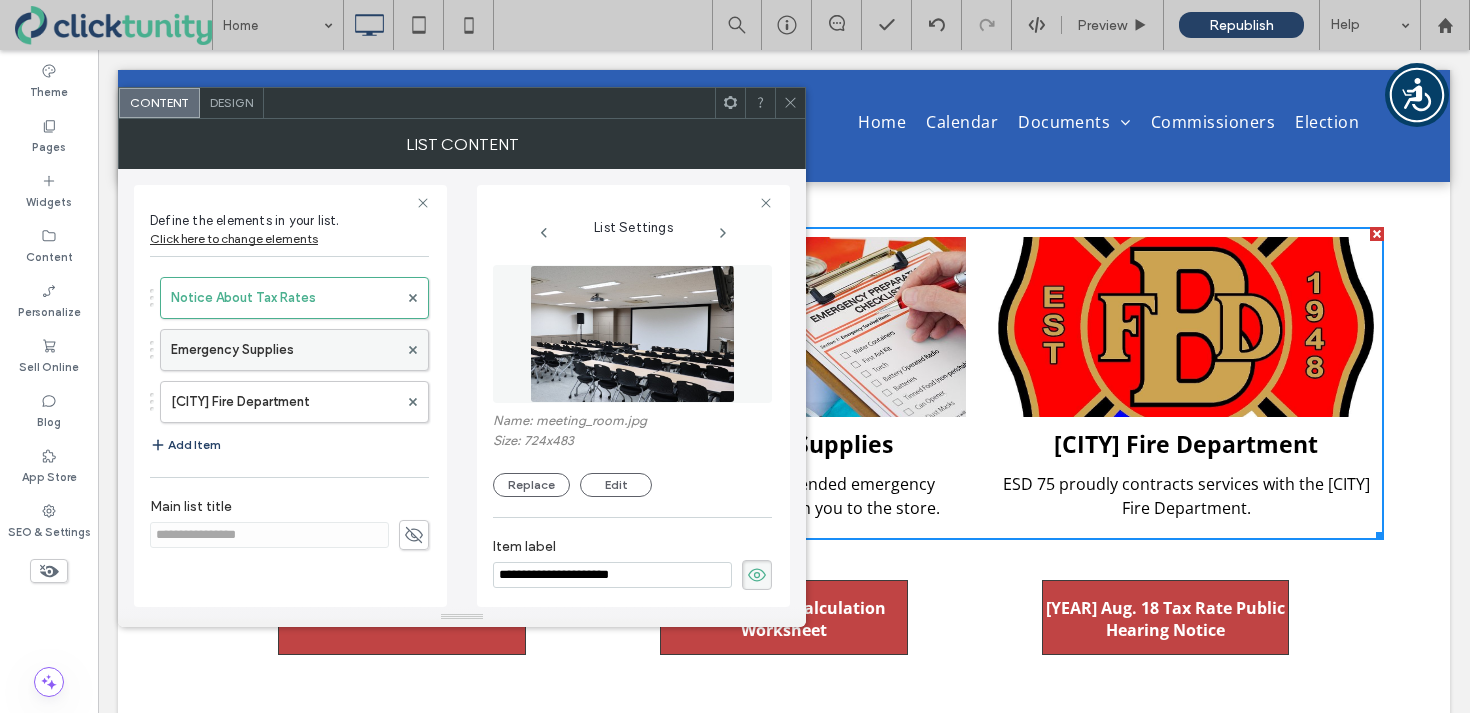 scroll, scrollTop: 0, scrollLeft: 0, axis: both 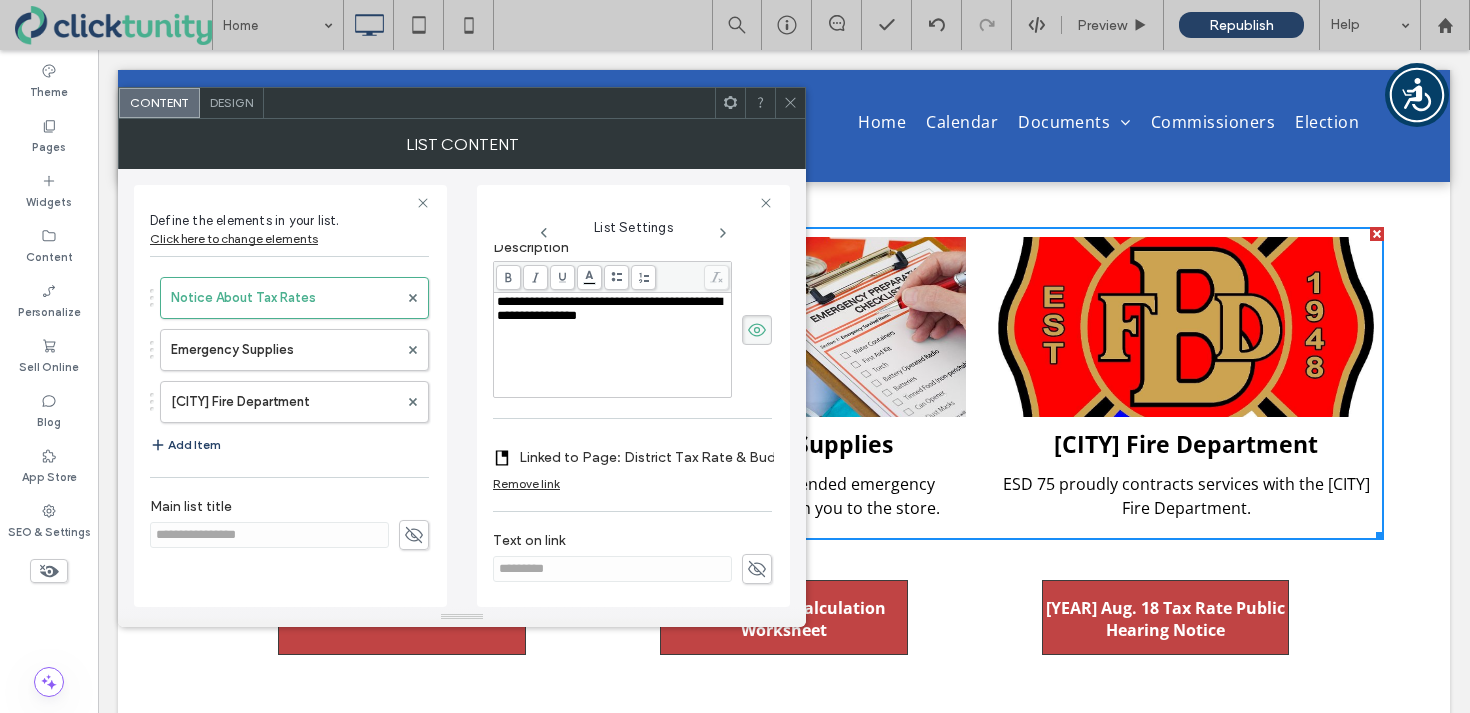 click on "Remove link" at bounding box center [526, 483] 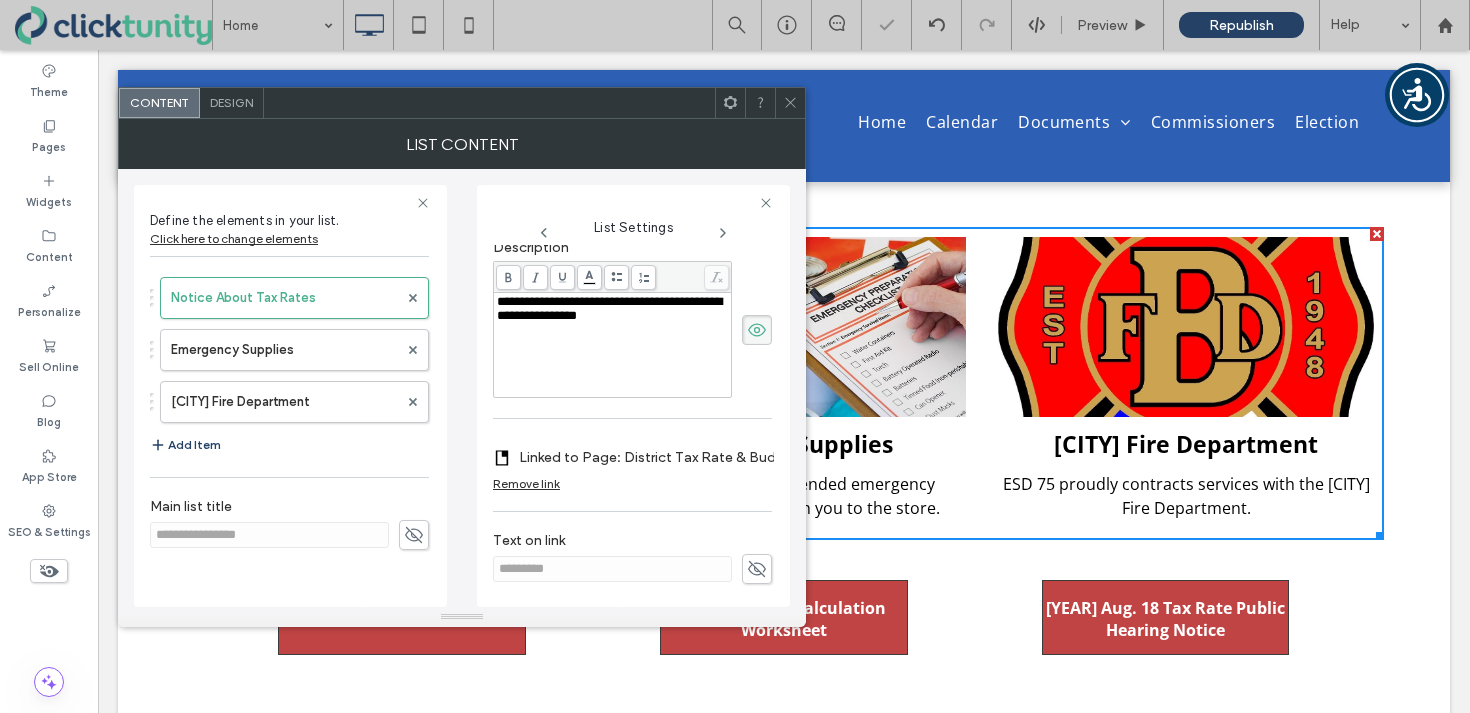 scroll, scrollTop: 358, scrollLeft: 0, axis: vertical 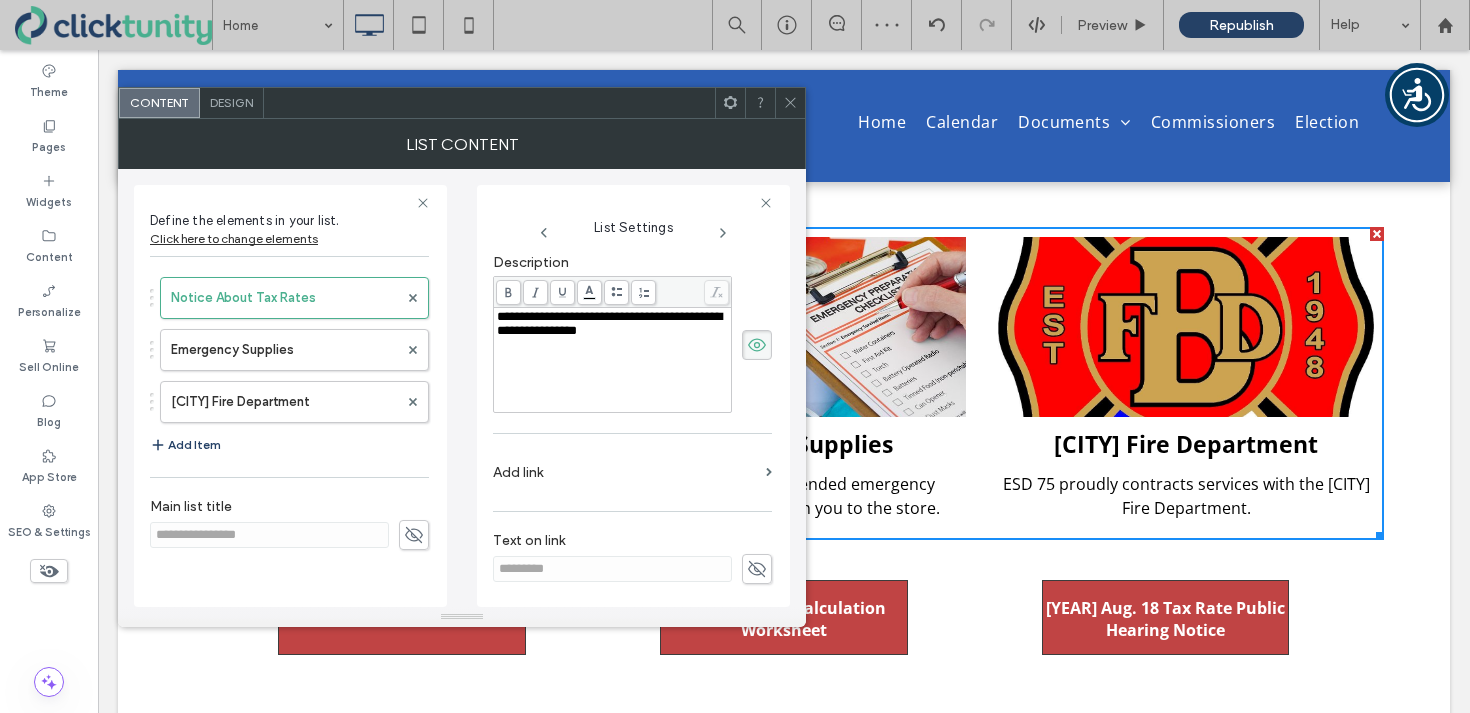click 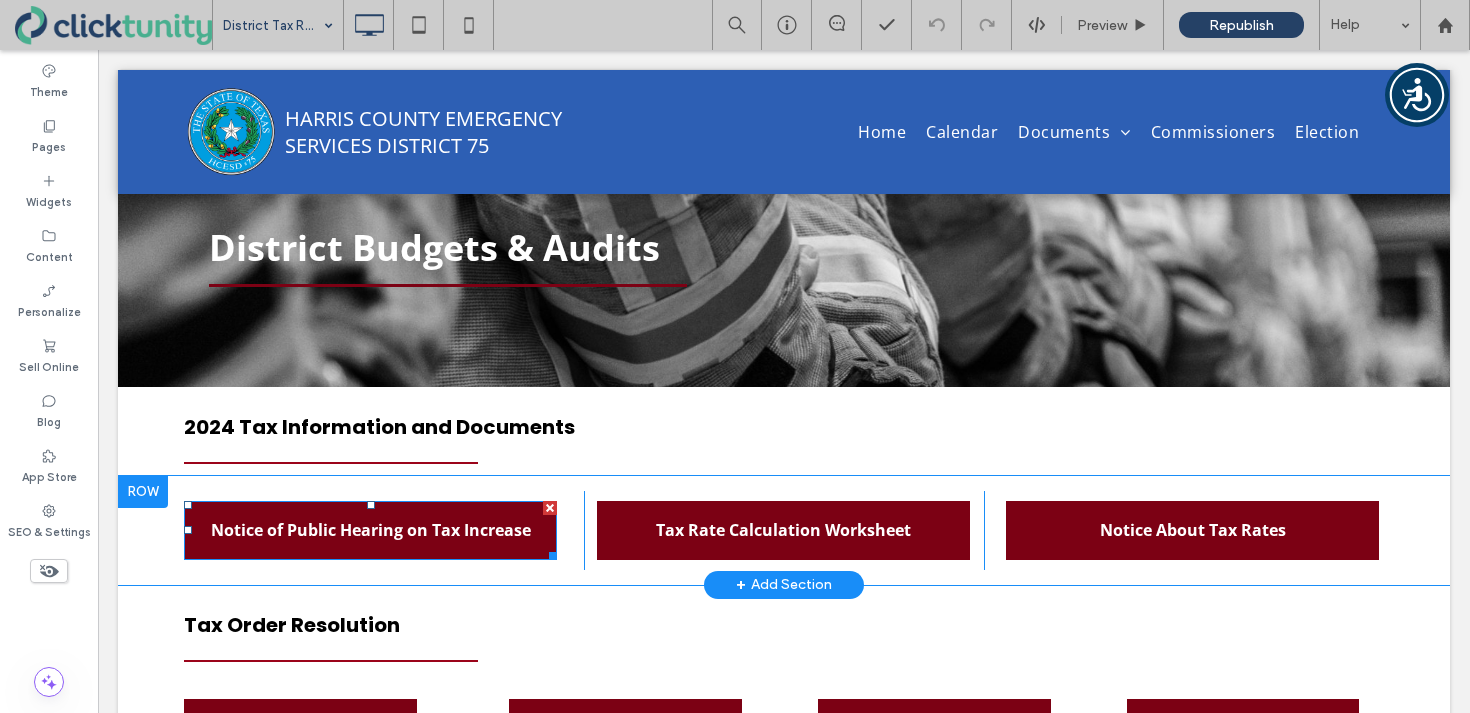 scroll, scrollTop: 53, scrollLeft: 0, axis: vertical 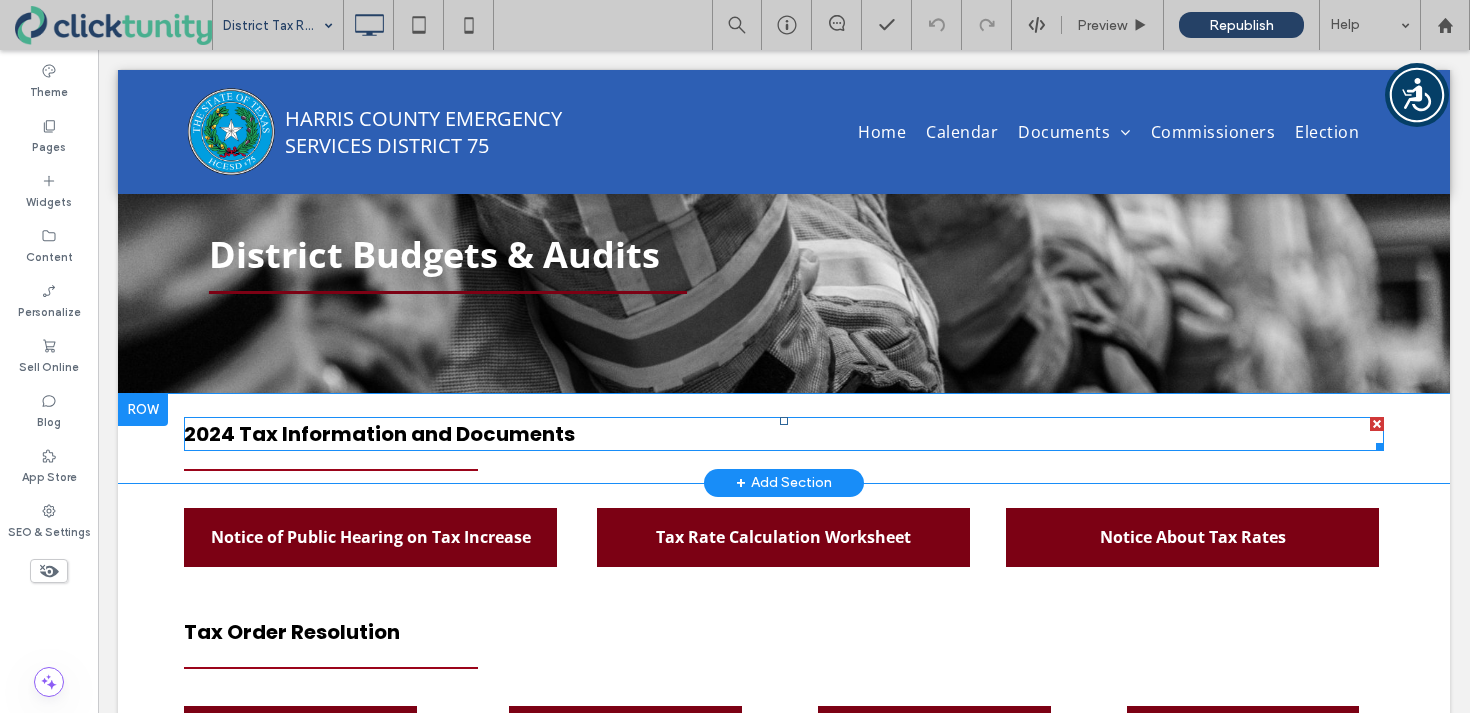 click on "2024 Tax Information and Documents" at bounding box center [379, 434] 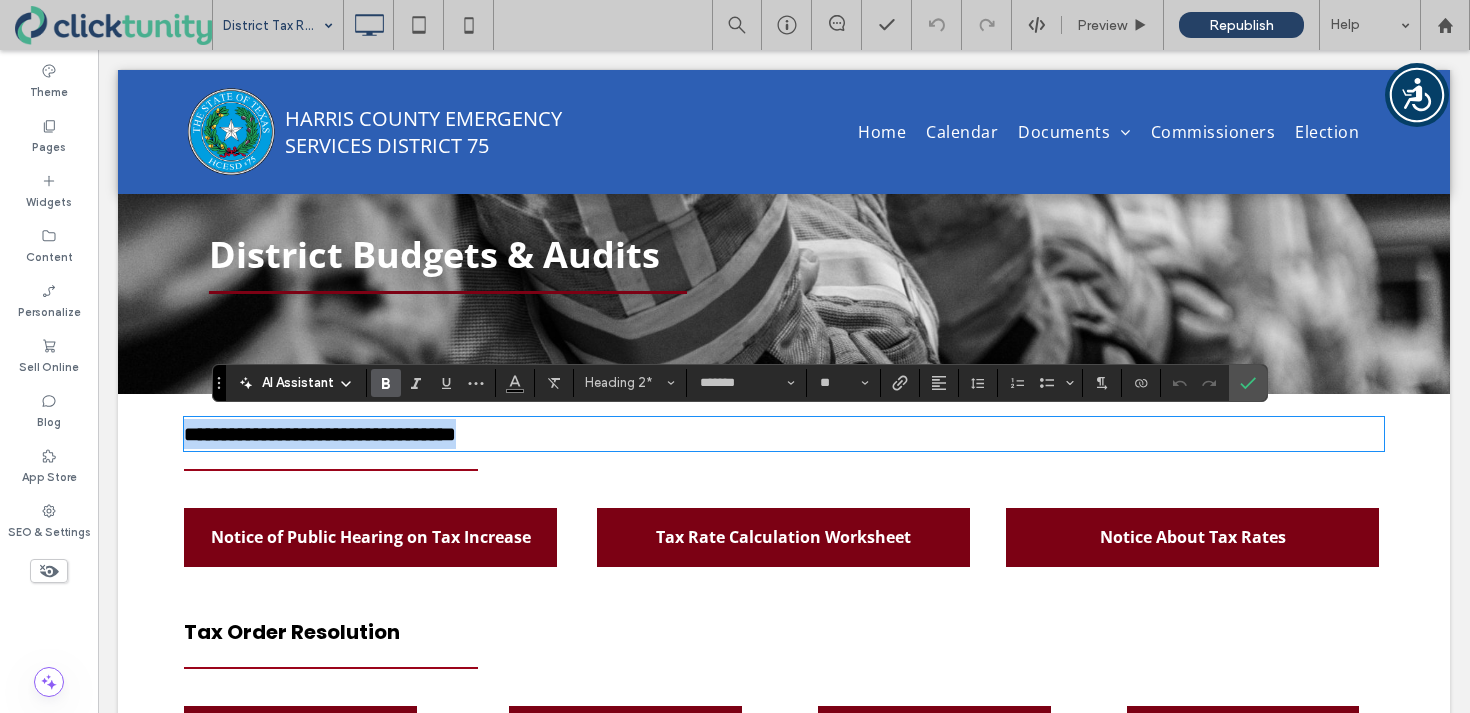 click on "**********" at bounding box center (320, 434) 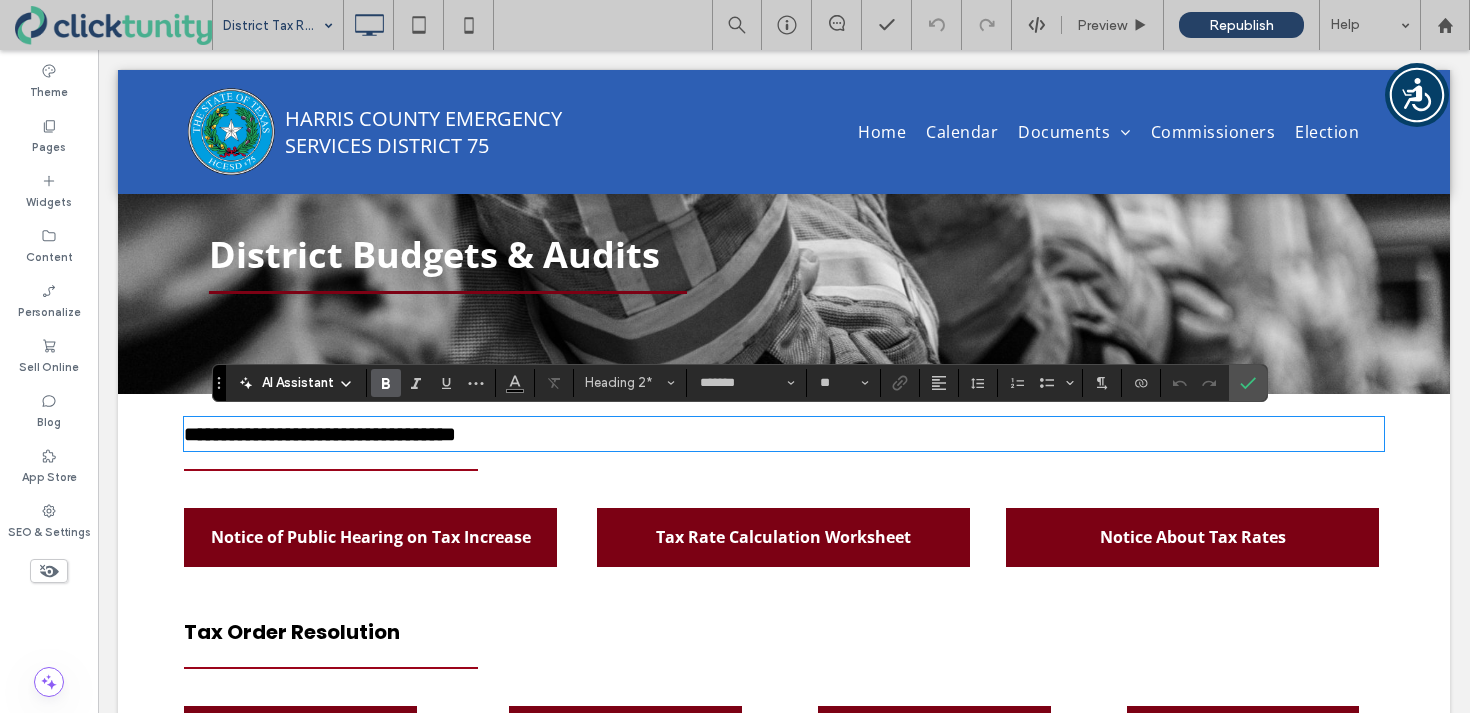 type 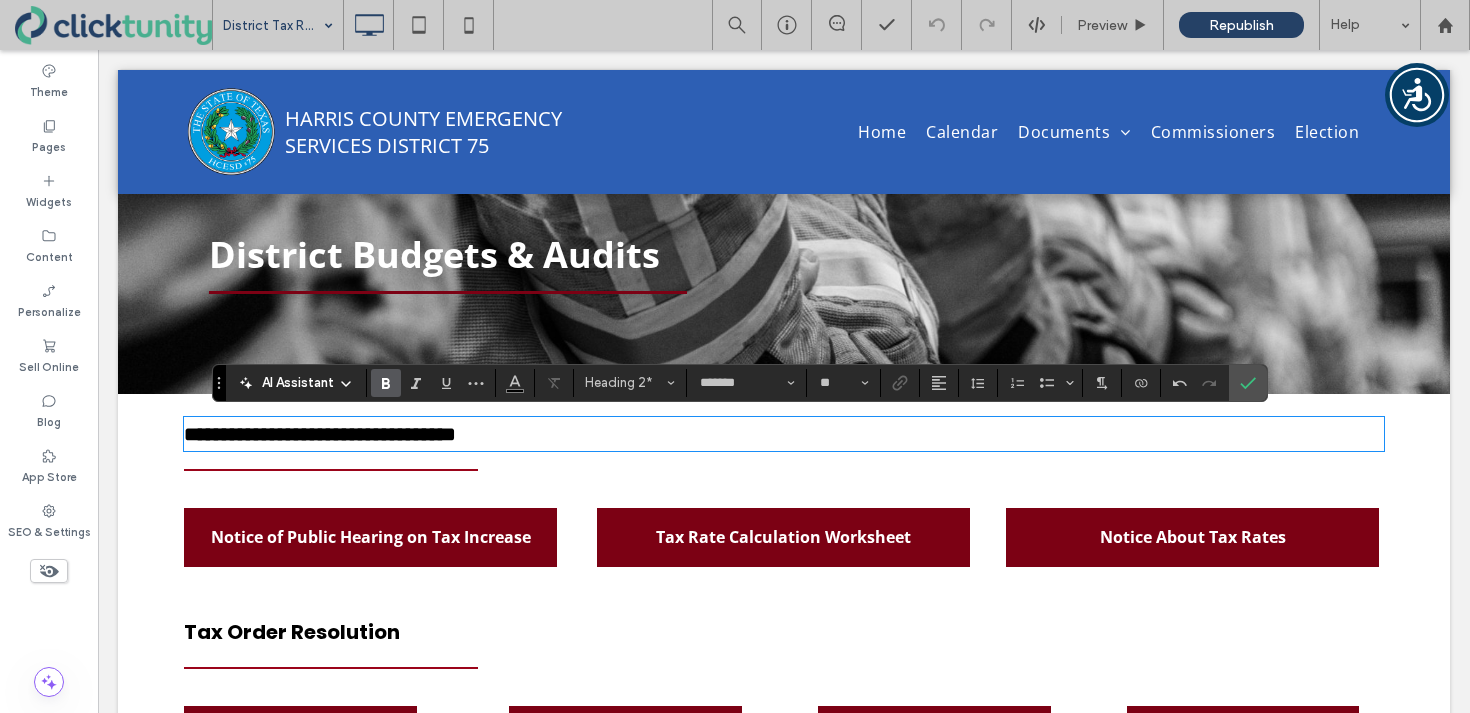 click on "Notice of Public Hearing on Tax Increase" at bounding box center (371, 537) 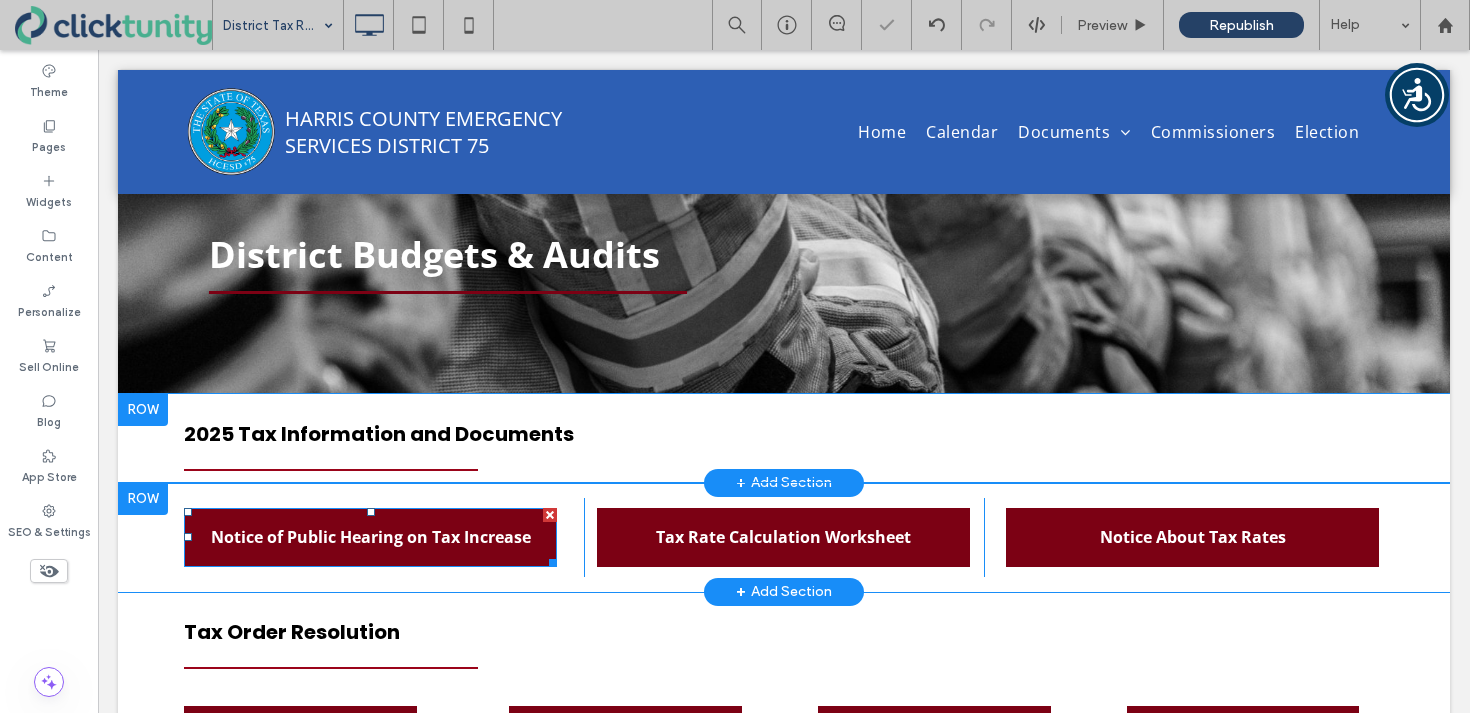 click on "Notice of Public Hearing on Tax Increase" at bounding box center (371, 537) 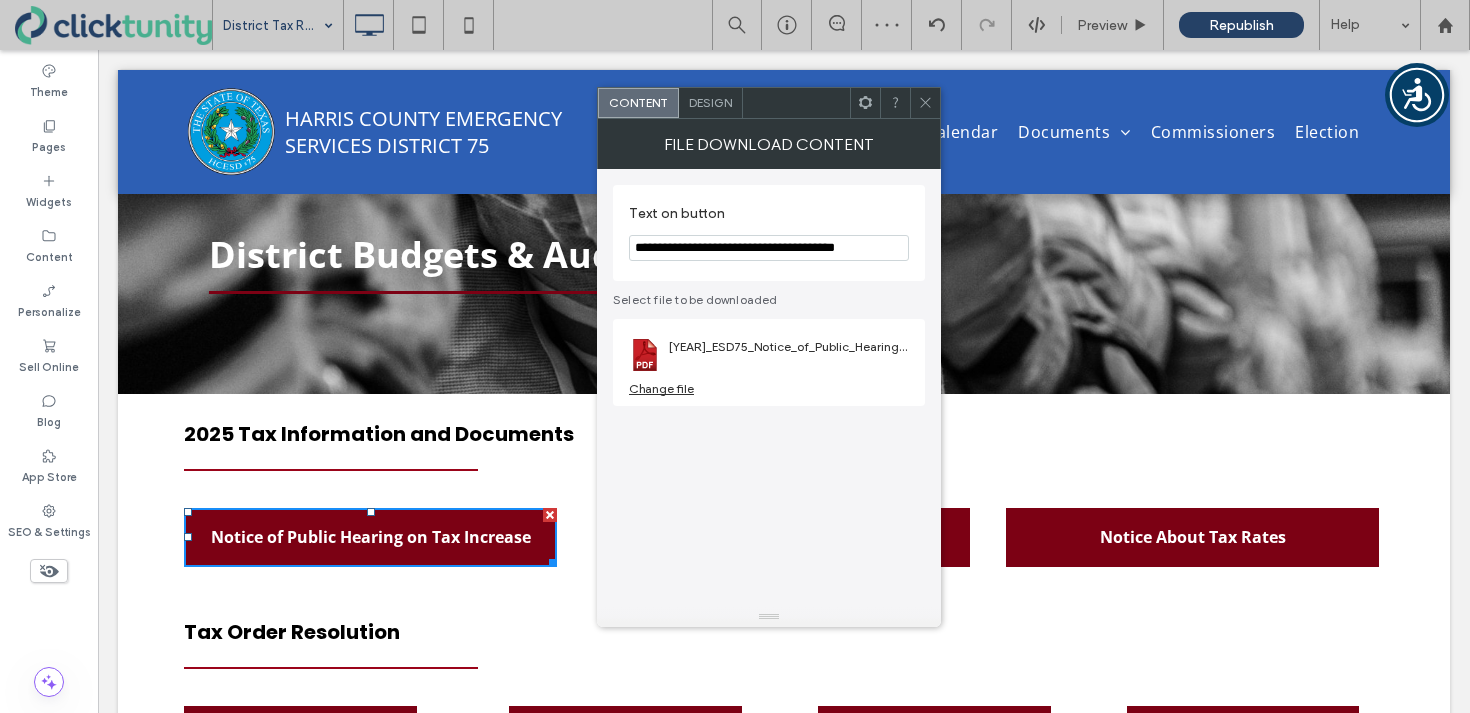 click on "Change file" at bounding box center [661, 388] 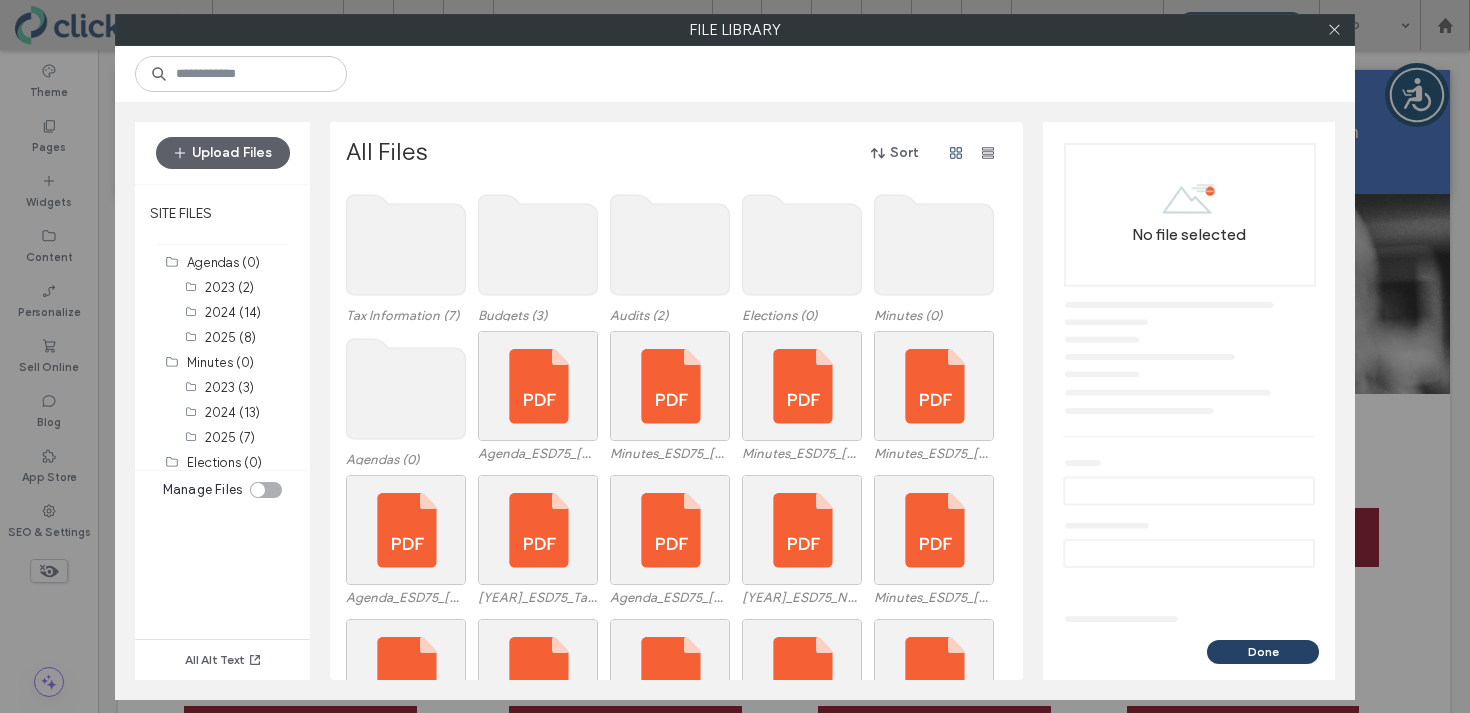 click 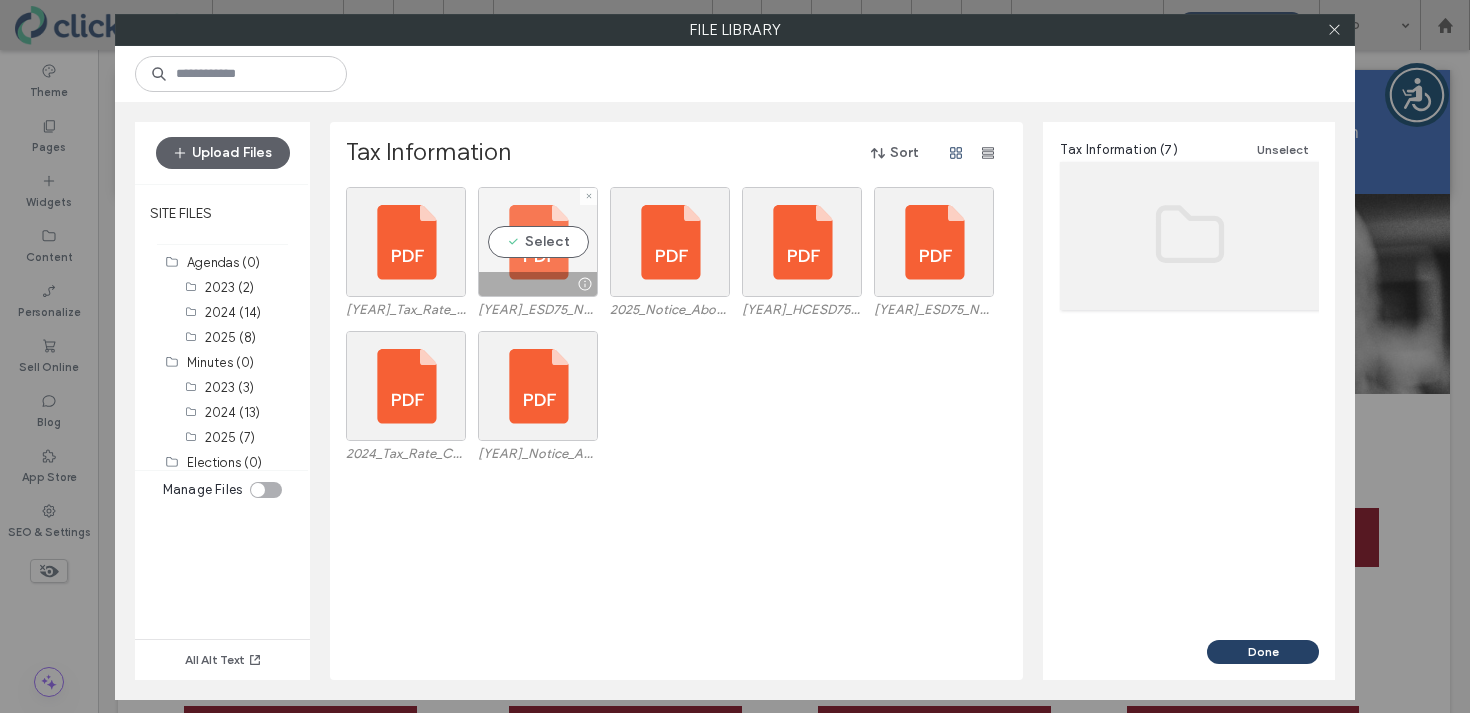 click on "Select" at bounding box center [538, 242] 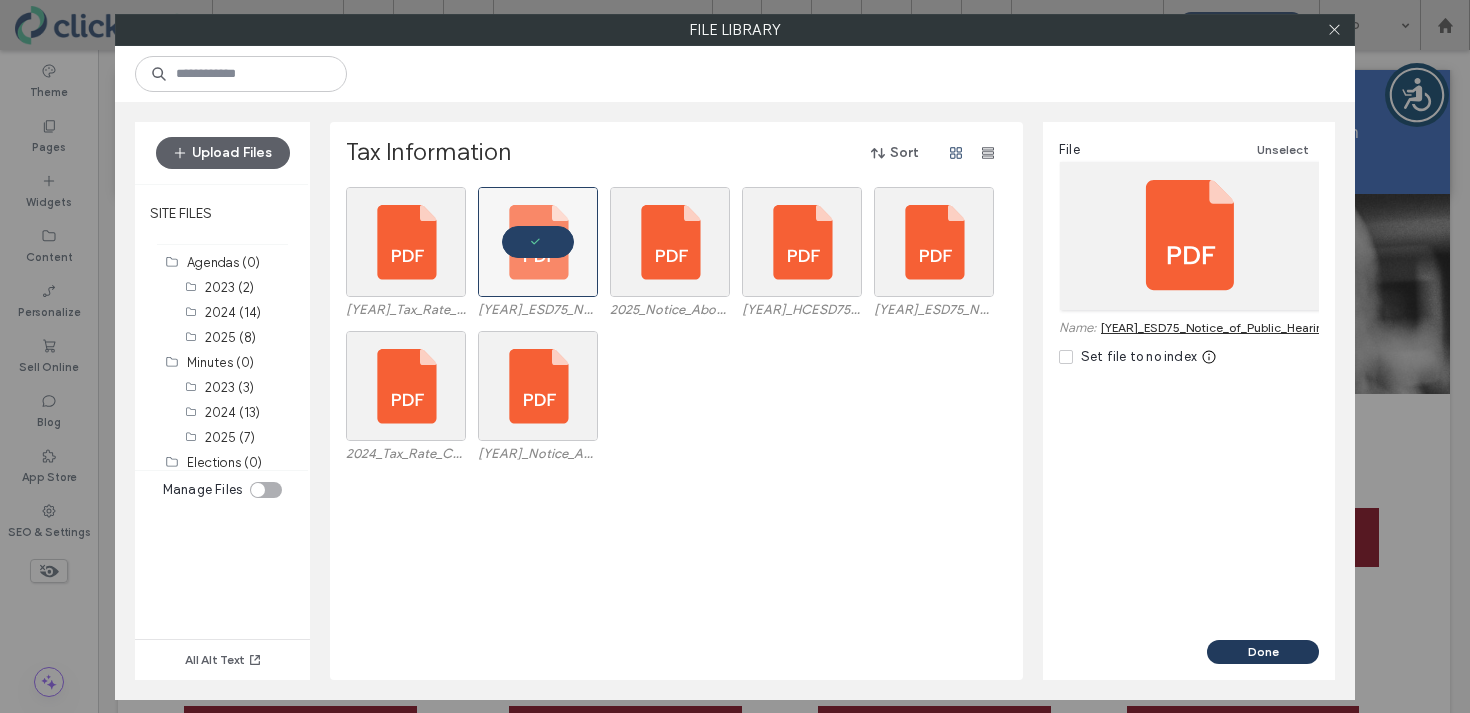 click on "Done" at bounding box center [1263, 652] 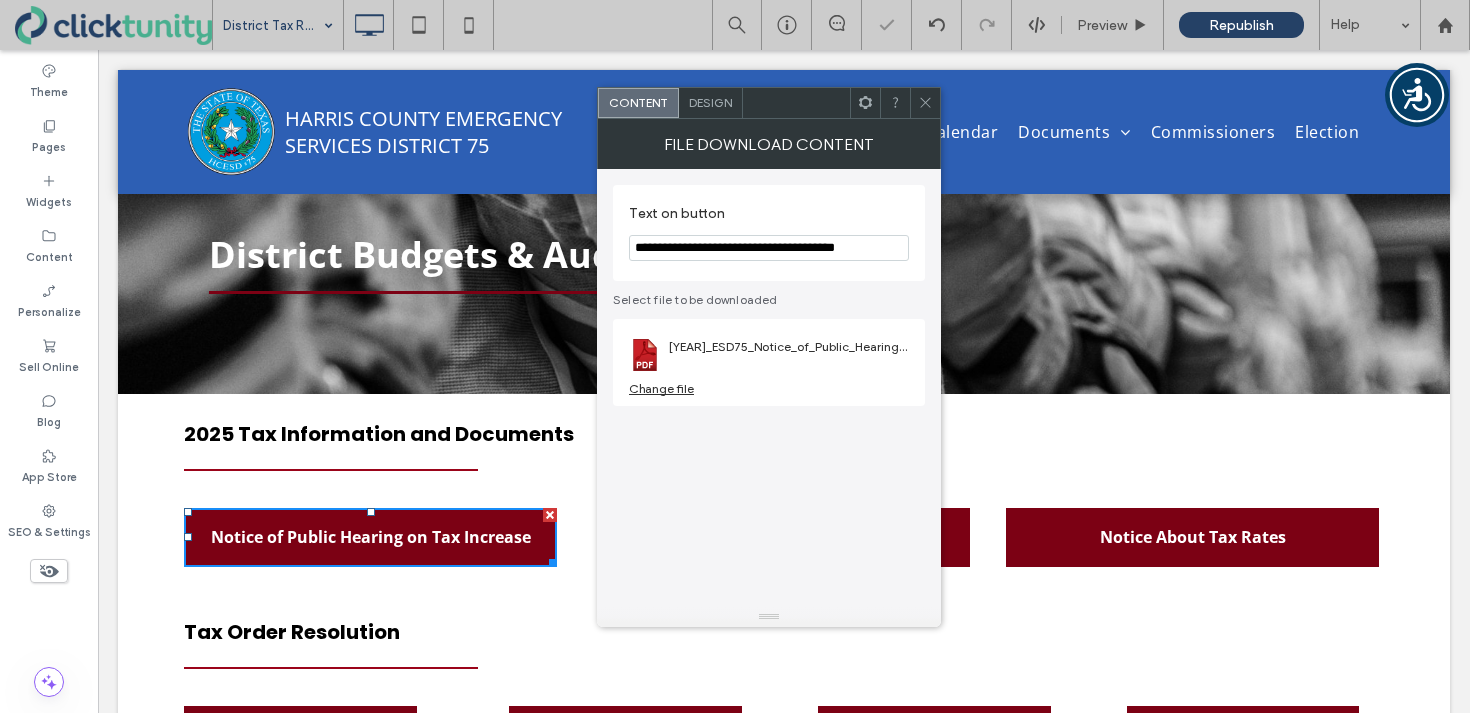 click 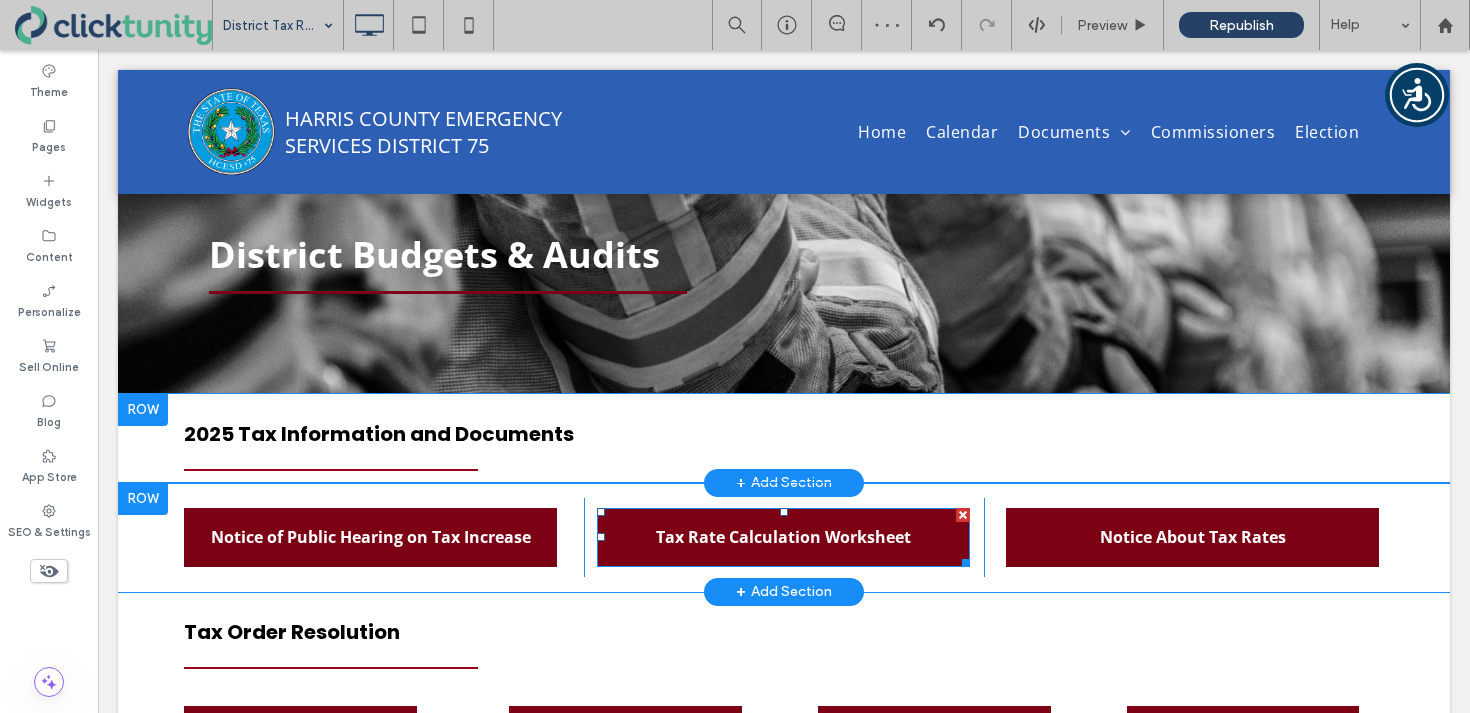 click on "Tax Rate Calculation Worksheet" at bounding box center (783, 537) 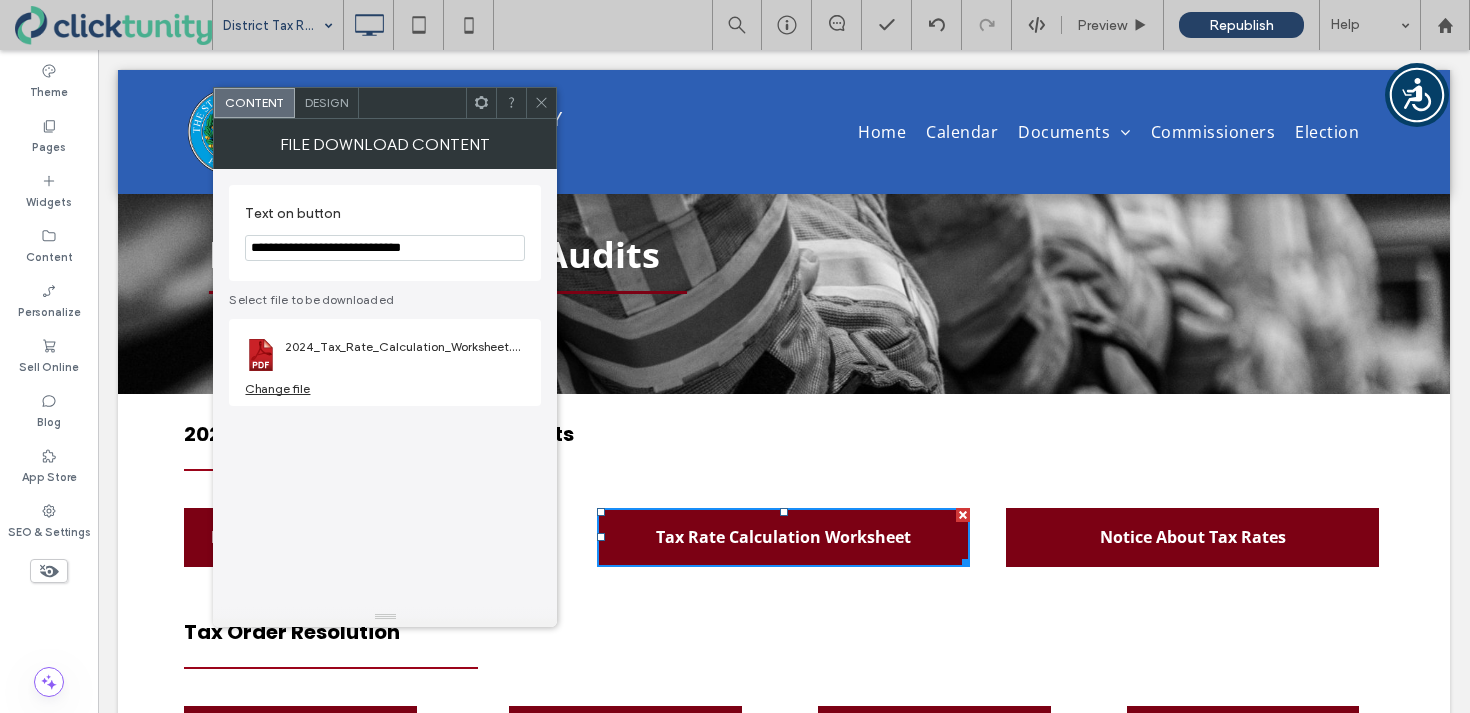 click on "Change file" at bounding box center [277, 388] 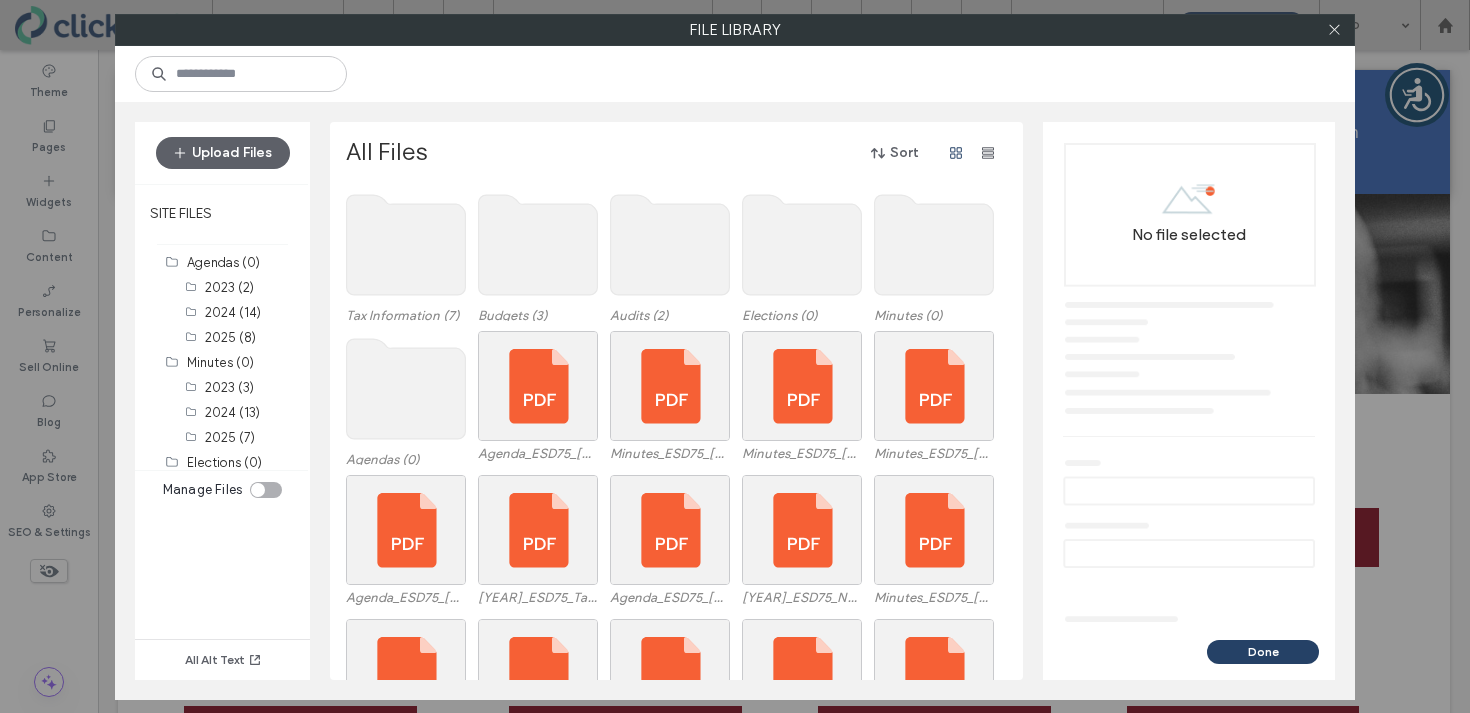 click 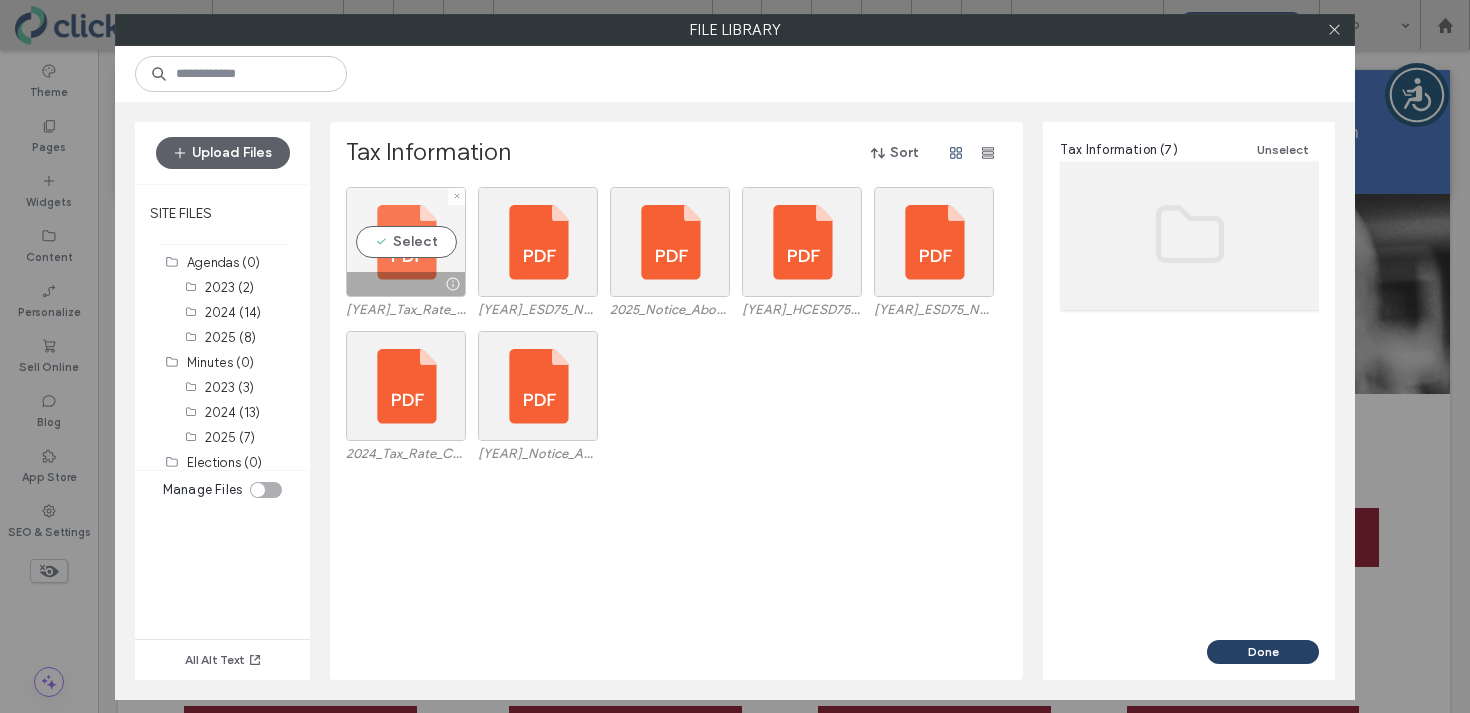 click on "Select" at bounding box center (406, 242) 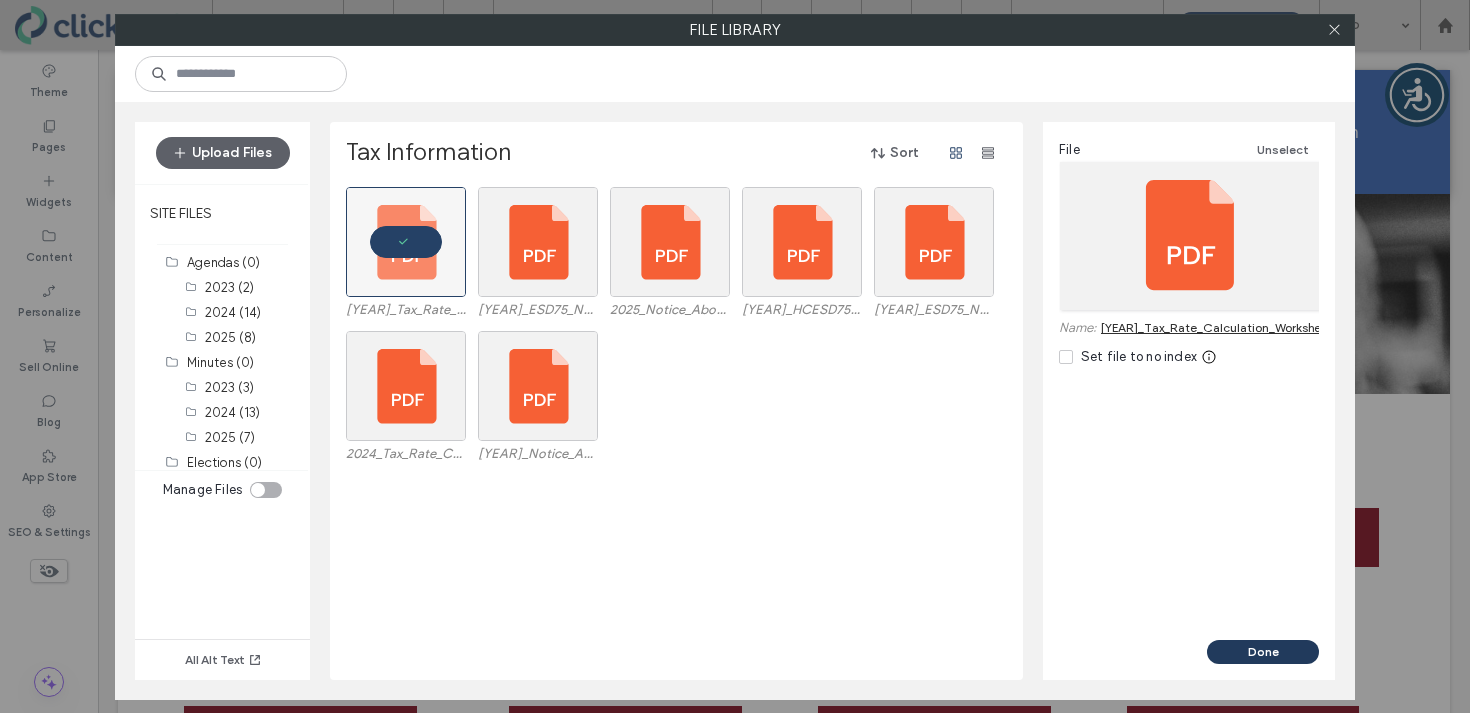 click on "Done" at bounding box center (1263, 652) 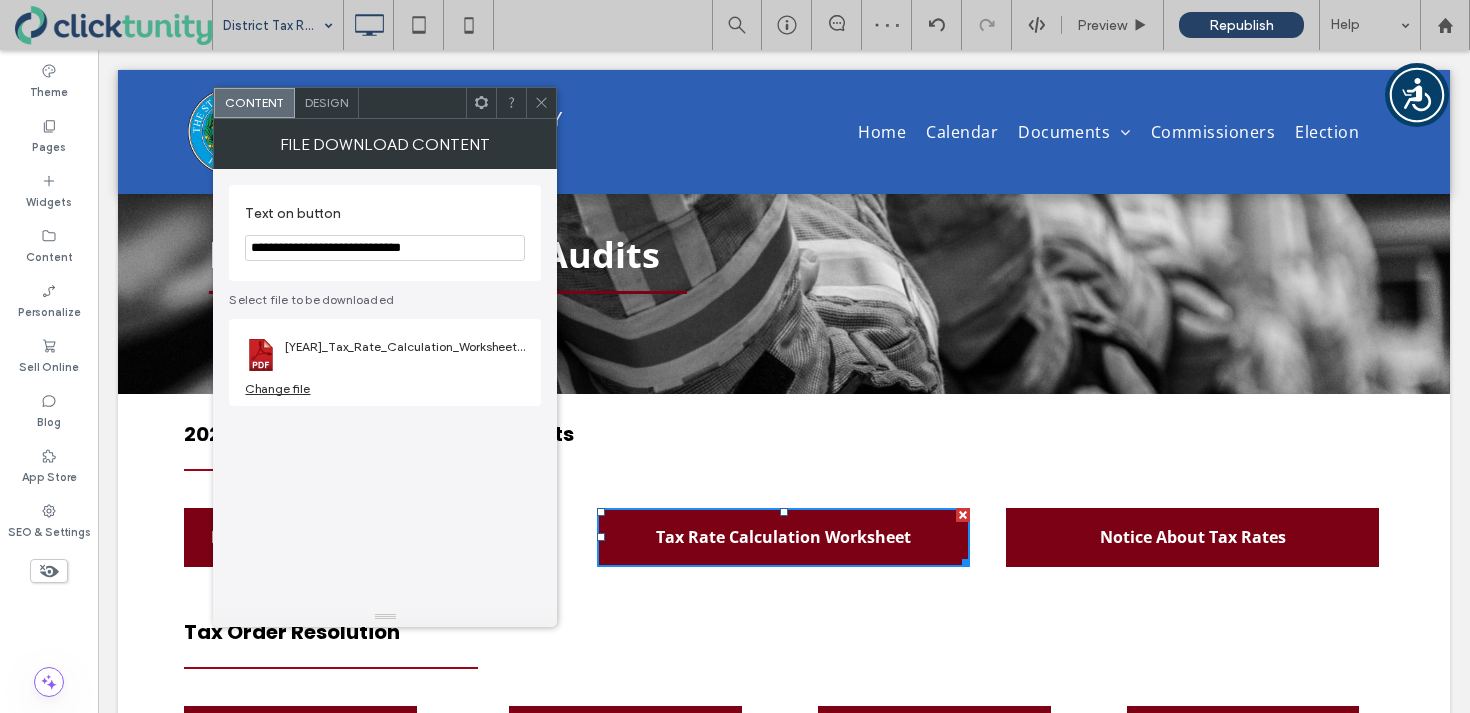 click on "Content Design" at bounding box center (385, 103) 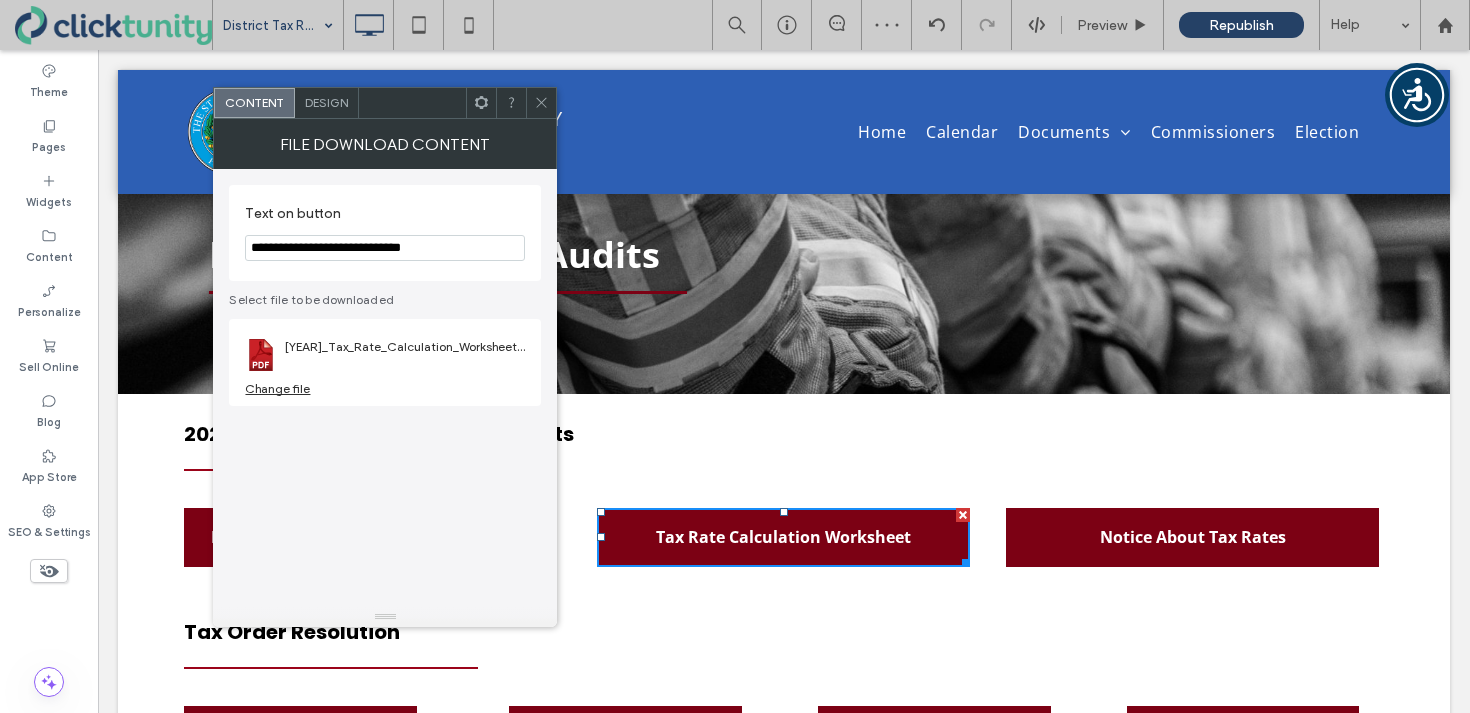 click at bounding box center (541, 103) 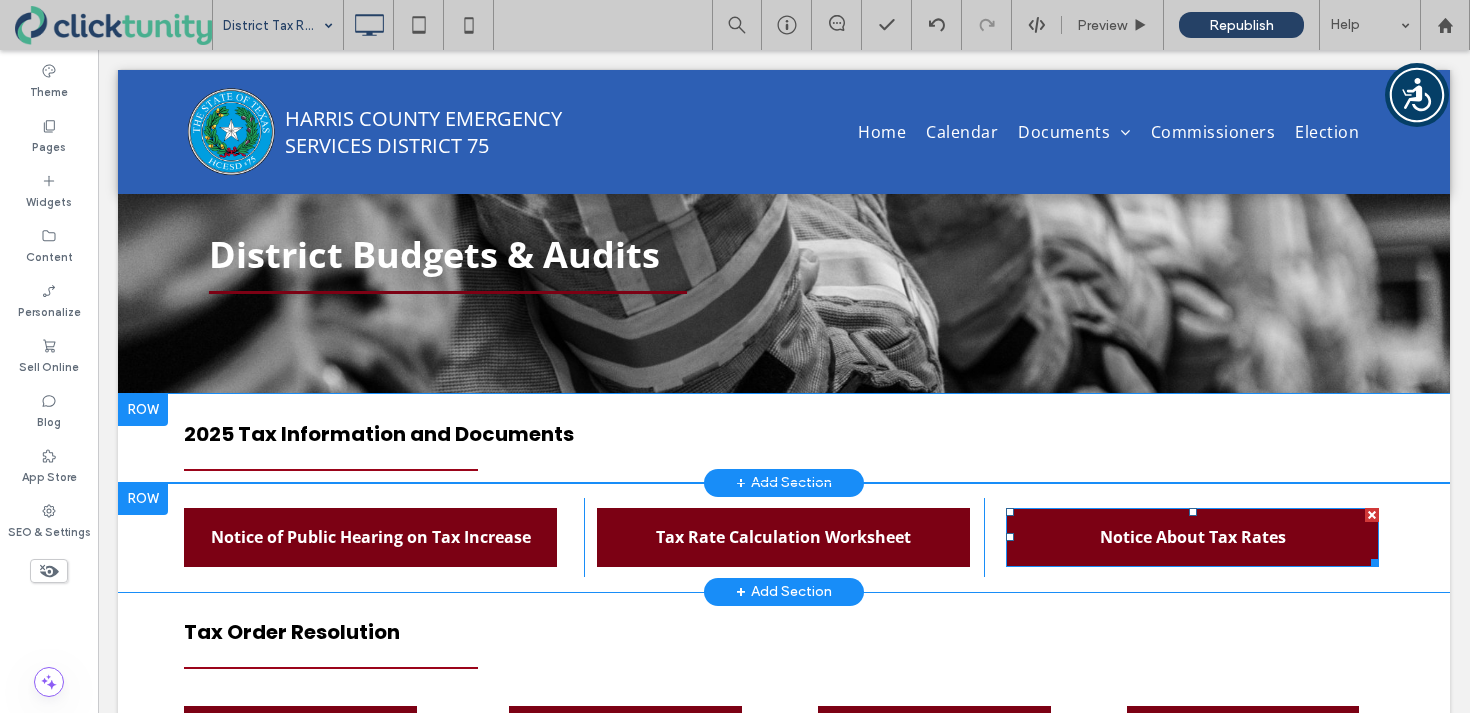 click on "Notice About Tax Rates" at bounding box center [1192, 537] 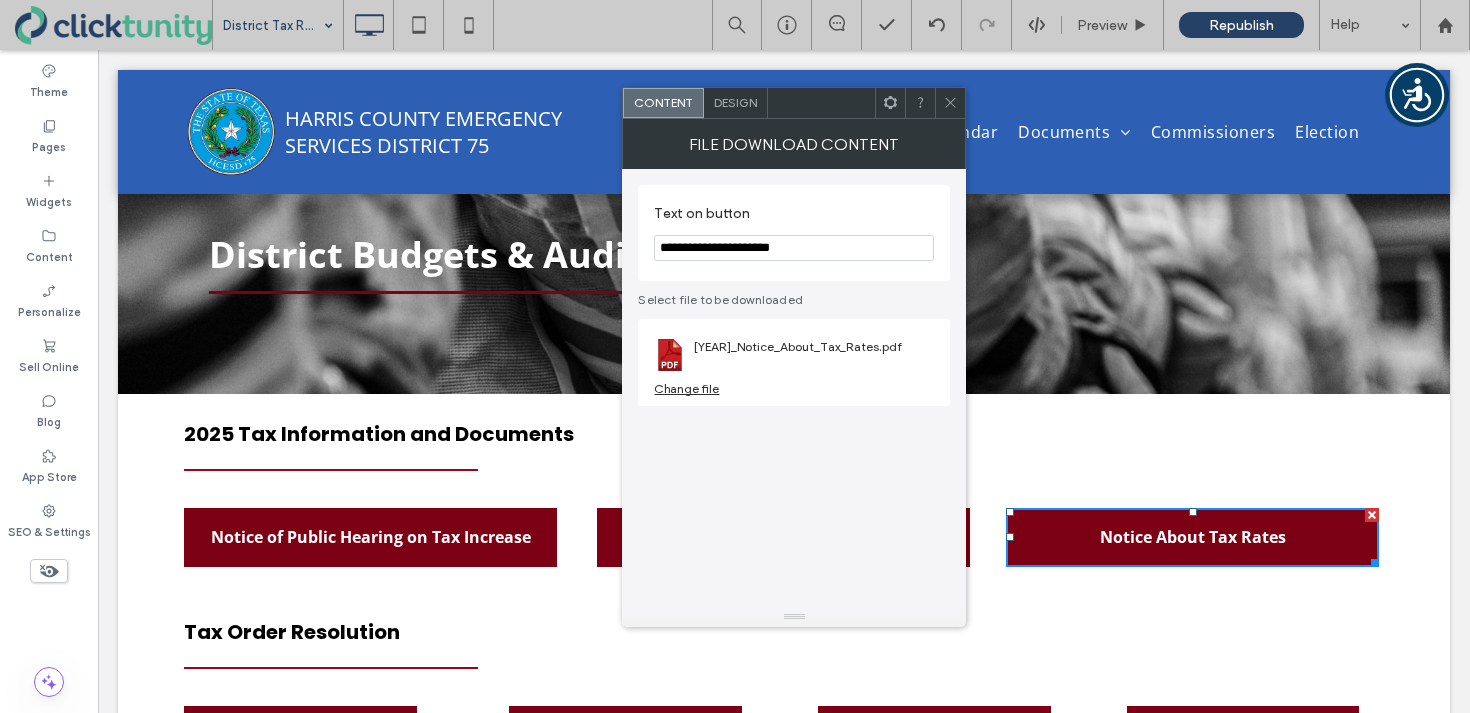 click on "Change file" at bounding box center (686, 388) 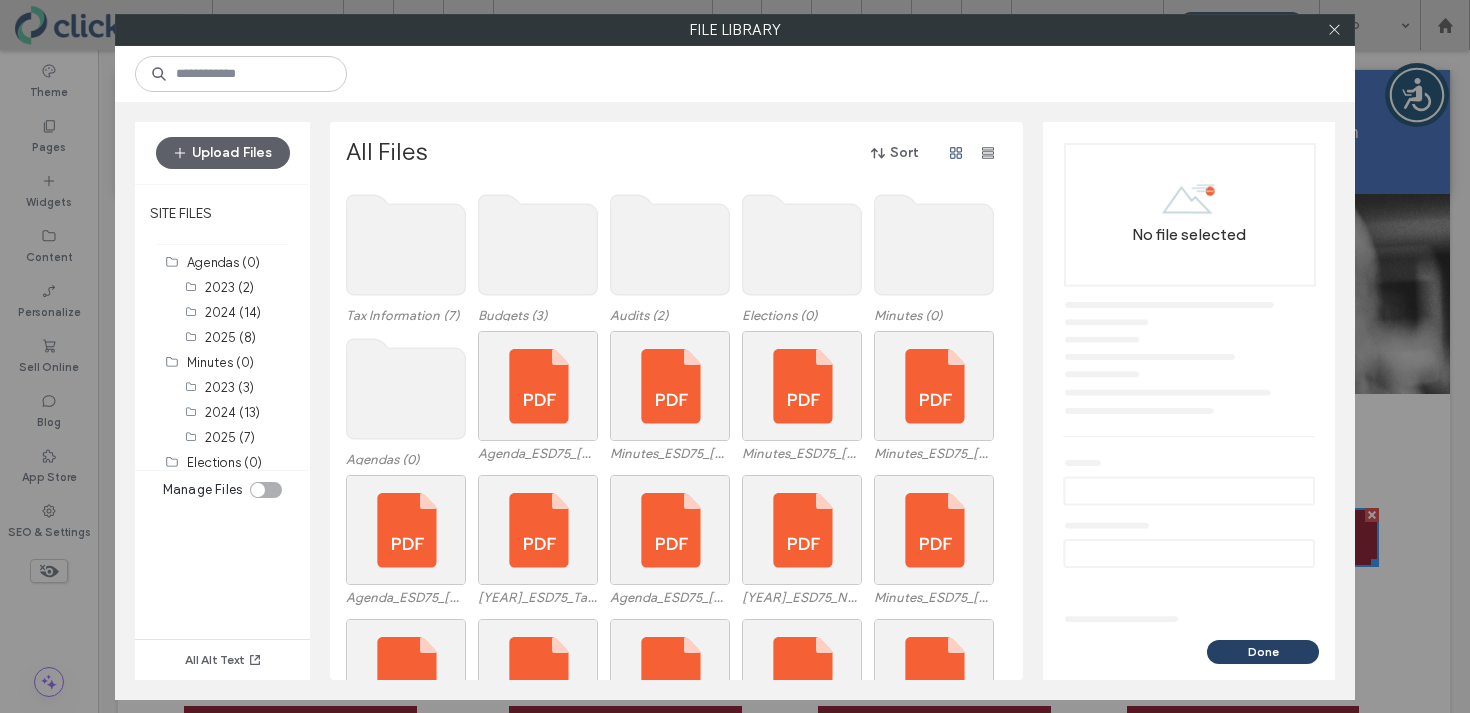 click 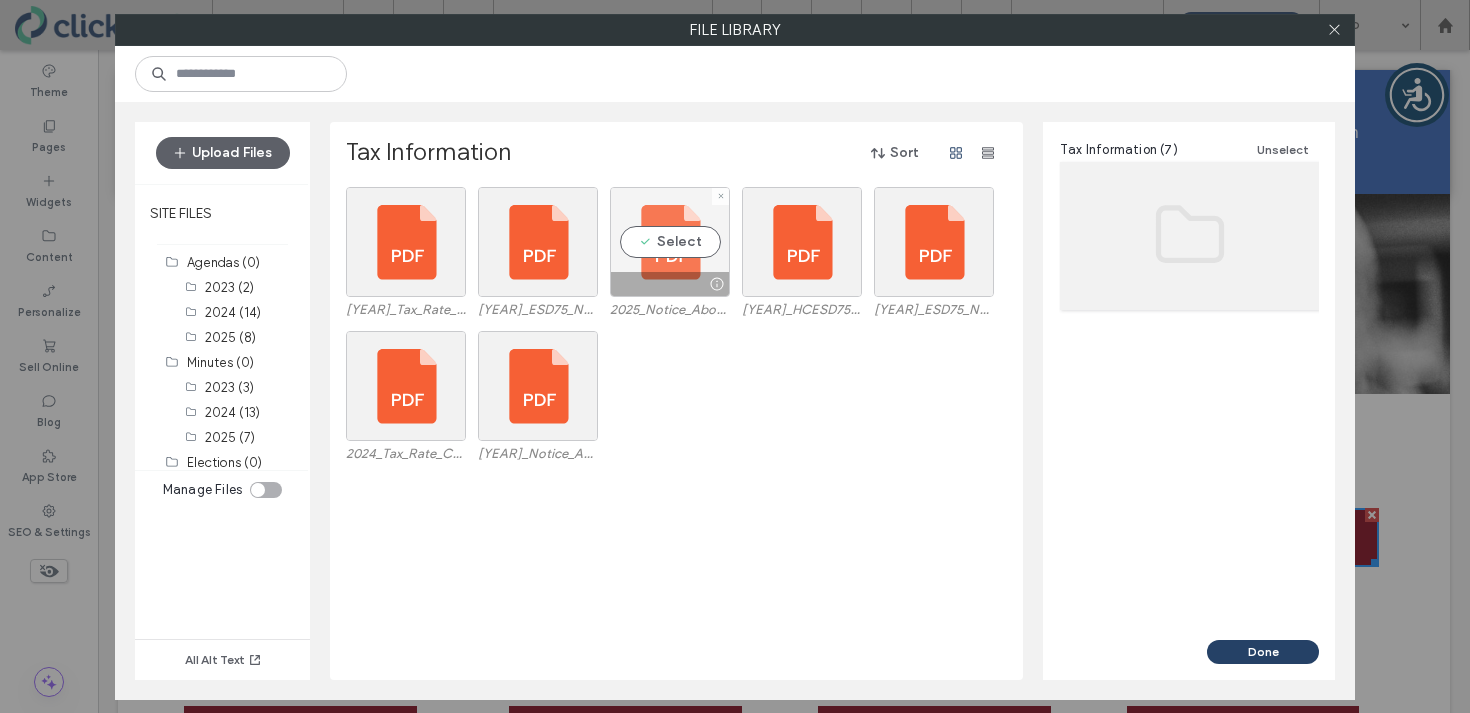 click on "Select" at bounding box center [670, 242] 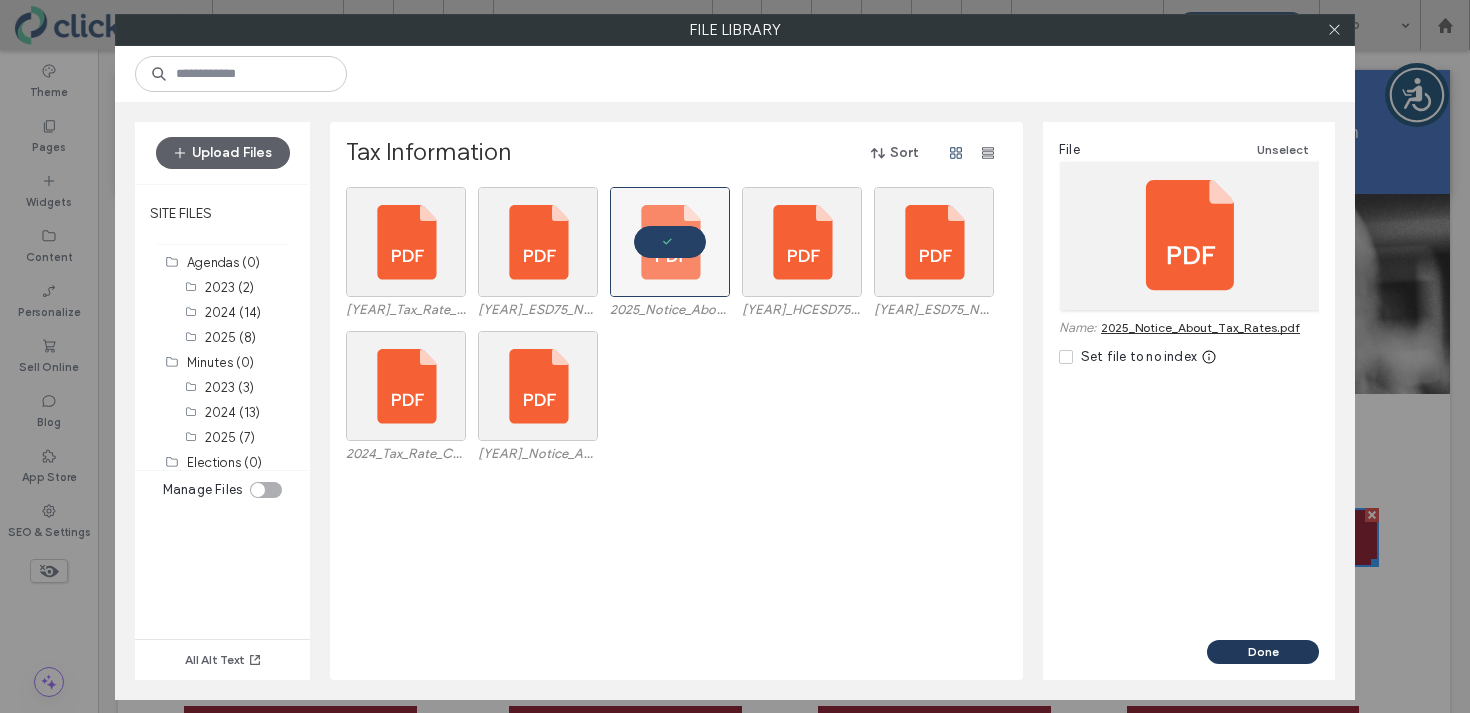 click on "Done" at bounding box center [1263, 652] 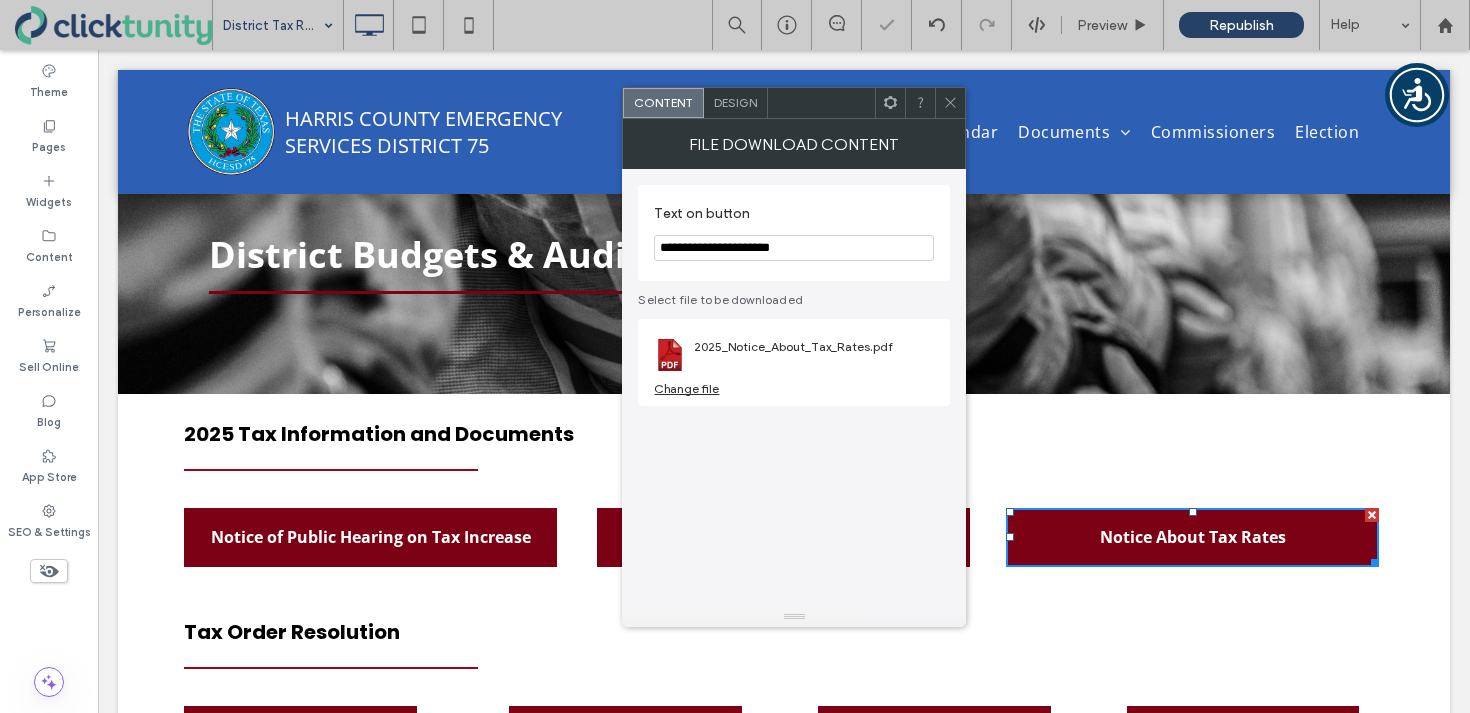 click 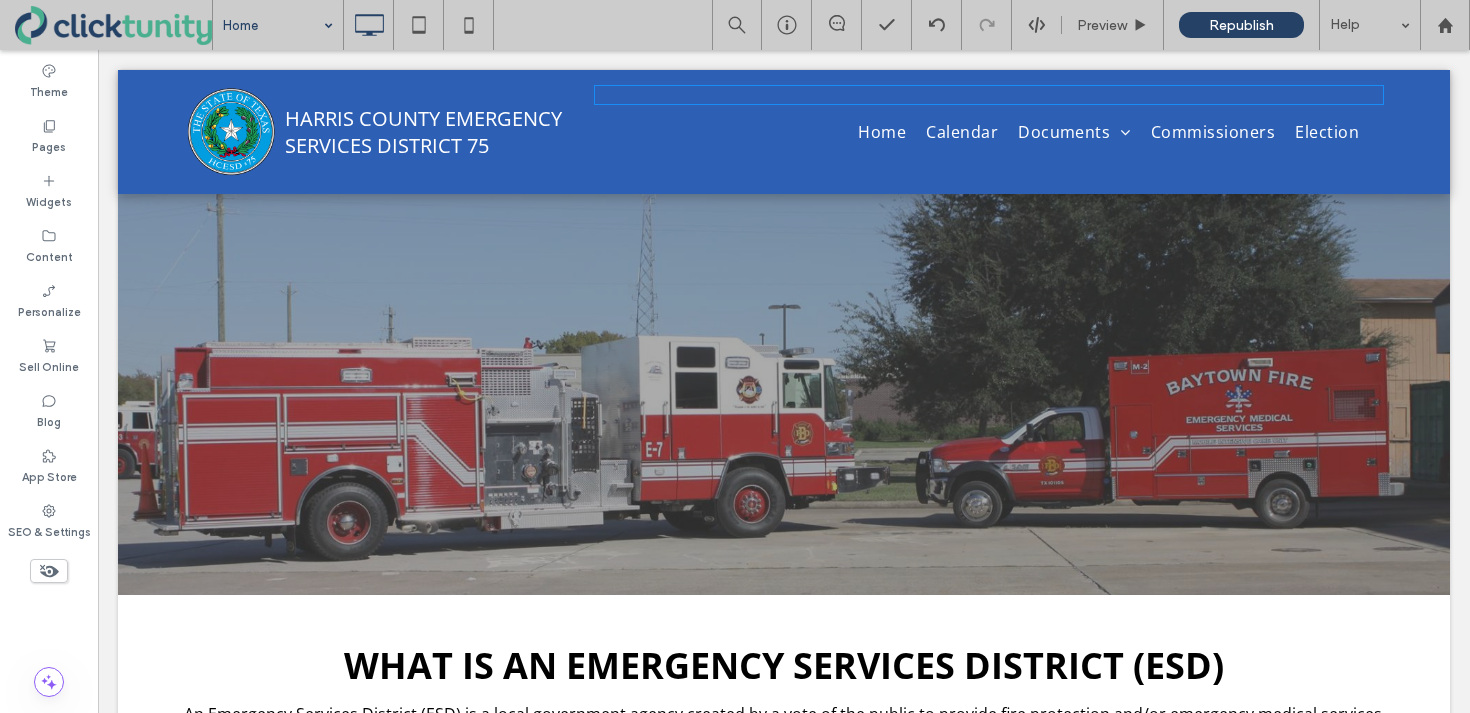 scroll, scrollTop: 0, scrollLeft: 0, axis: both 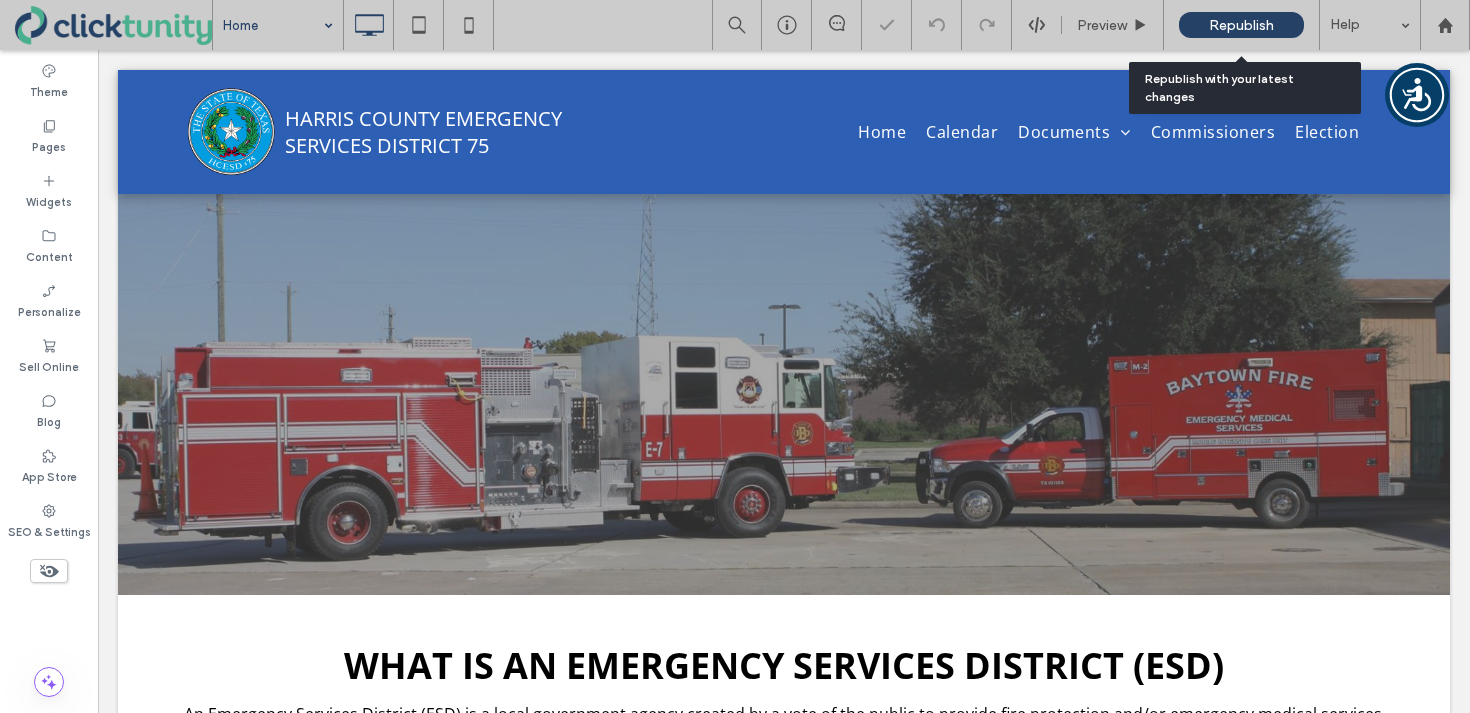 click on "Republish" at bounding box center [1241, 25] 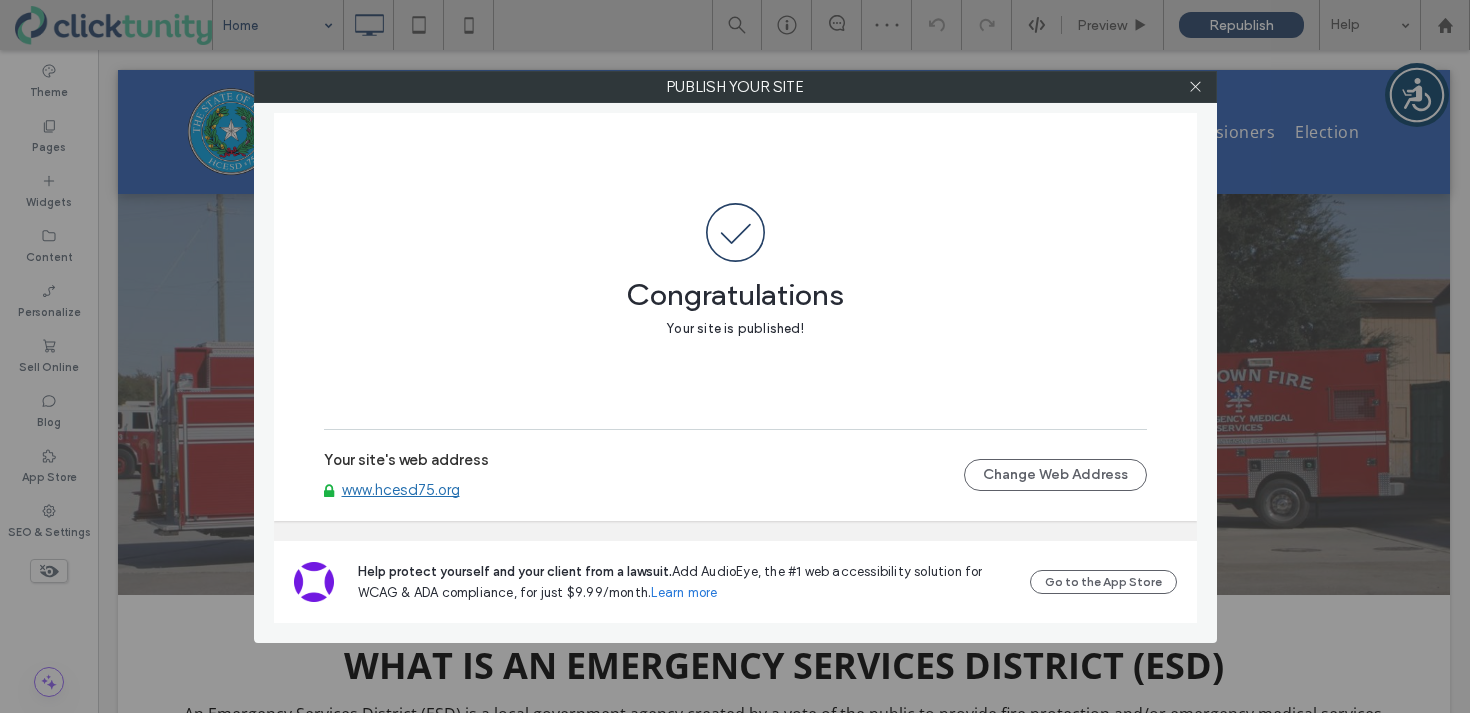 click on "www.hcesd75.org" at bounding box center (401, 490) 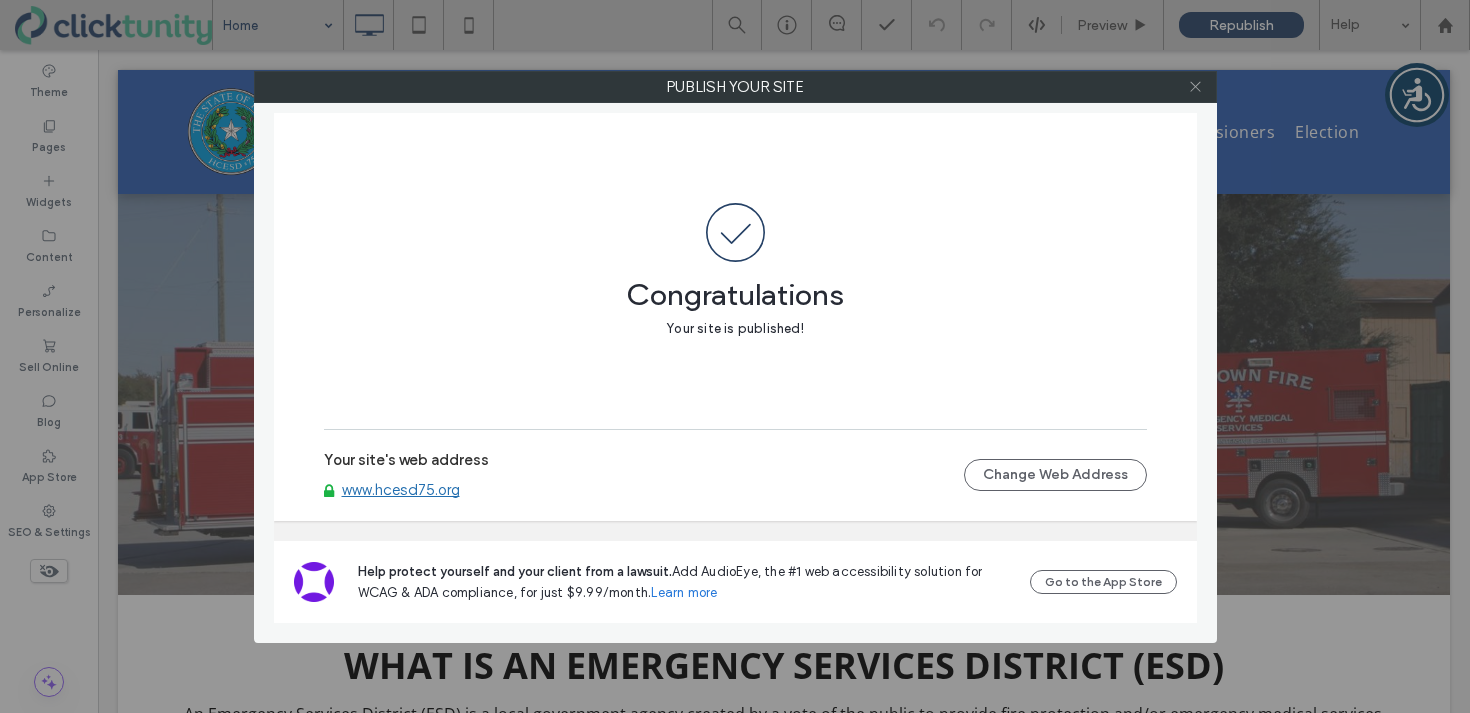 click 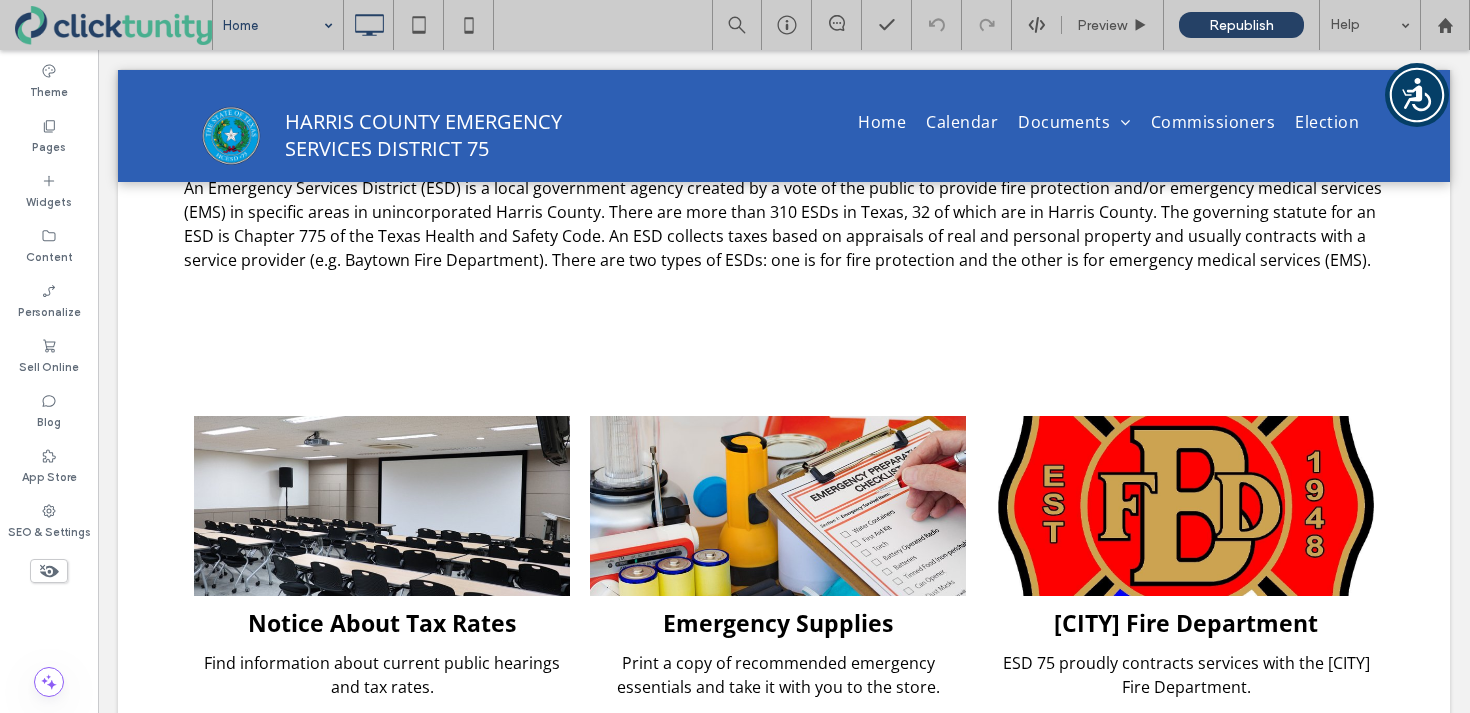 scroll, scrollTop: 597, scrollLeft: 0, axis: vertical 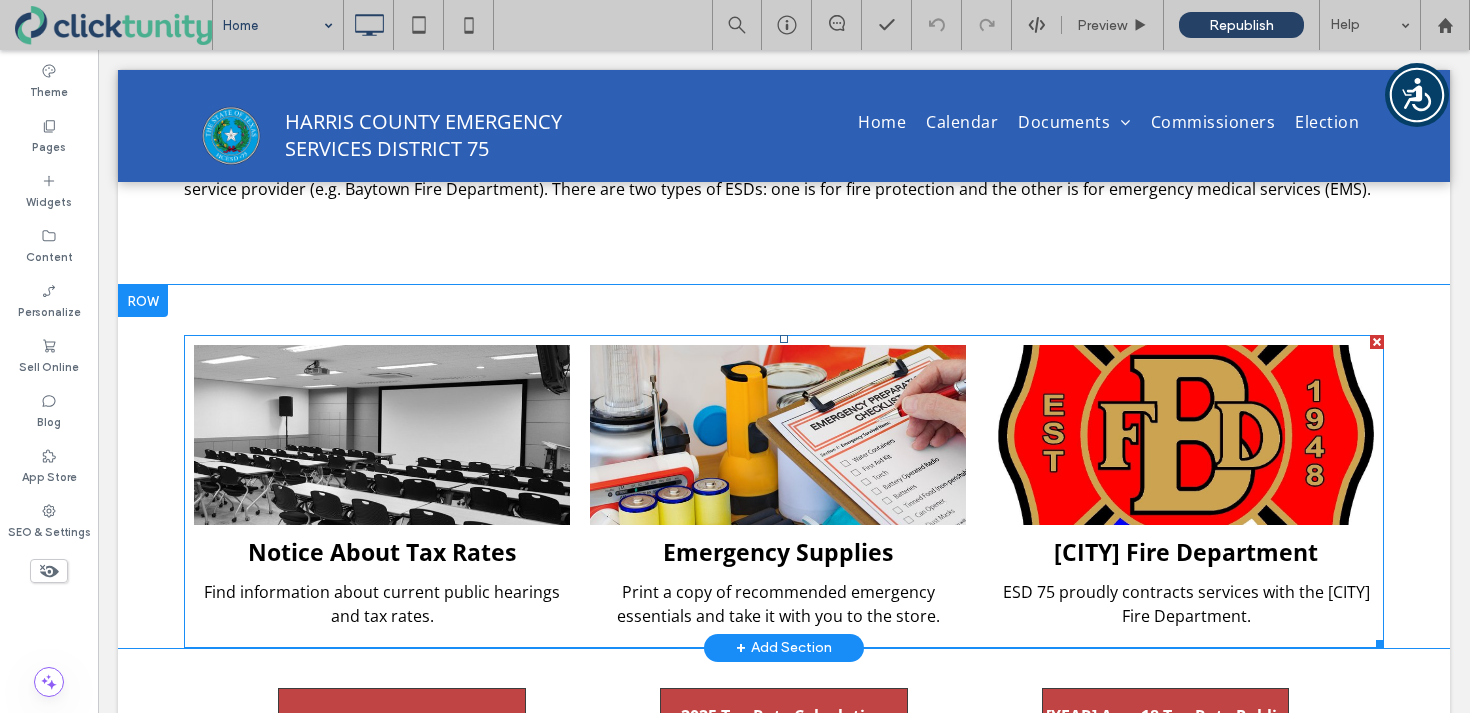 click at bounding box center [382, 435] 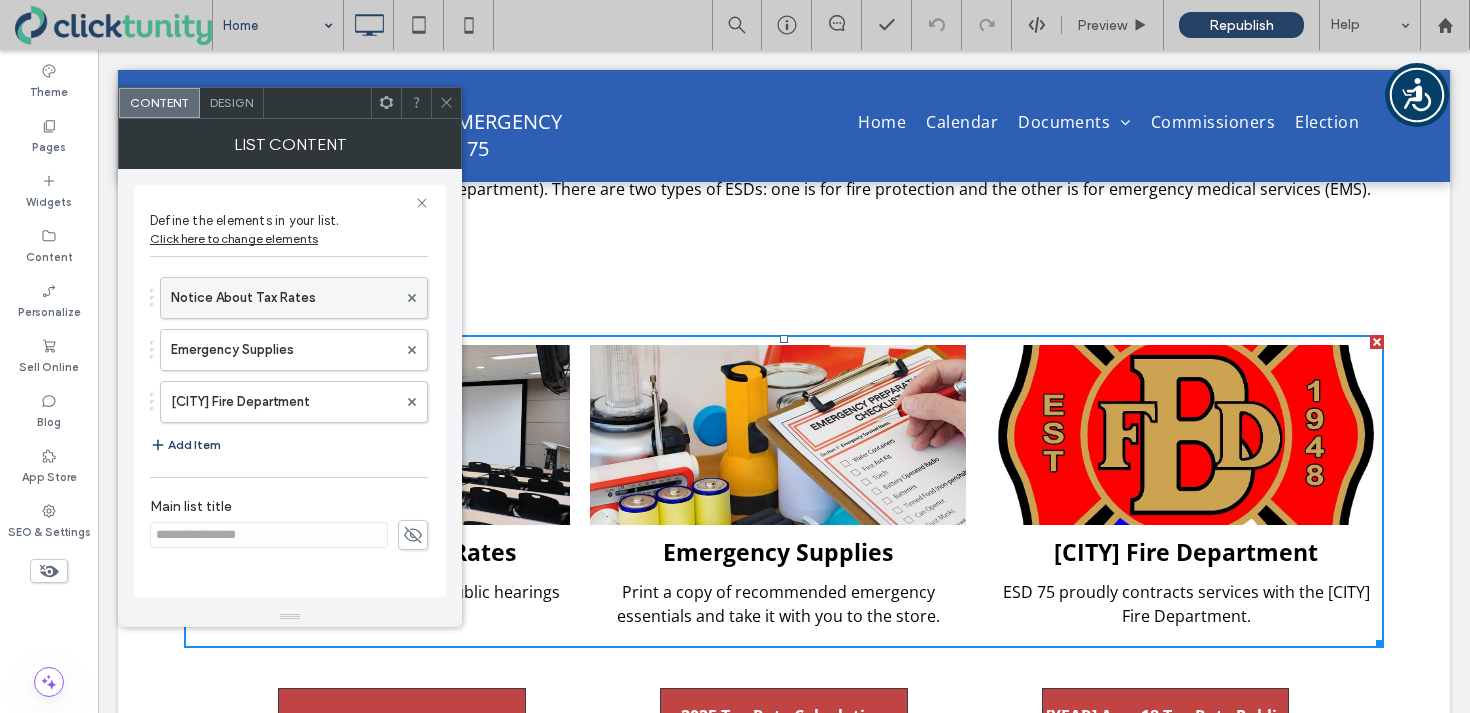 click on "Notice About Tax Rates" at bounding box center (284, 298) 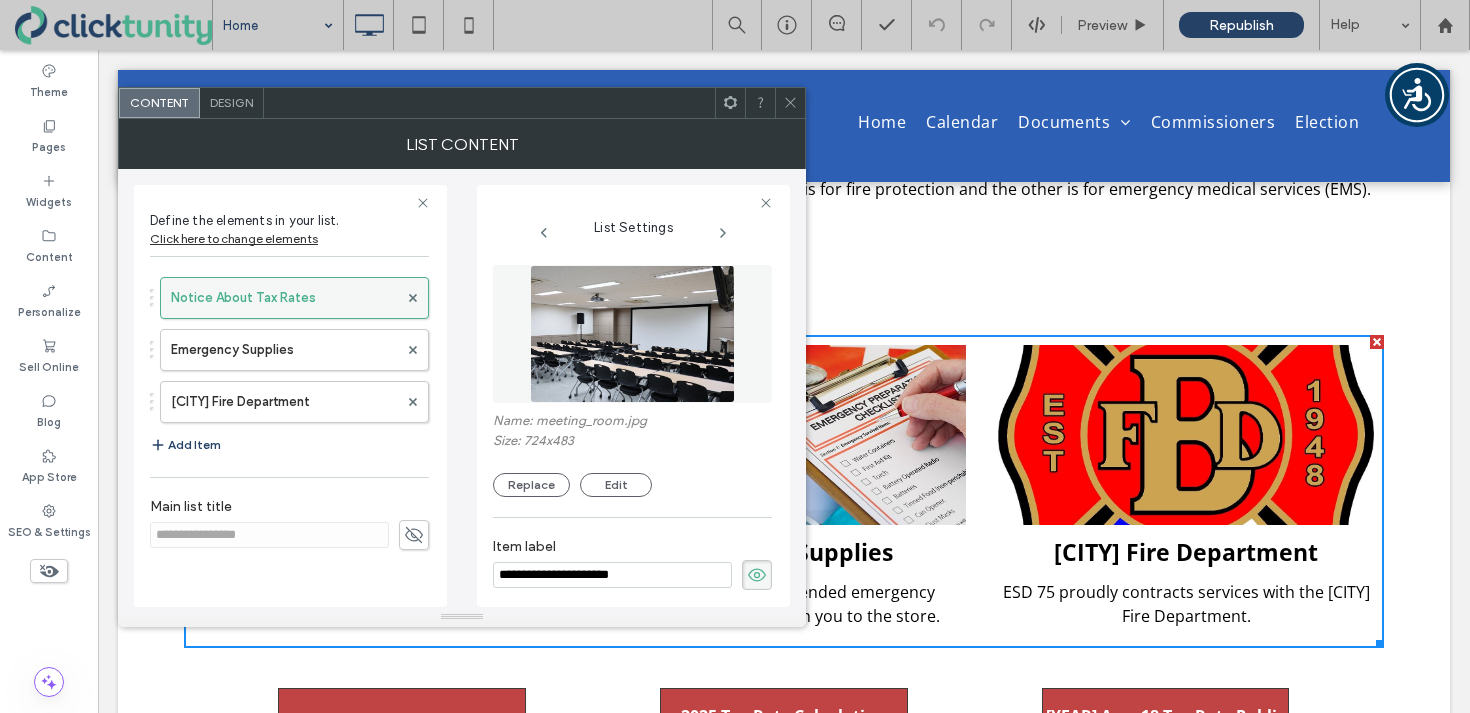scroll, scrollTop: 0, scrollLeft: 0, axis: both 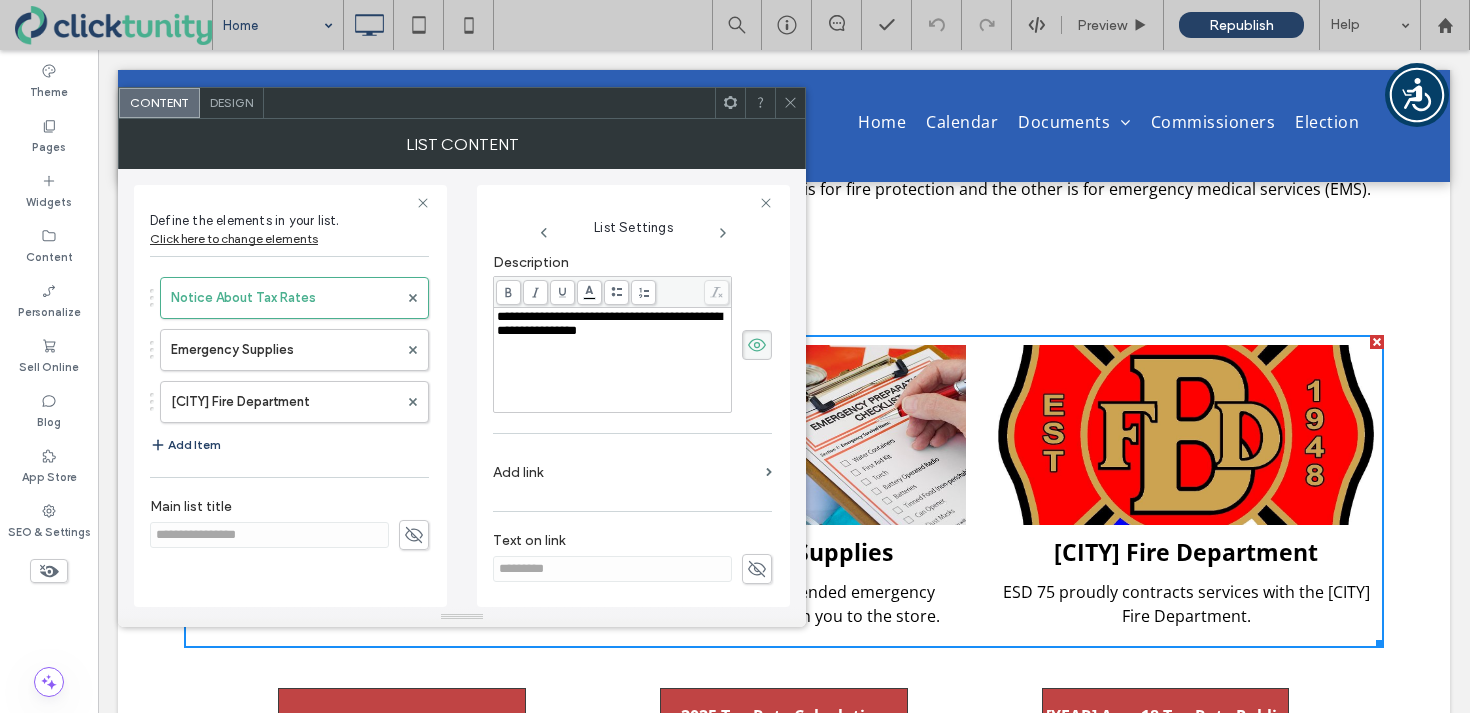 click on "Add link" at bounding box center [625, 472] 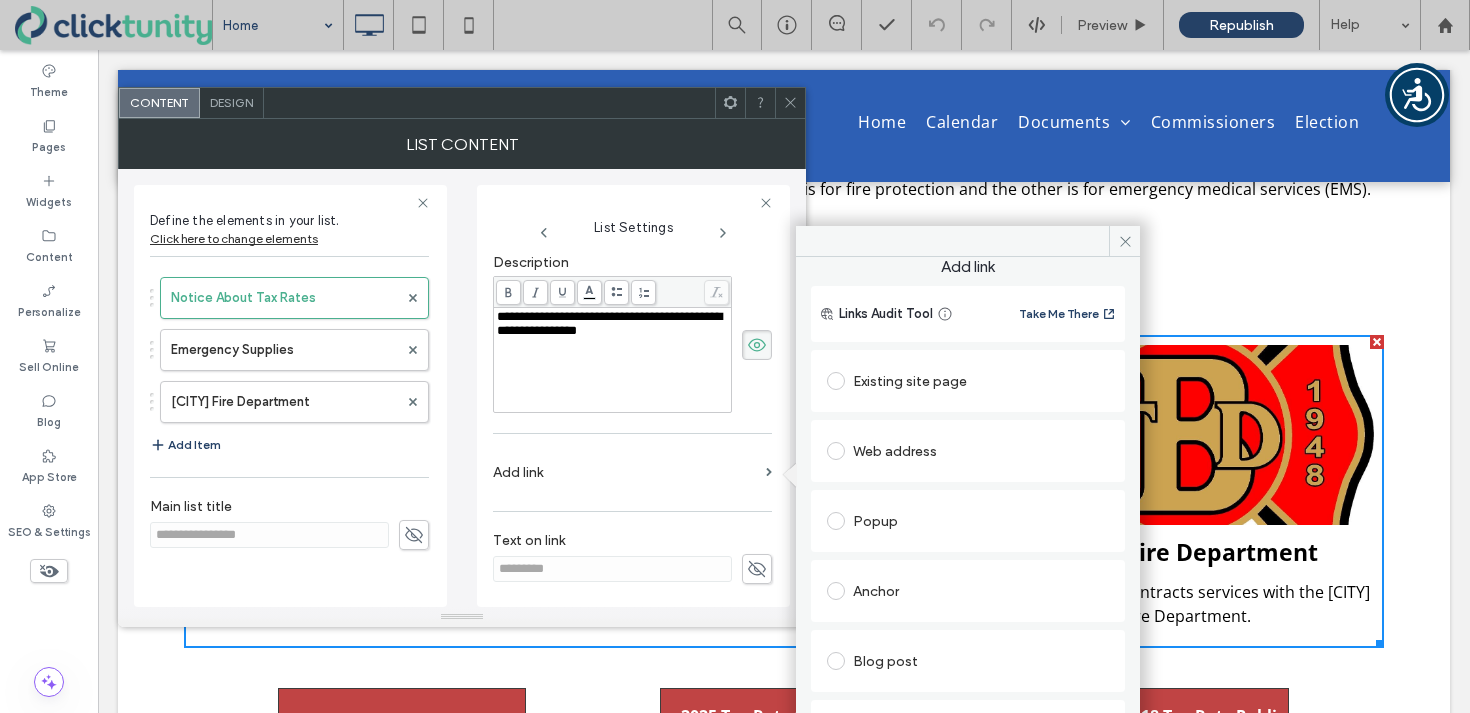 scroll, scrollTop: 7, scrollLeft: 0, axis: vertical 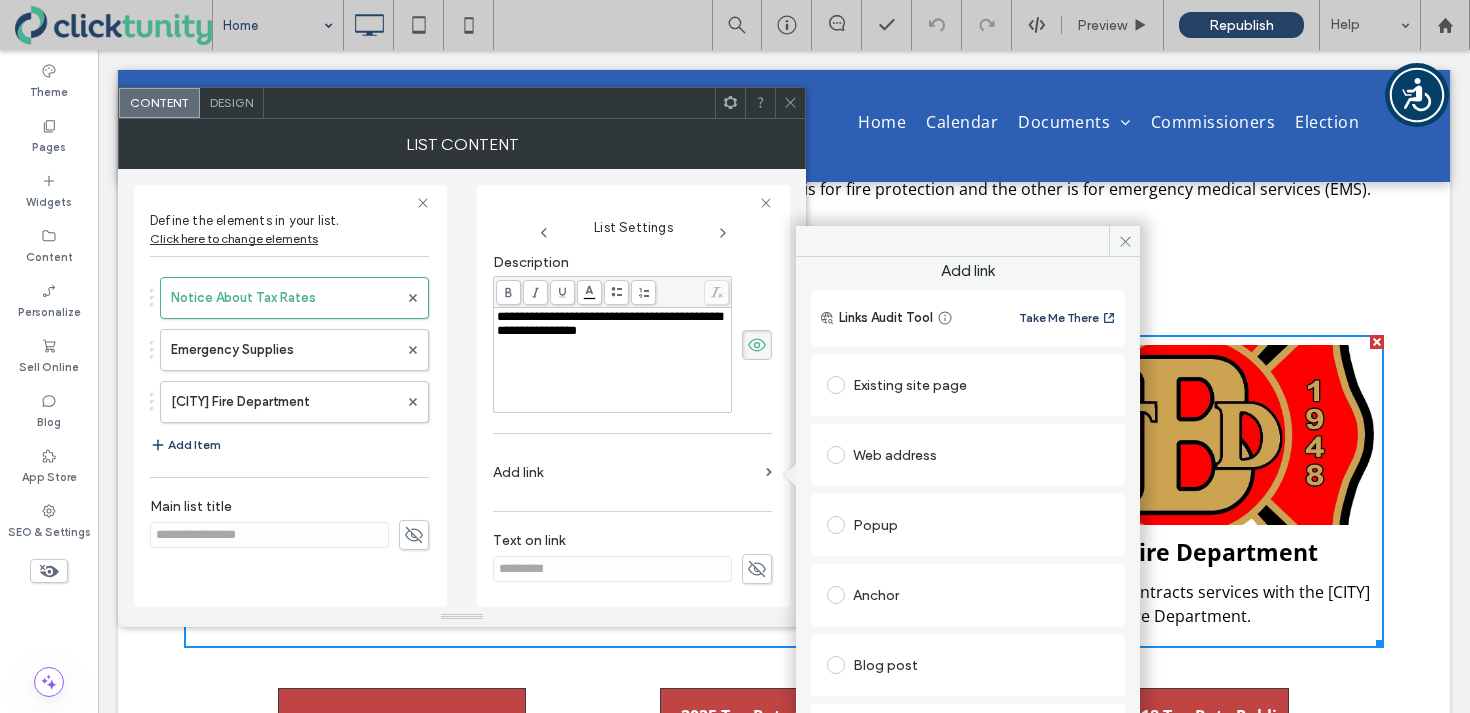 click at bounding box center [836, 385] 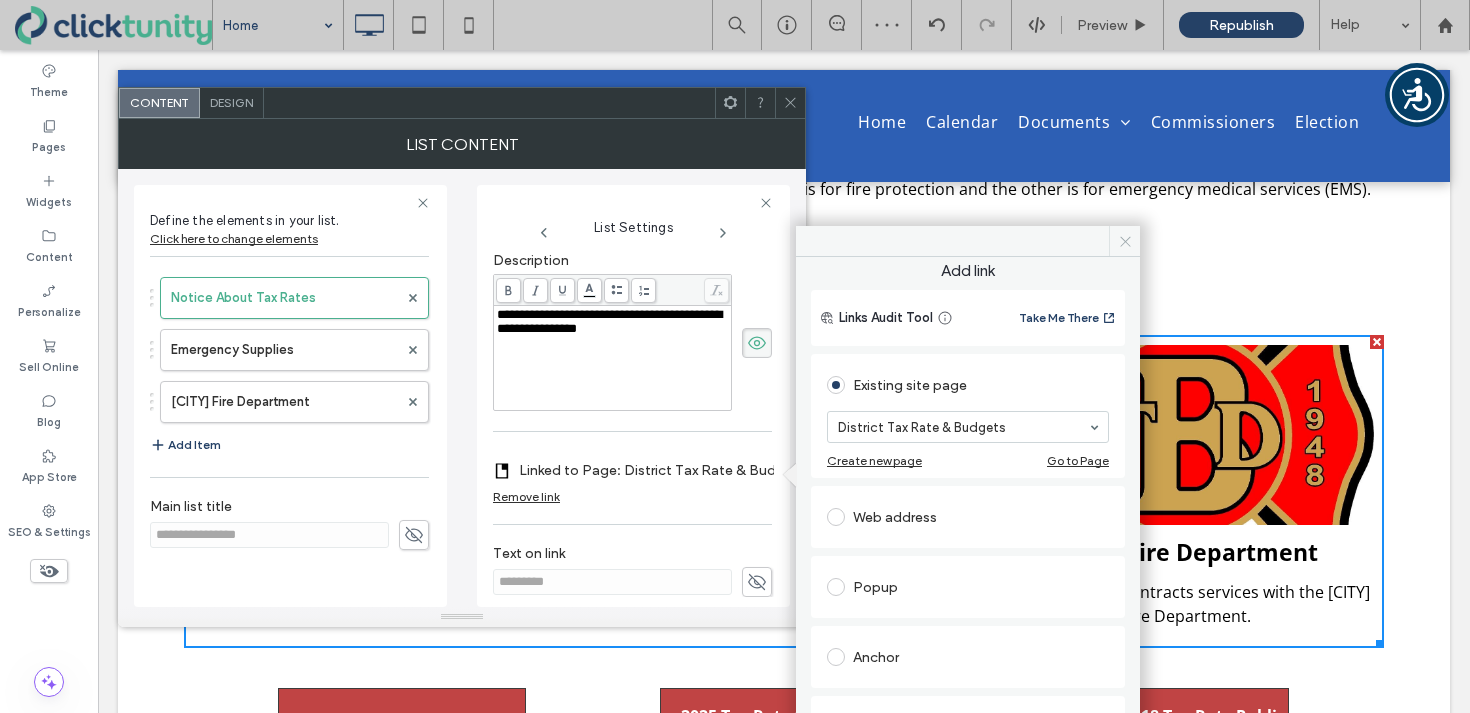 click 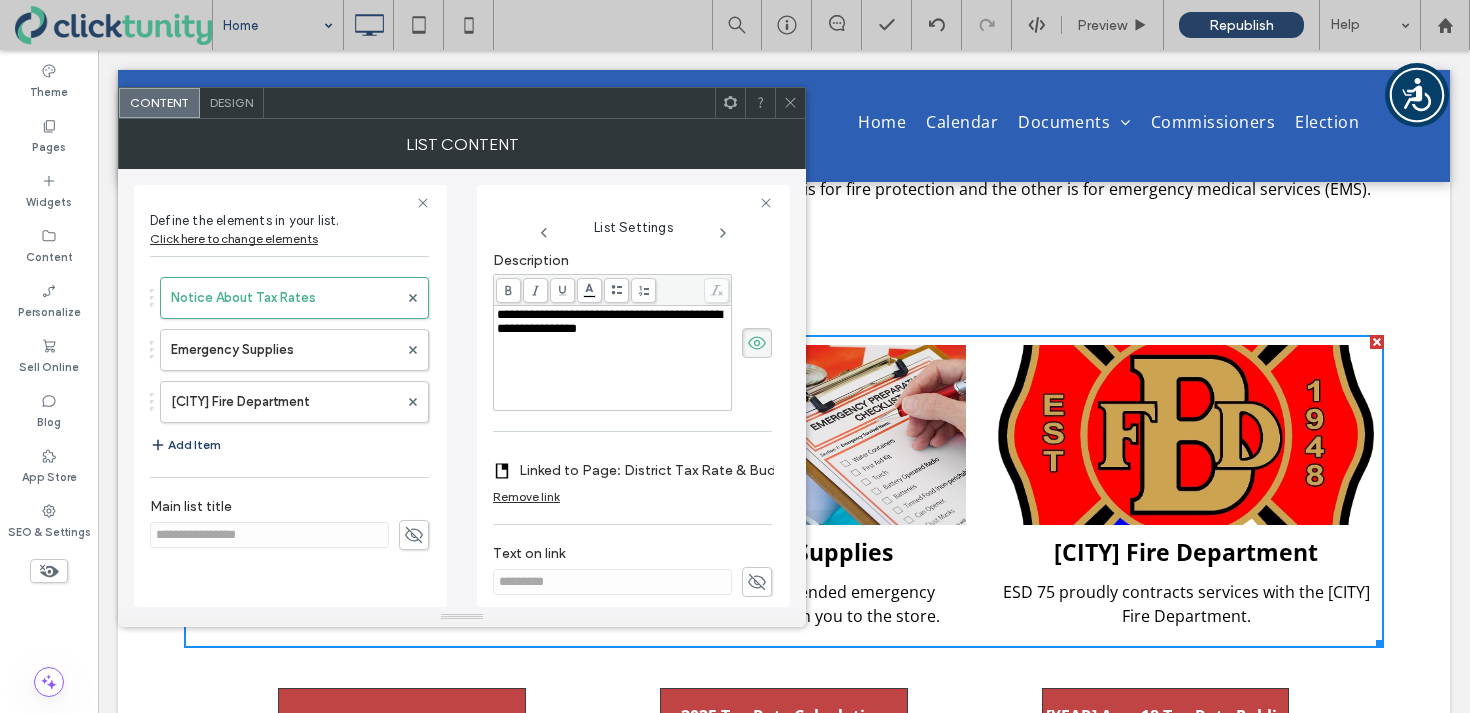 click 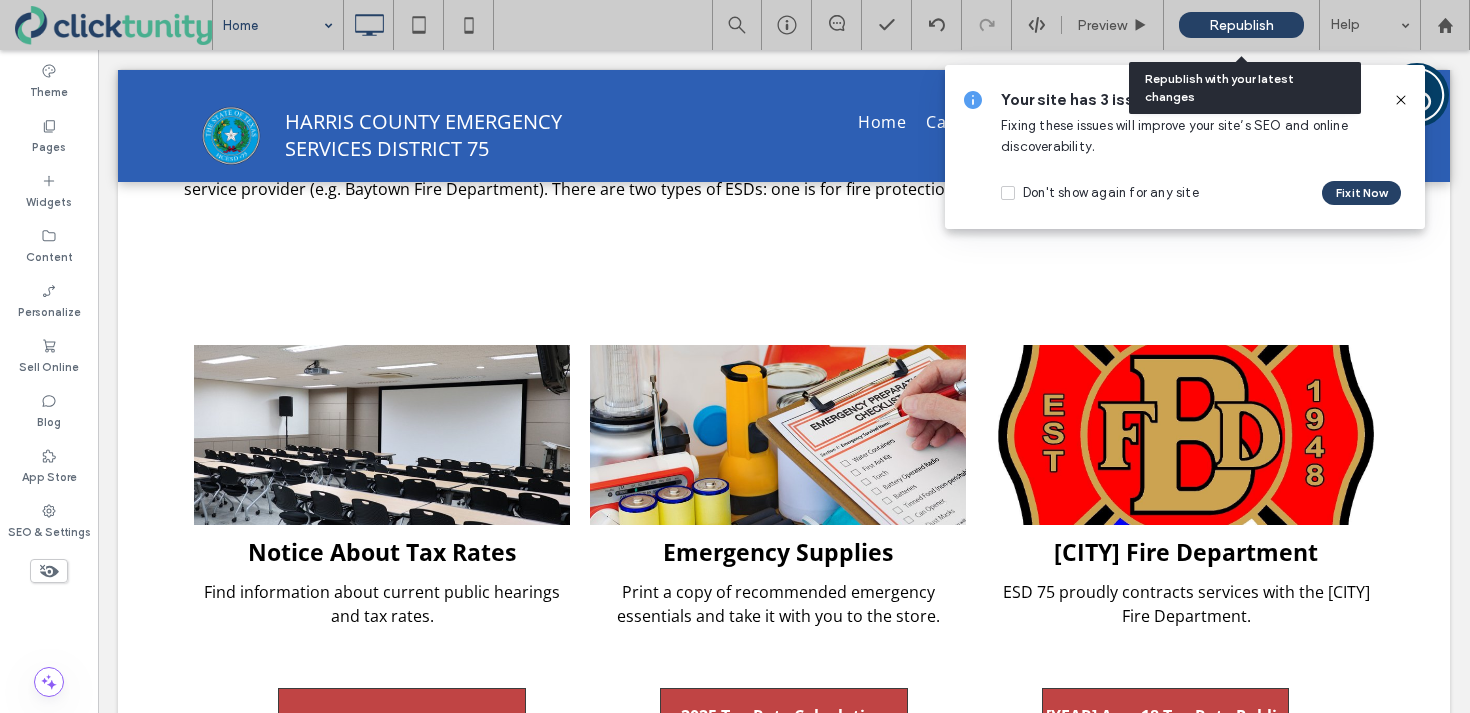 click on "Republish" at bounding box center (1241, 25) 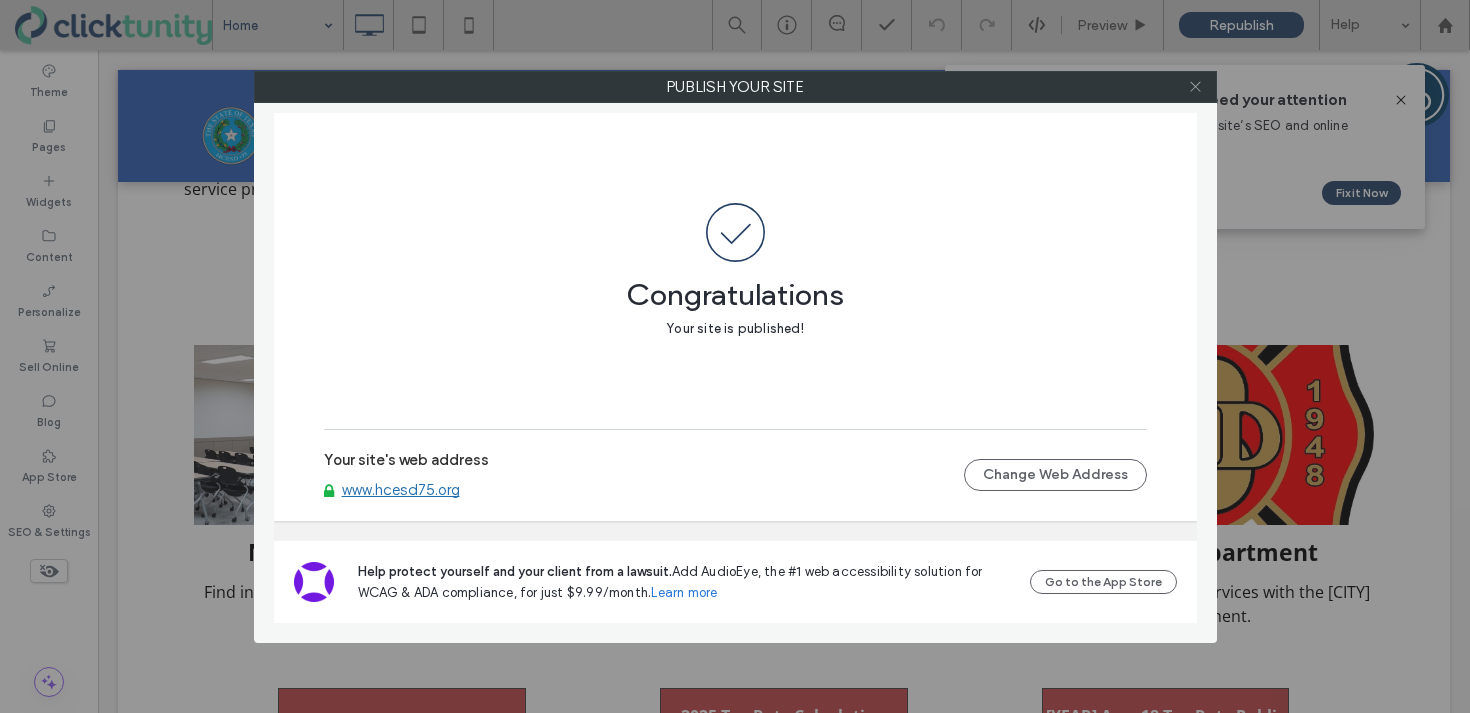 click 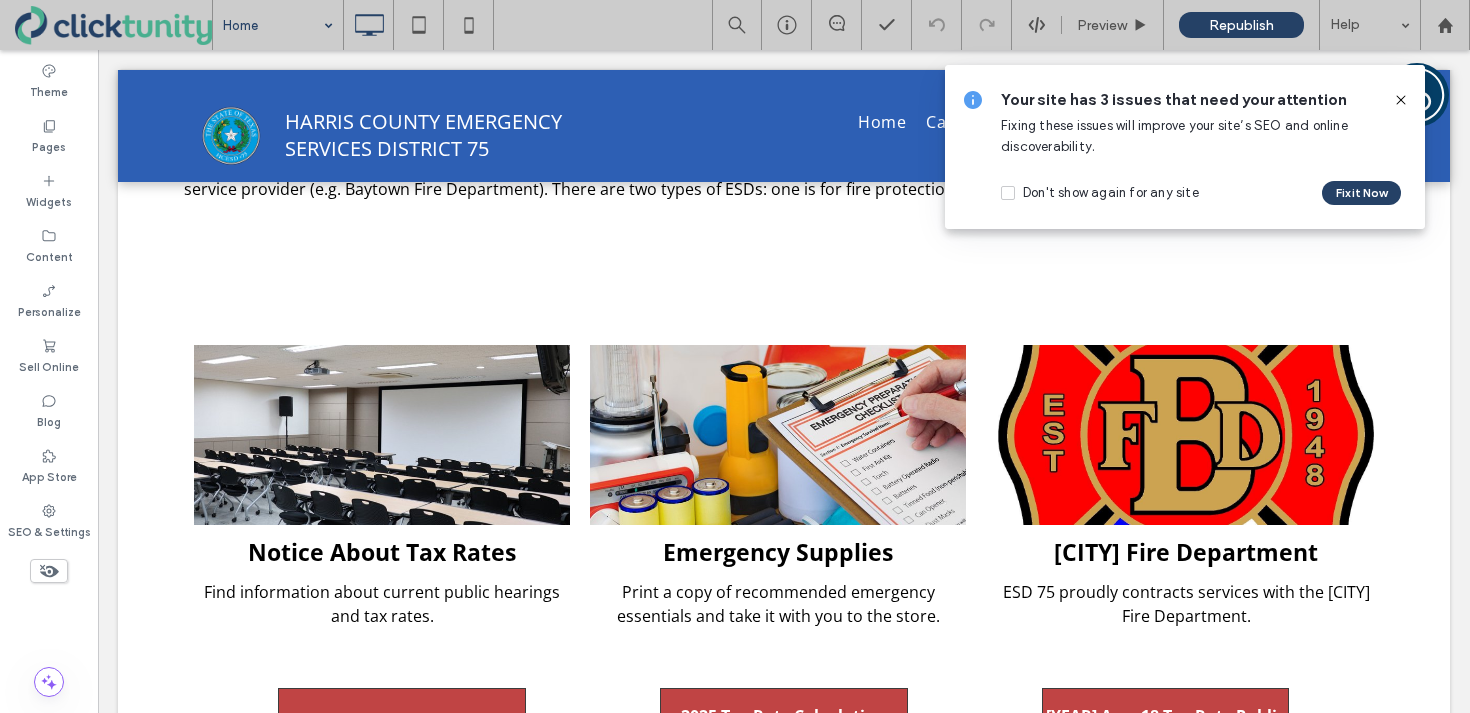 click 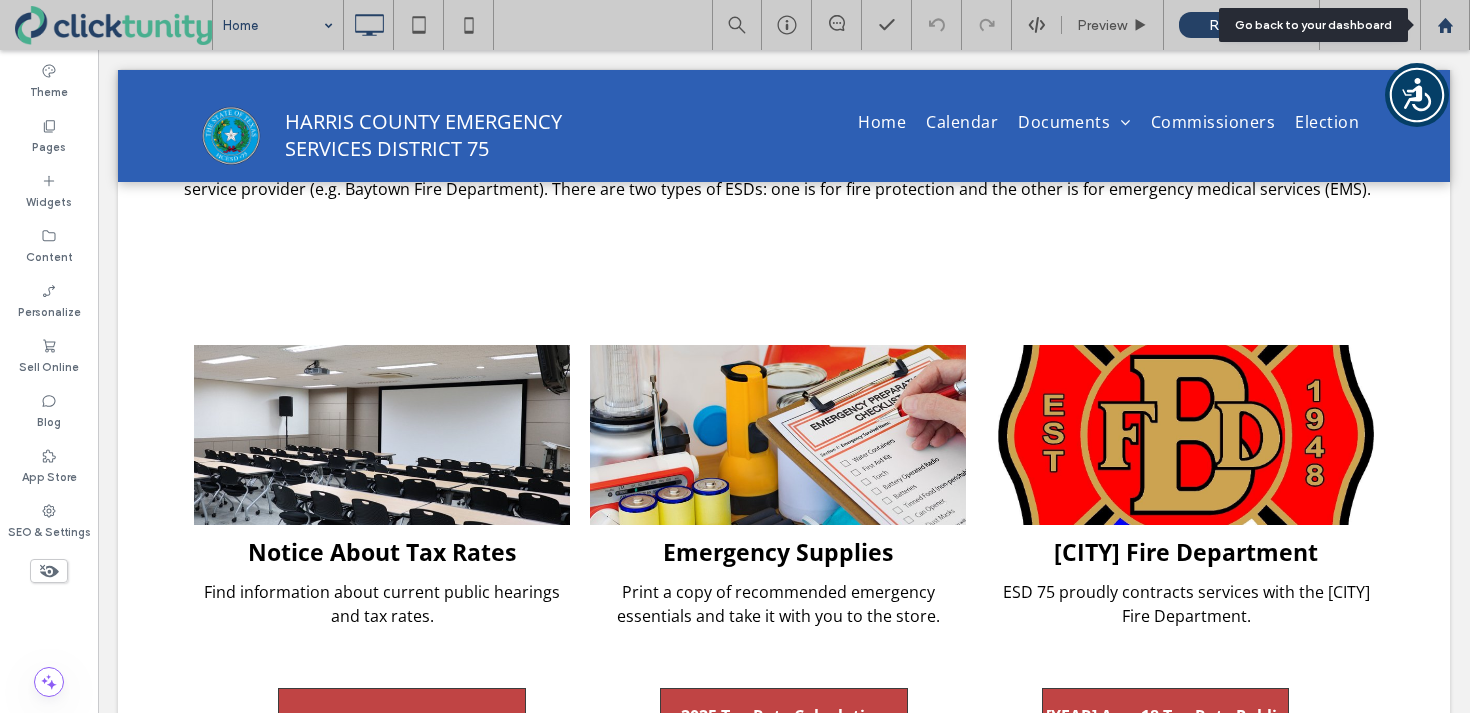 click 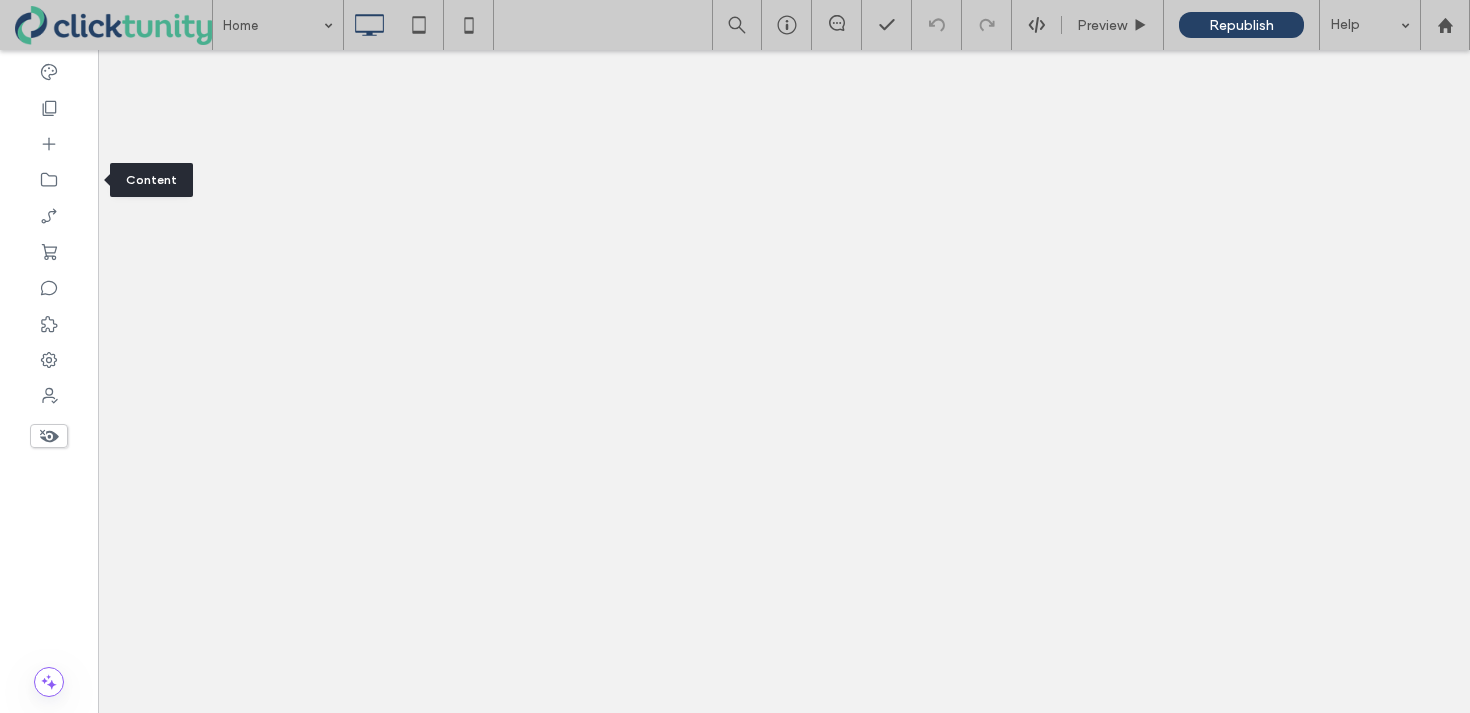 click 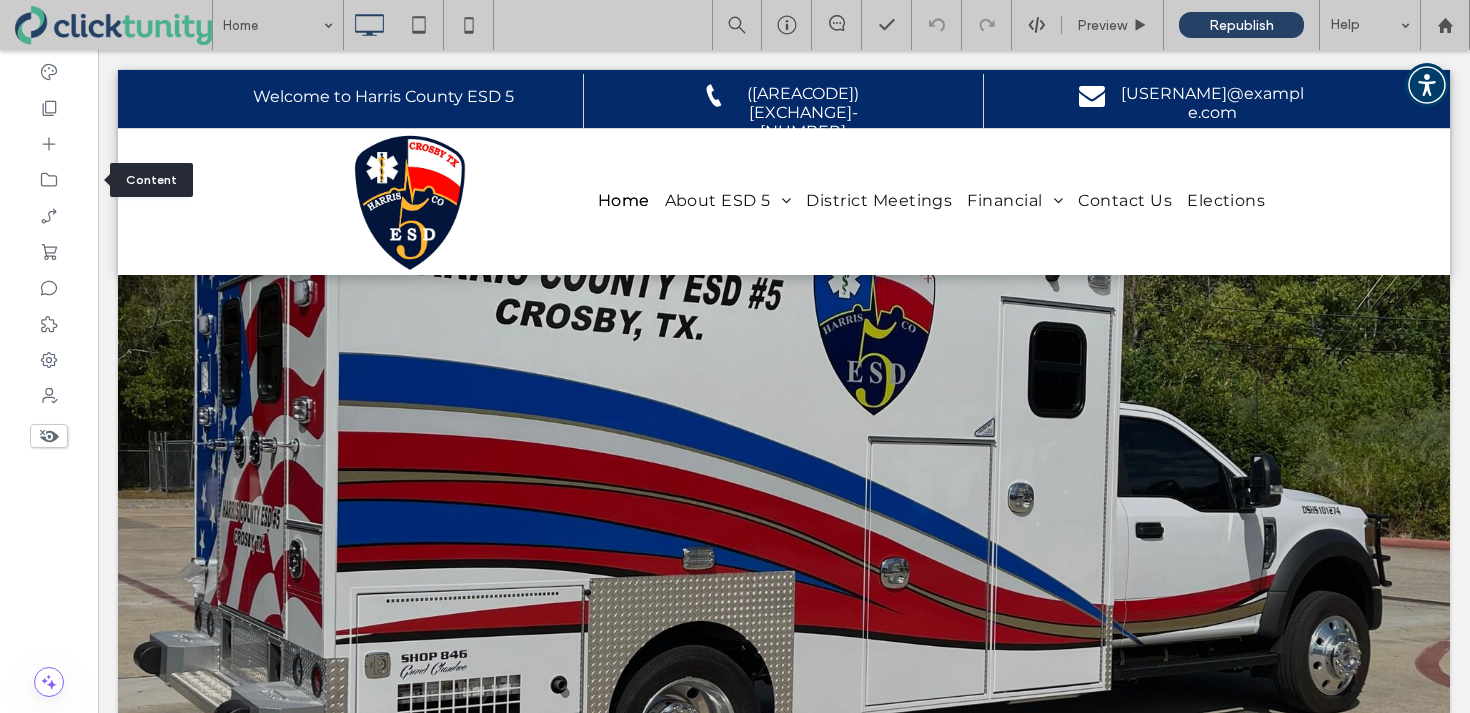 scroll, scrollTop: 0, scrollLeft: 0, axis: both 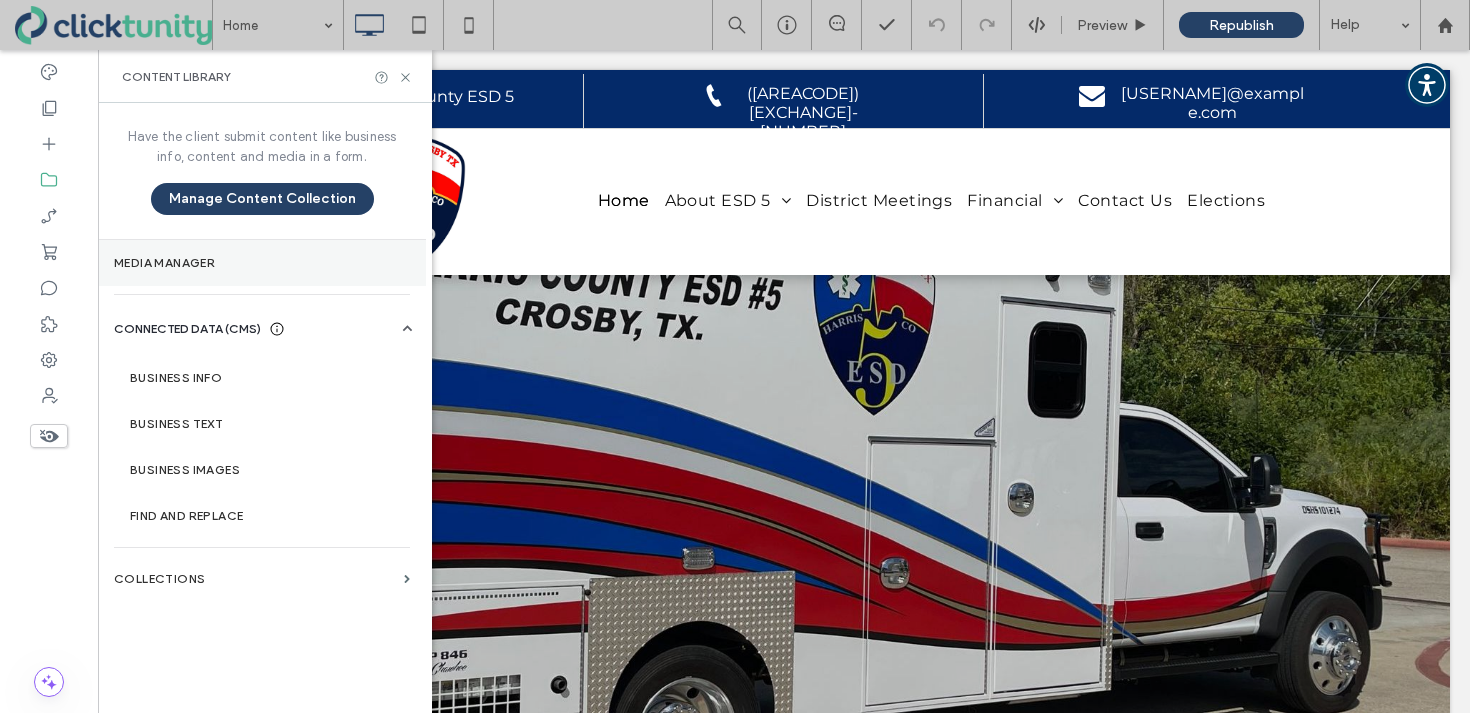 click on "Media Manager" at bounding box center (262, 263) 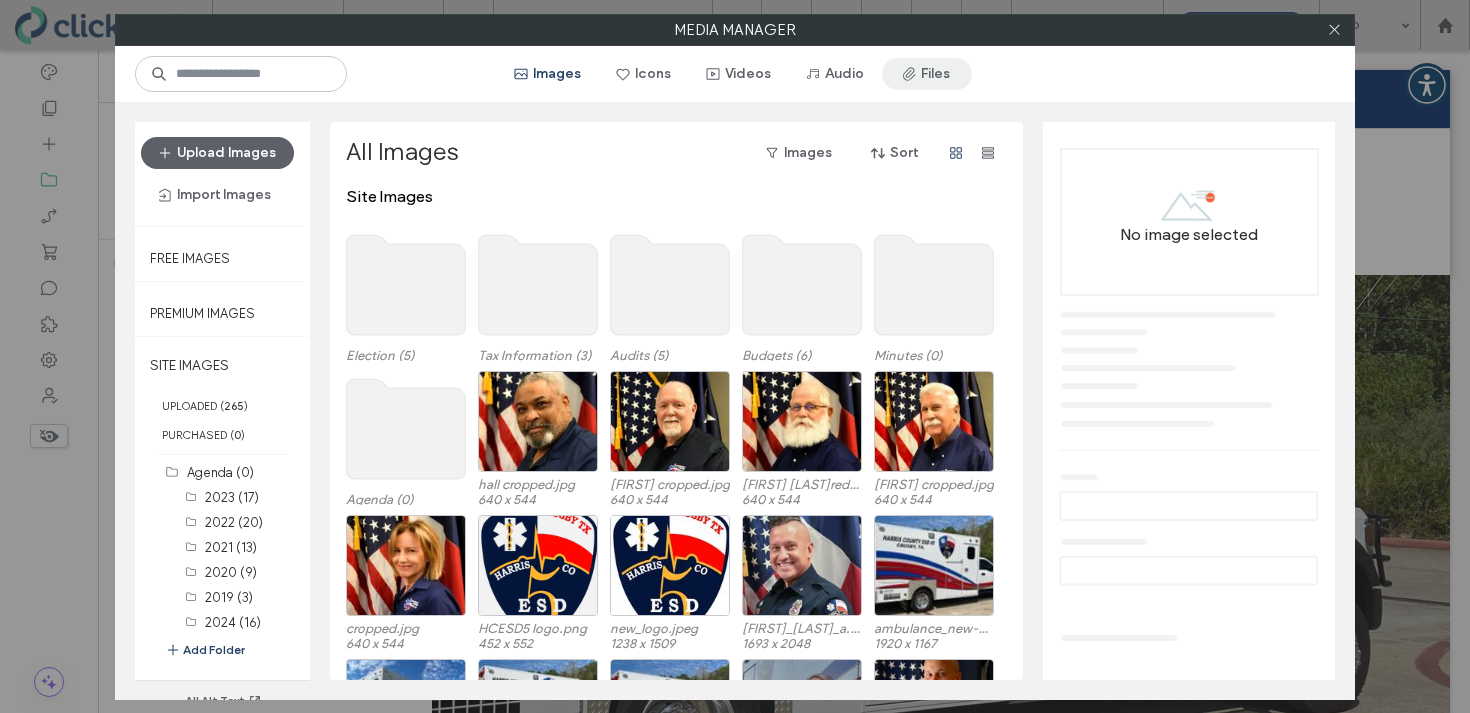 click on "Files" at bounding box center [927, 74] 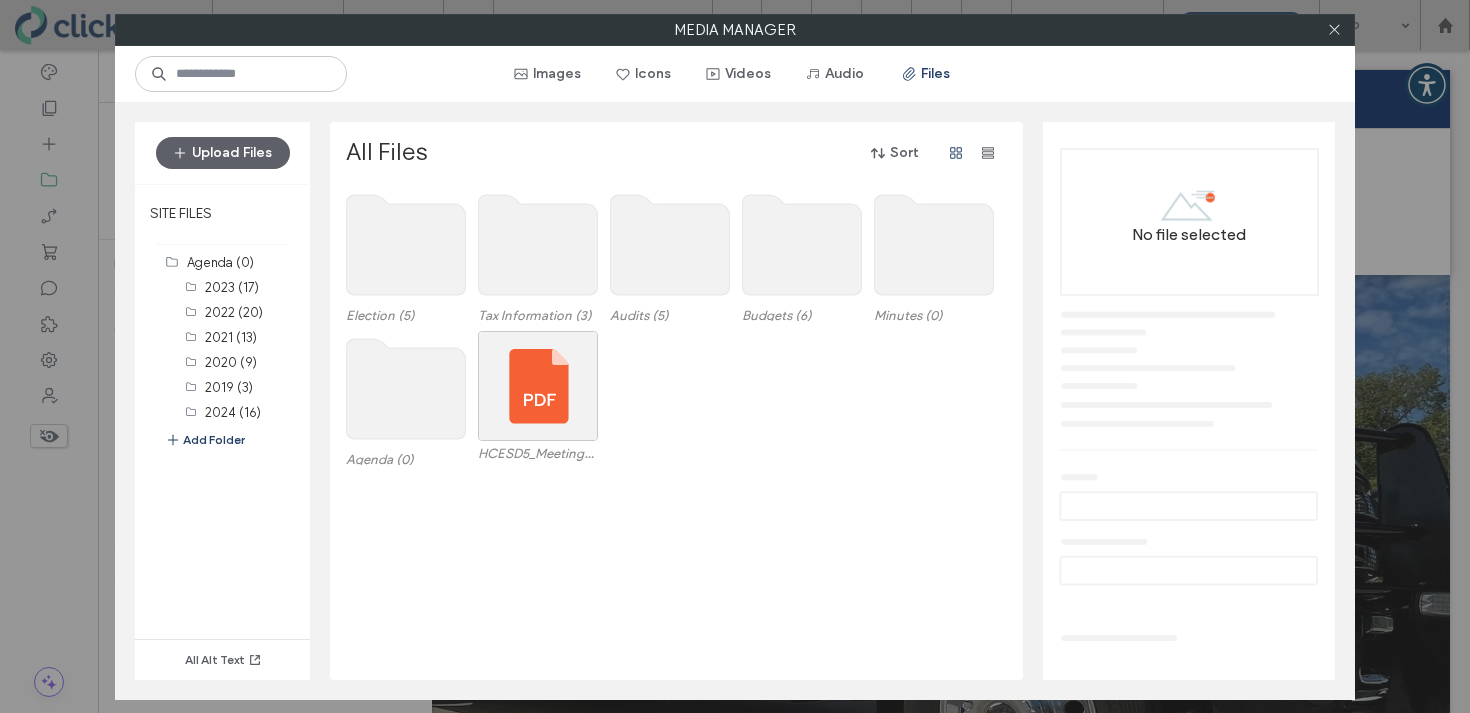 click on "Election (5) Tax Information (3) Audits (5) Budgets (6) Minutes (0)" at bounding box center [682, 259] 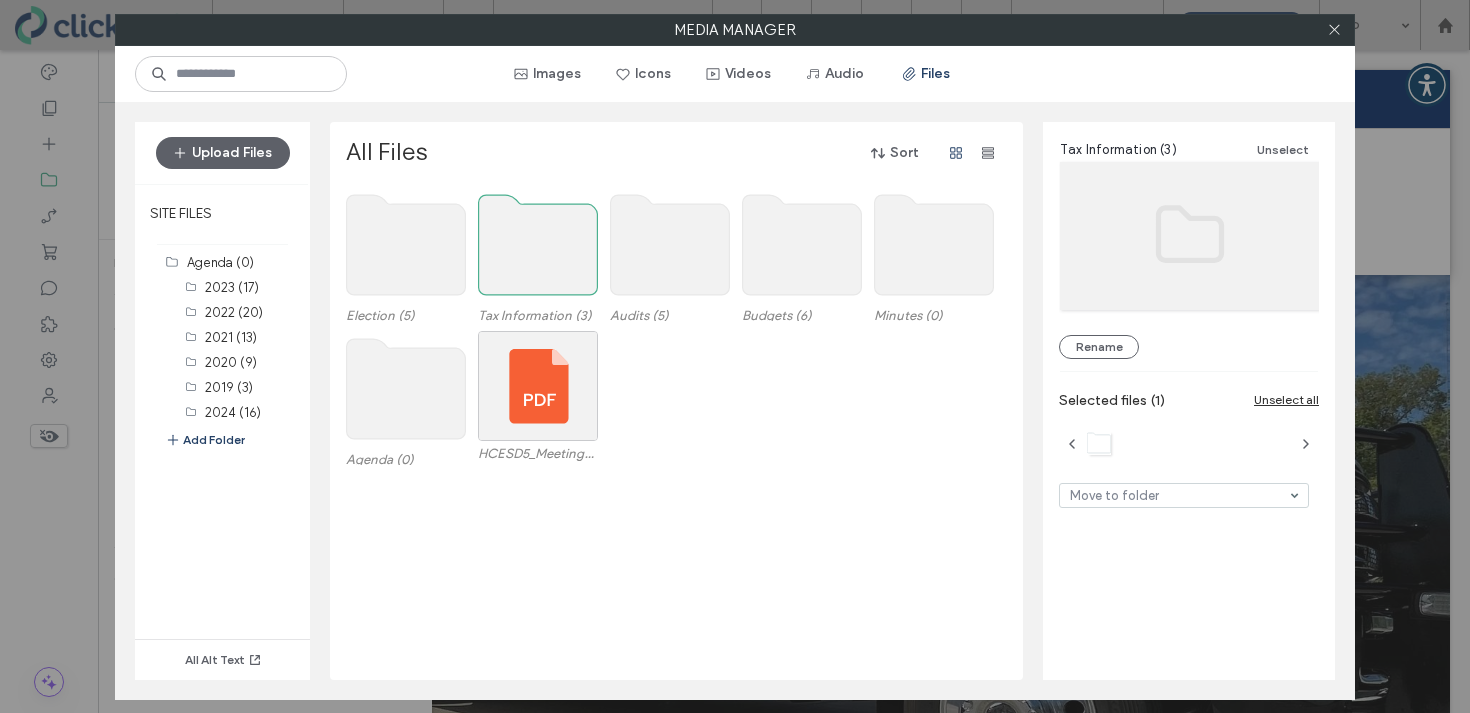 click 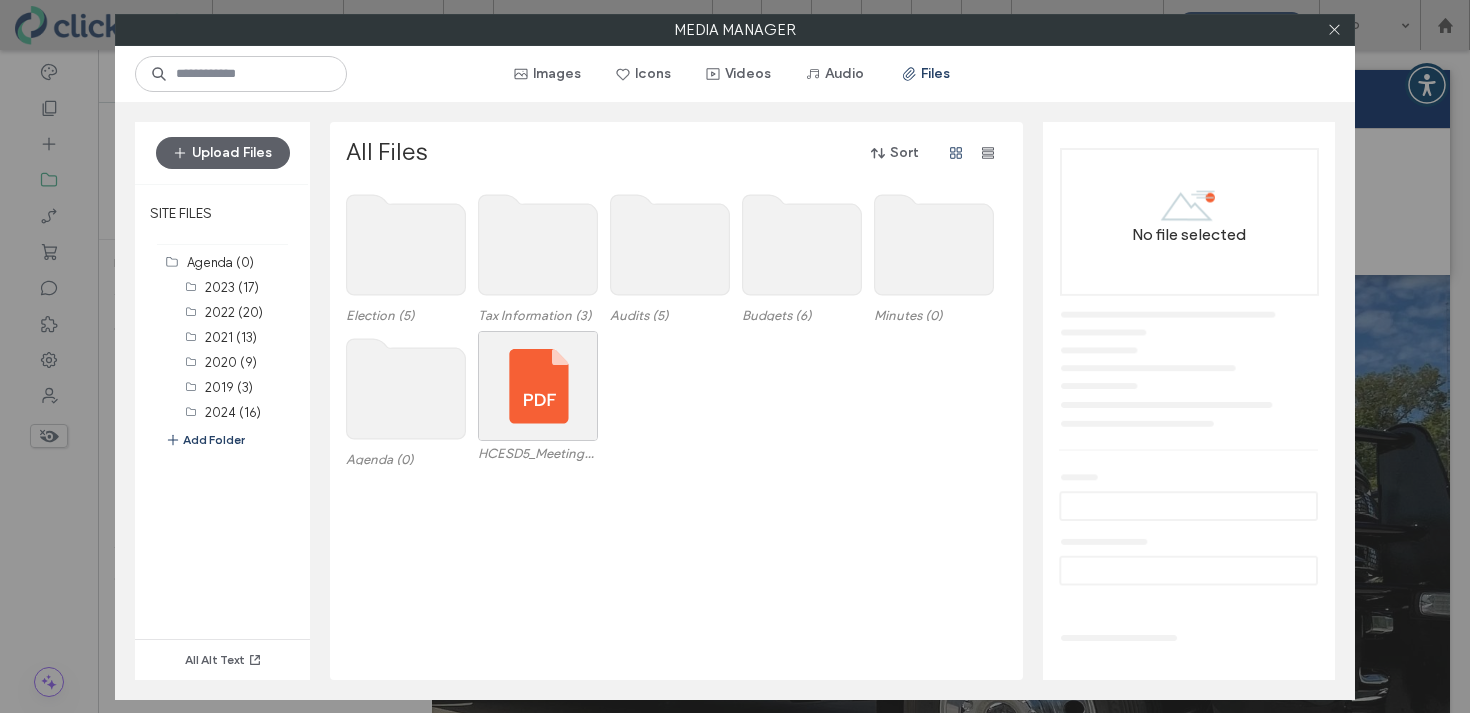 click 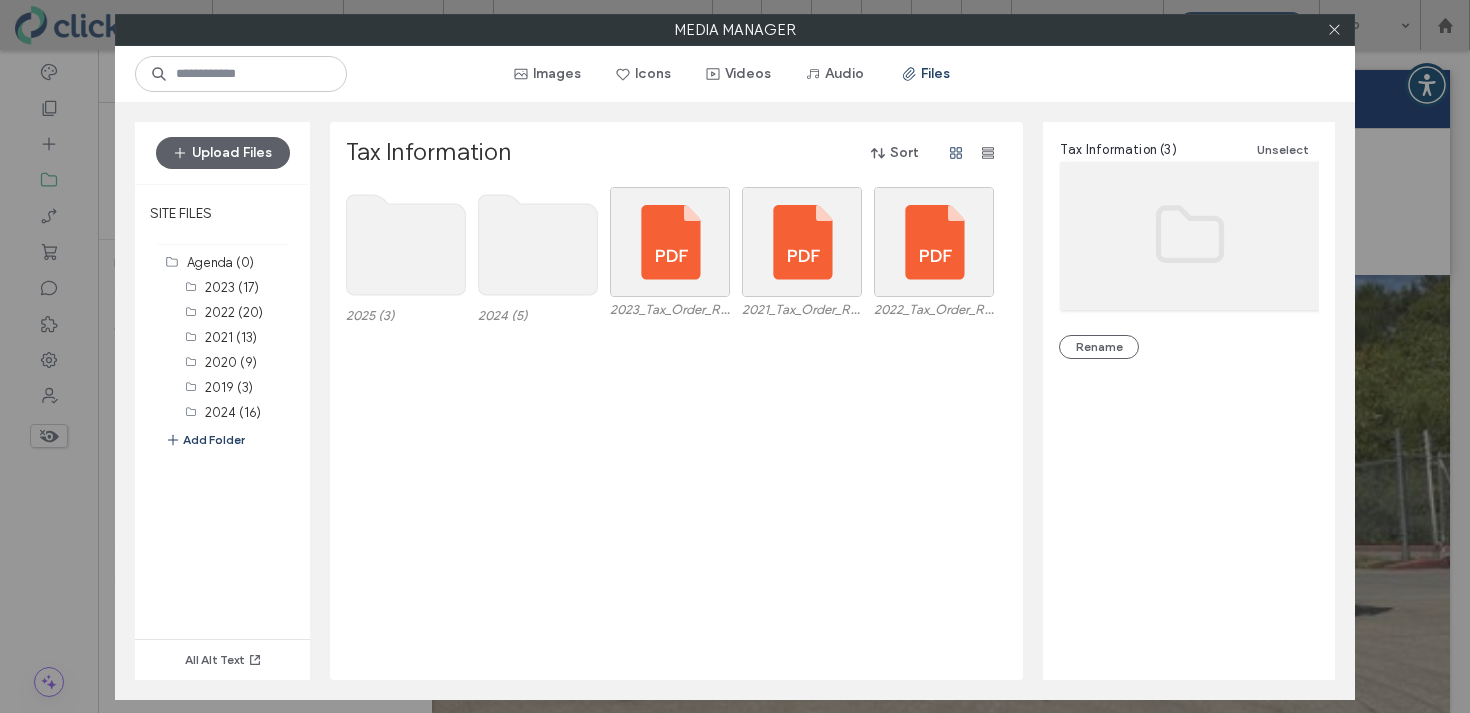 click 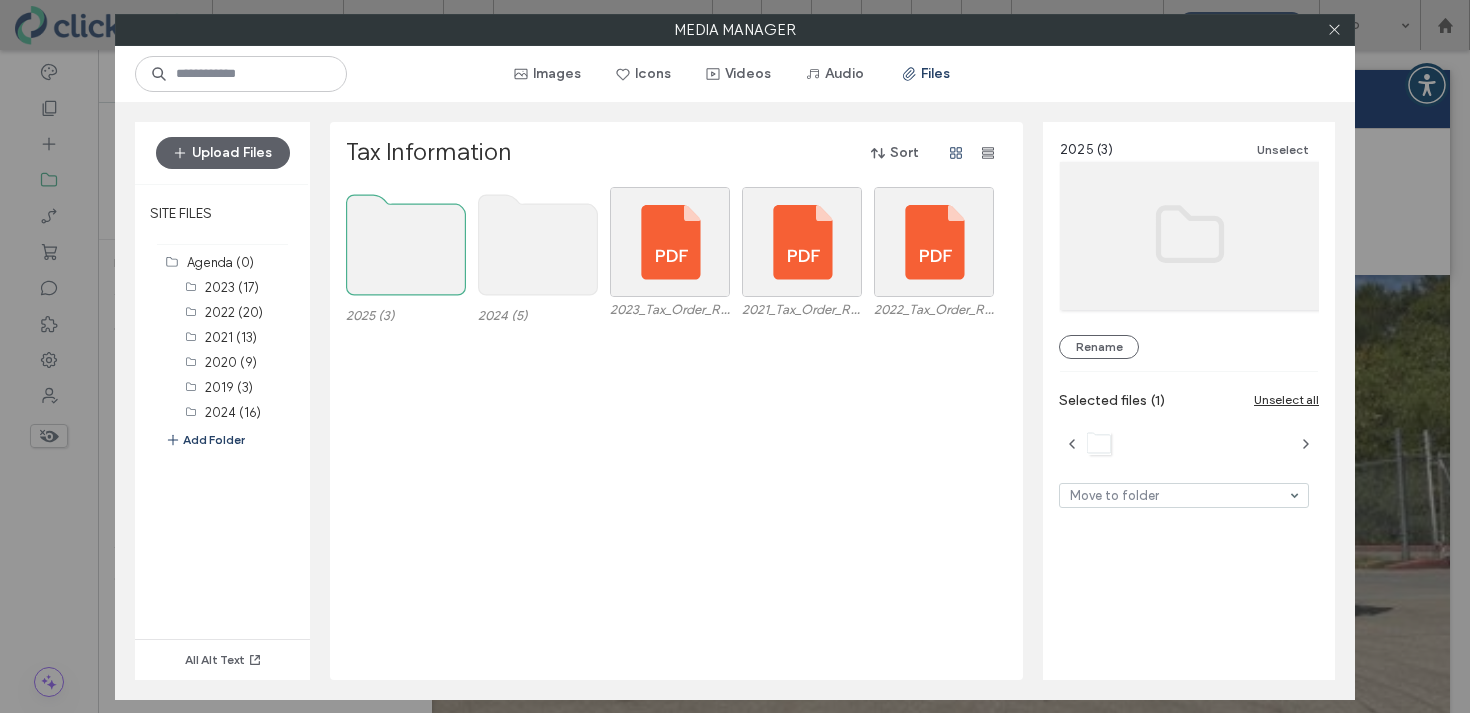 click 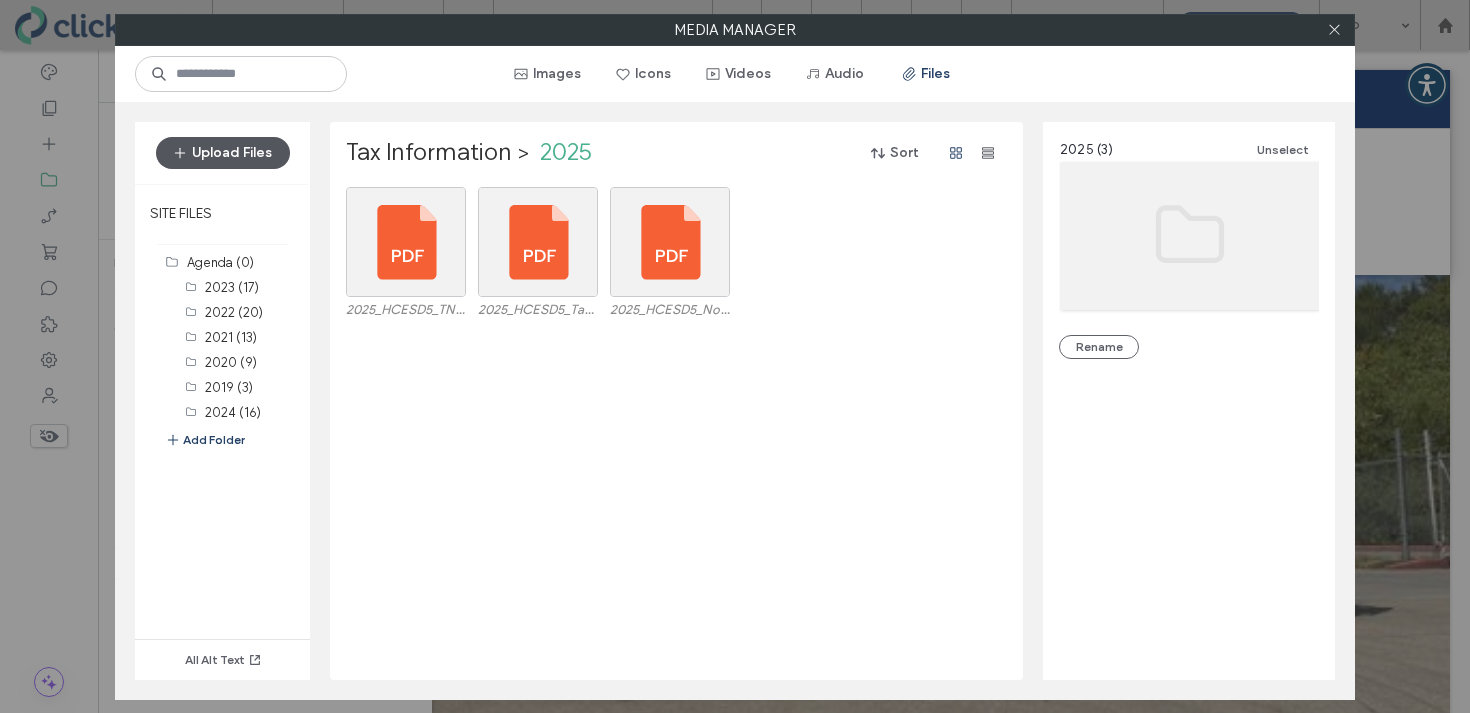 click on "Upload Files" at bounding box center [223, 153] 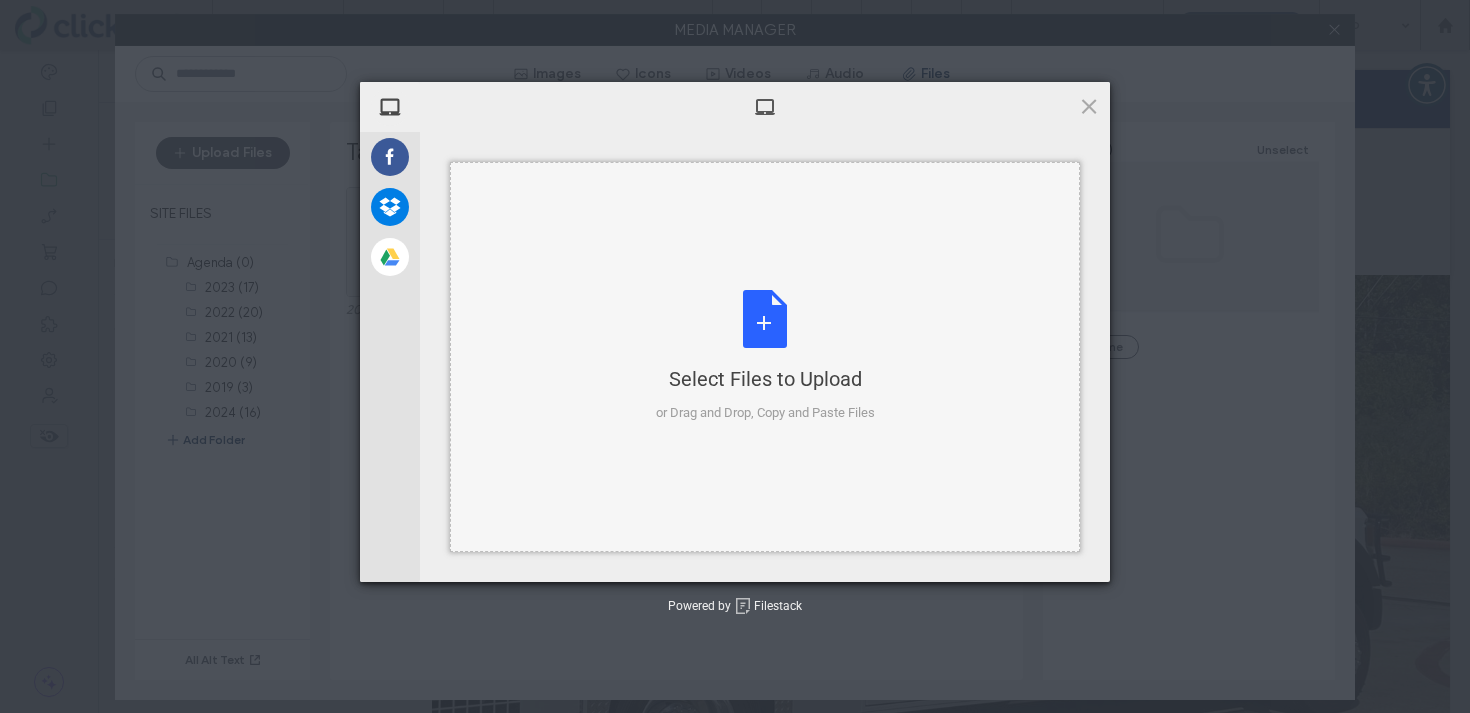 click on "Select Files to Upload
or Drag and Drop, Copy and Paste Files" at bounding box center (765, 356) 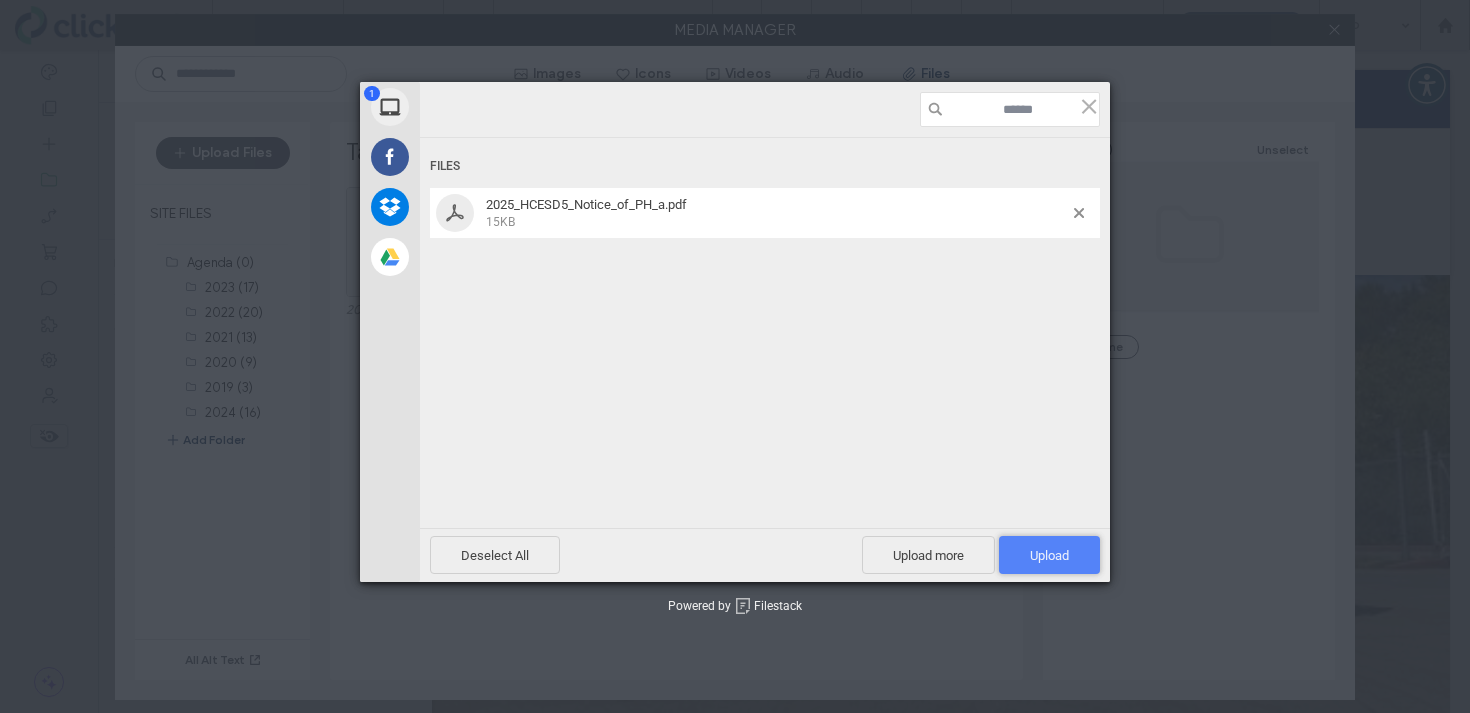 click on "Upload
1" at bounding box center [1049, 555] 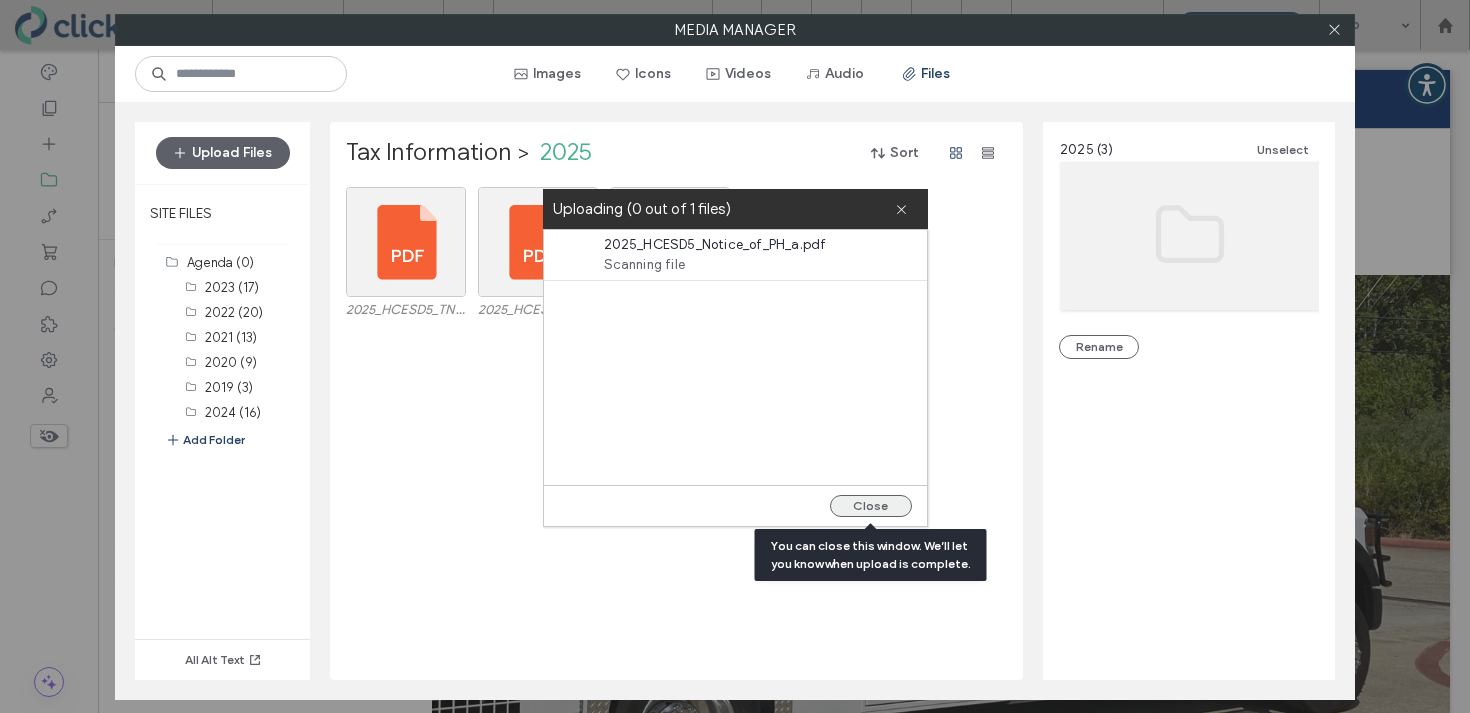 click on "Close" at bounding box center [871, 506] 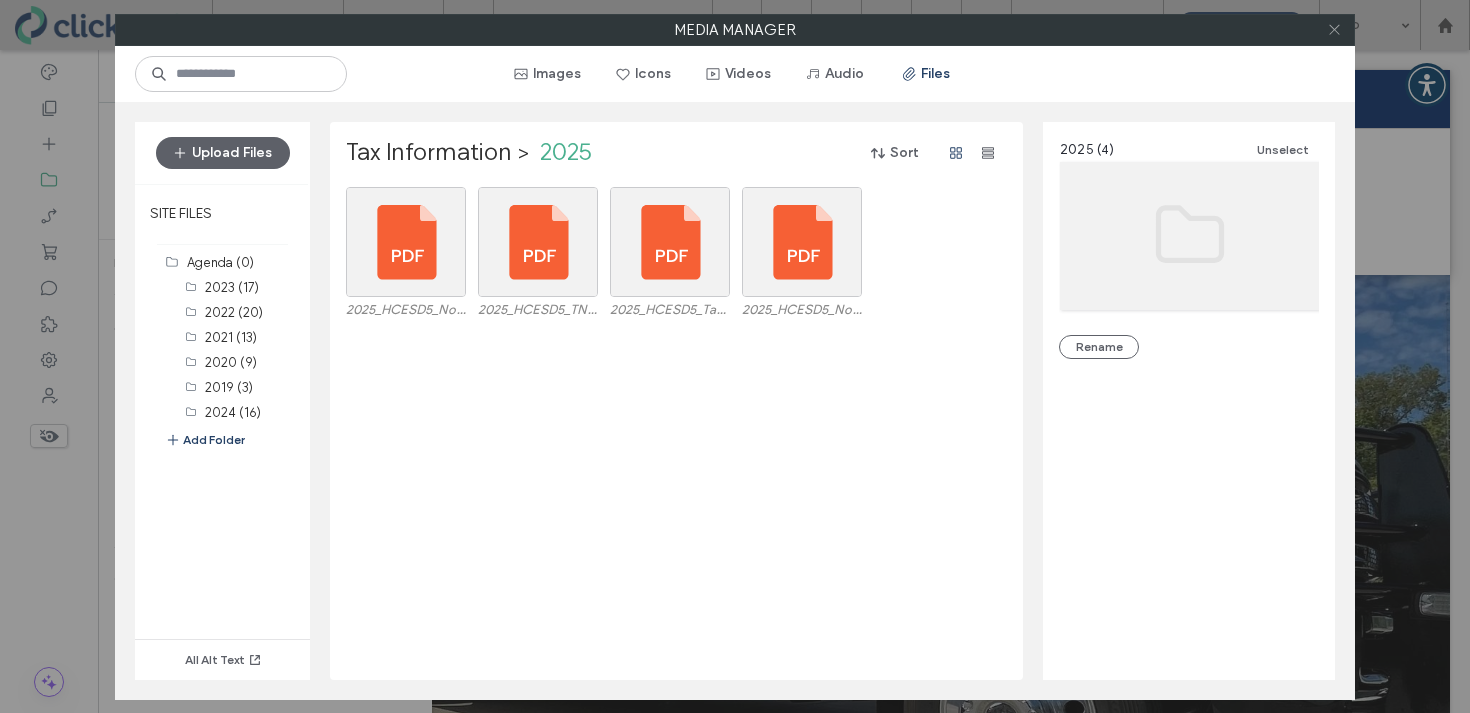 click 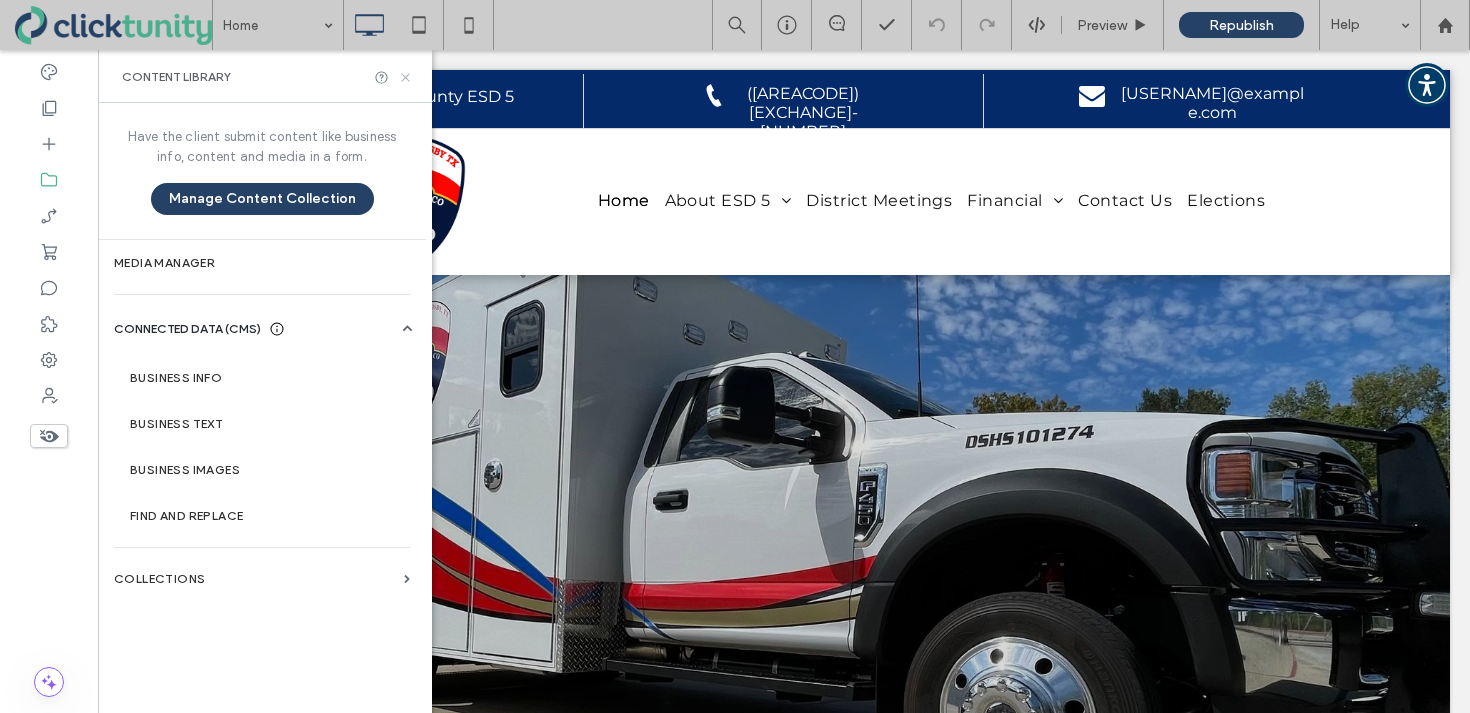 click 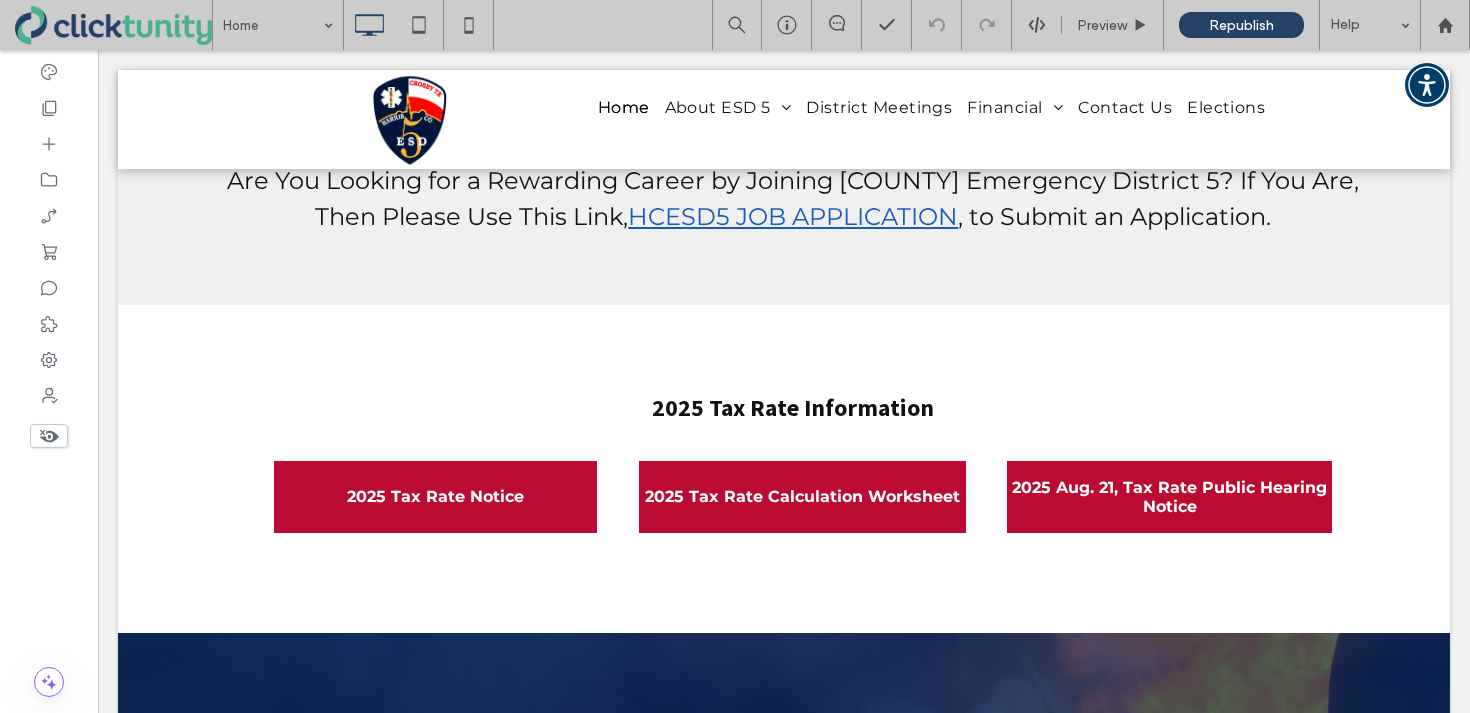 scroll, scrollTop: 972, scrollLeft: 0, axis: vertical 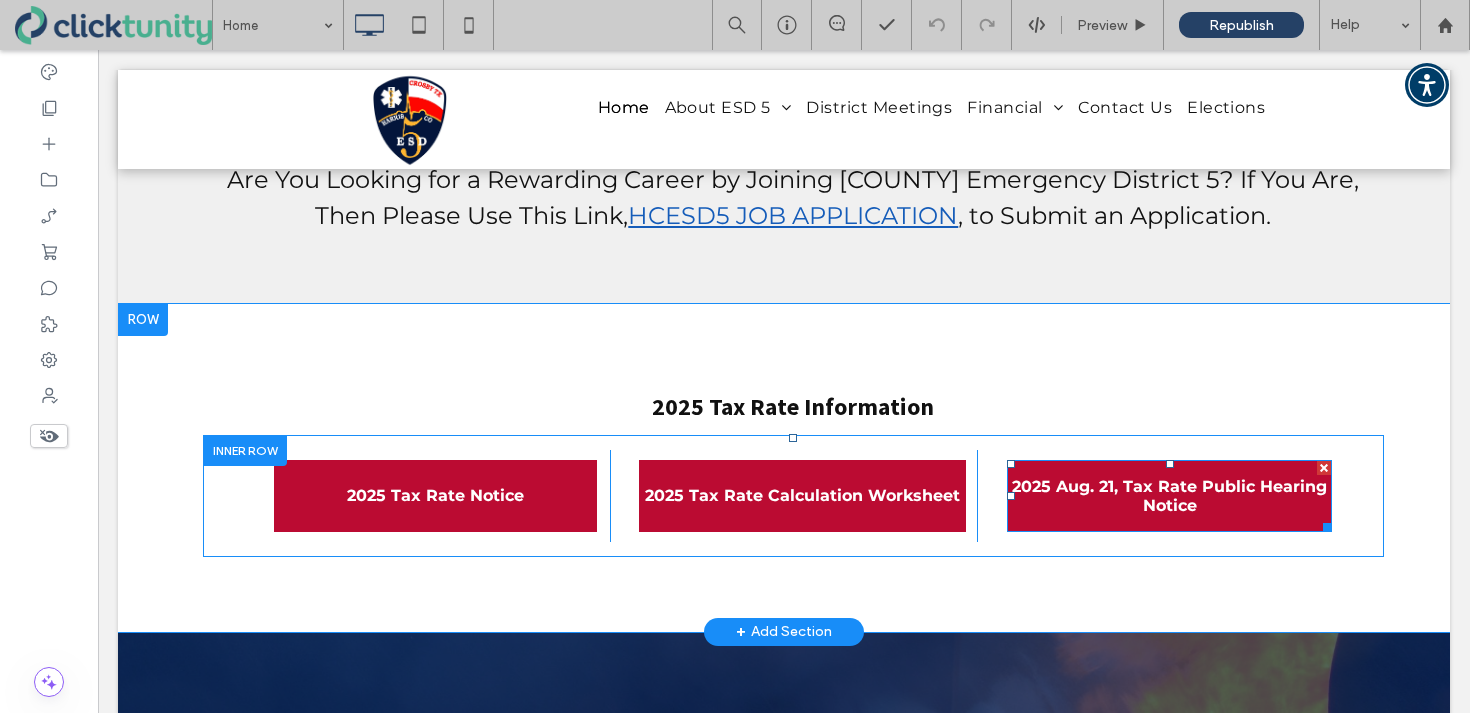 click on "2025 Aug. 21, Tax Rate Public Hearing Notice" at bounding box center (1169, 496) 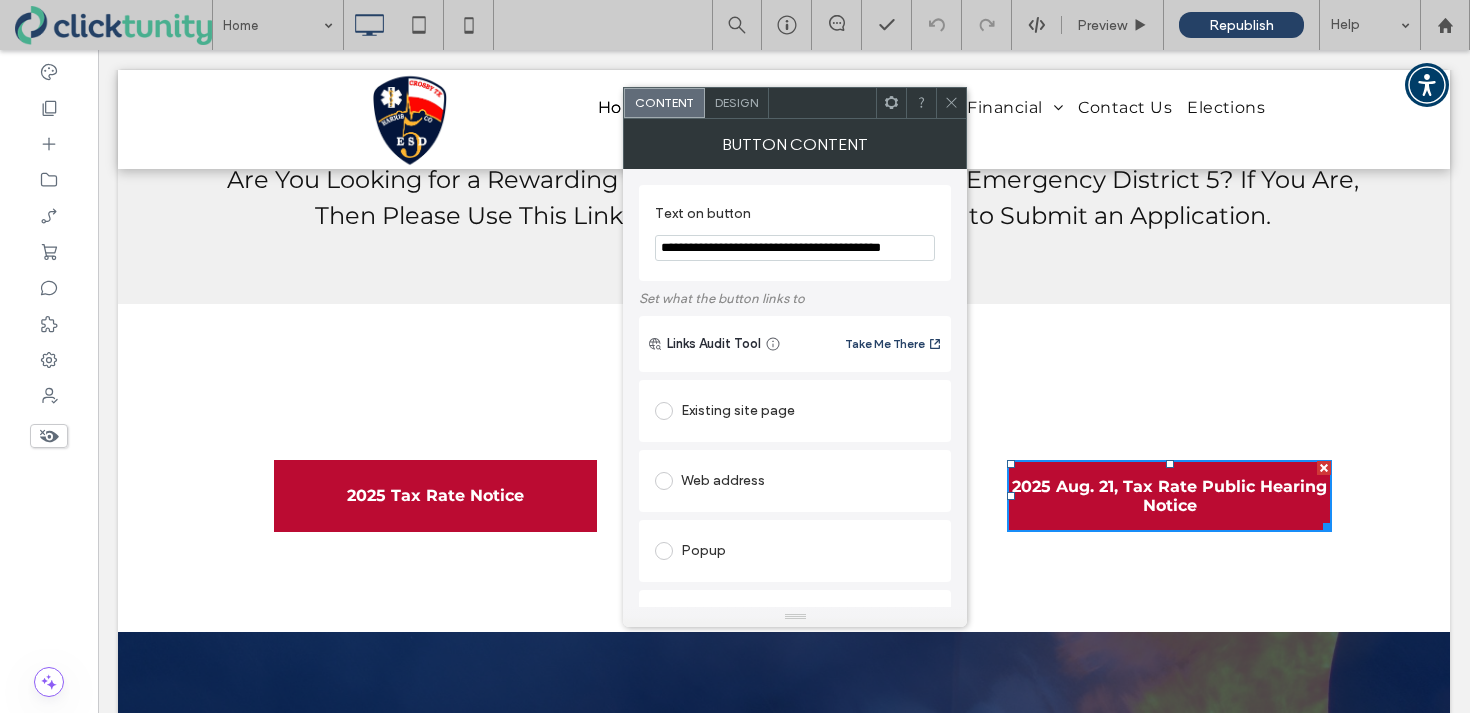 scroll, scrollTop: 389, scrollLeft: 0, axis: vertical 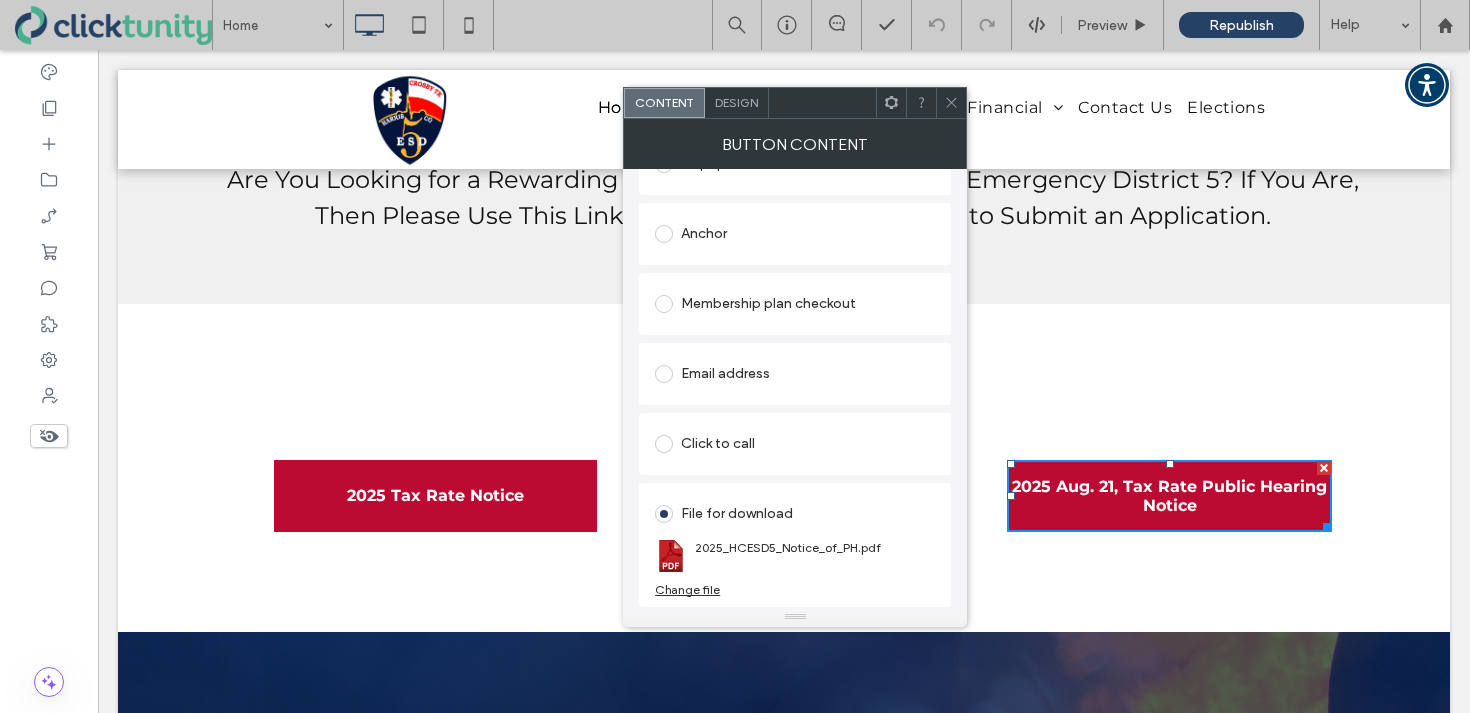click on "Change file" at bounding box center [687, 589] 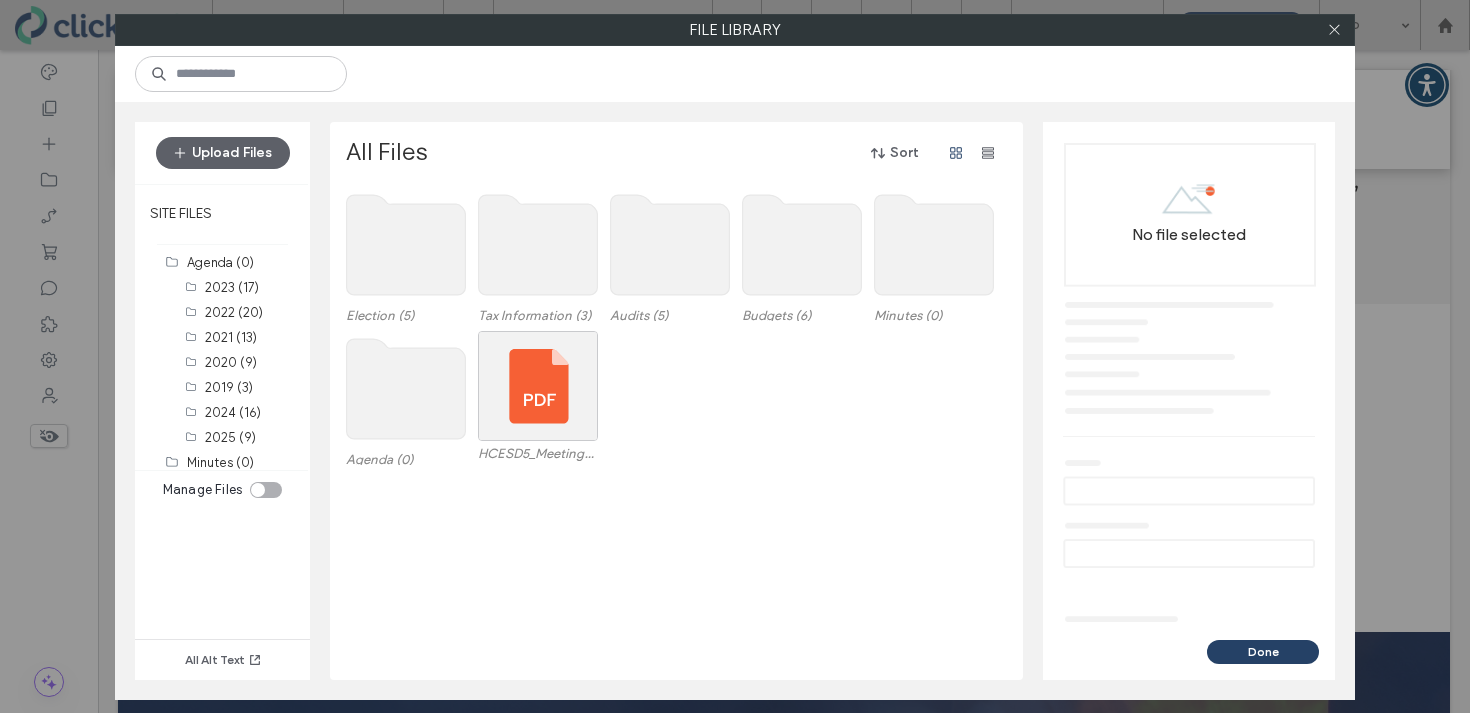 click 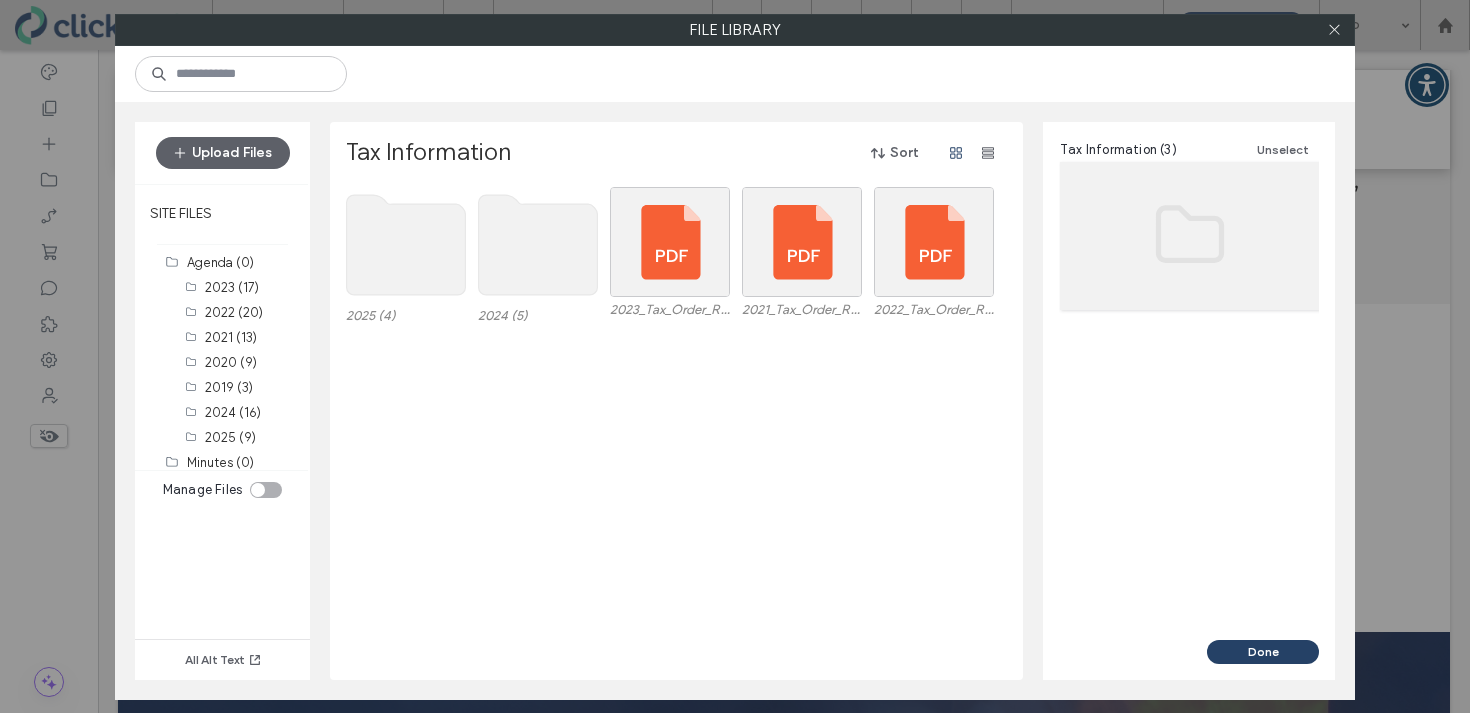 click 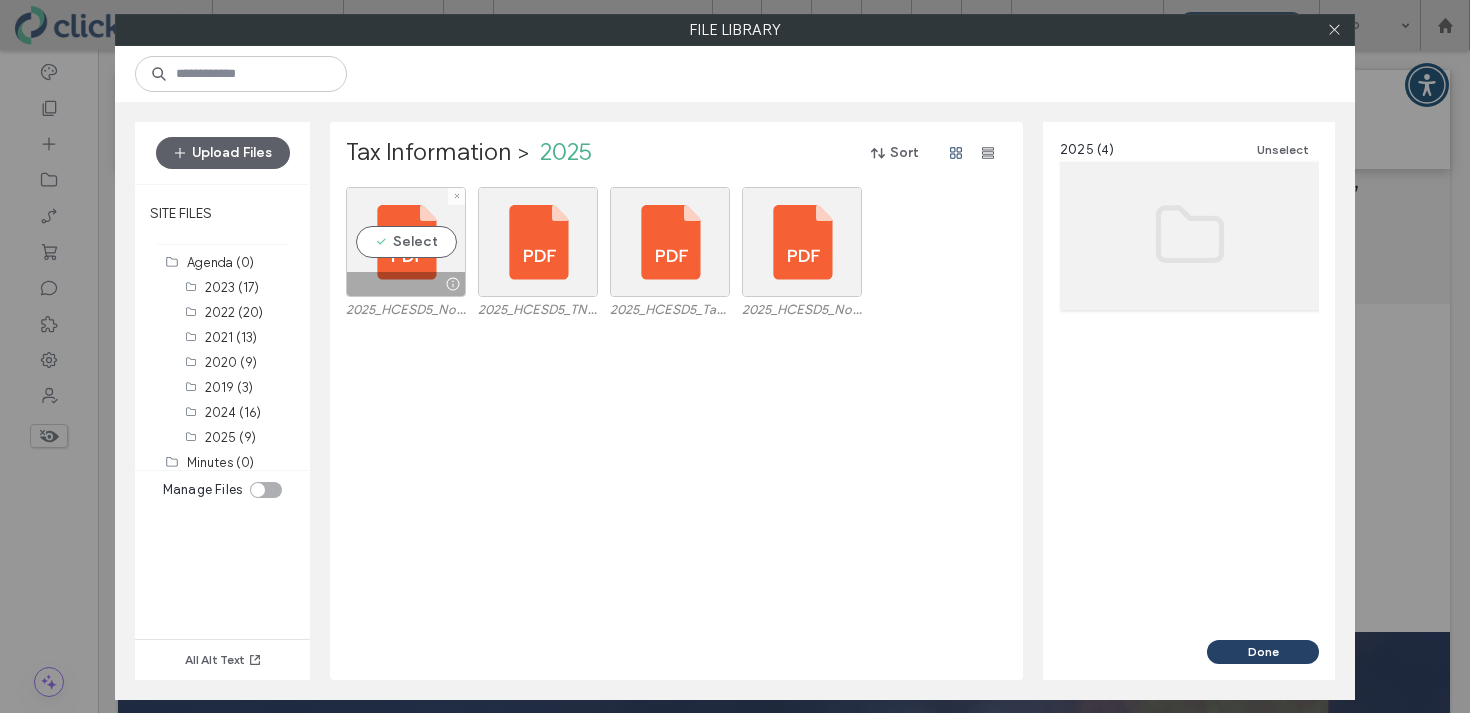 click on "Select" at bounding box center (406, 242) 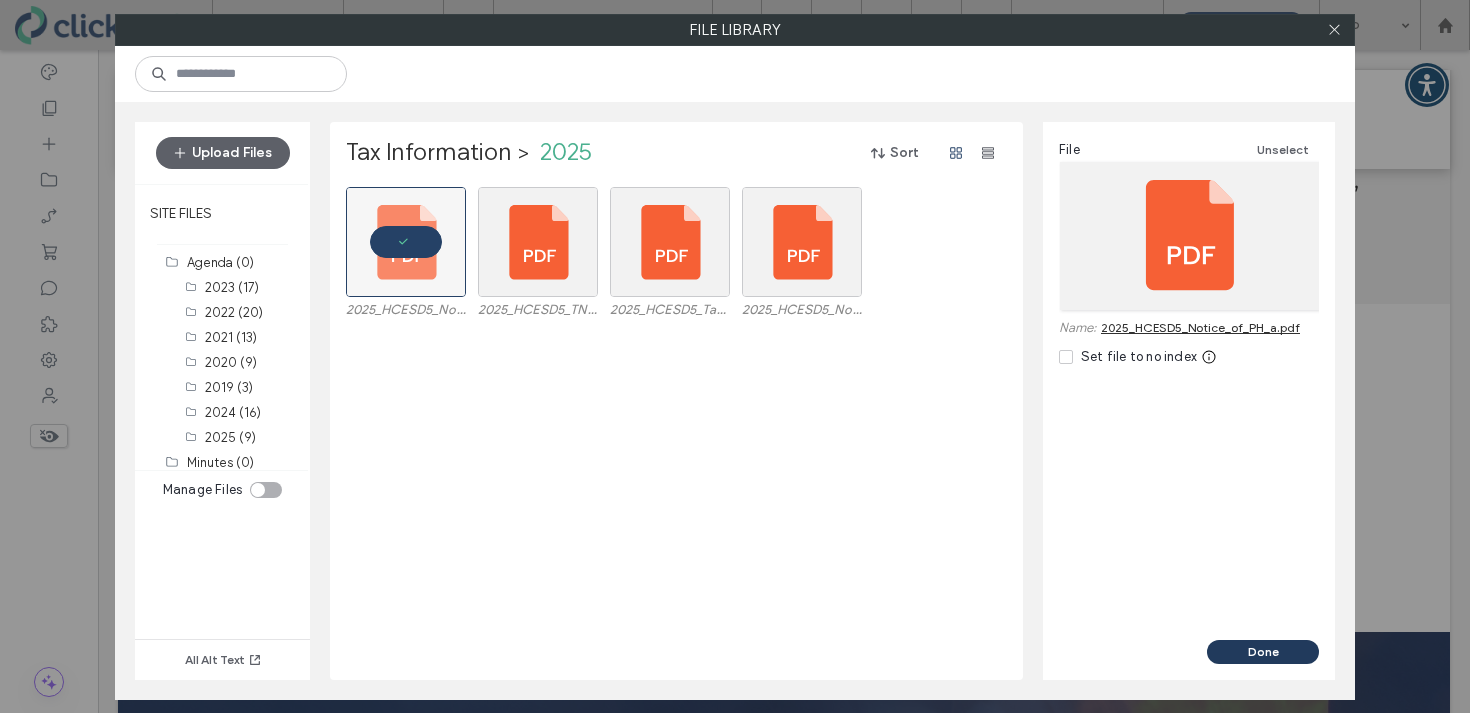 click on "Done" at bounding box center (1263, 652) 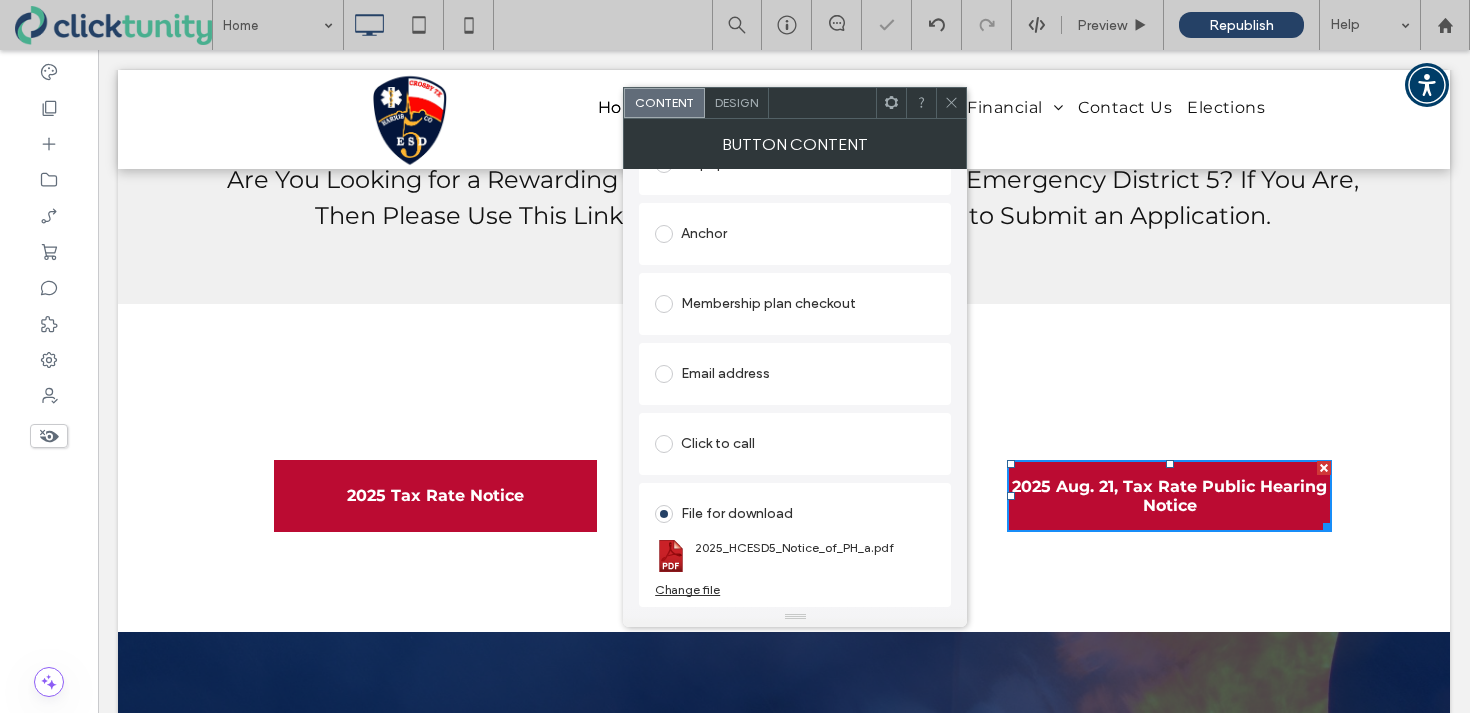 click 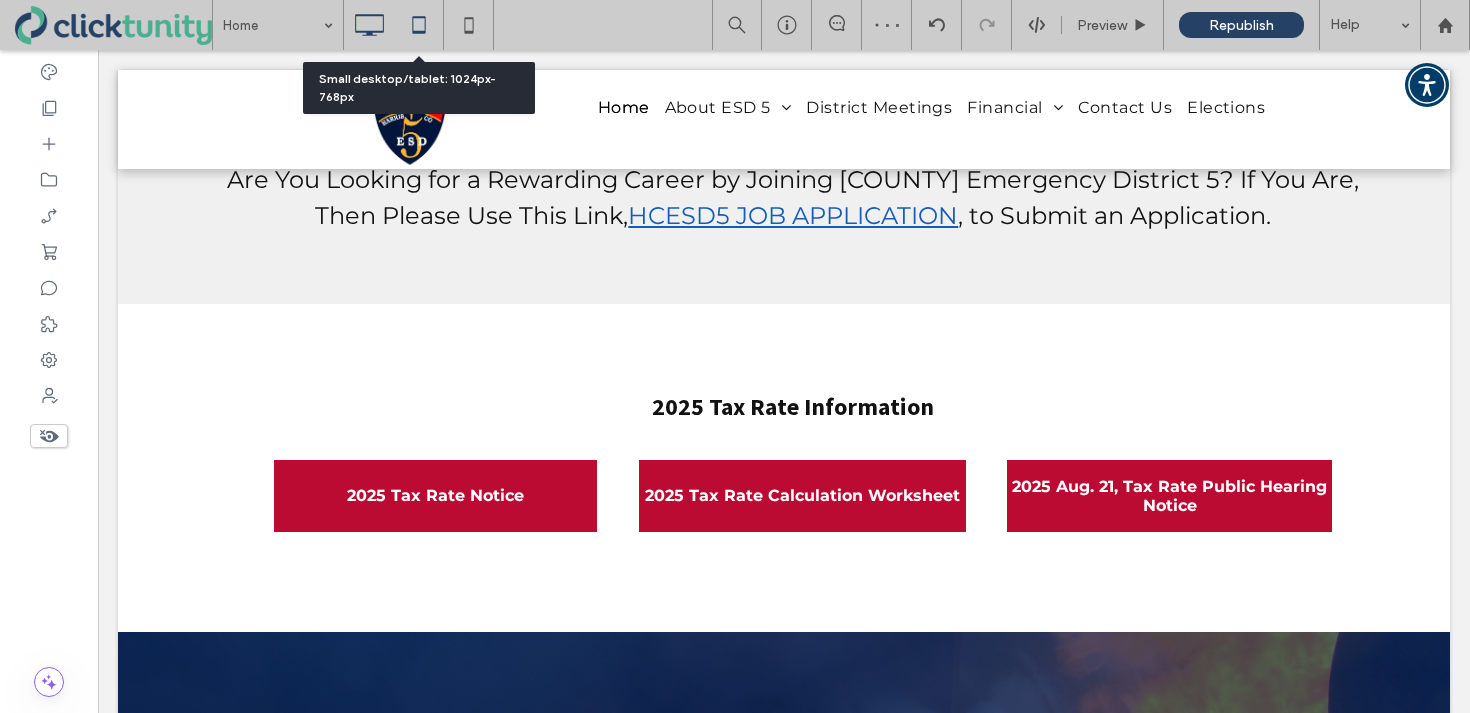 click 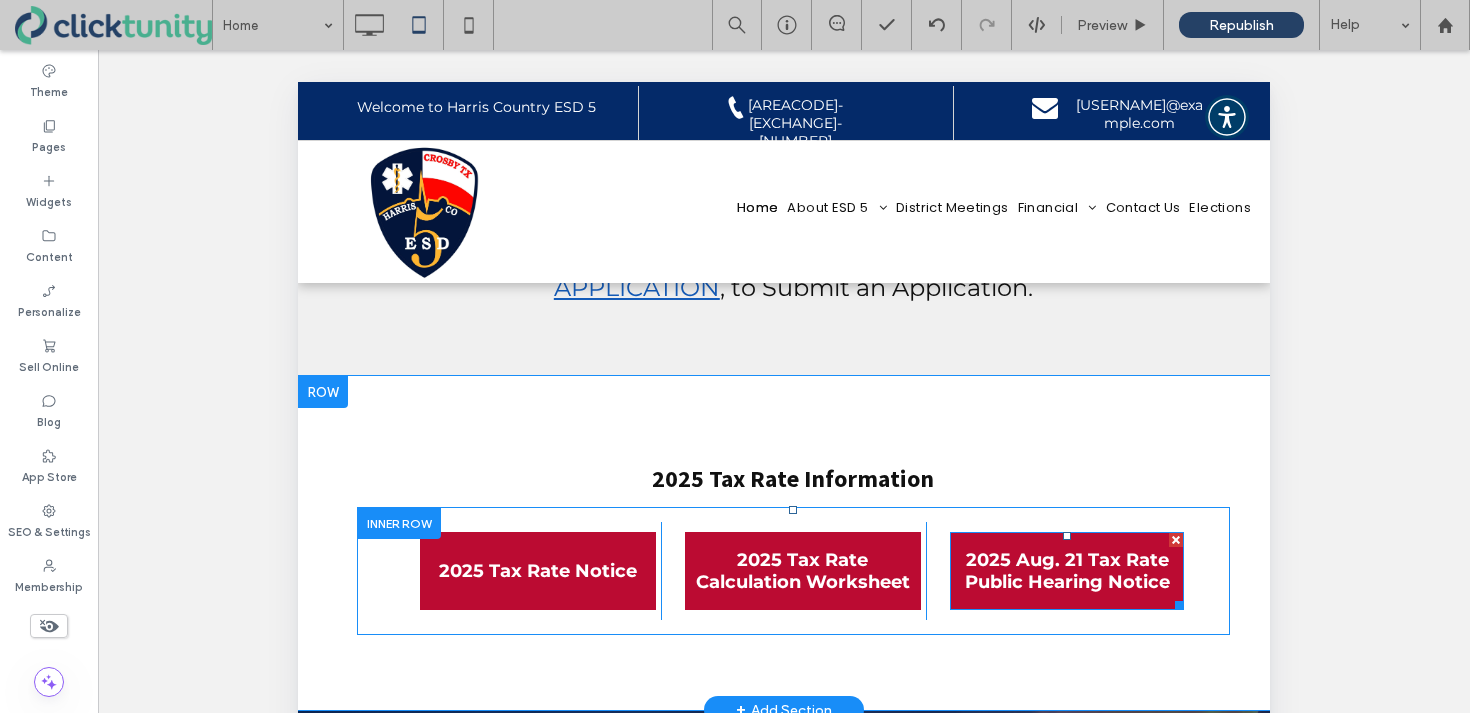 click on "2025 Aug. 21 Tax Rate Public Hearing Notice" at bounding box center (1067, 571) 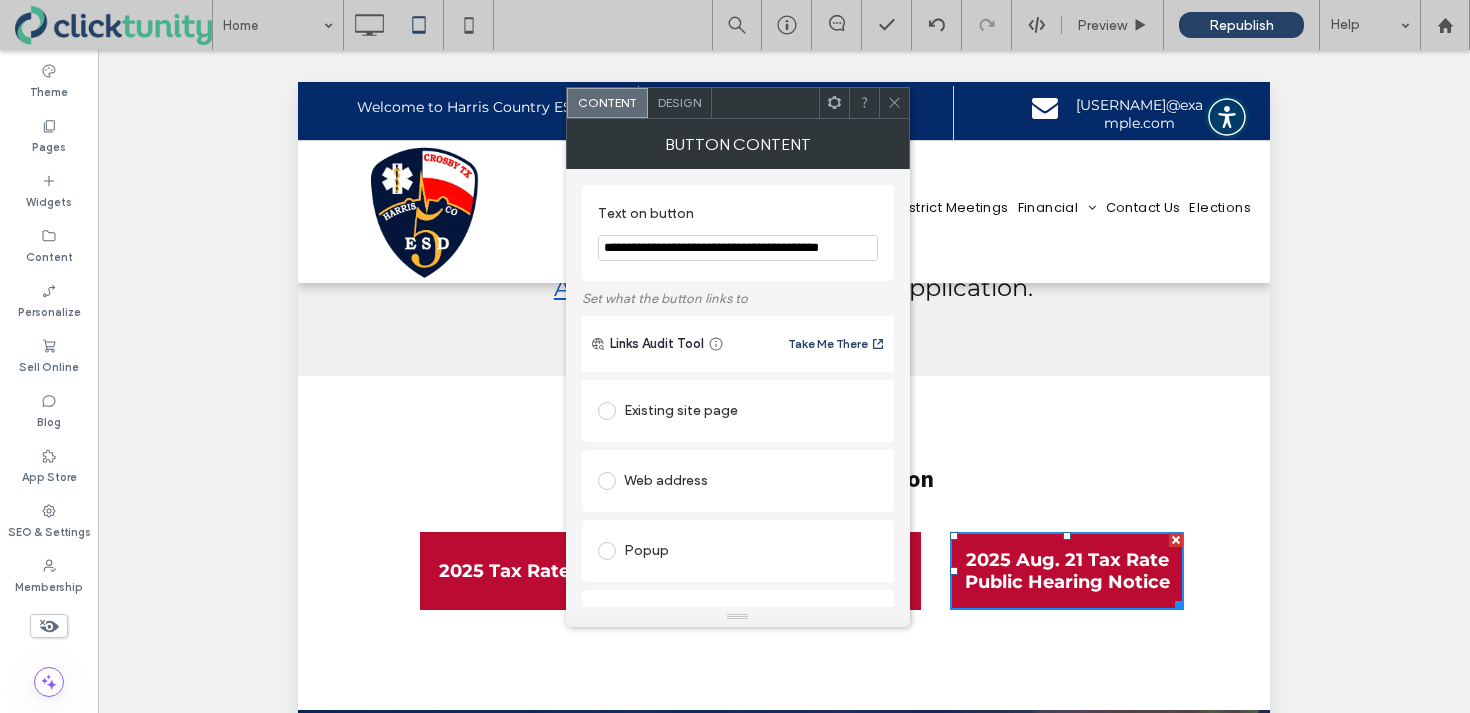 scroll, scrollTop: 389, scrollLeft: 0, axis: vertical 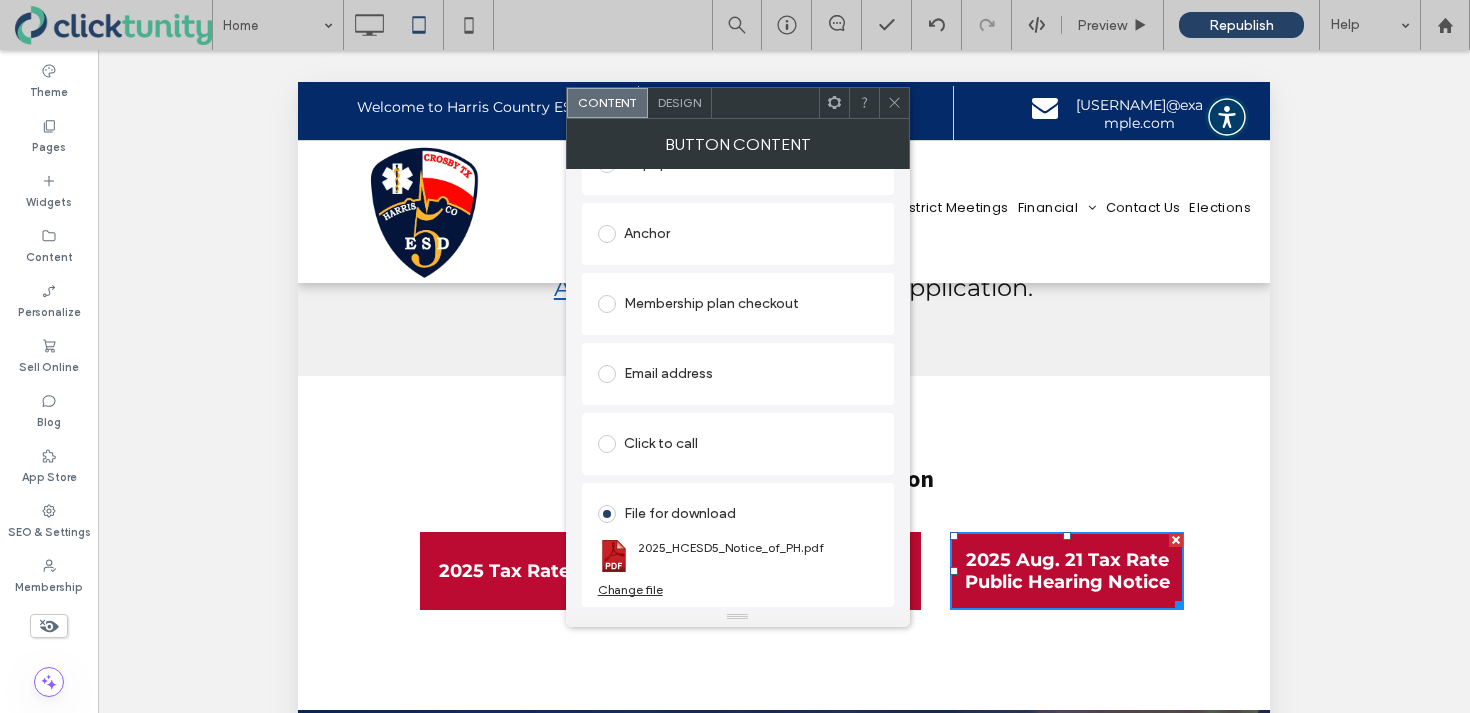 click on "Change file" at bounding box center (630, 589) 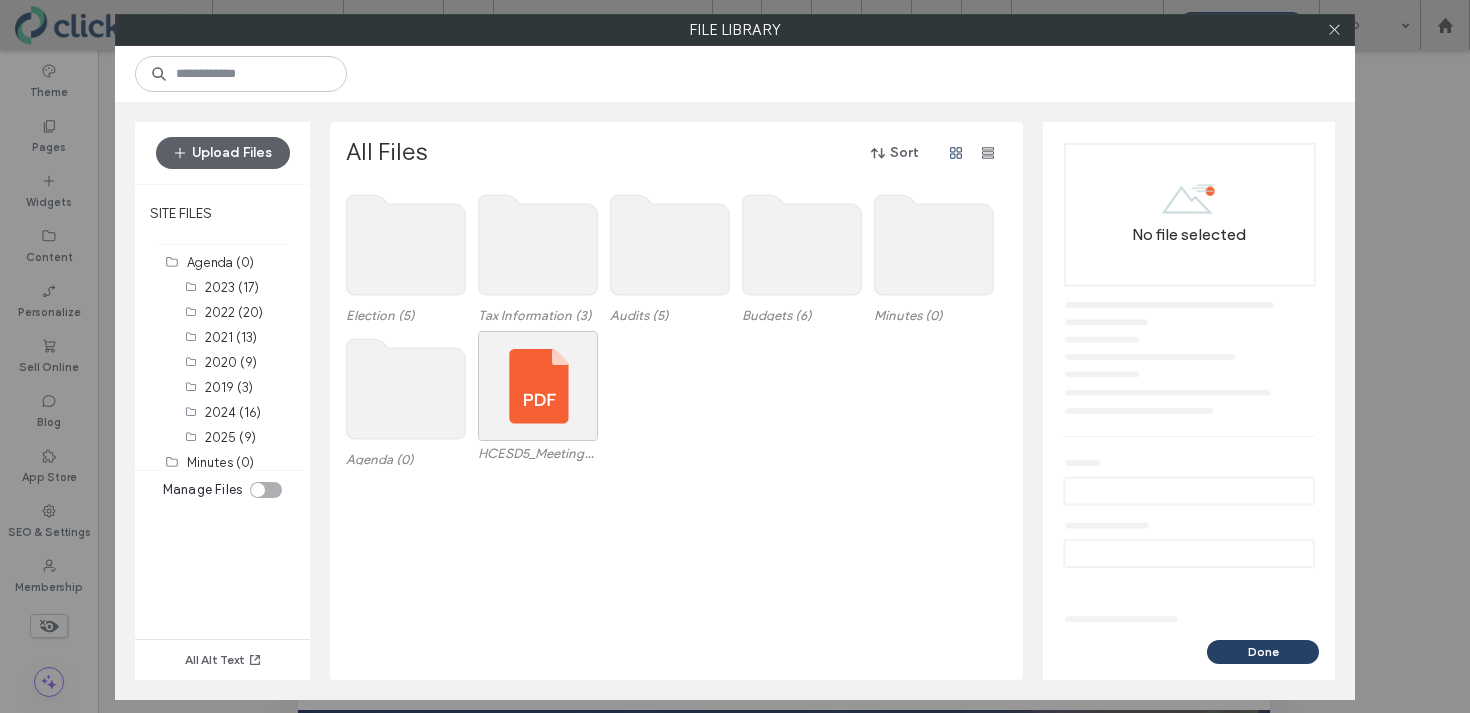 click 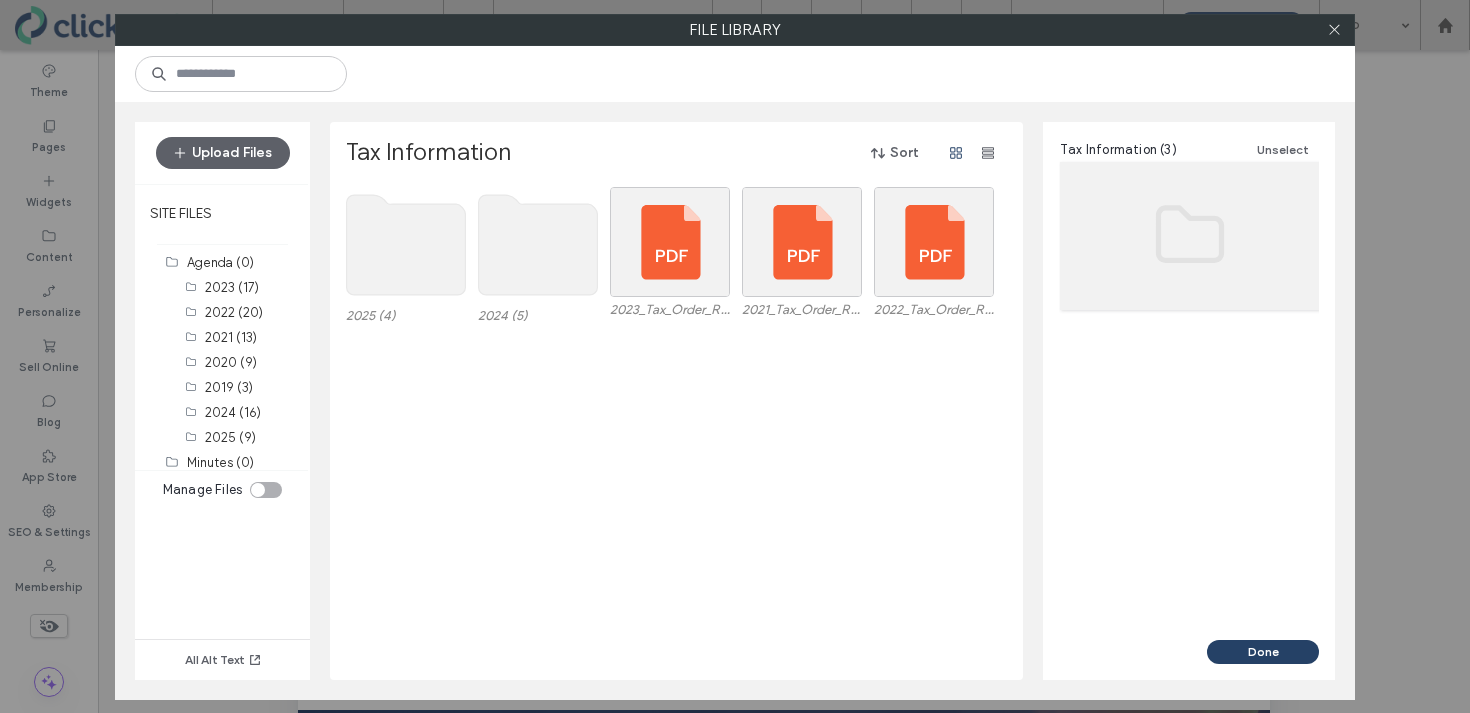 click 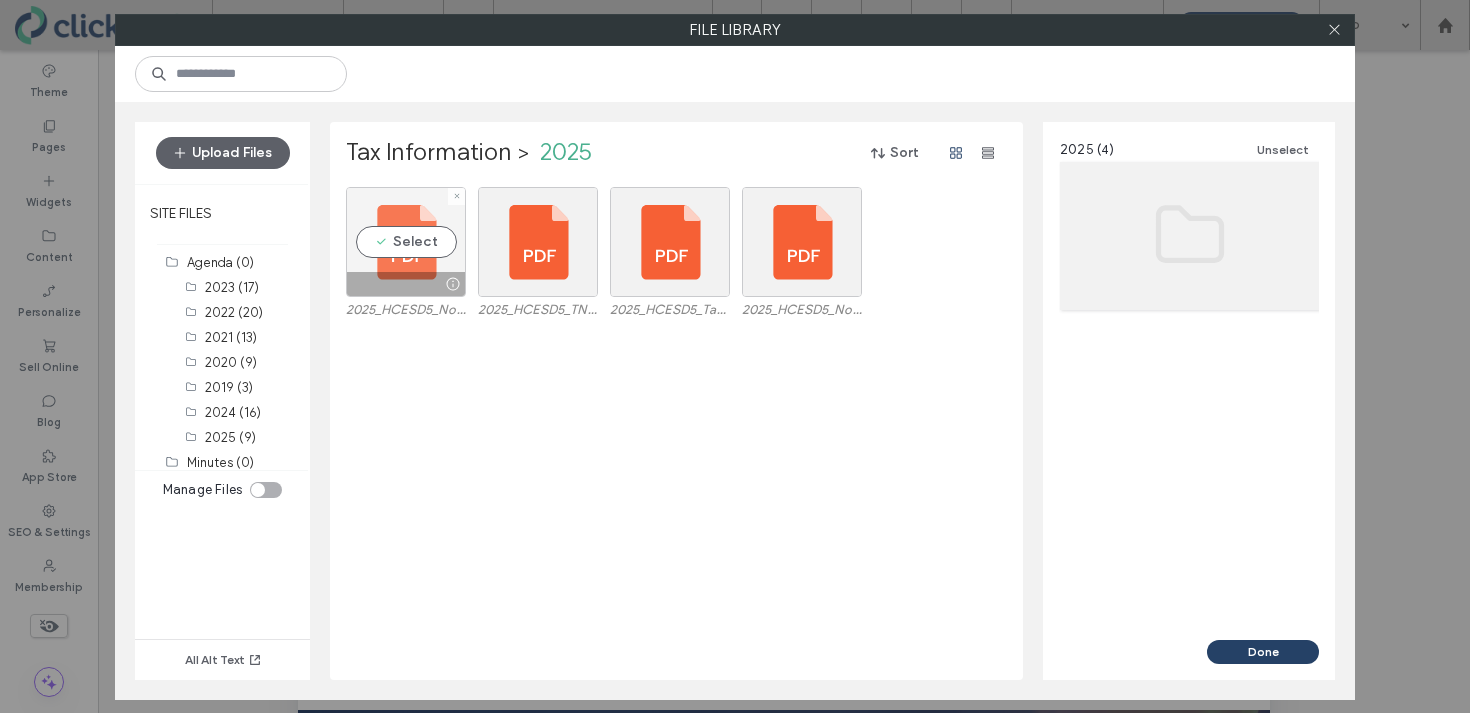 click on "Select" at bounding box center (406, 242) 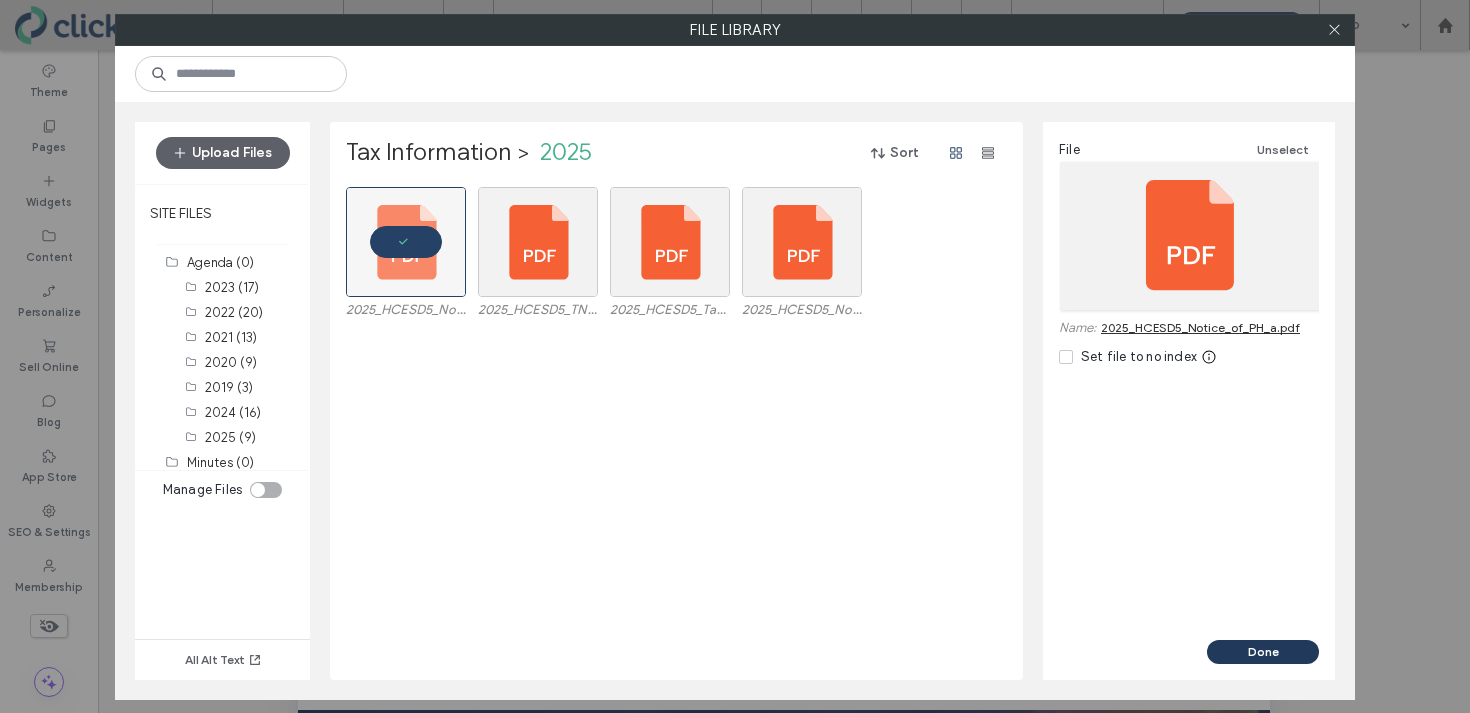 click on "Done" at bounding box center (1263, 652) 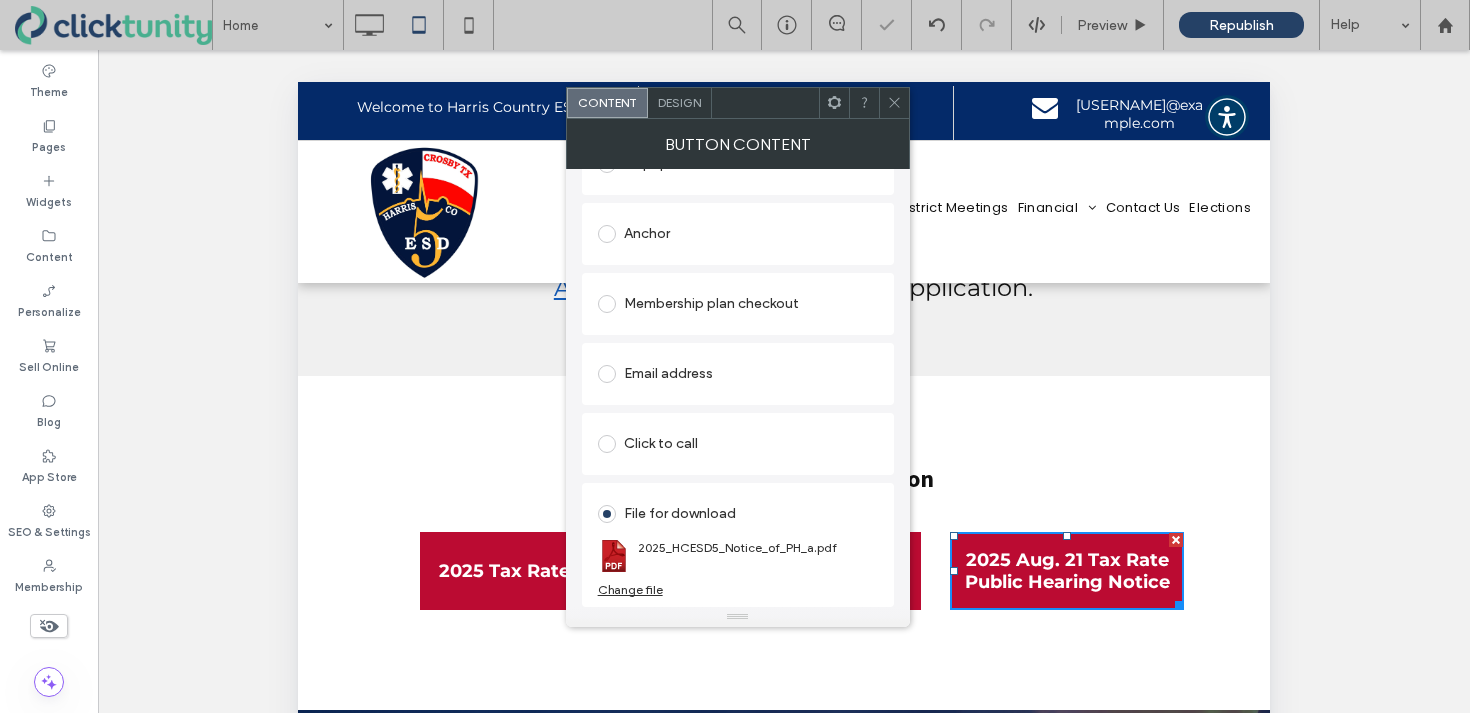 click 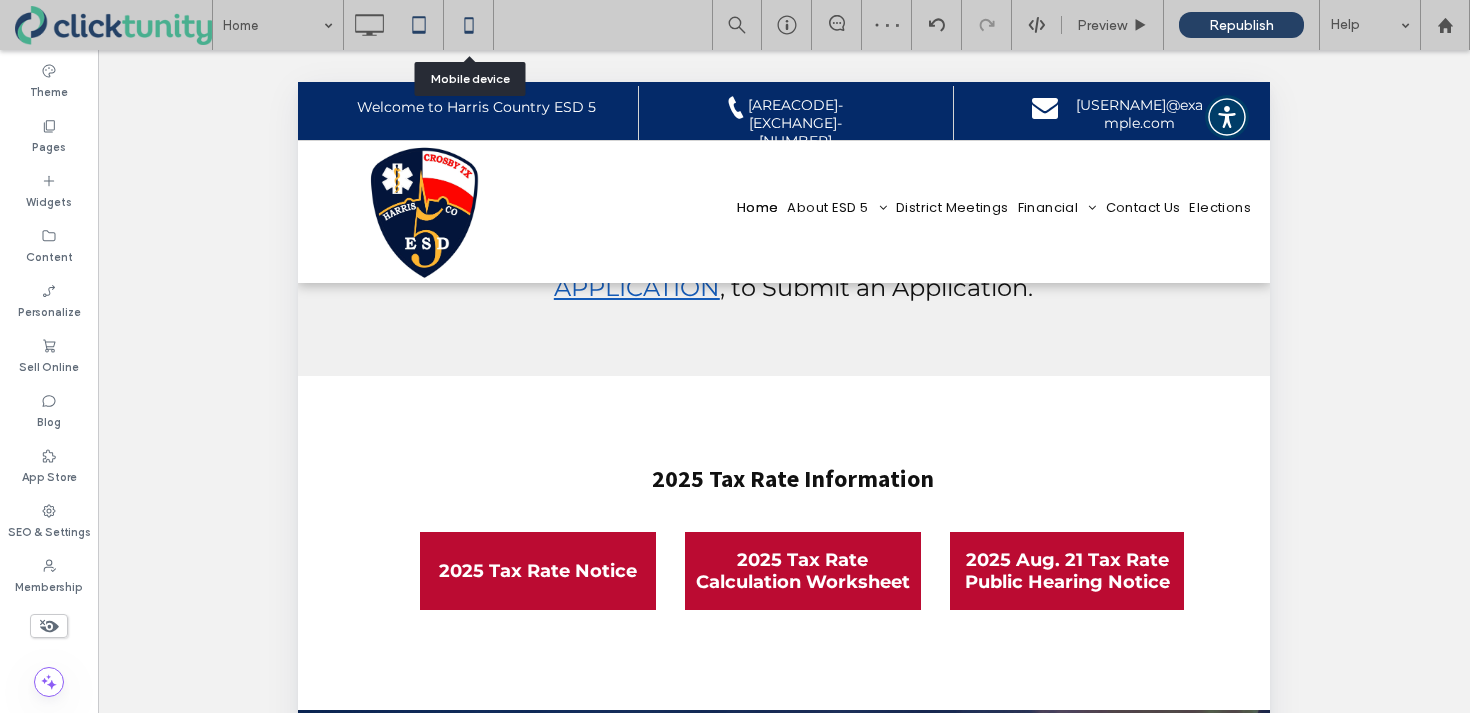 click 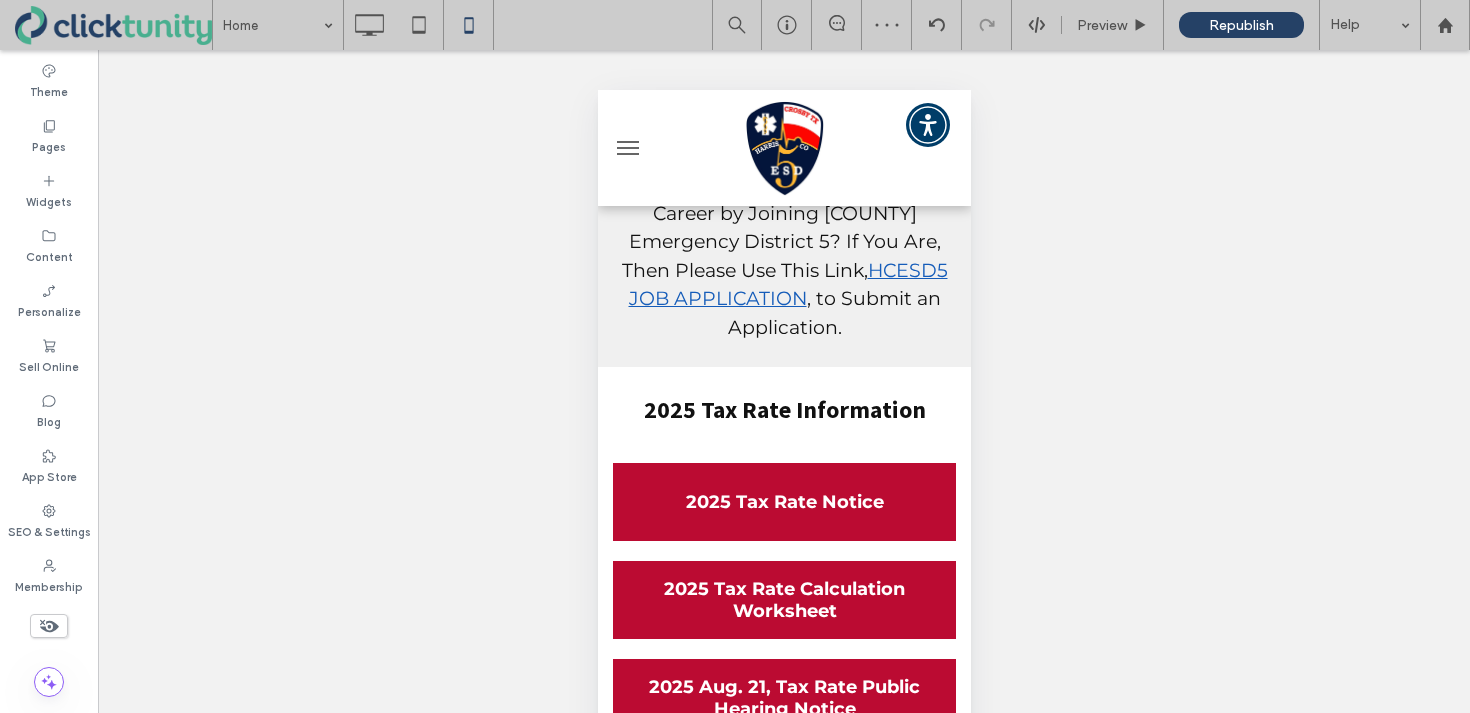 scroll, scrollTop: 676, scrollLeft: 0, axis: vertical 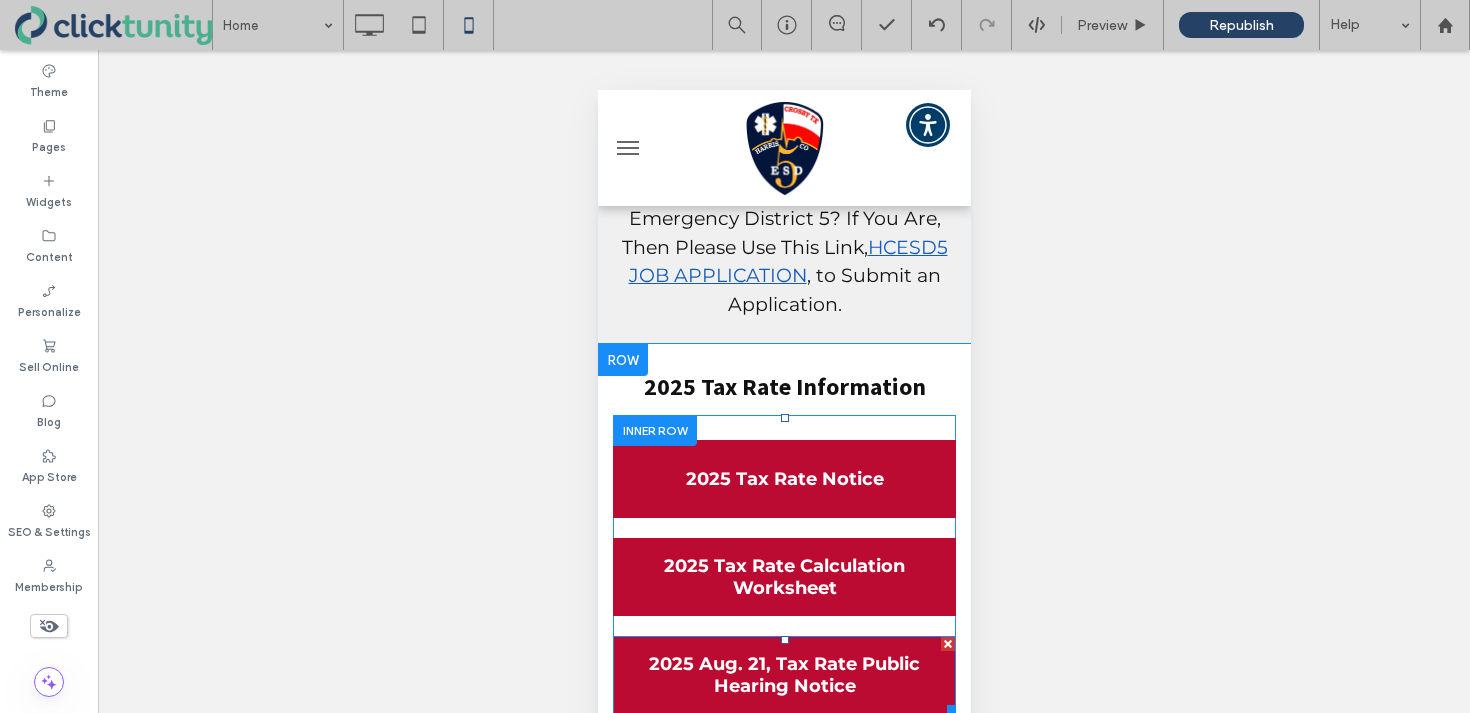 click on "2025 Aug. 21, Tax Rate Public Hearing Notice" at bounding box center (783, 675) 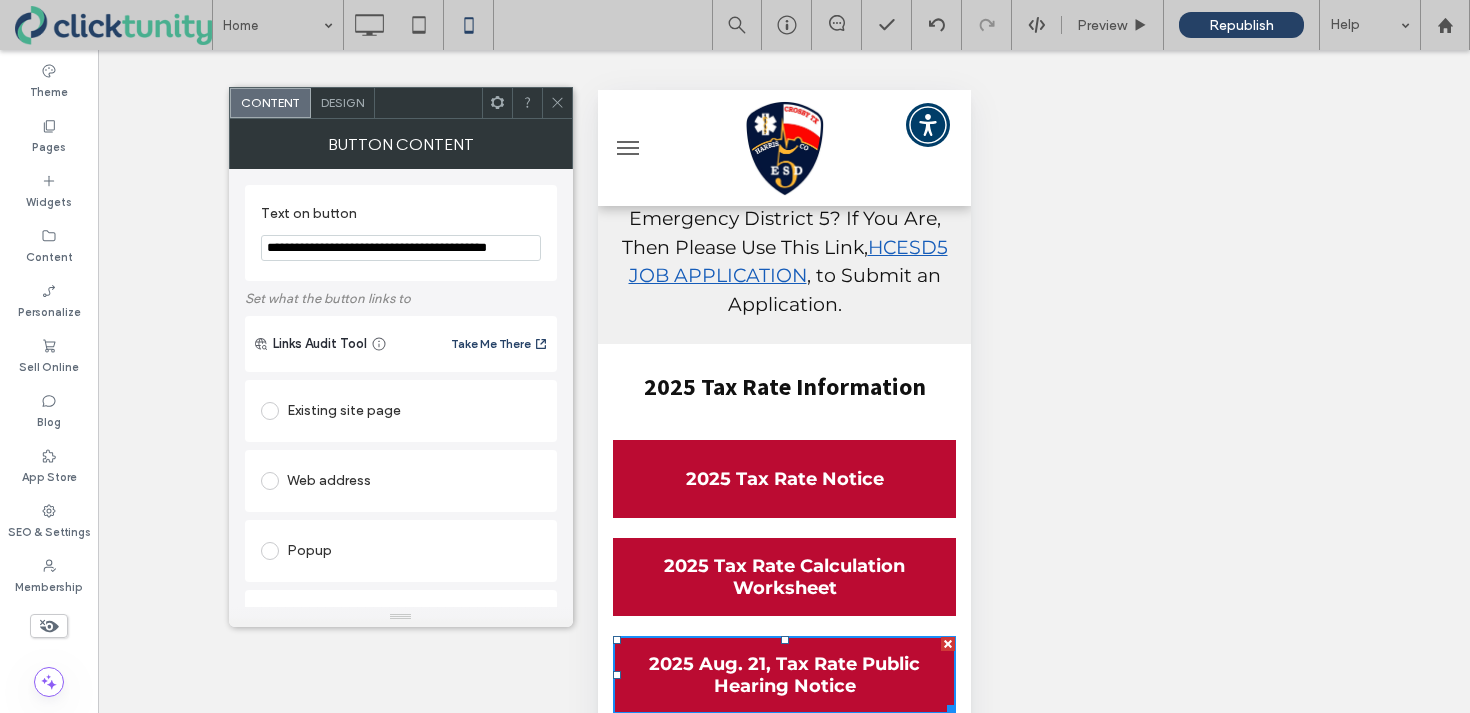 scroll, scrollTop: 389, scrollLeft: 0, axis: vertical 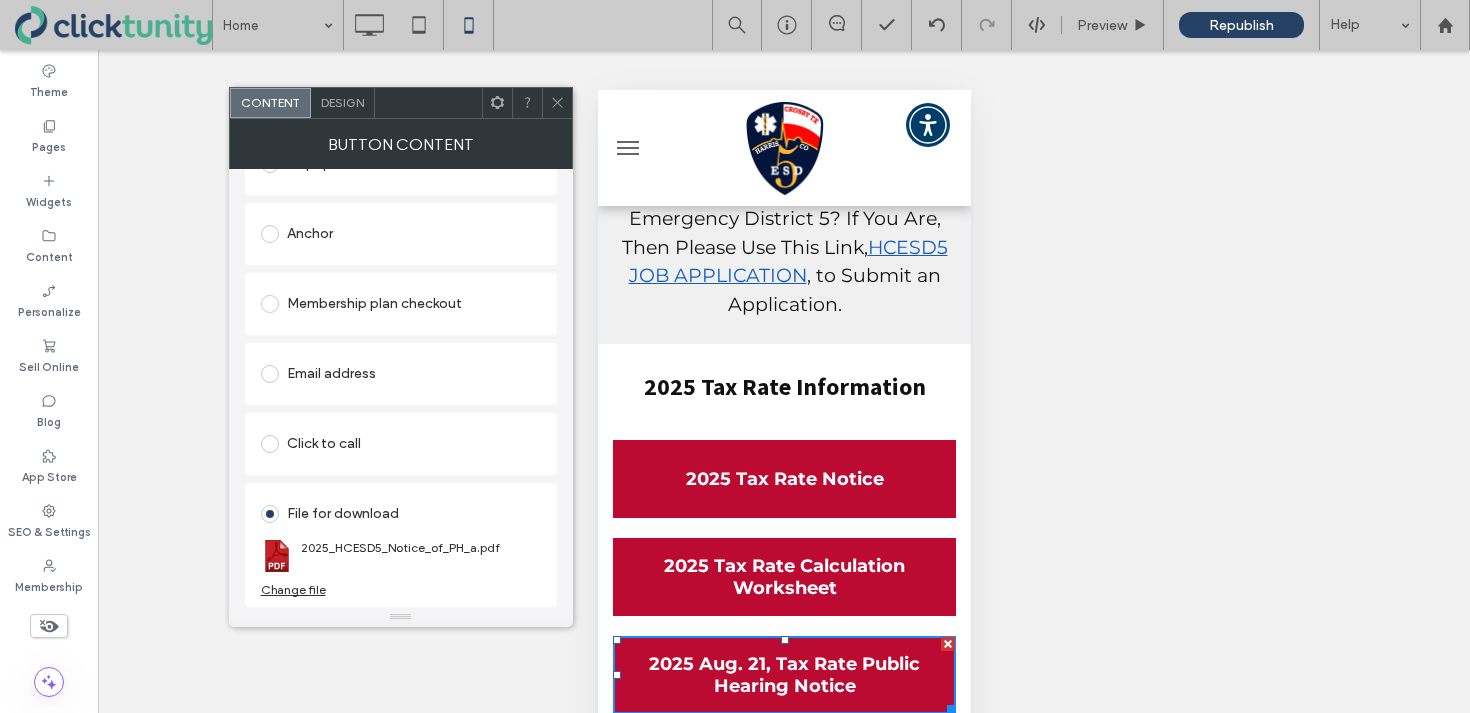 click 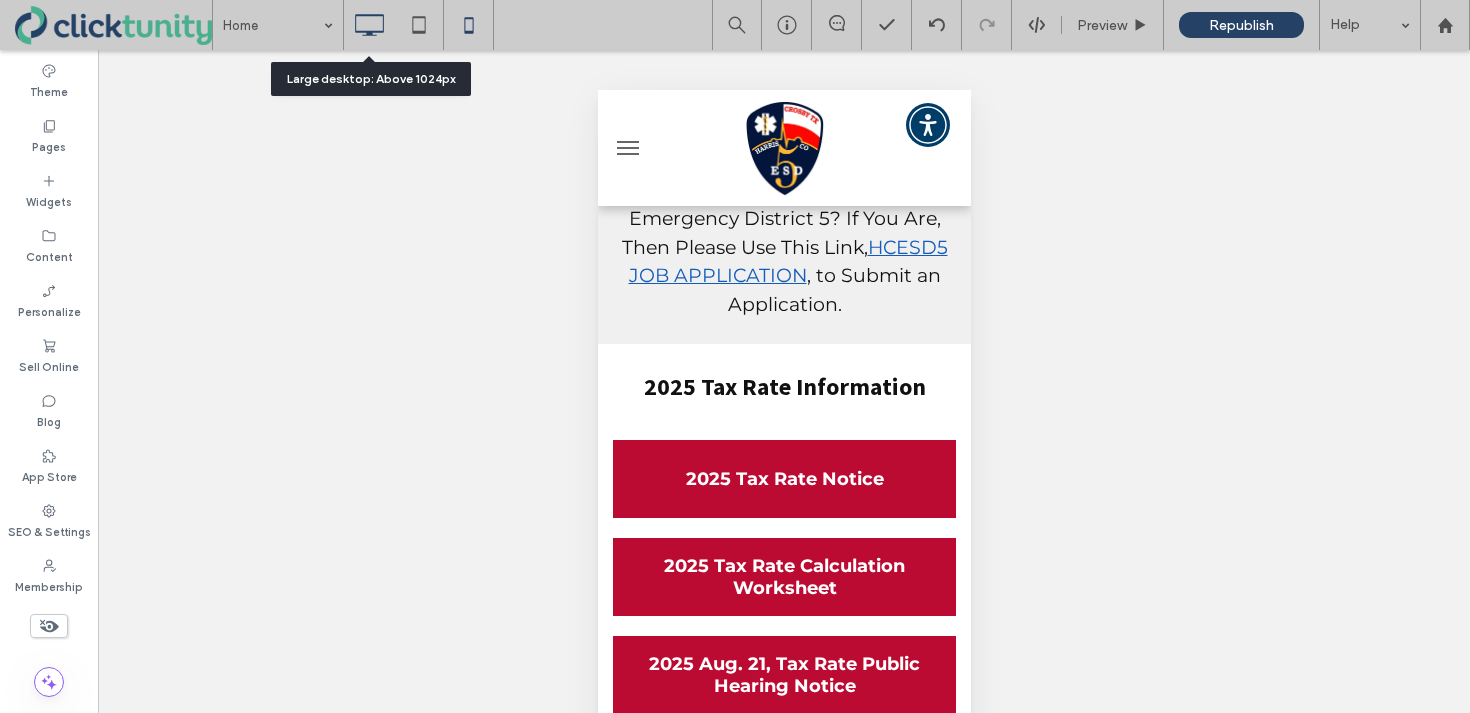 click 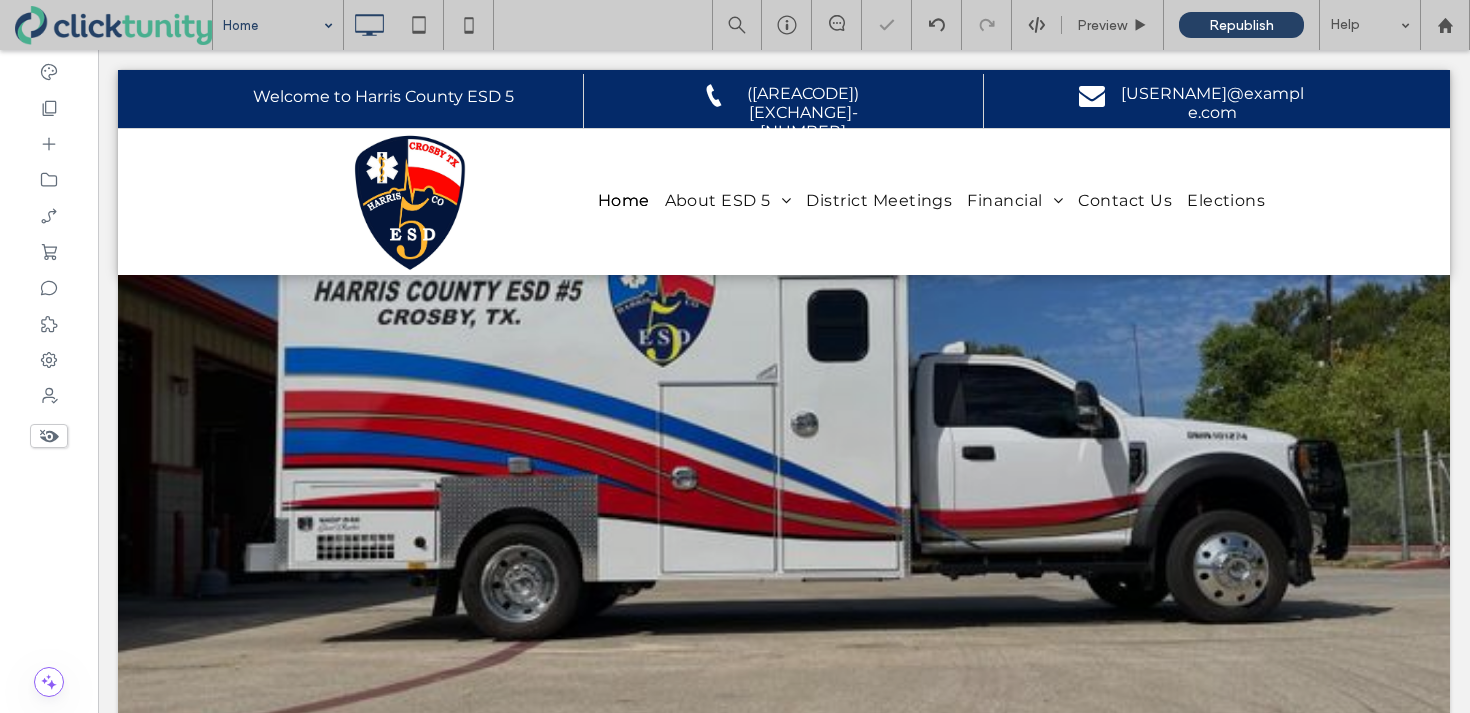 scroll, scrollTop: 0, scrollLeft: 0, axis: both 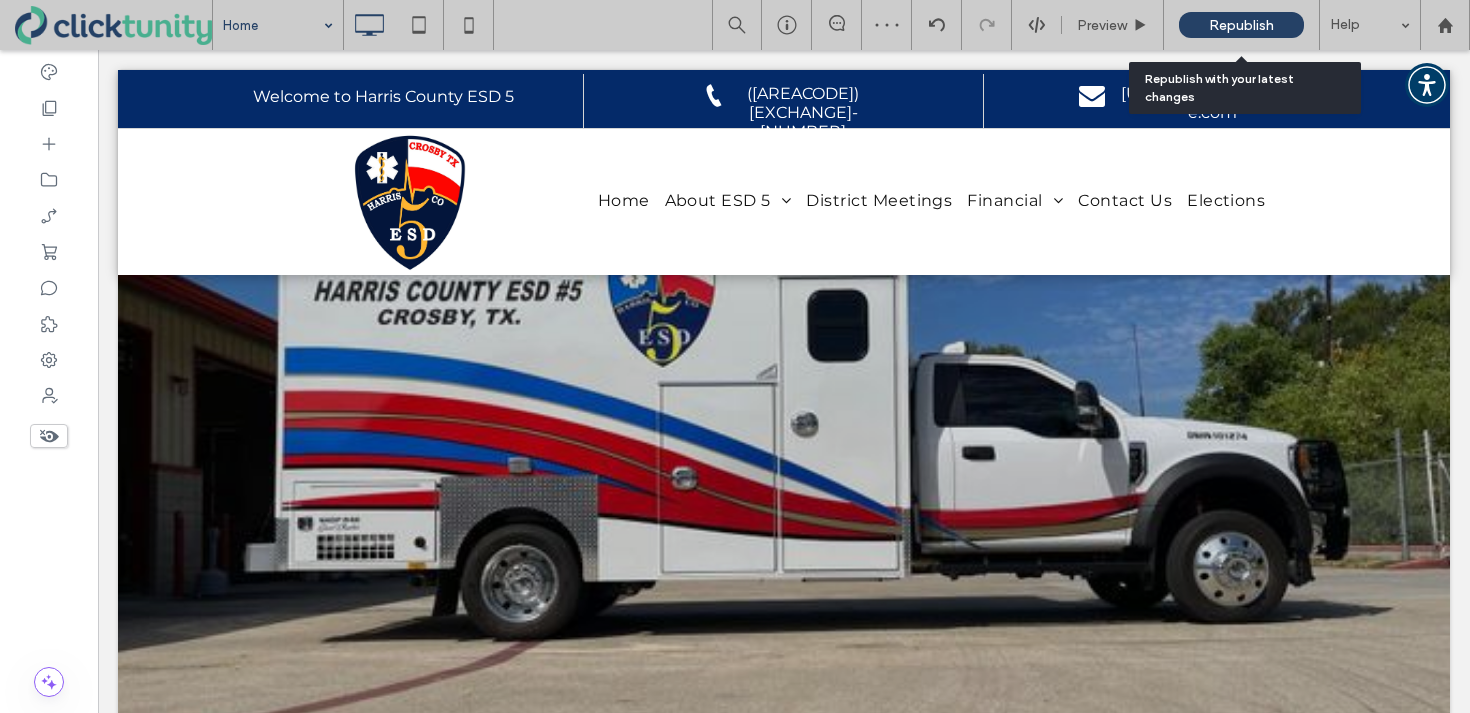 click on "Republish" at bounding box center [1241, 25] 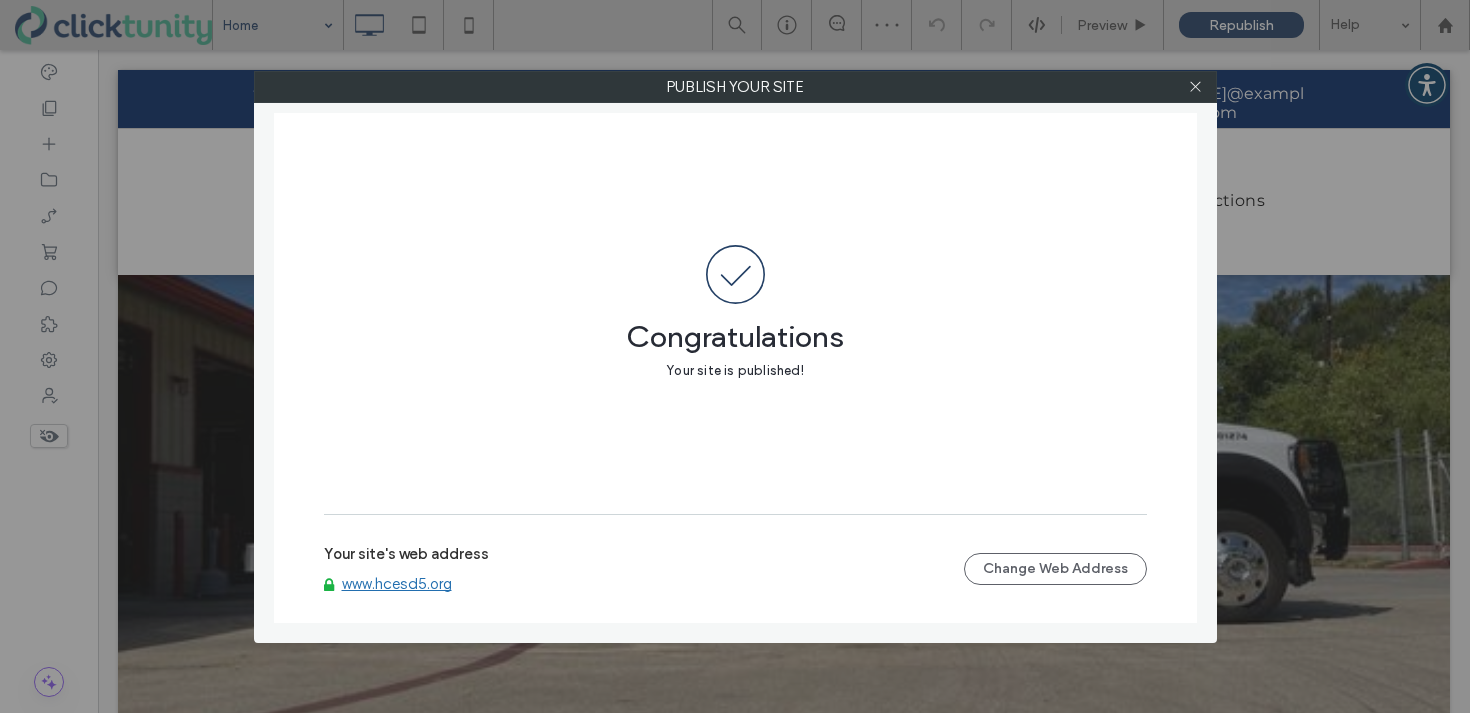 click on "www.hcesd5.org" at bounding box center [397, 584] 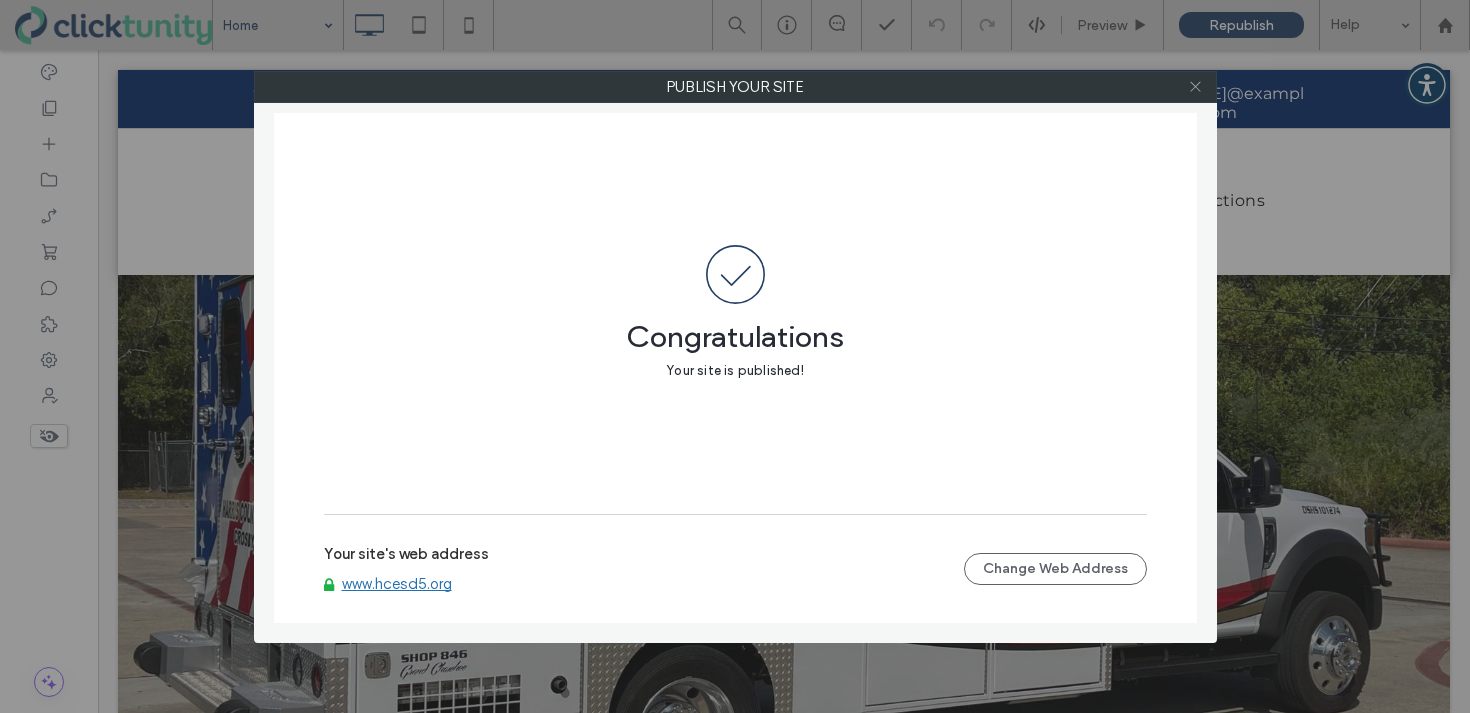 click 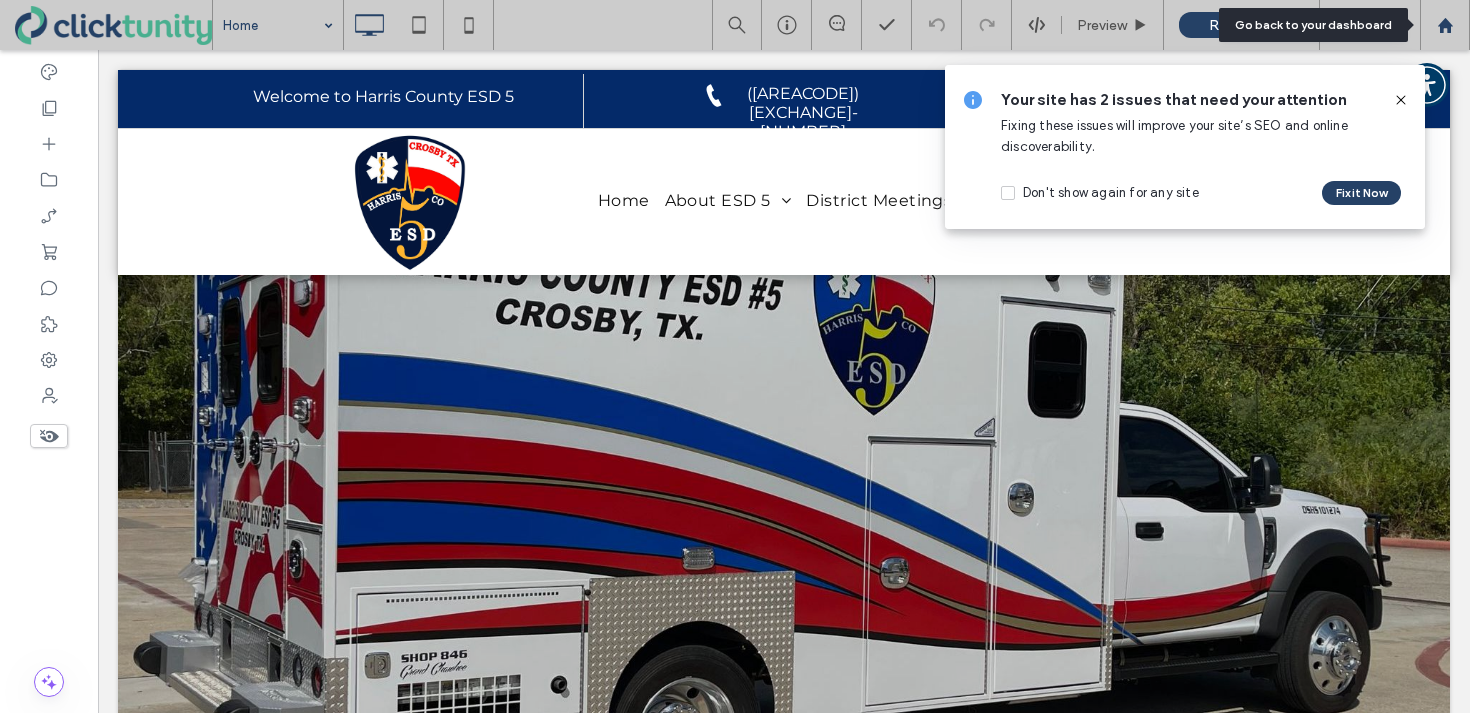 click 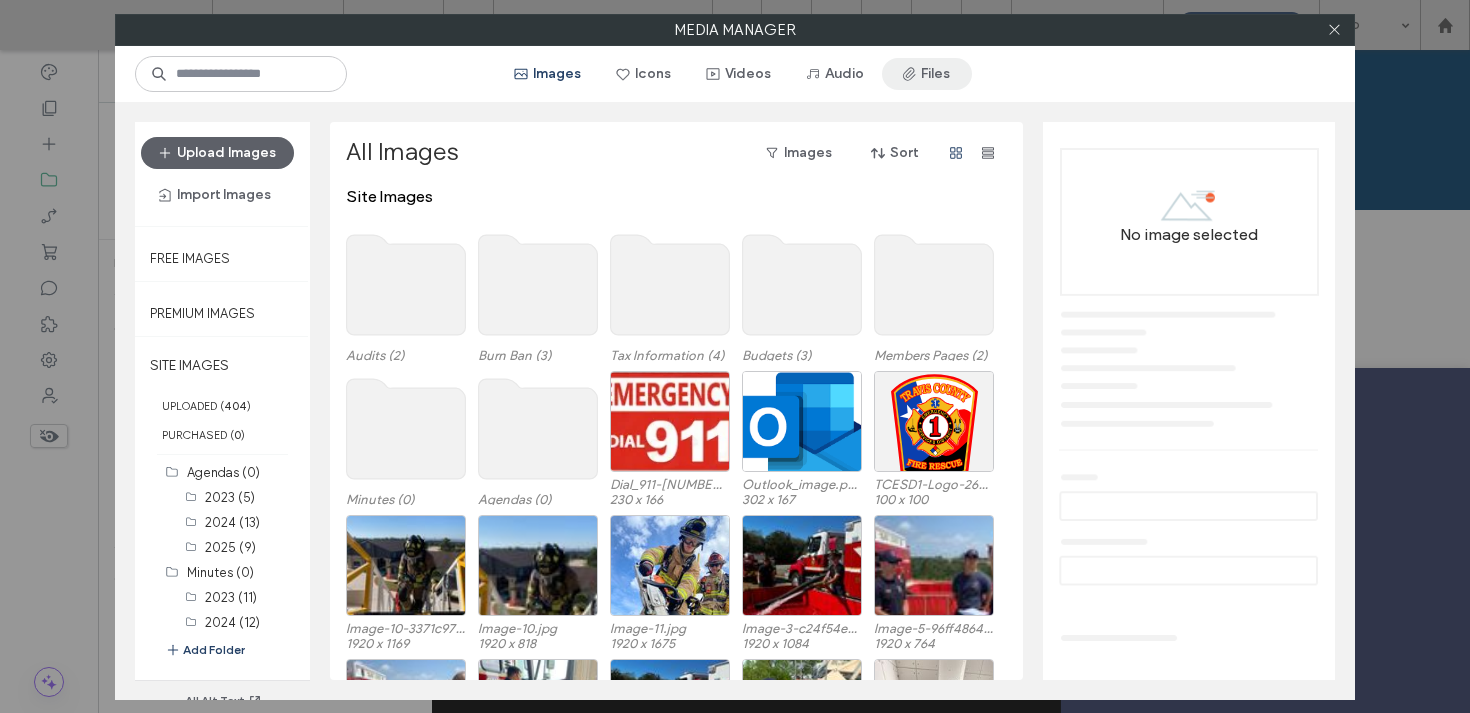 scroll, scrollTop: 0, scrollLeft: 0, axis: both 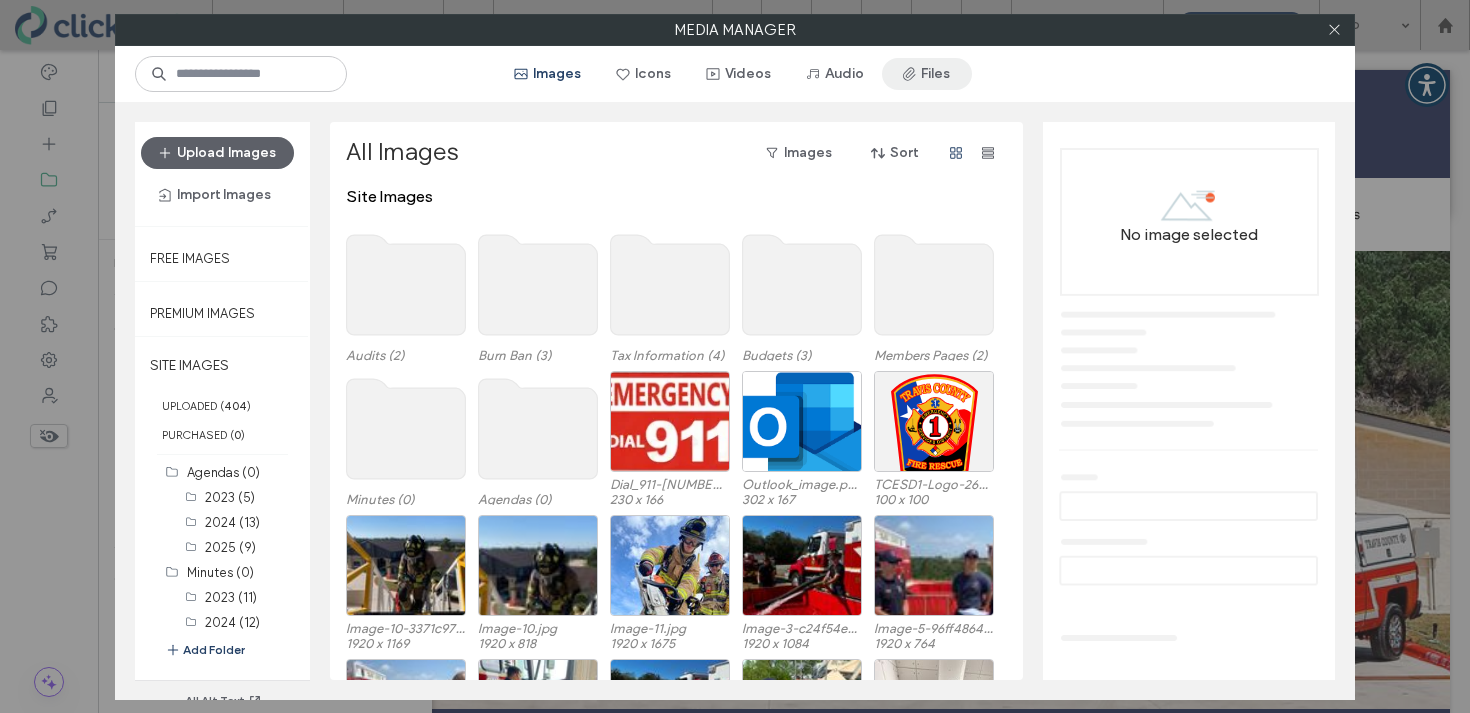click on "Files" at bounding box center (927, 74) 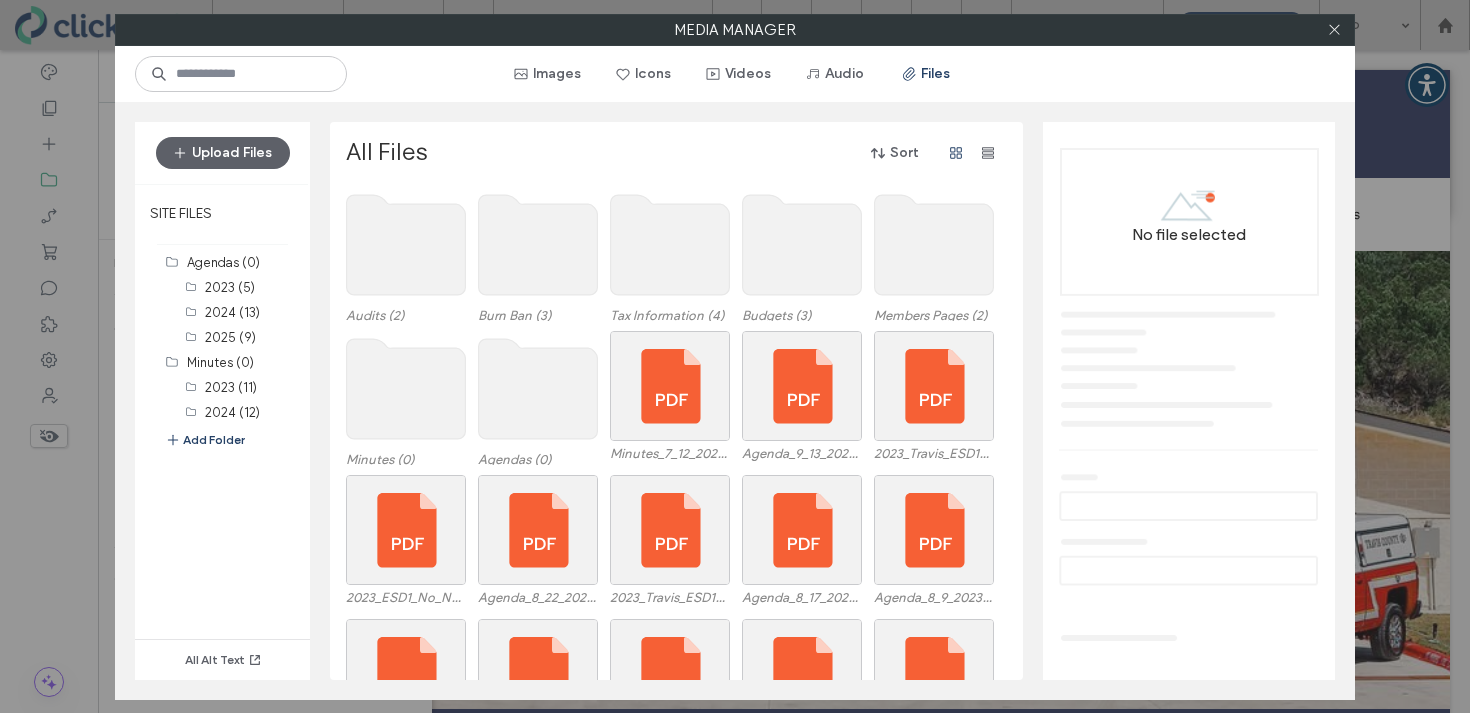 click 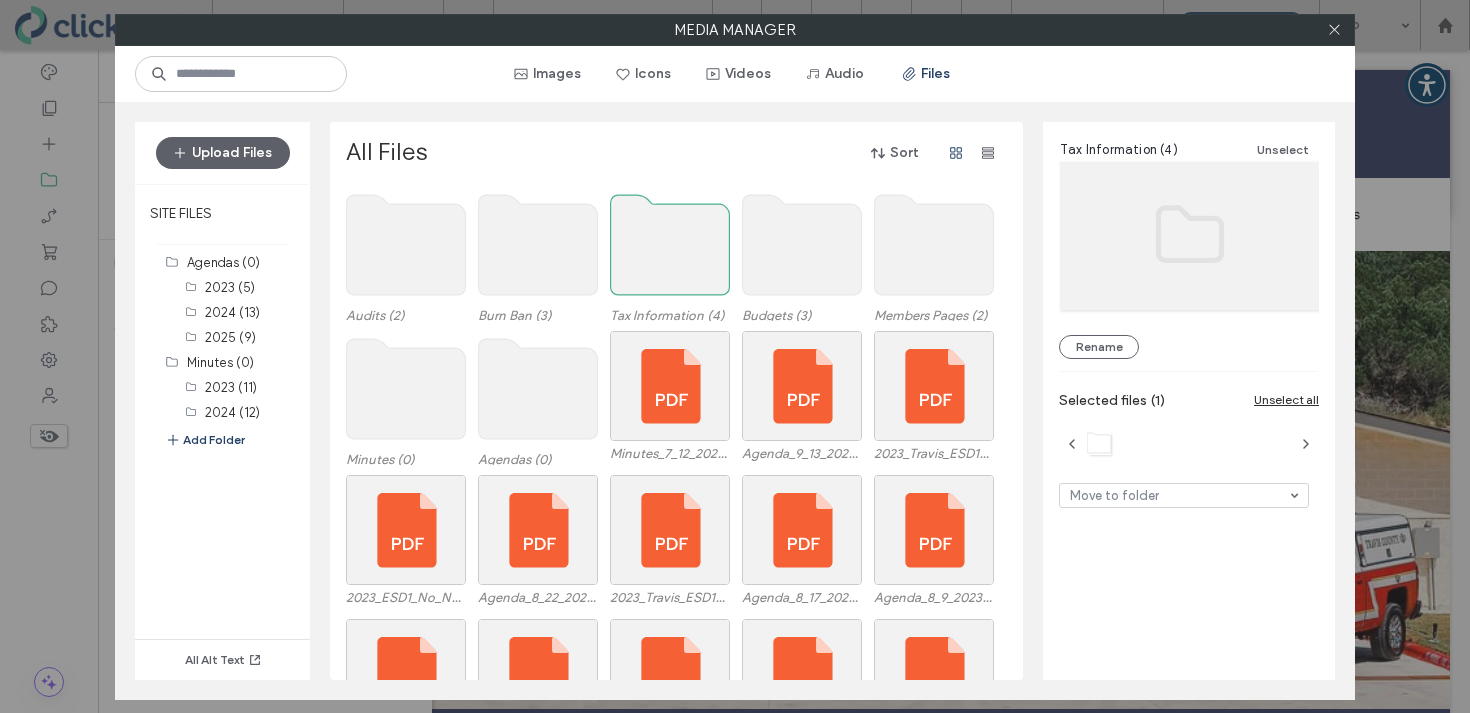 click 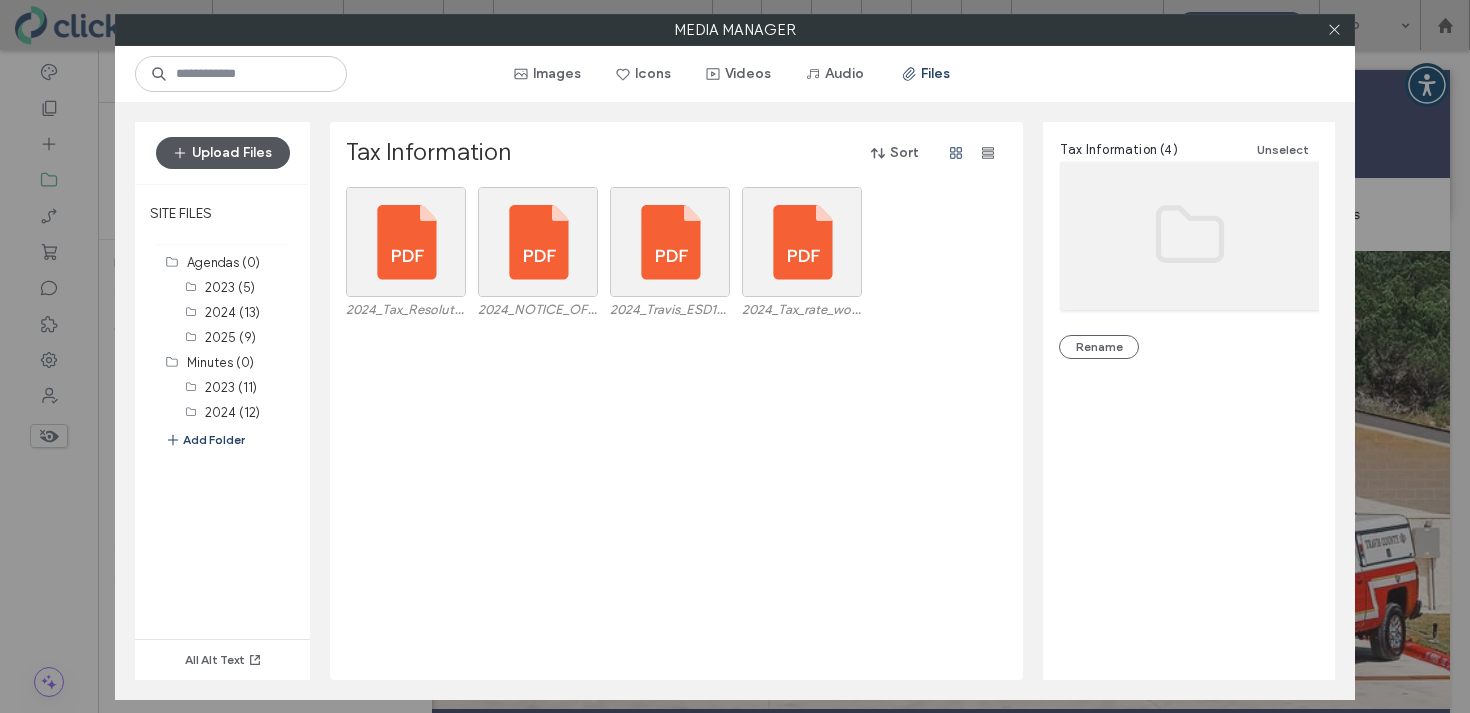 click on "Upload Files" at bounding box center [223, 153] 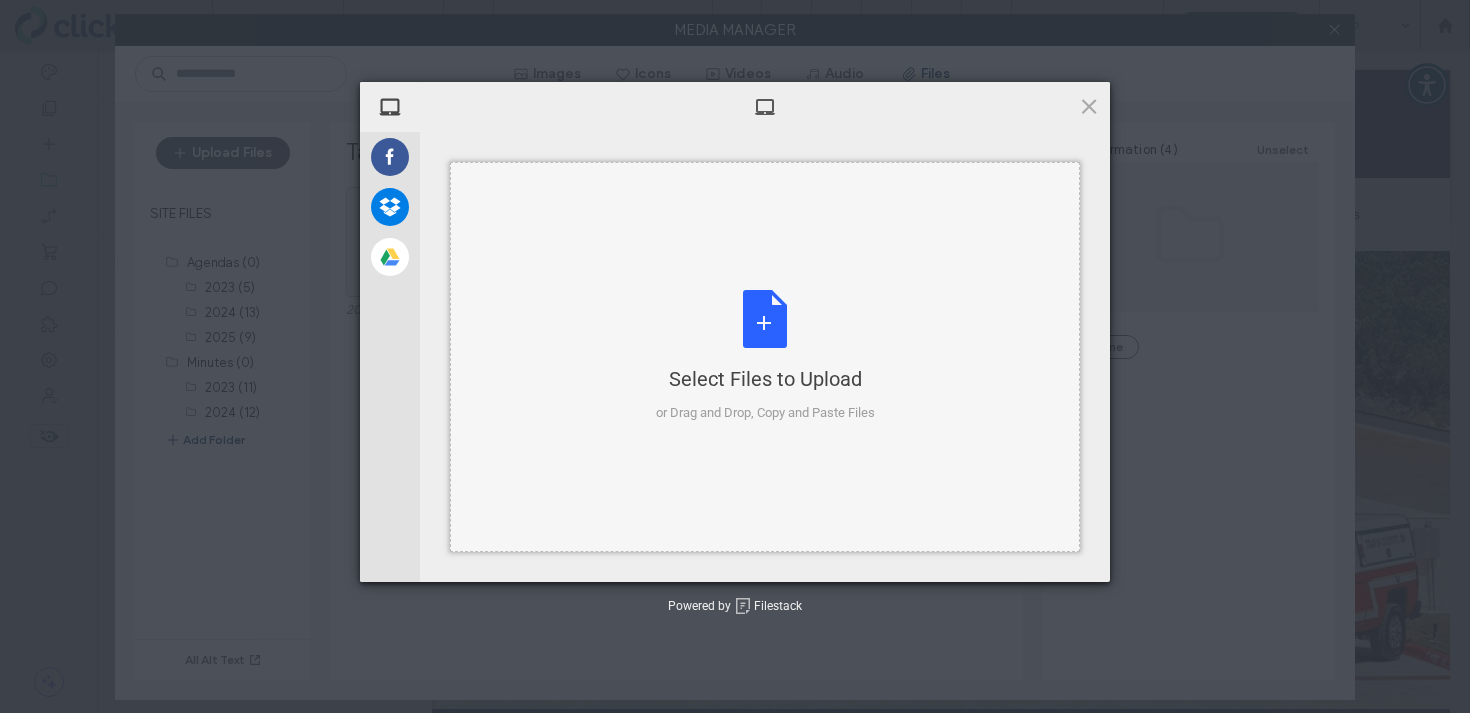 click on "Select Files to Upload
or Drag and Drop, Copy and Paste Files" at bounding box center (765, 356) 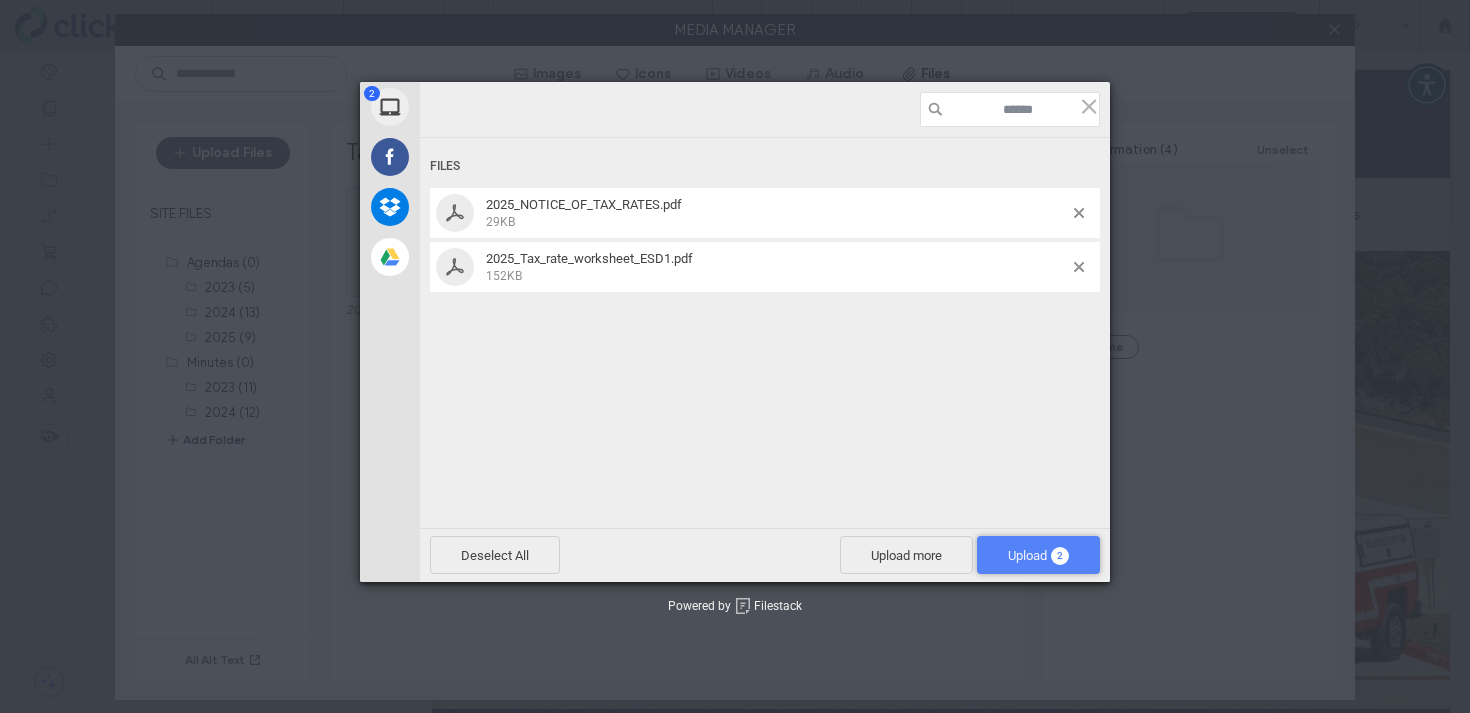 click on "Upload
2" at bounding box center [1038, 555] 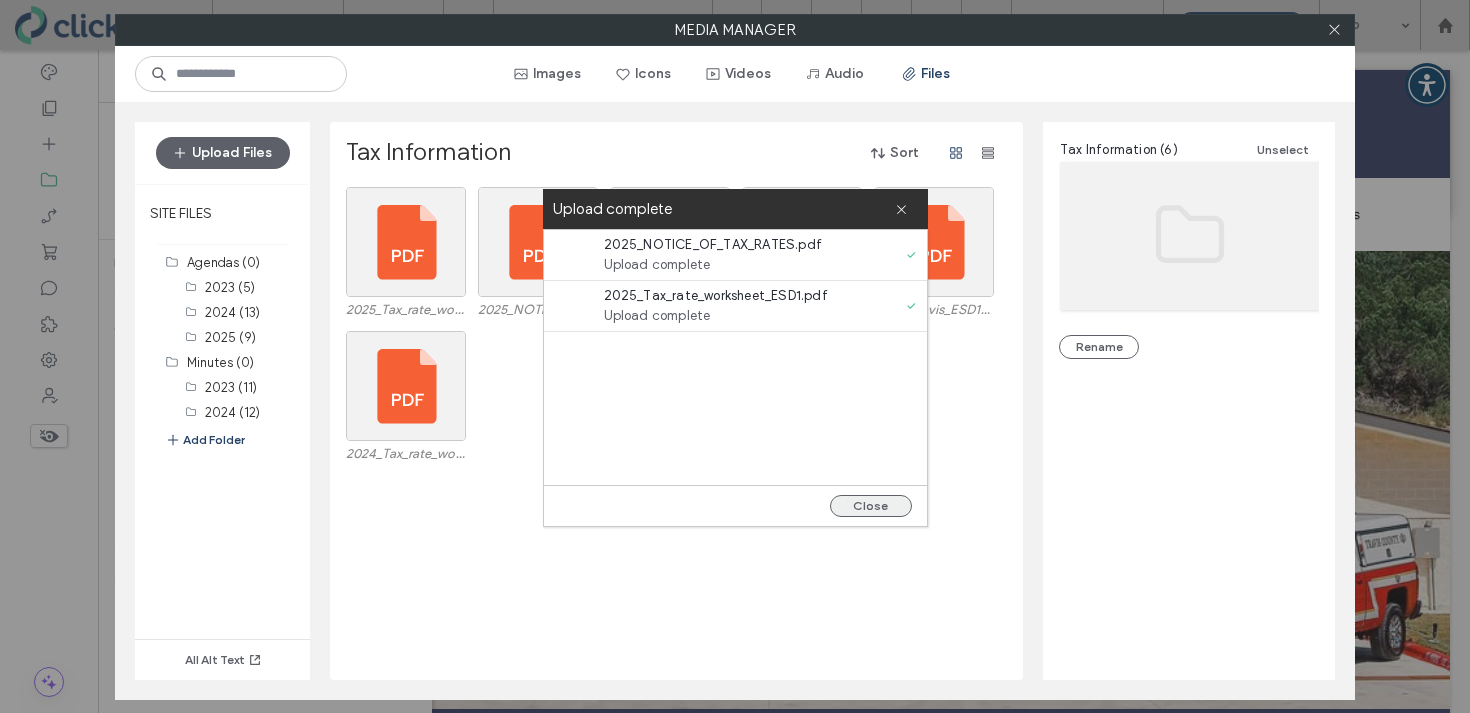 click on "Close" at bounding box center (871, 506) 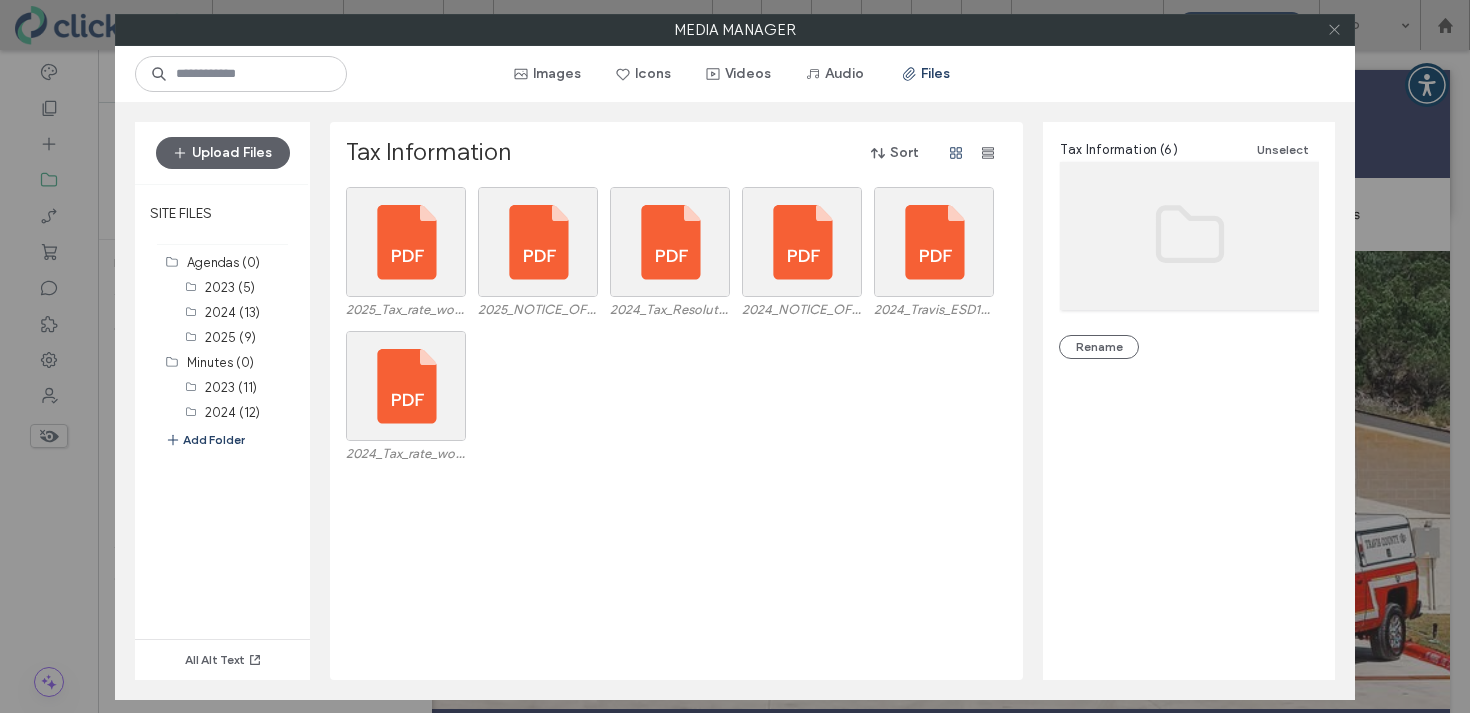 click 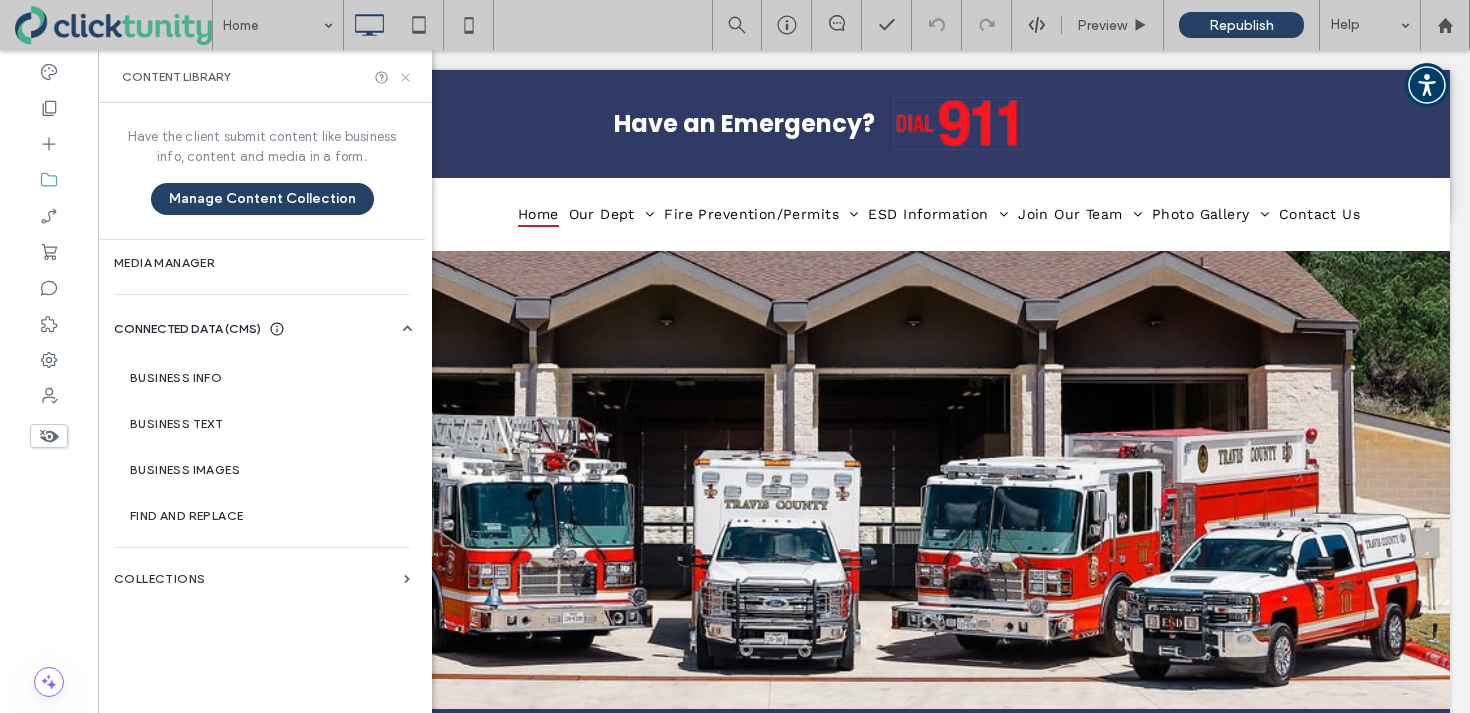 click 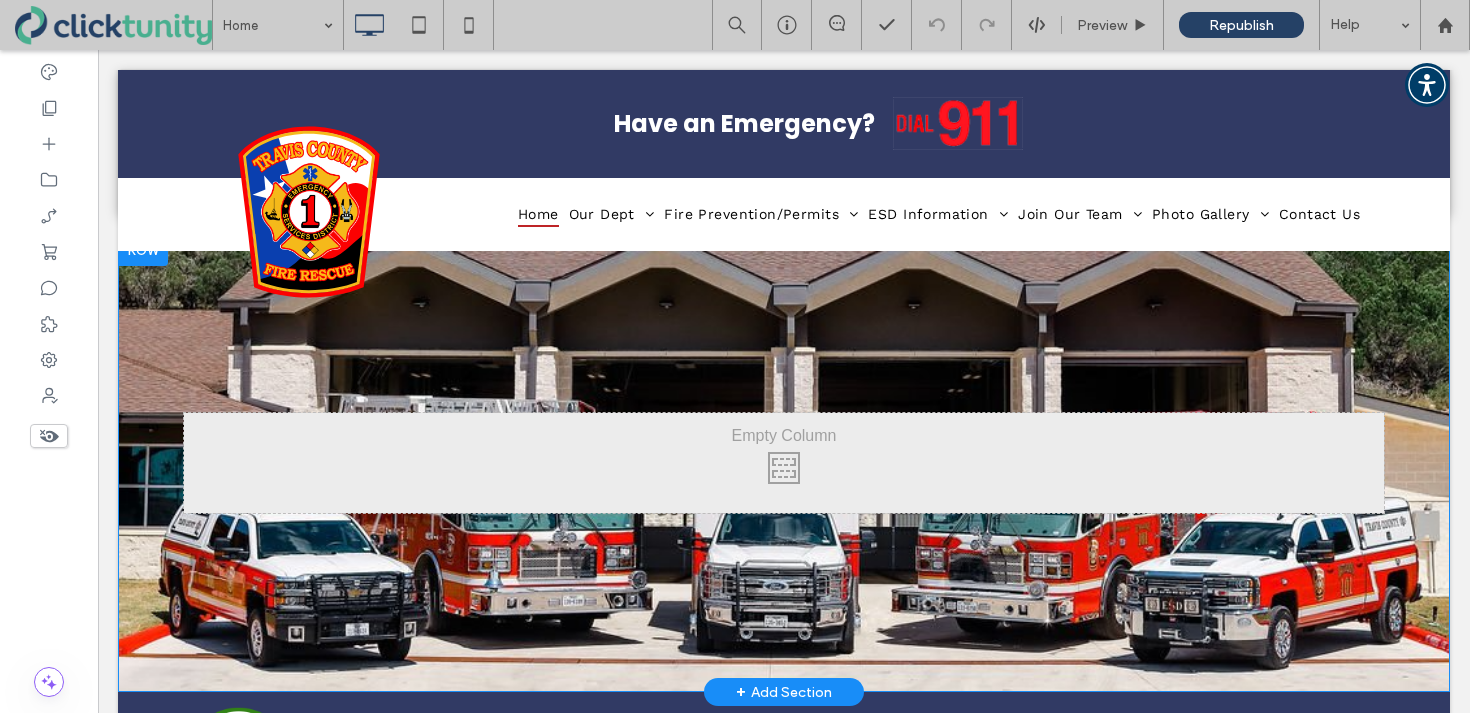 scroll, scrollTop: 10, scrollLeft: 0, axis: vertical 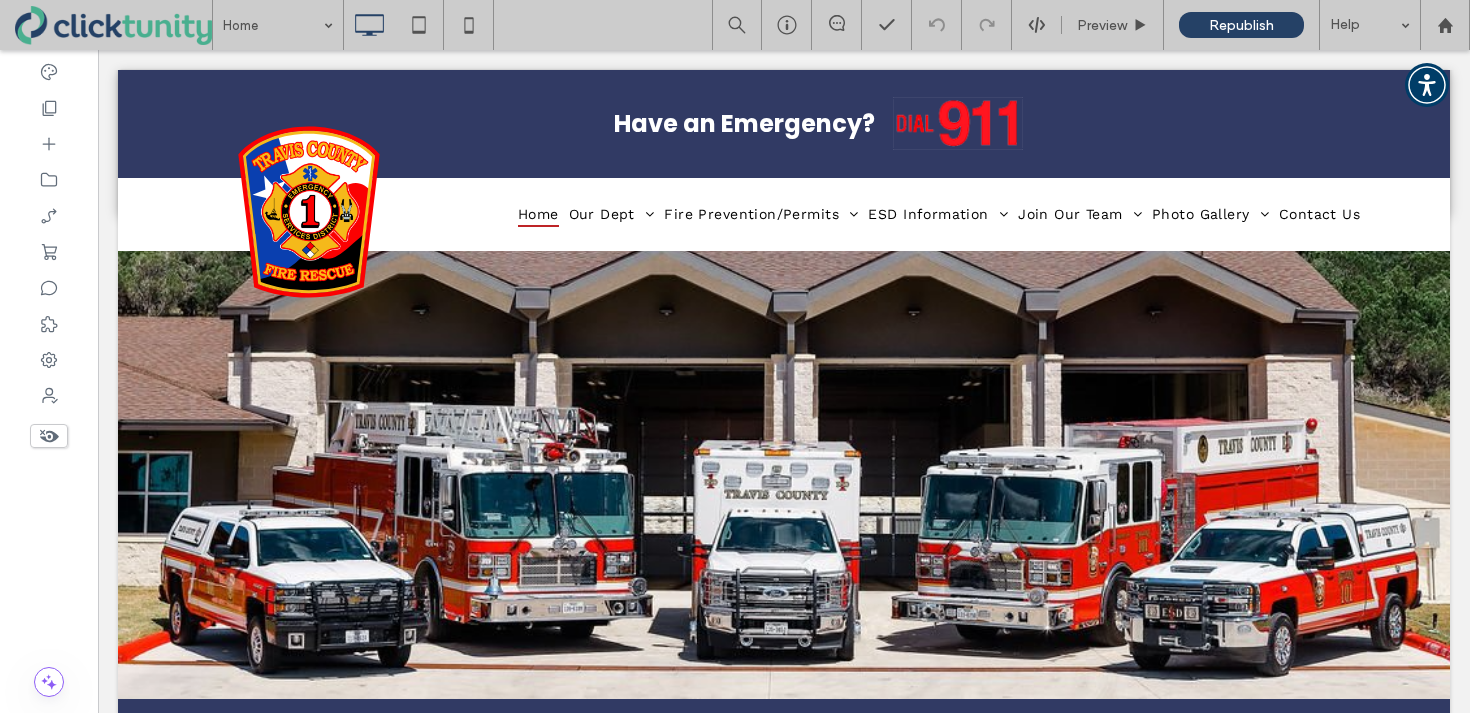 click at bounding box center [49, 436] 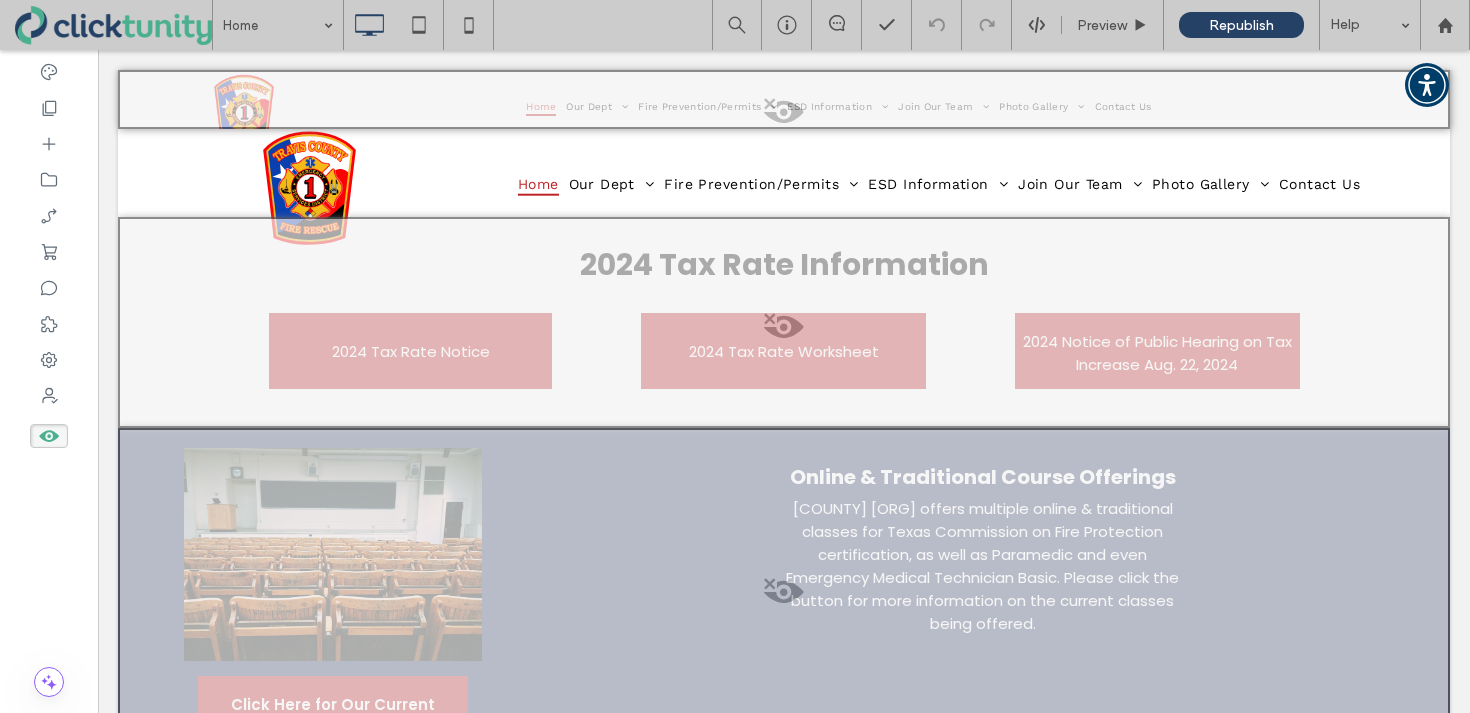 scroll, scrollTop: 1606, scrollLeft: 0, axis: vertical 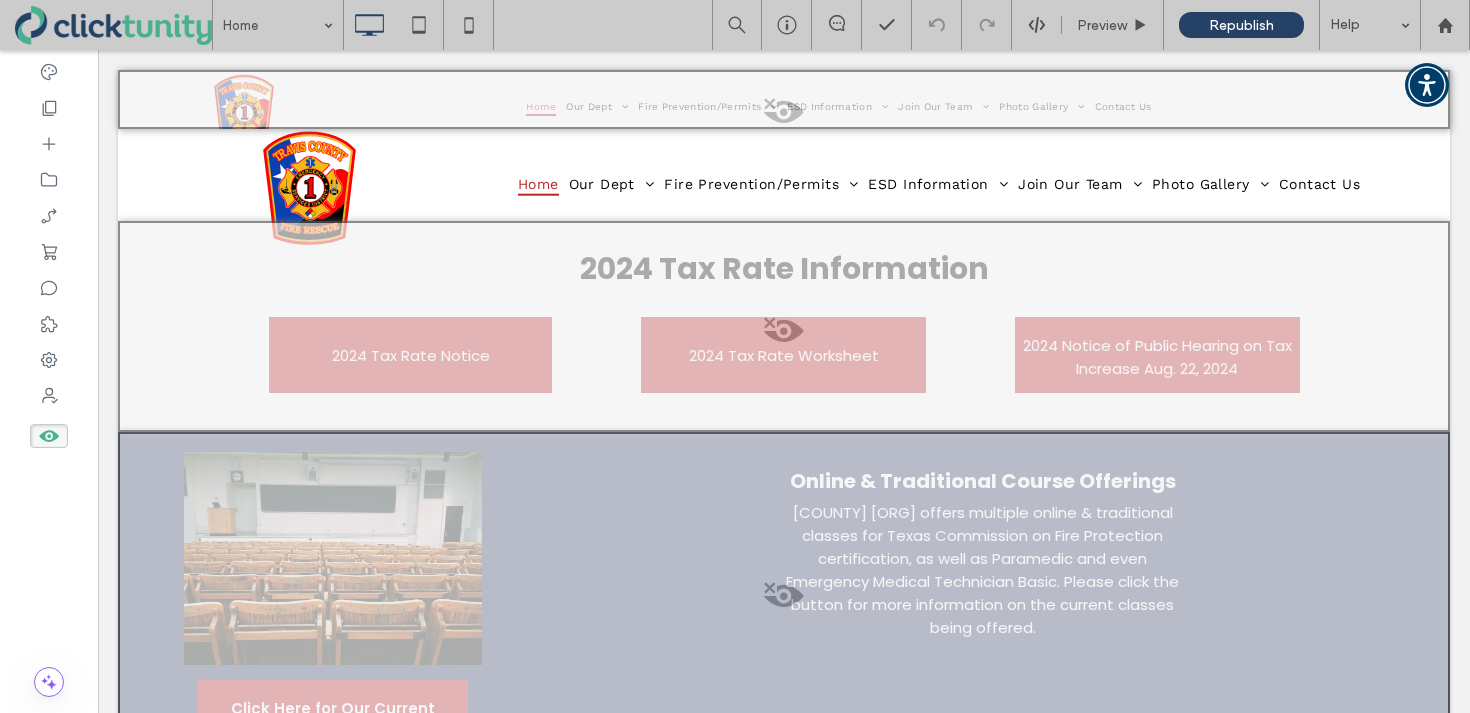 click at bounding box center (784, 336) 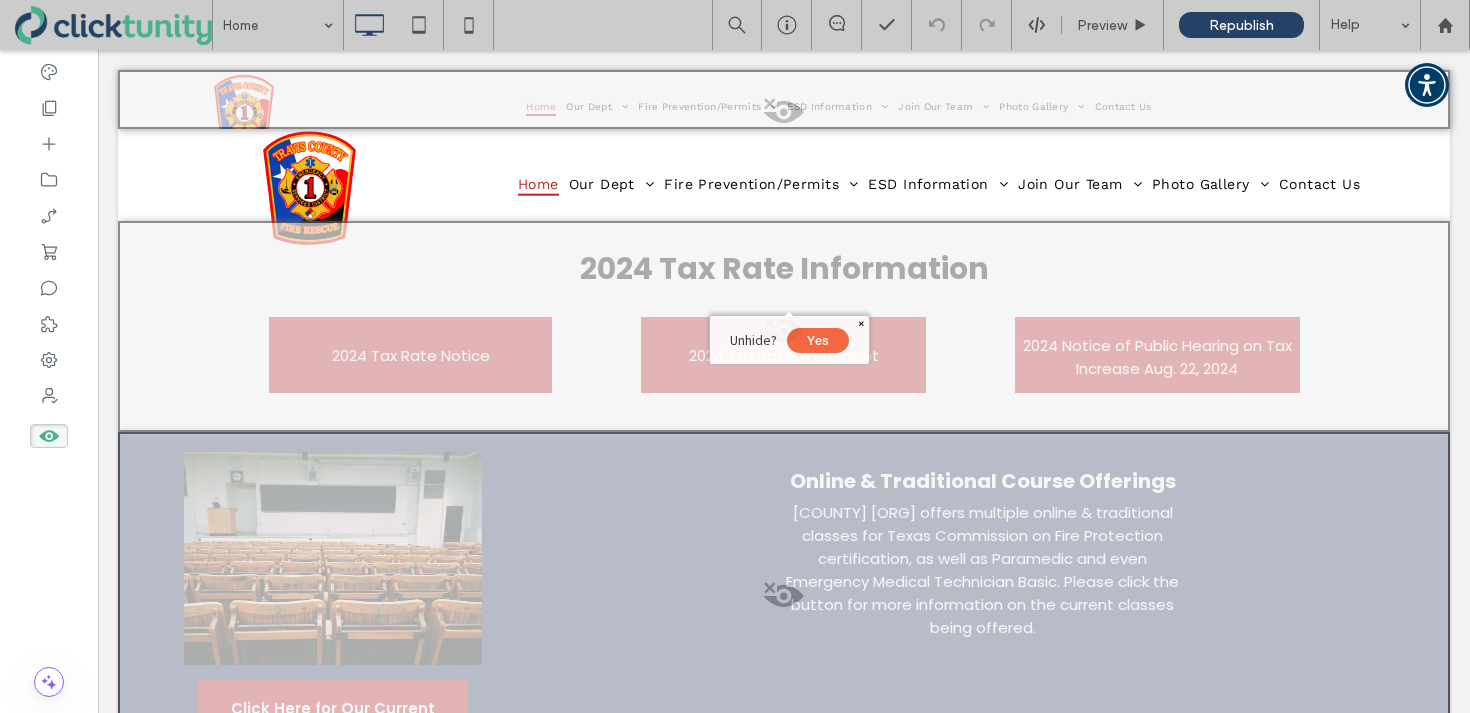 click on "Yes" at bounding box center (818, 340) 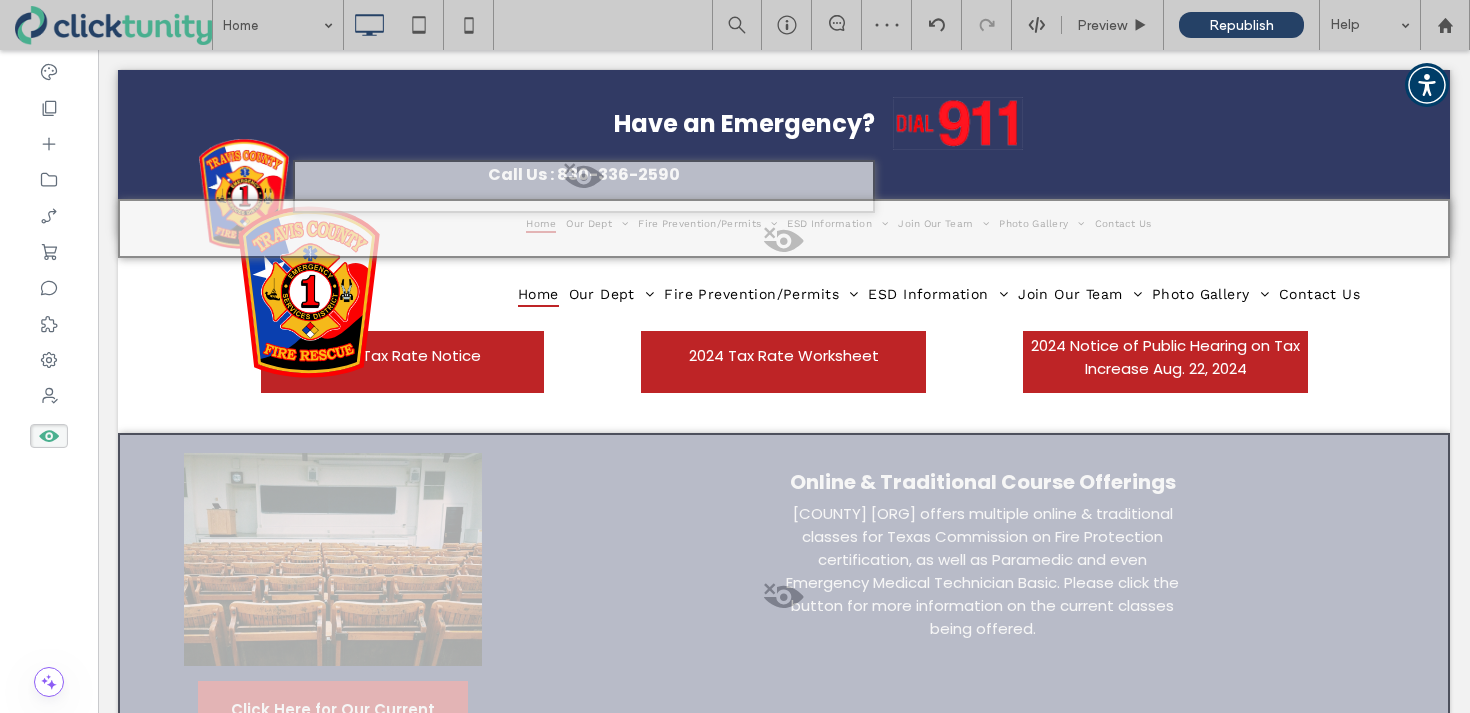 click 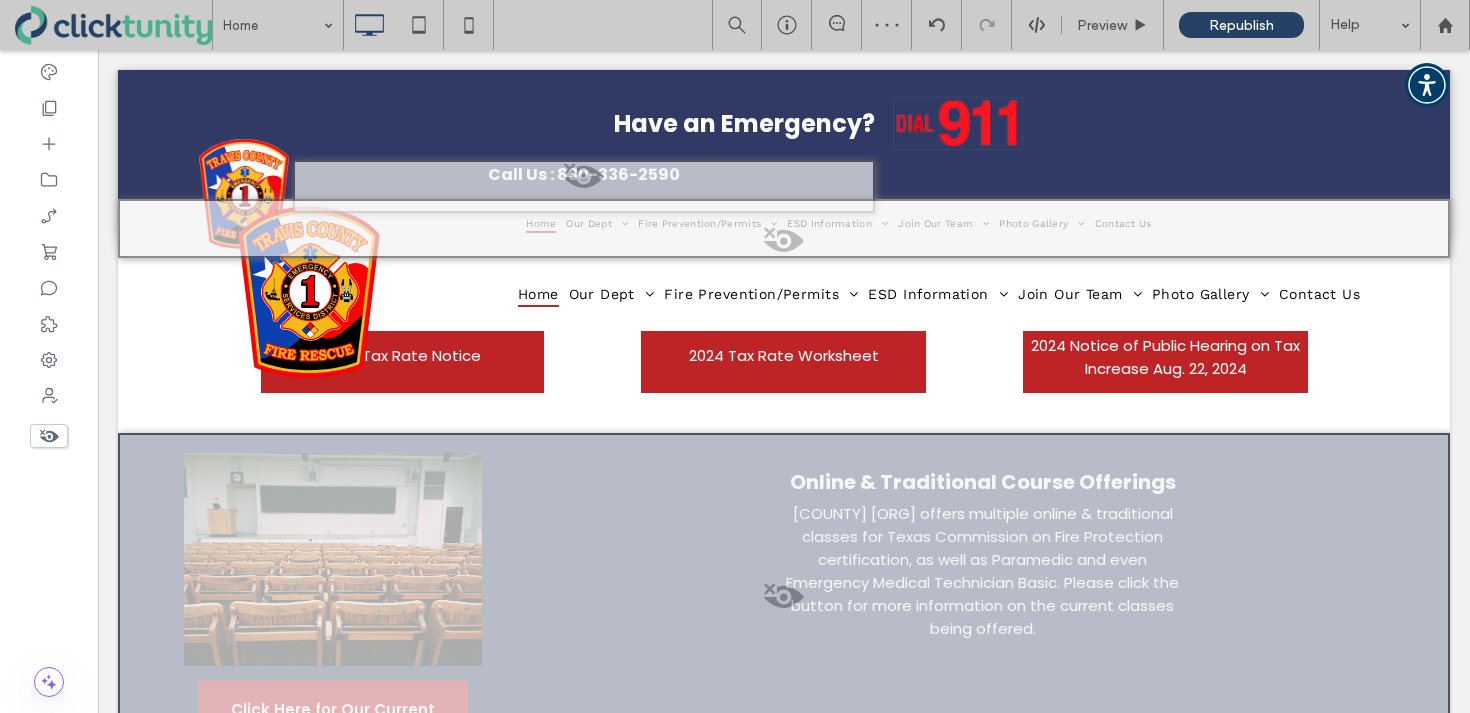 scroll, scrollTop: 1195, scrollLeft: 0, axis: vertical 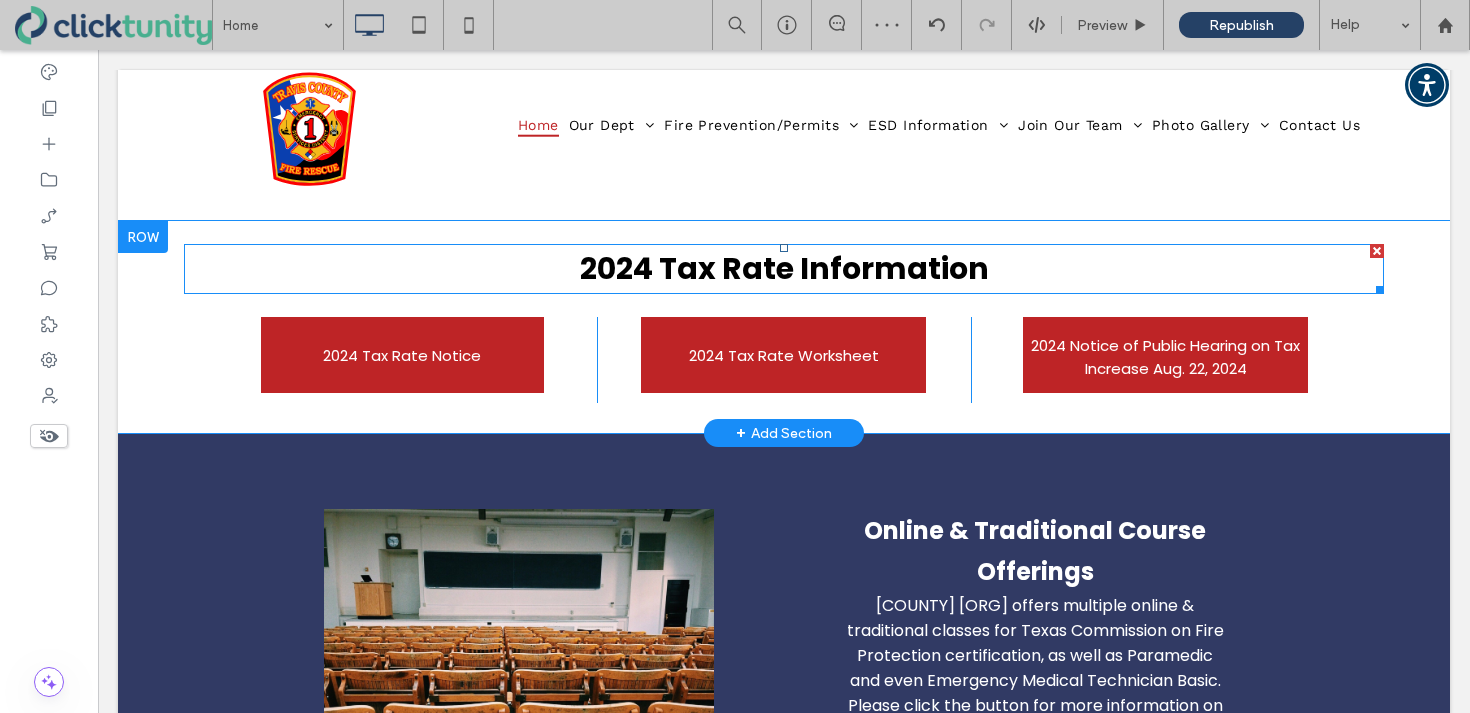 click on "2024 Tax Rate Information" at bounding box center [784, 268] 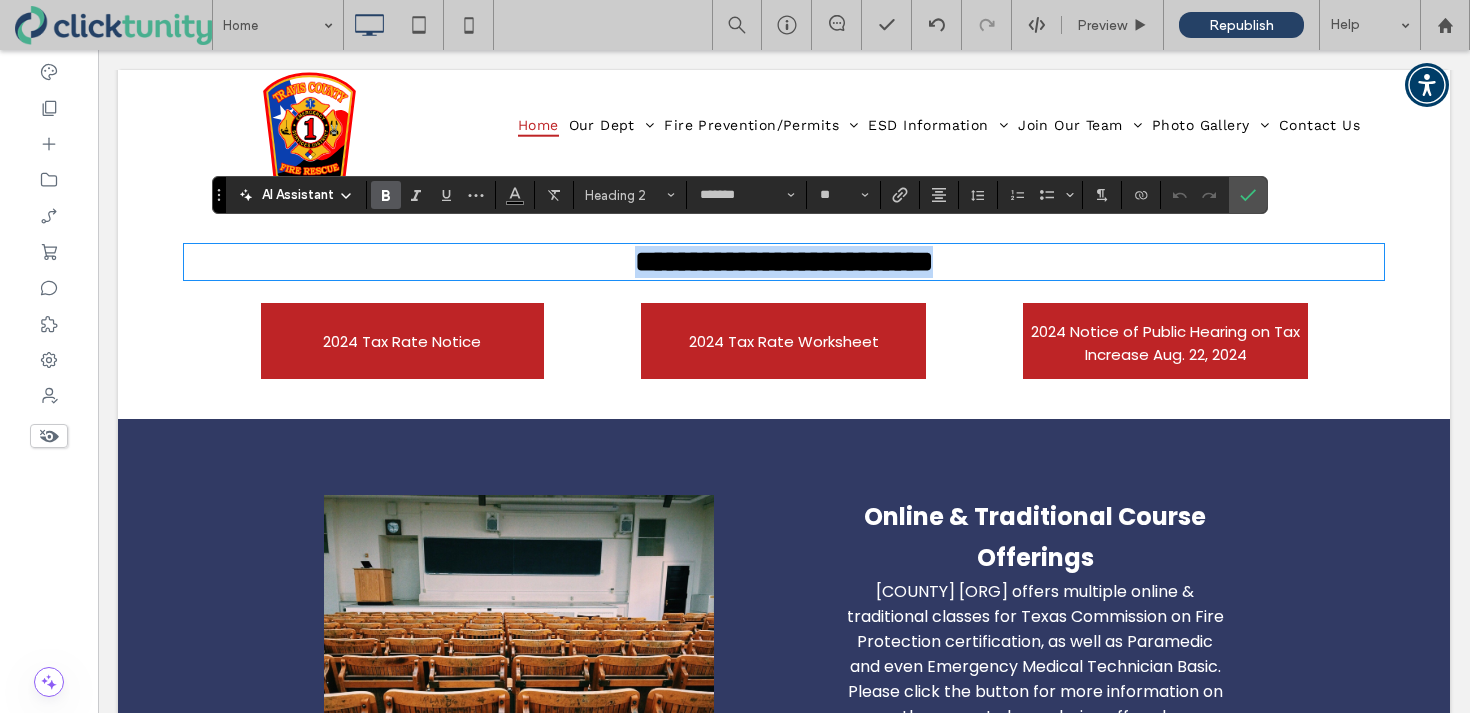 click on "**********" at bounding box center (784, 261) 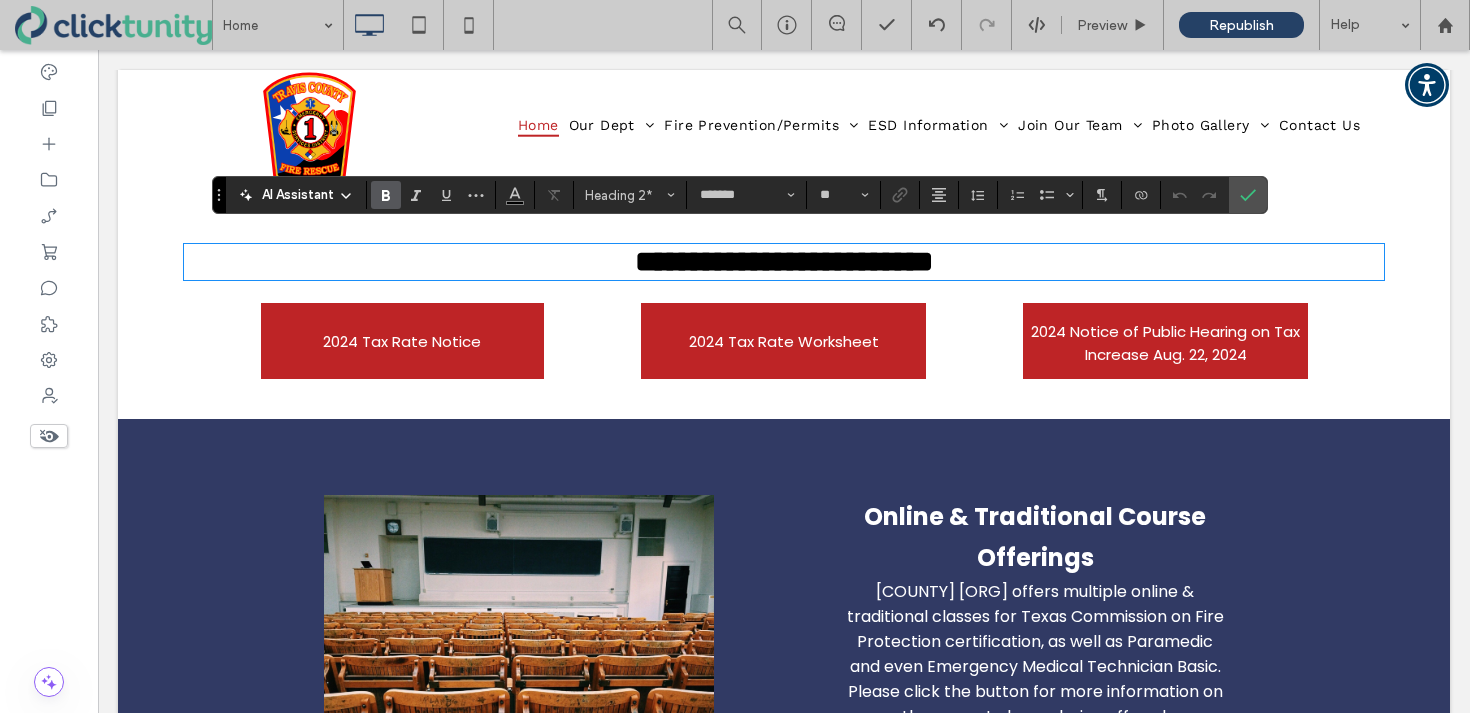 type 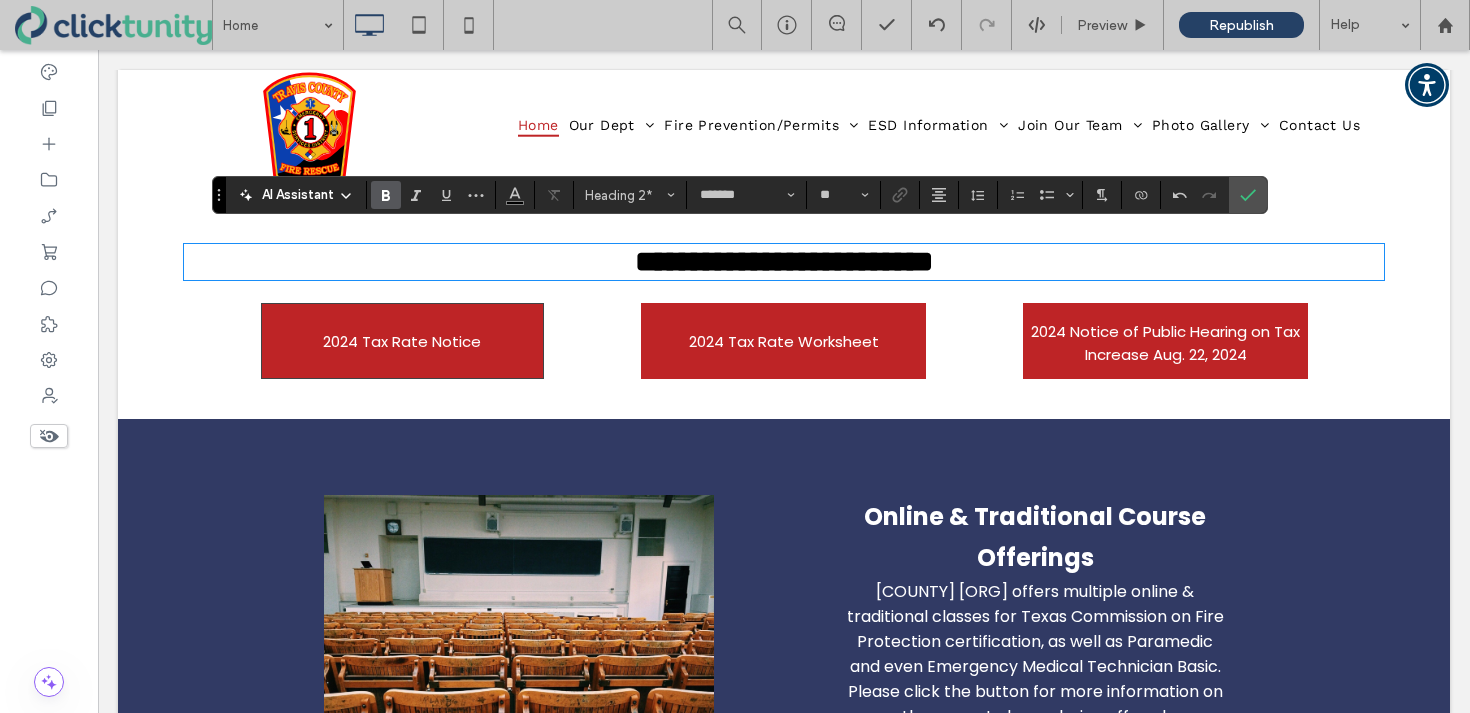 click on "2024 Tax Rate Notice" at bounding box center [402, 341] 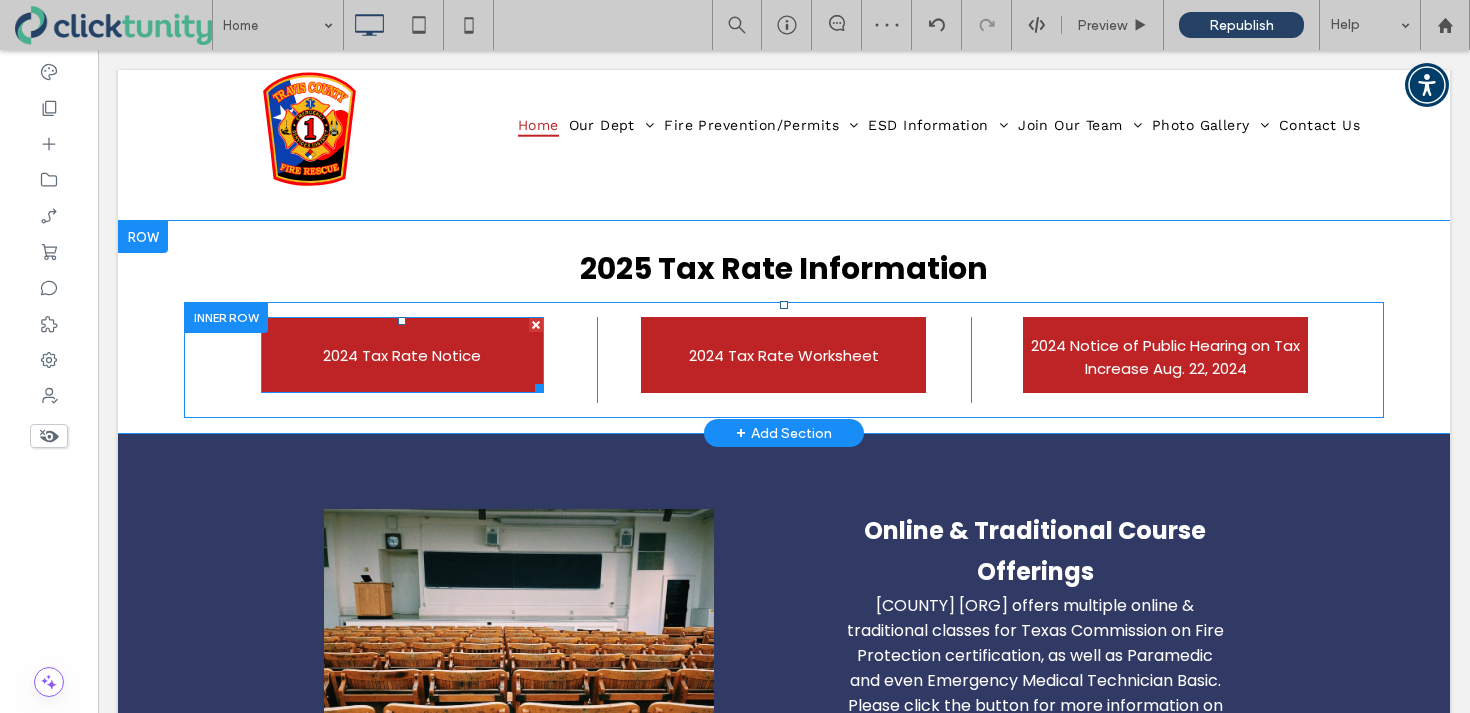 click on "2024 Tax Rate Notice" at bounding box center (402, 355) 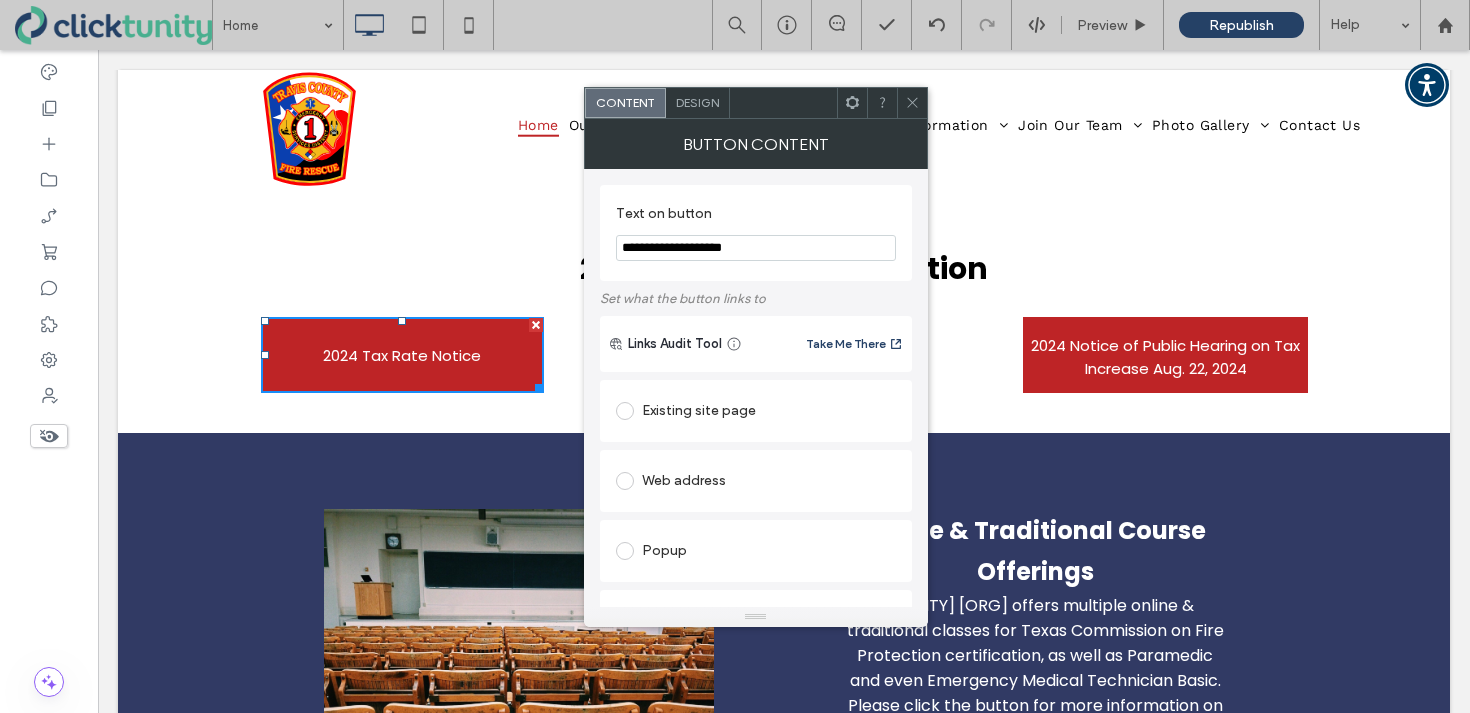 click on "**********" at bounding box center [756, 248] 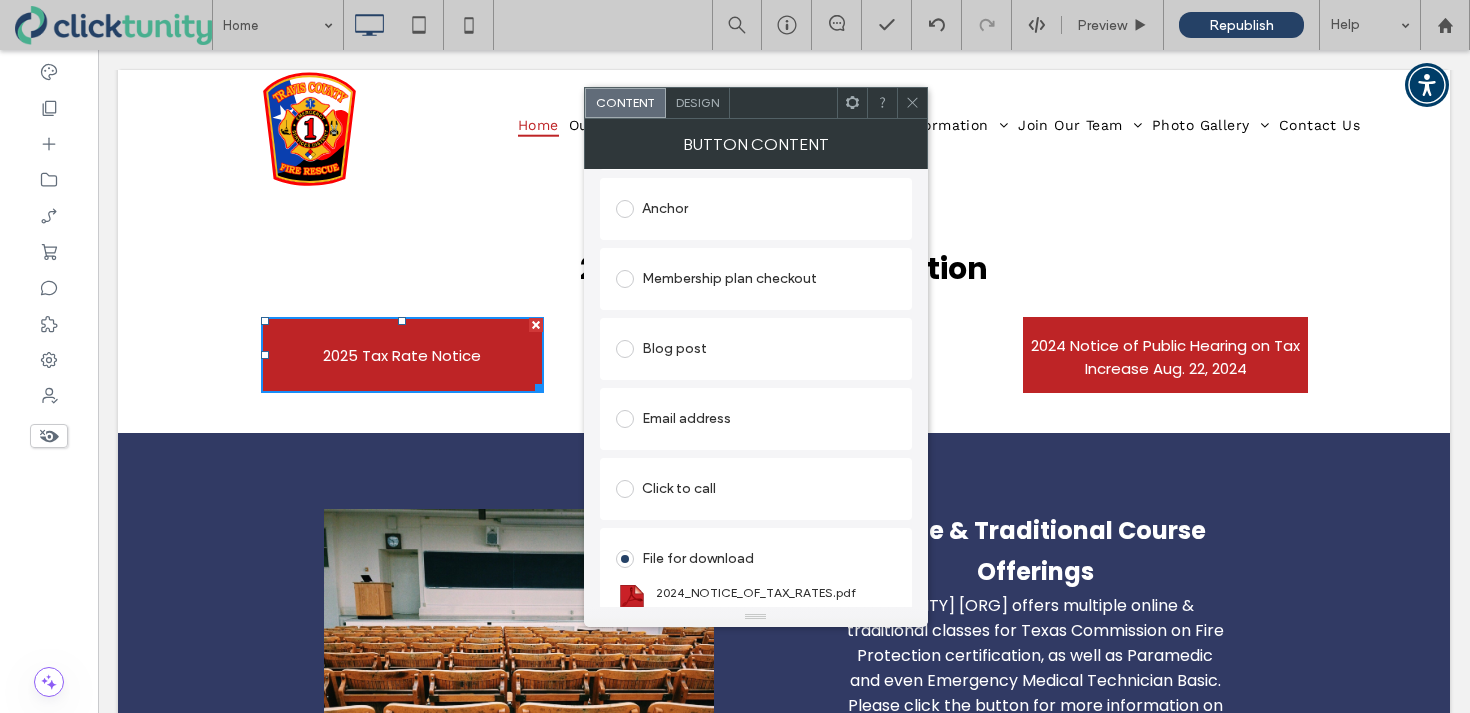 scroll, scrollTop: 459, scrollLeft: 0, axis: vertical 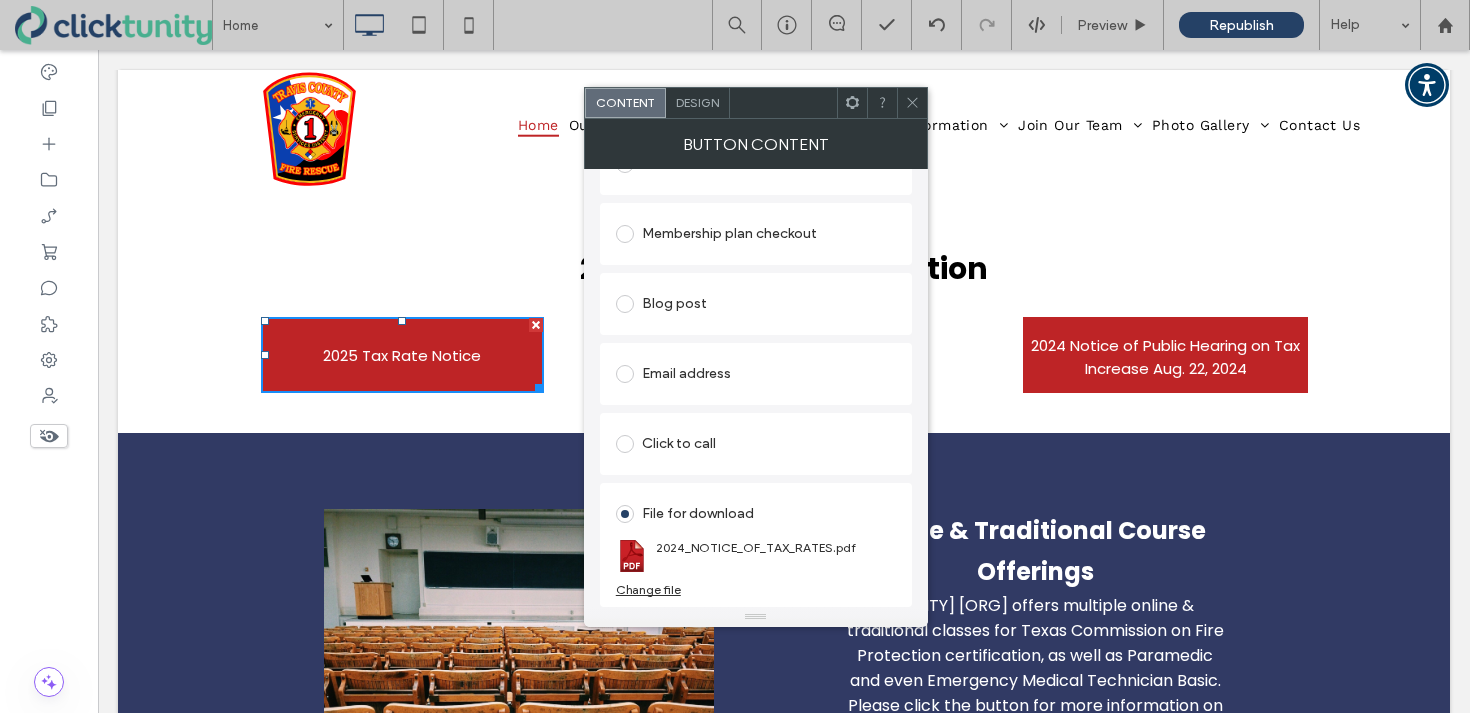 type on "**********" 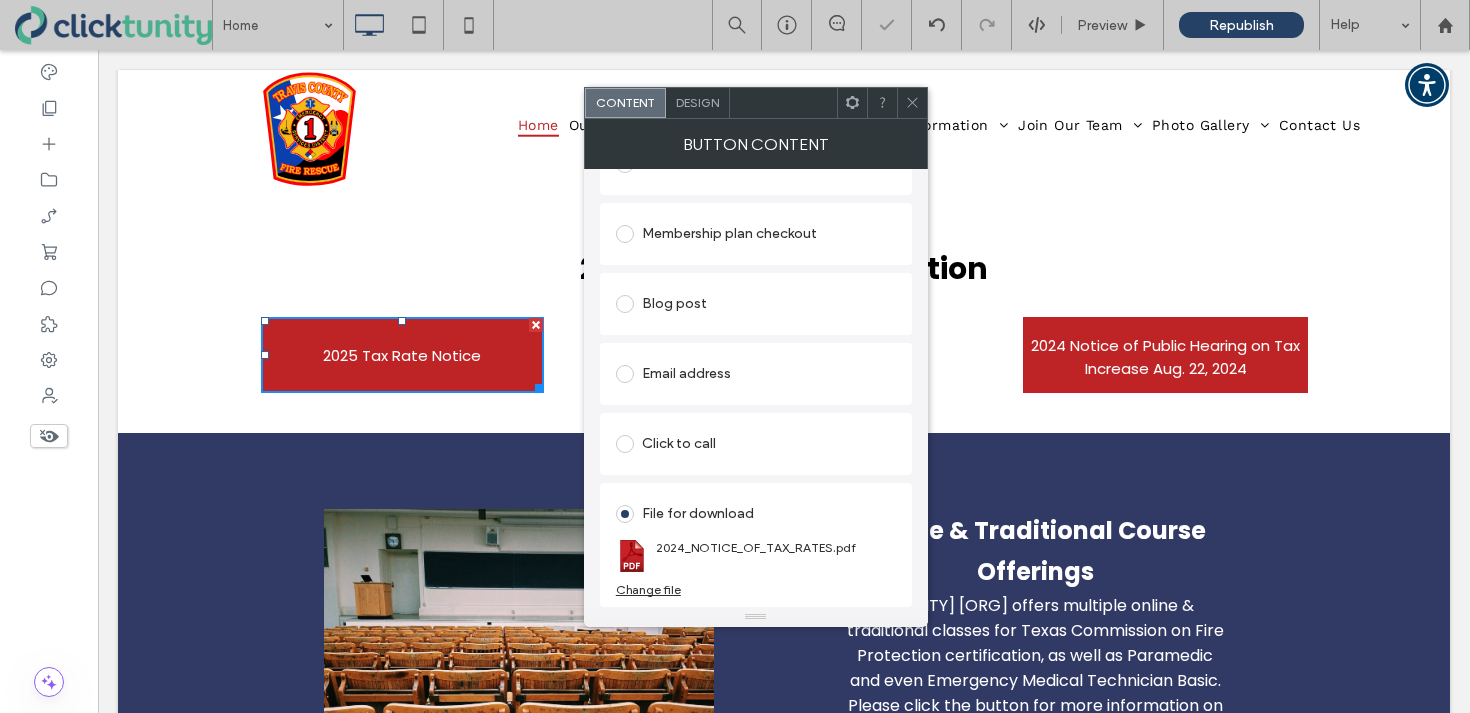 click on "Change file" at bounding box center [648, 589] 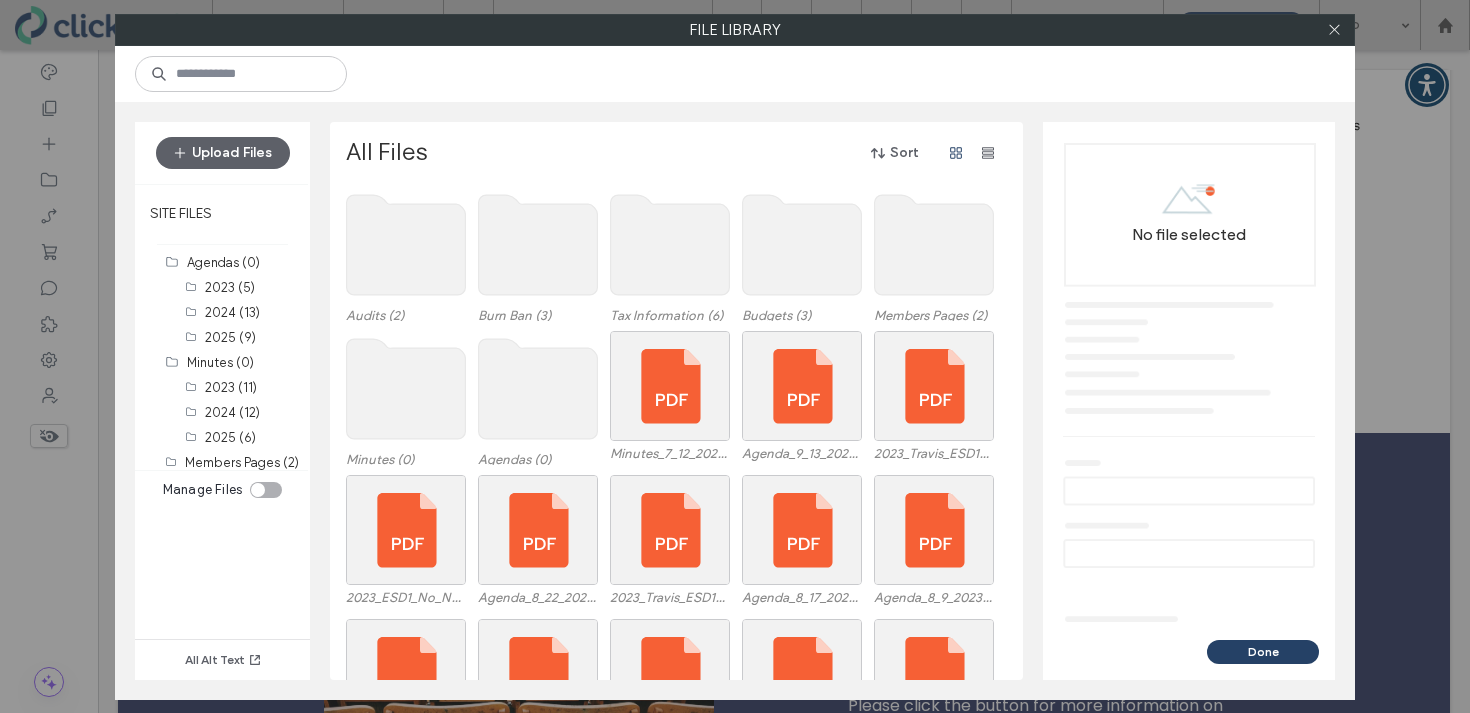 click 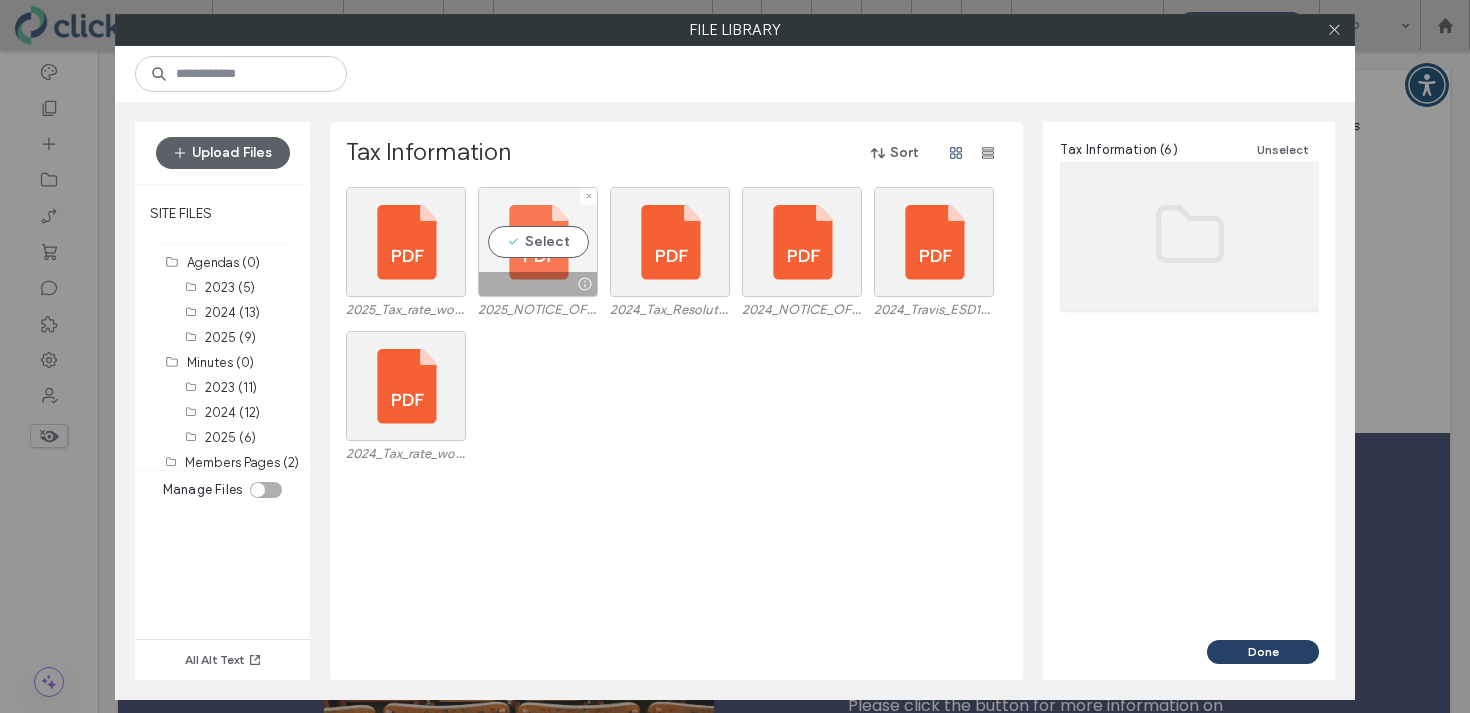click on "Select" at bounding box center [538, 242] 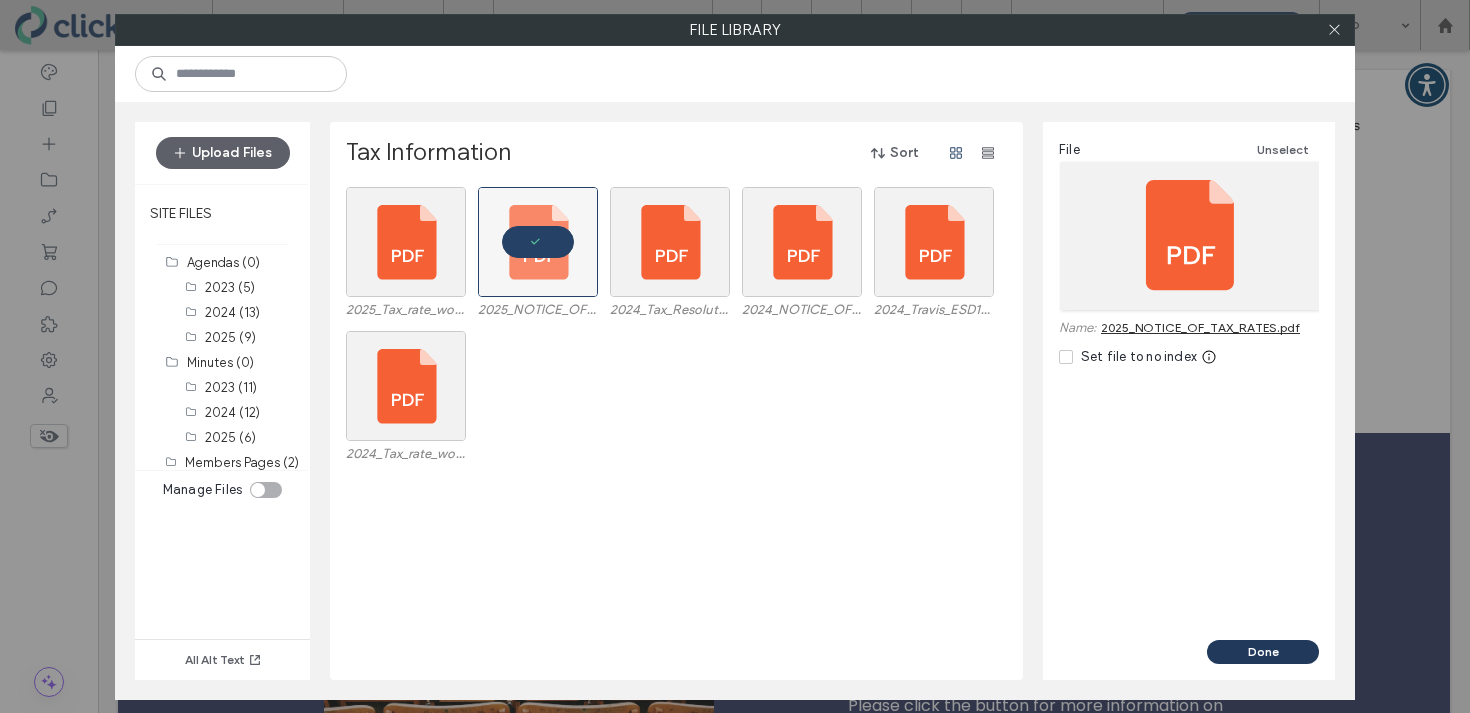 click on "Done" at bounding box center (1263, 652) 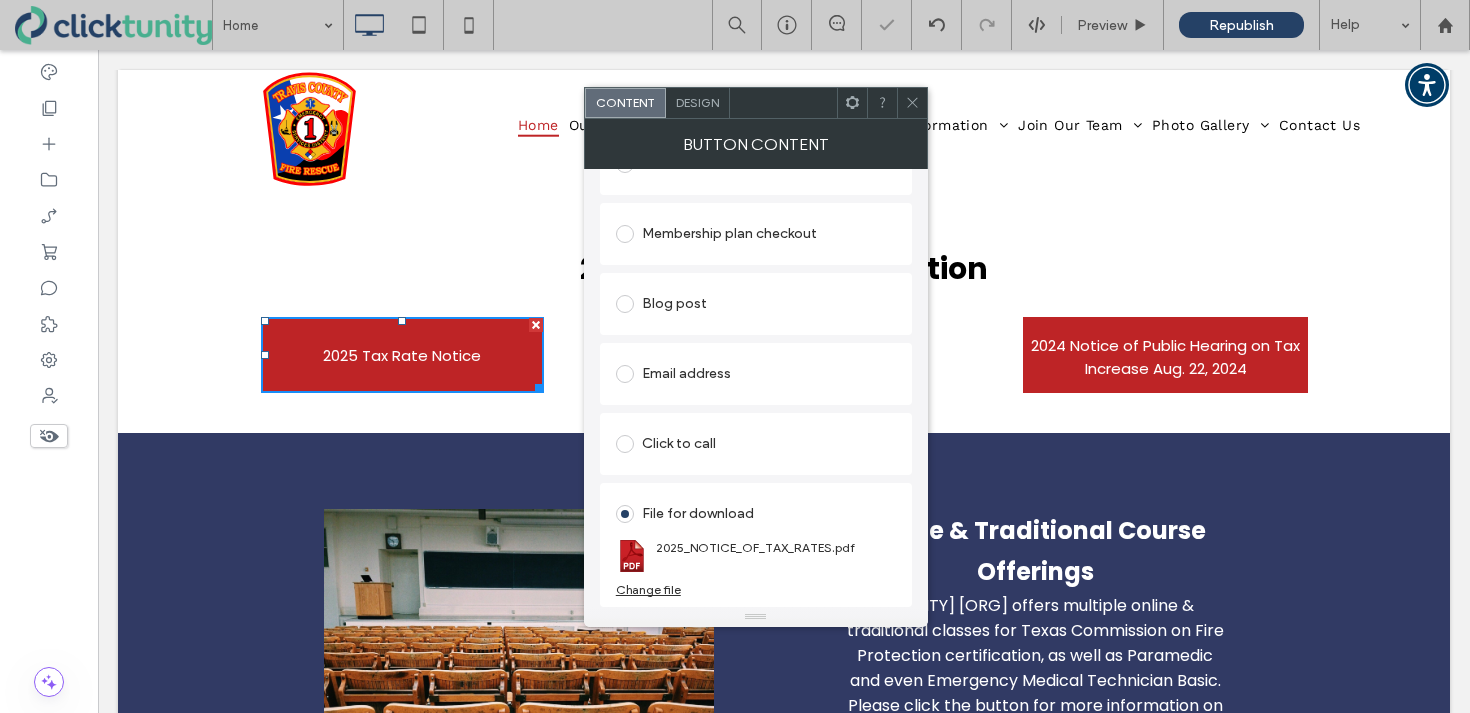 click at bounding box center (912, 103) 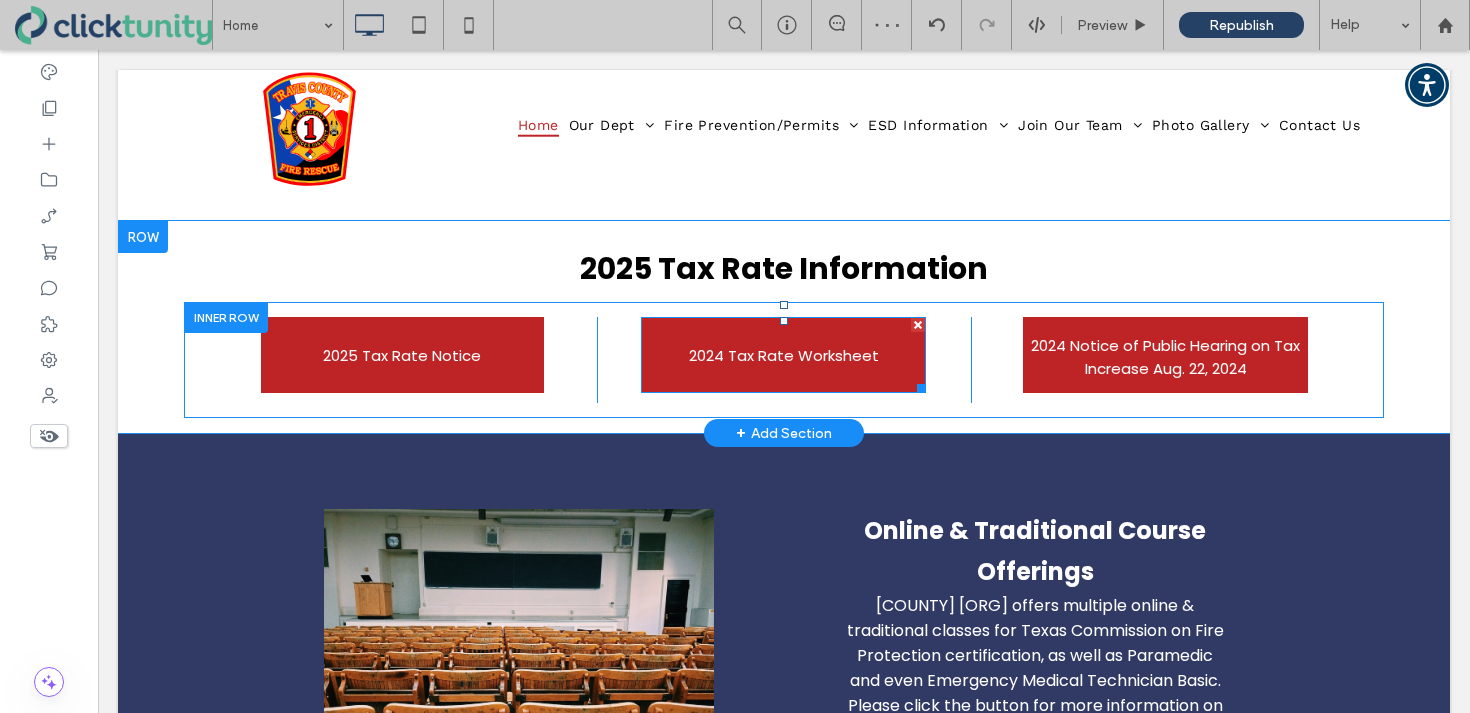 click on "2024 Tax Rate Worksheet" at bounding box center (784, 355) 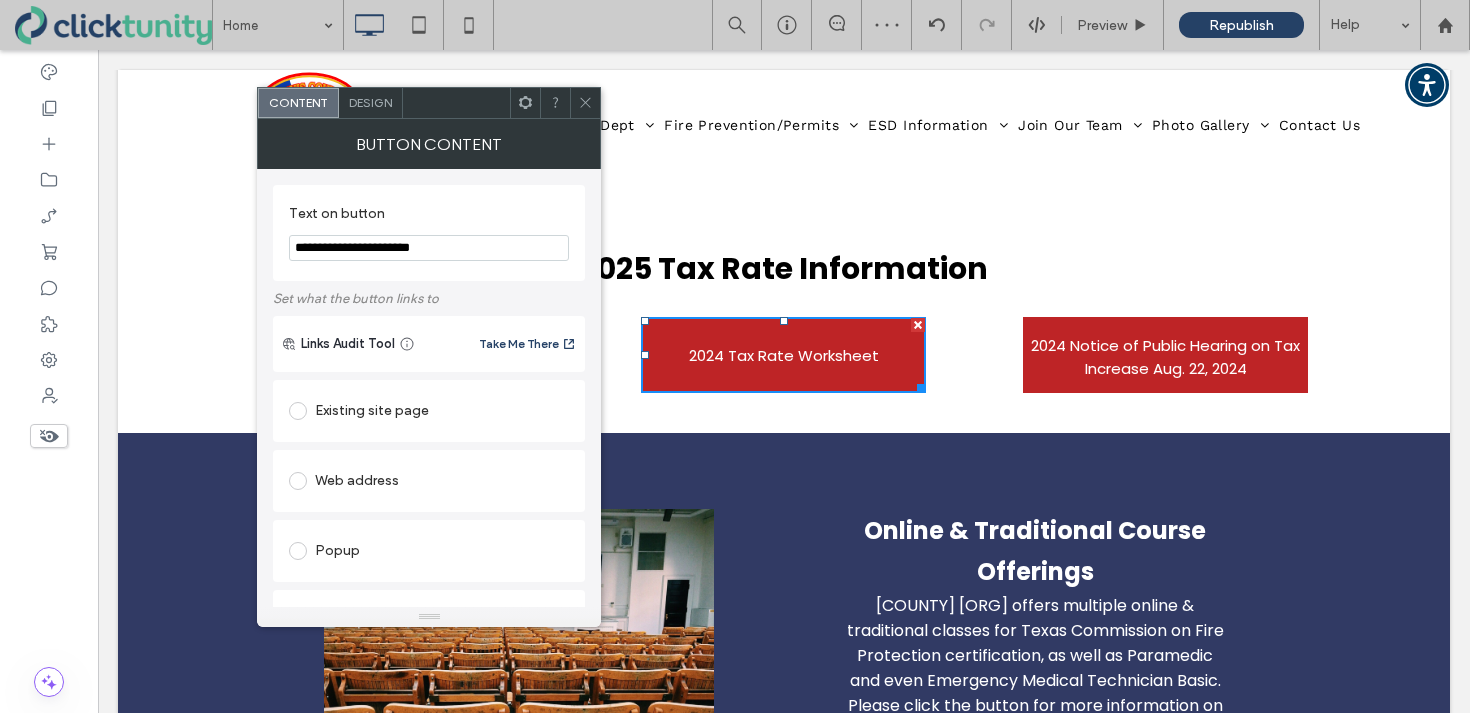 click on "**********" at bounding box center [429, 248] 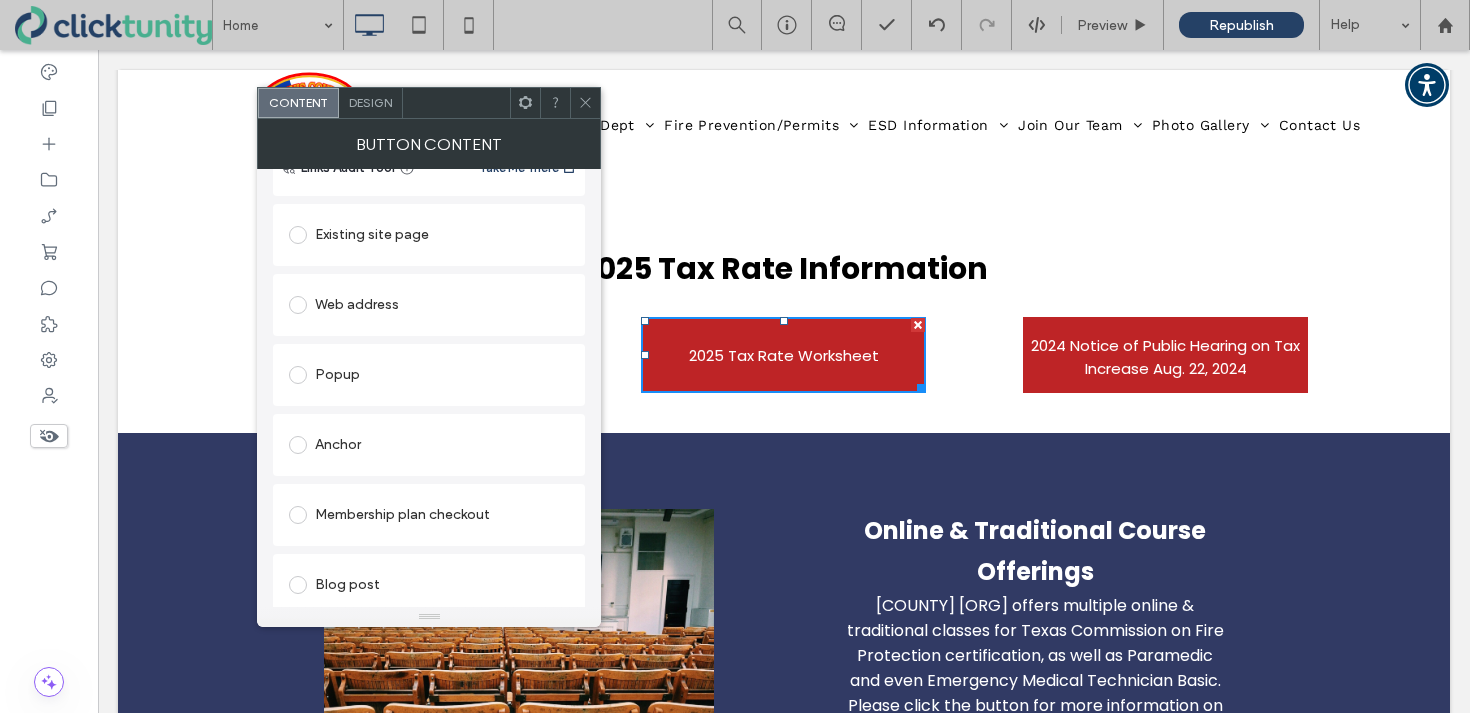 scroll, scrollTop: 459, scrollLeft: 0, axis: vertical 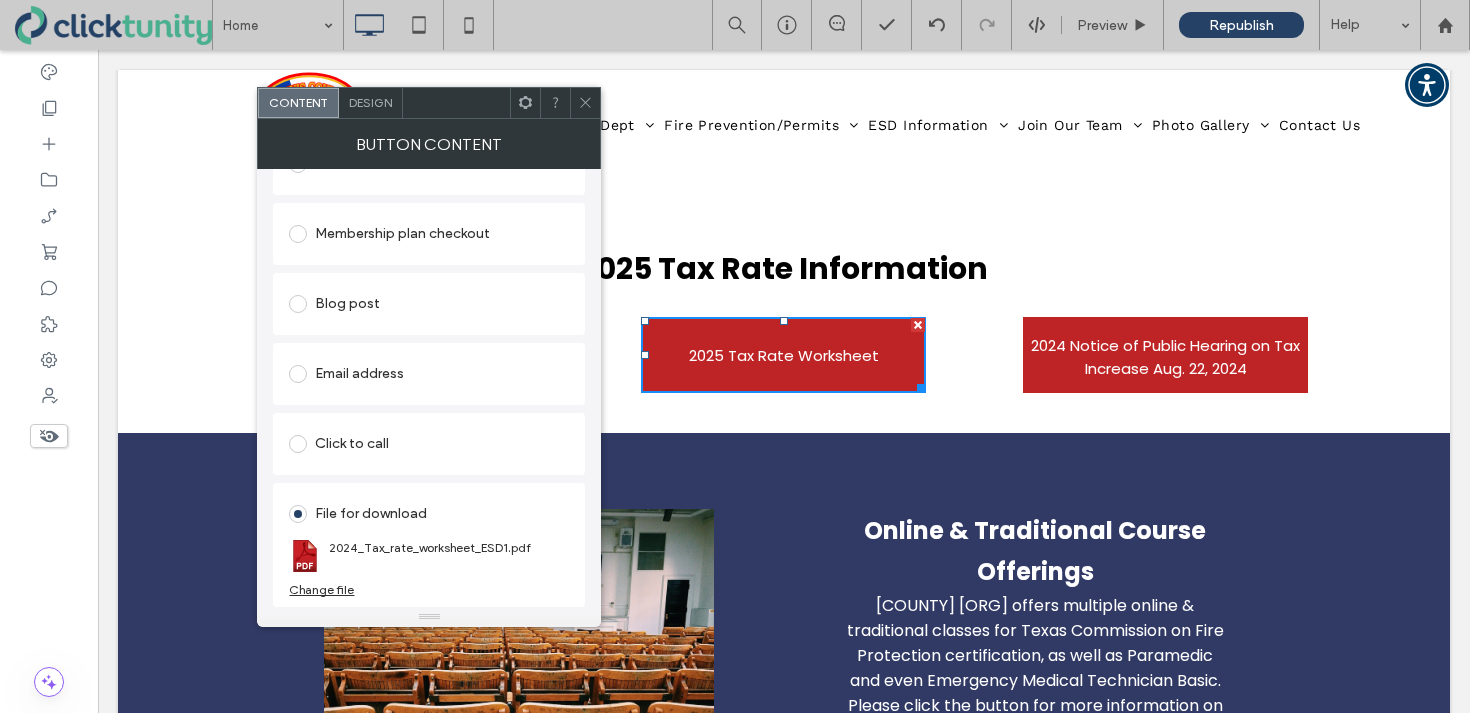 type on "**********" 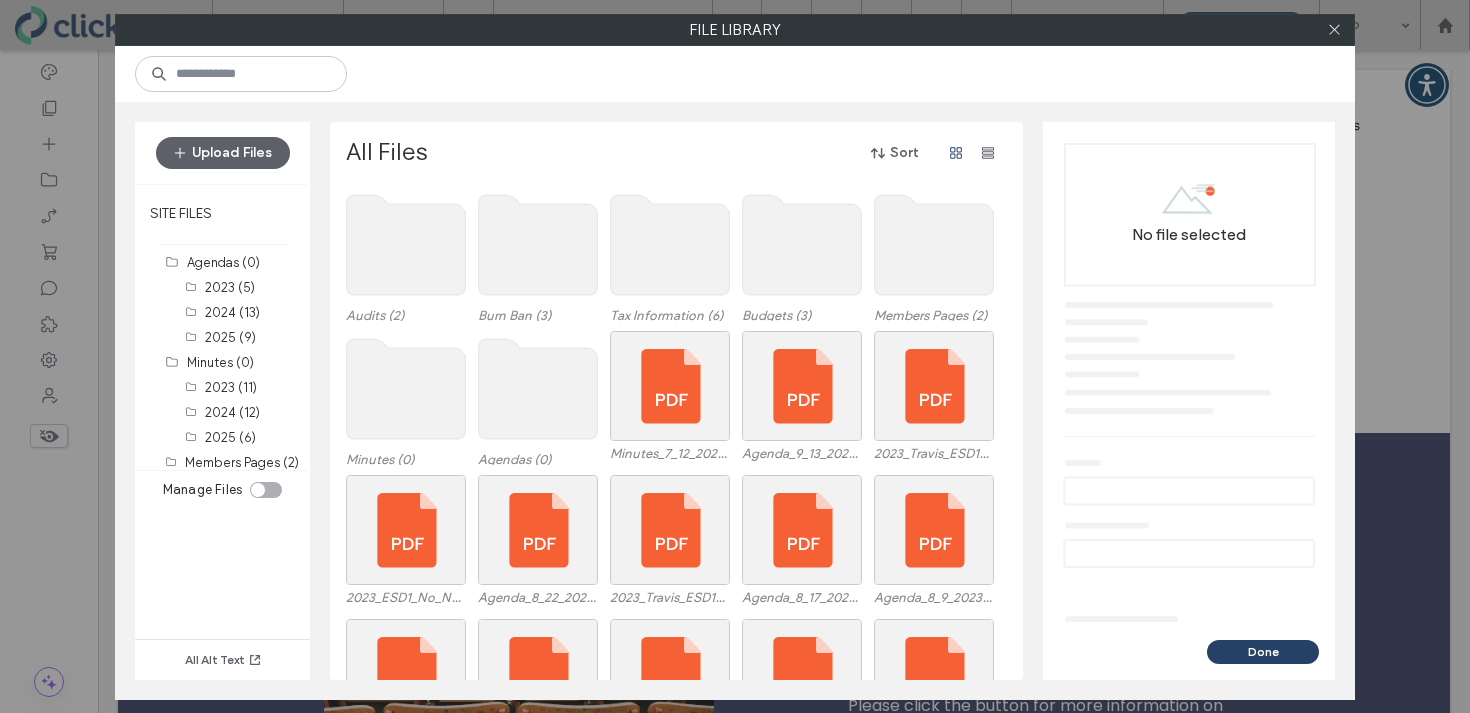 click 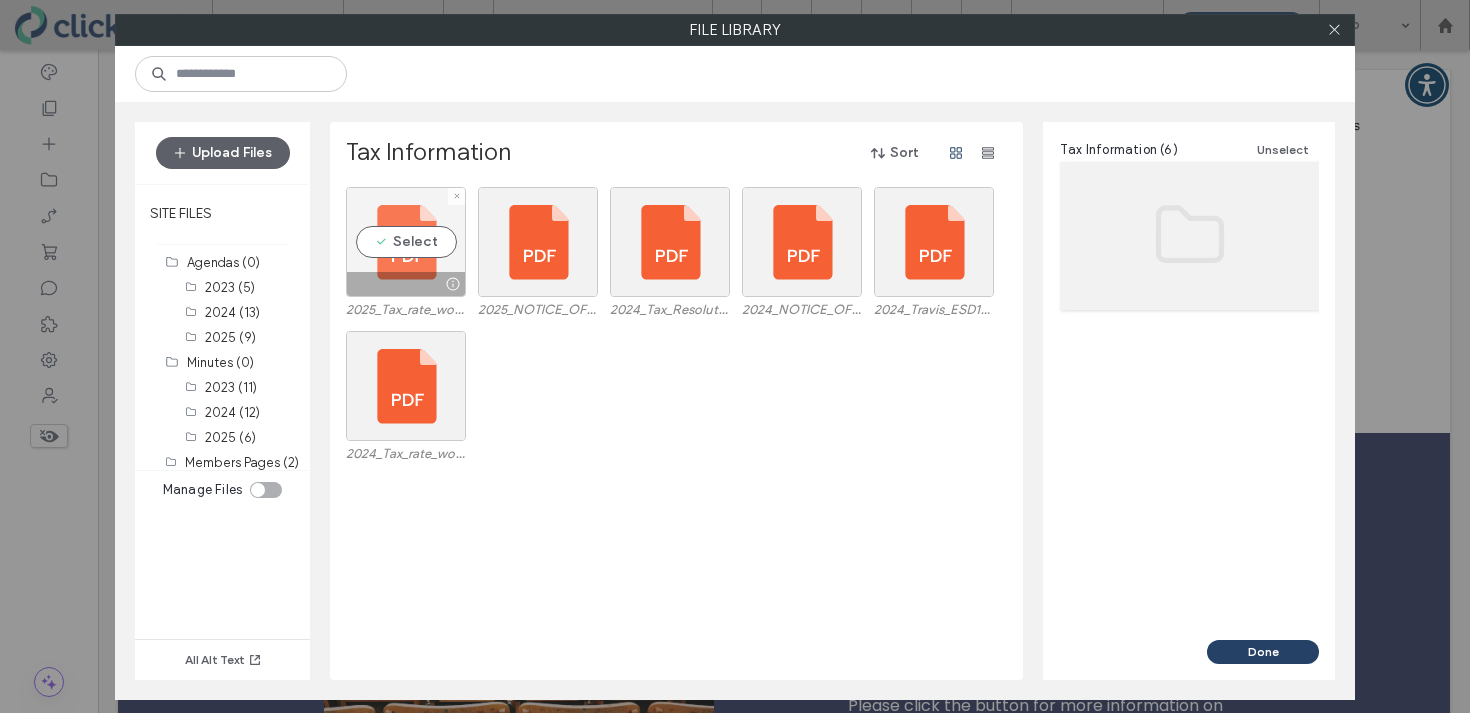 click on "Select" at bounding box center (406, 242) 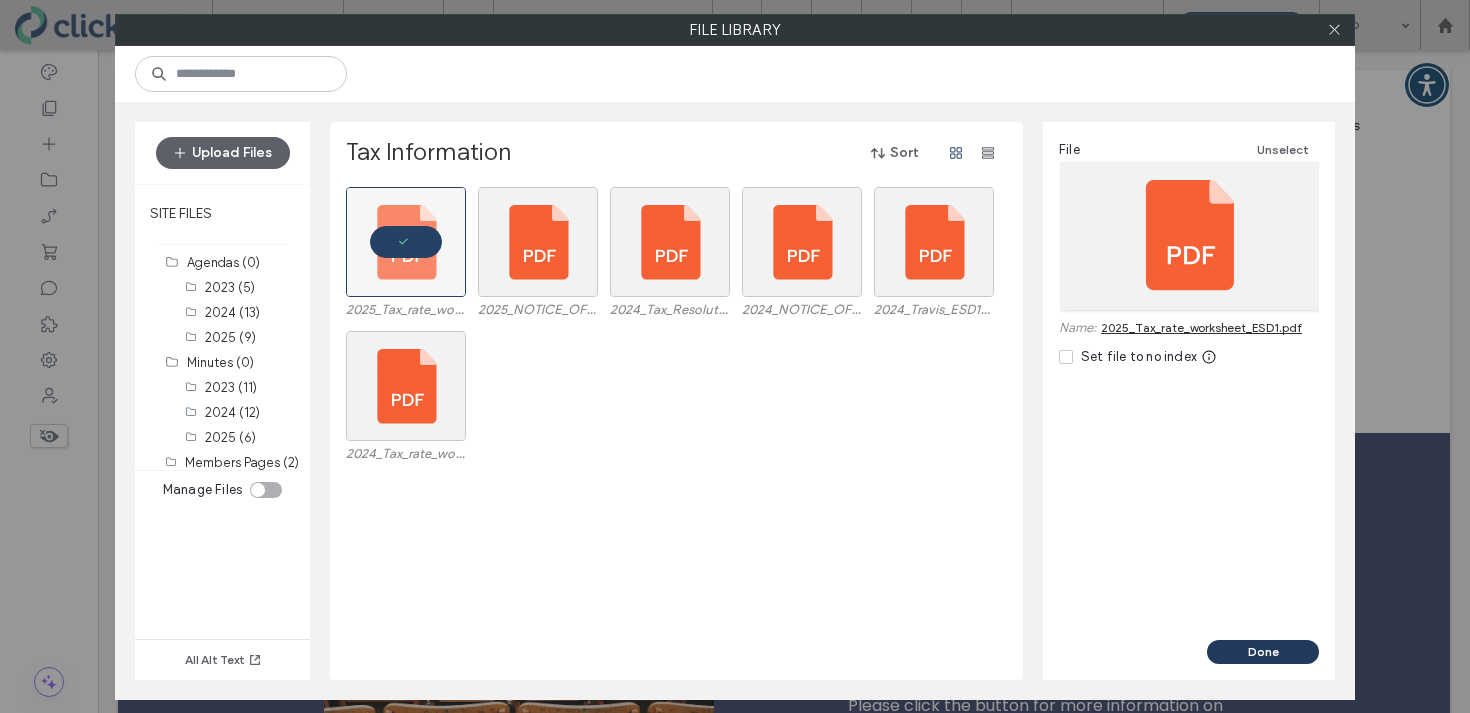 click on "Done" at bounding box center (1263, 652) 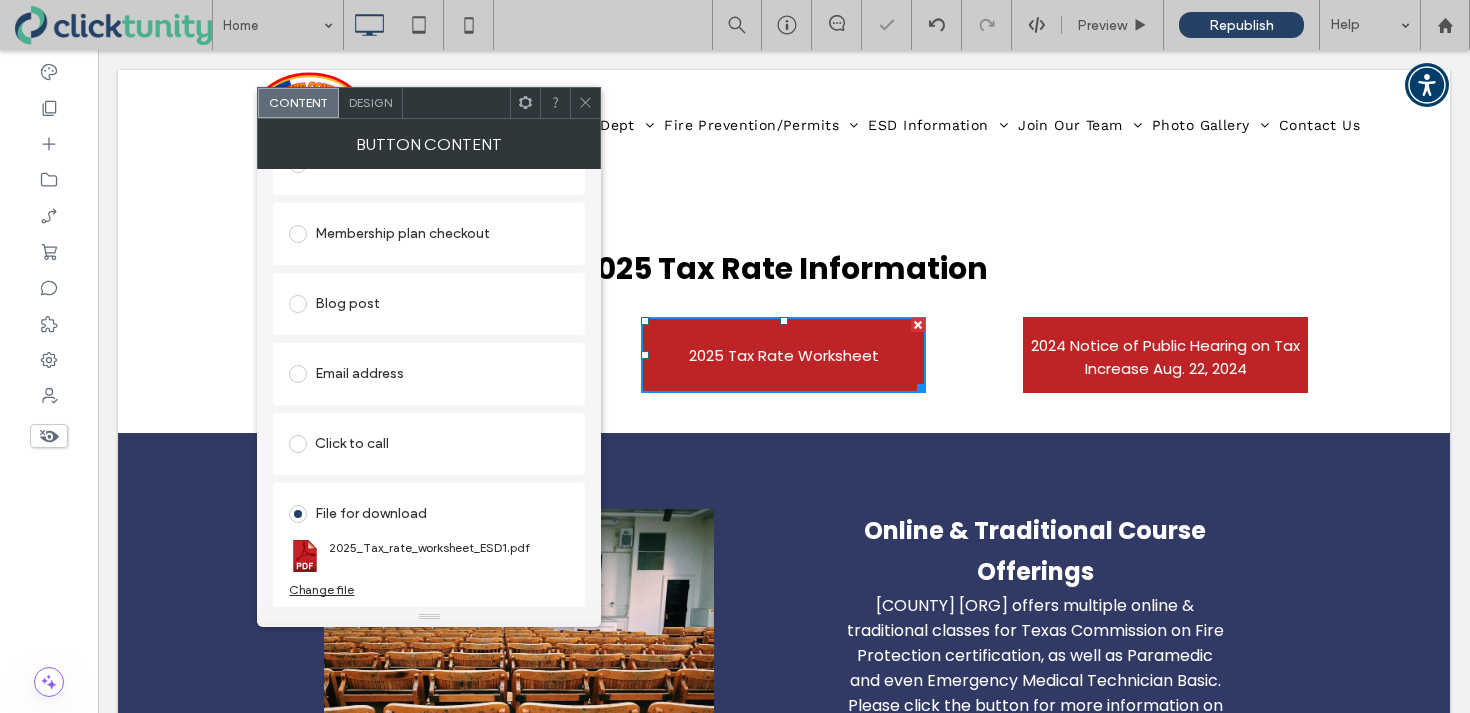 click 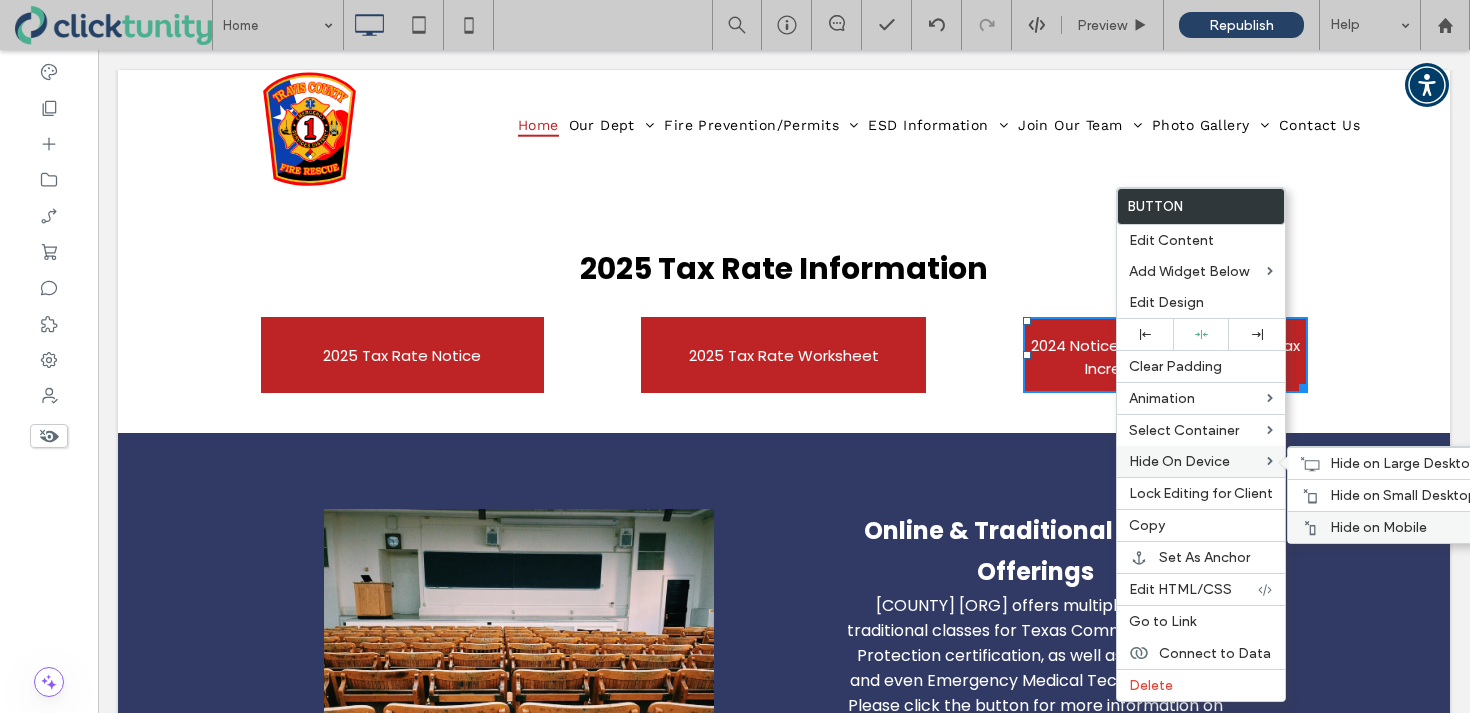 click on "Hide on Mobile" at bounding box center [1413, 527] 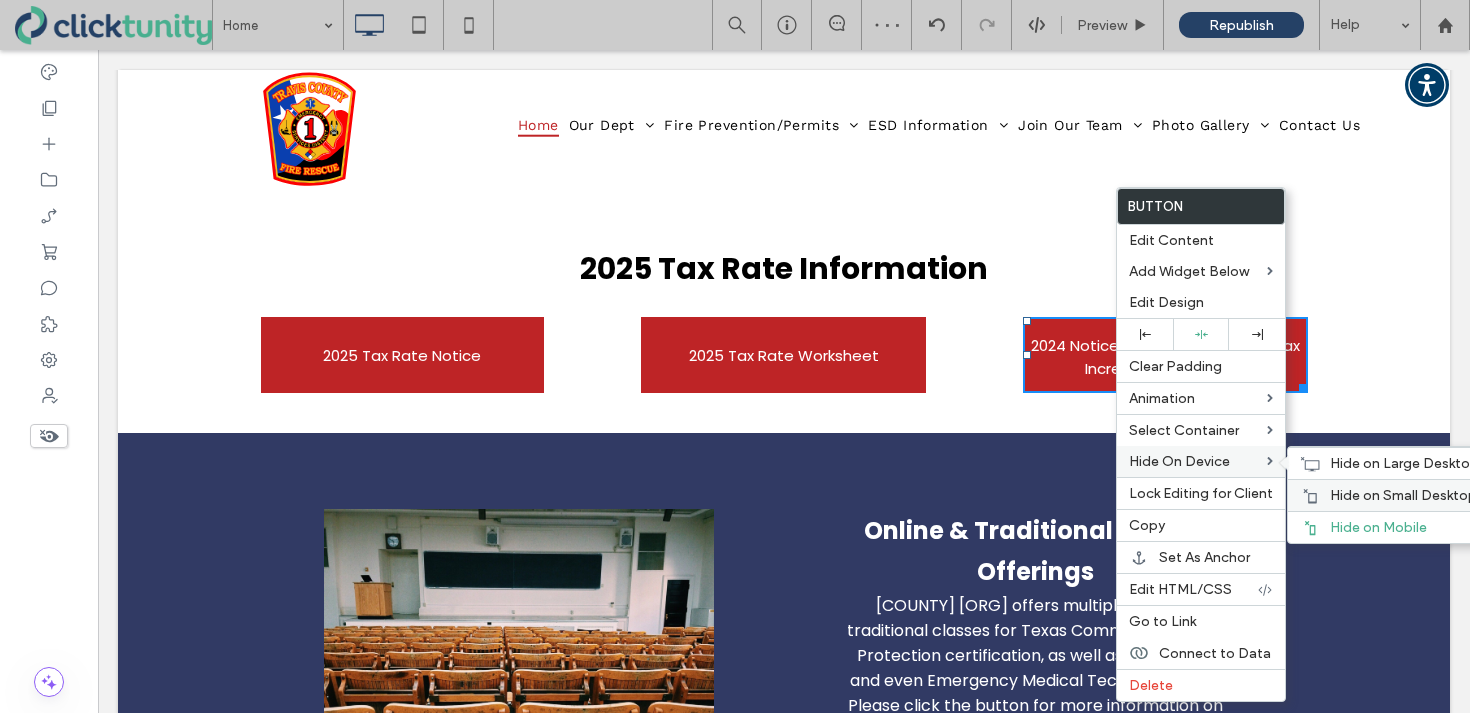 click on "Hide on Small Desktop/Tablet" at bounding box center [1413, 495] 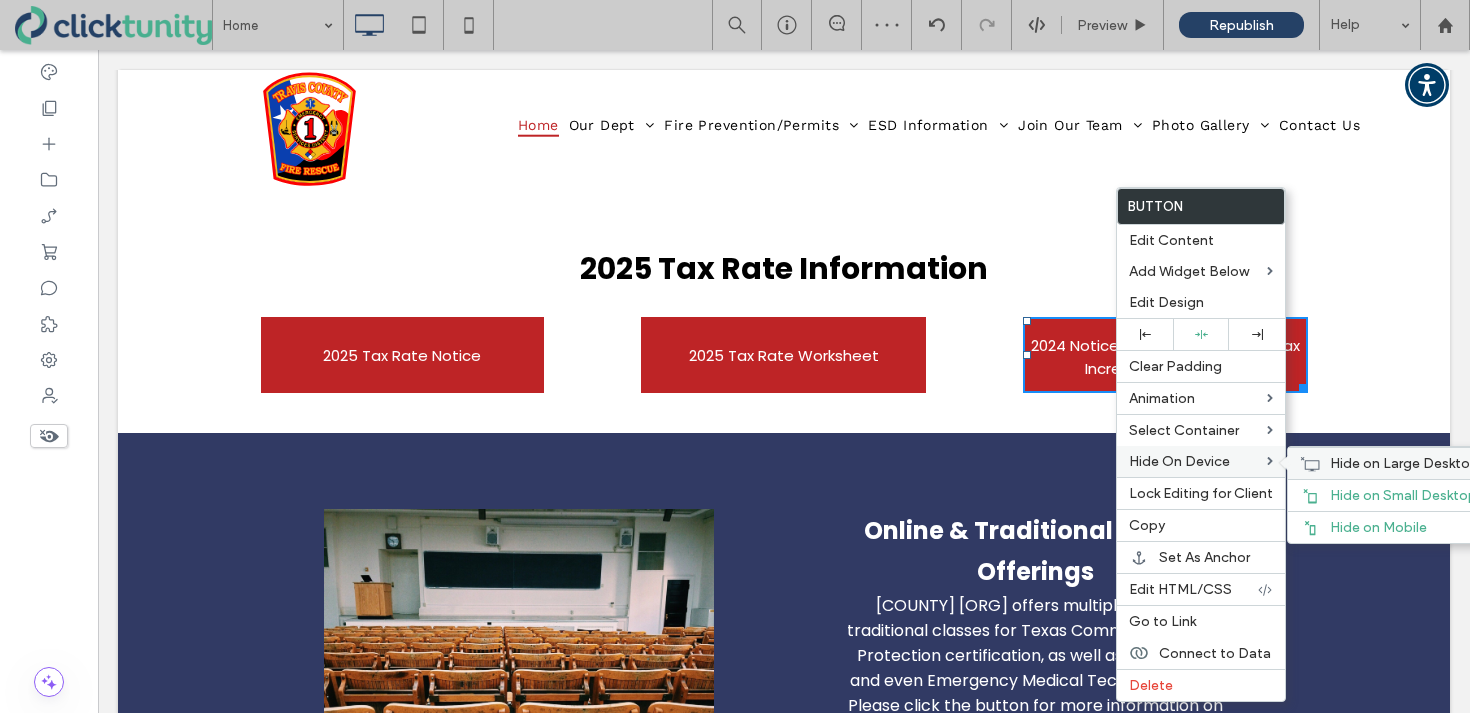click 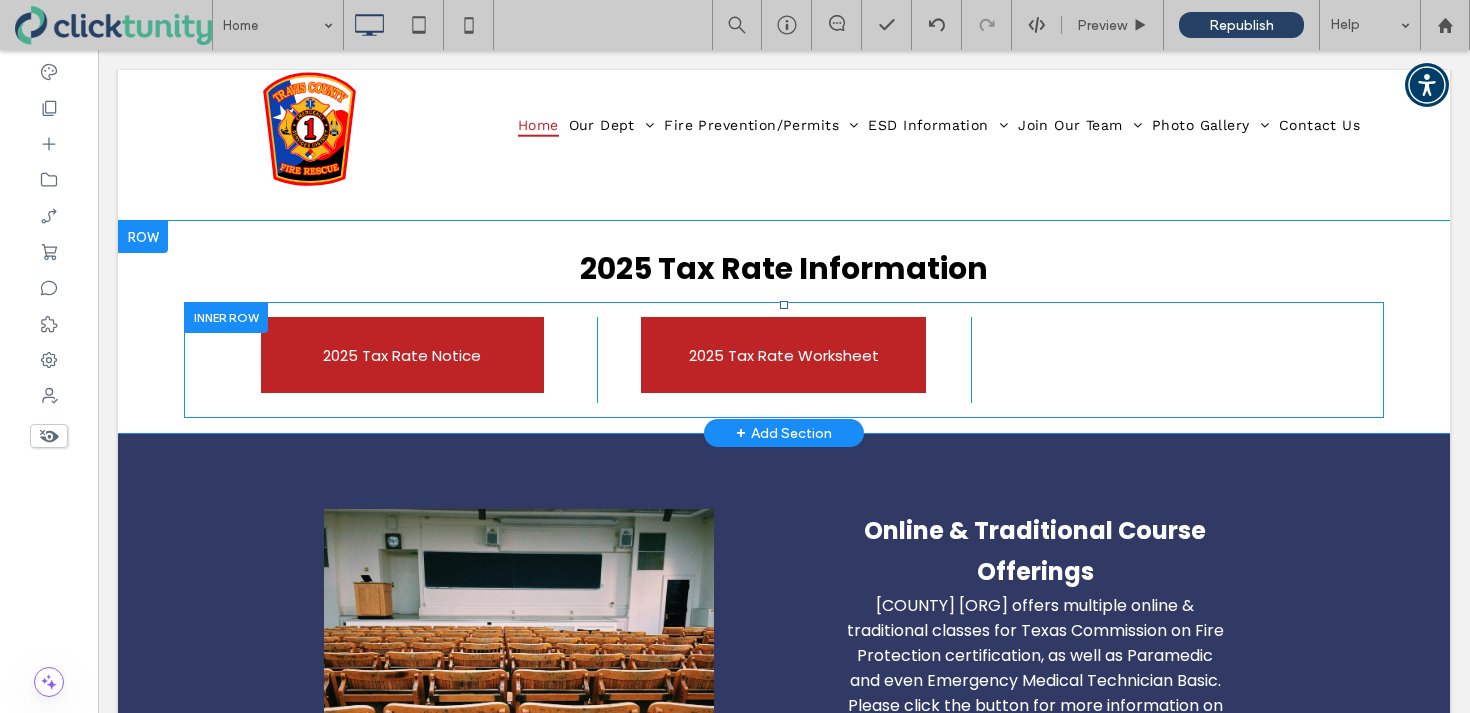 click on "2024 Notice of Public Hearing on Tax Increase Aug. 22, 2024
Click To Paste" at bounding box center (1157, 360) 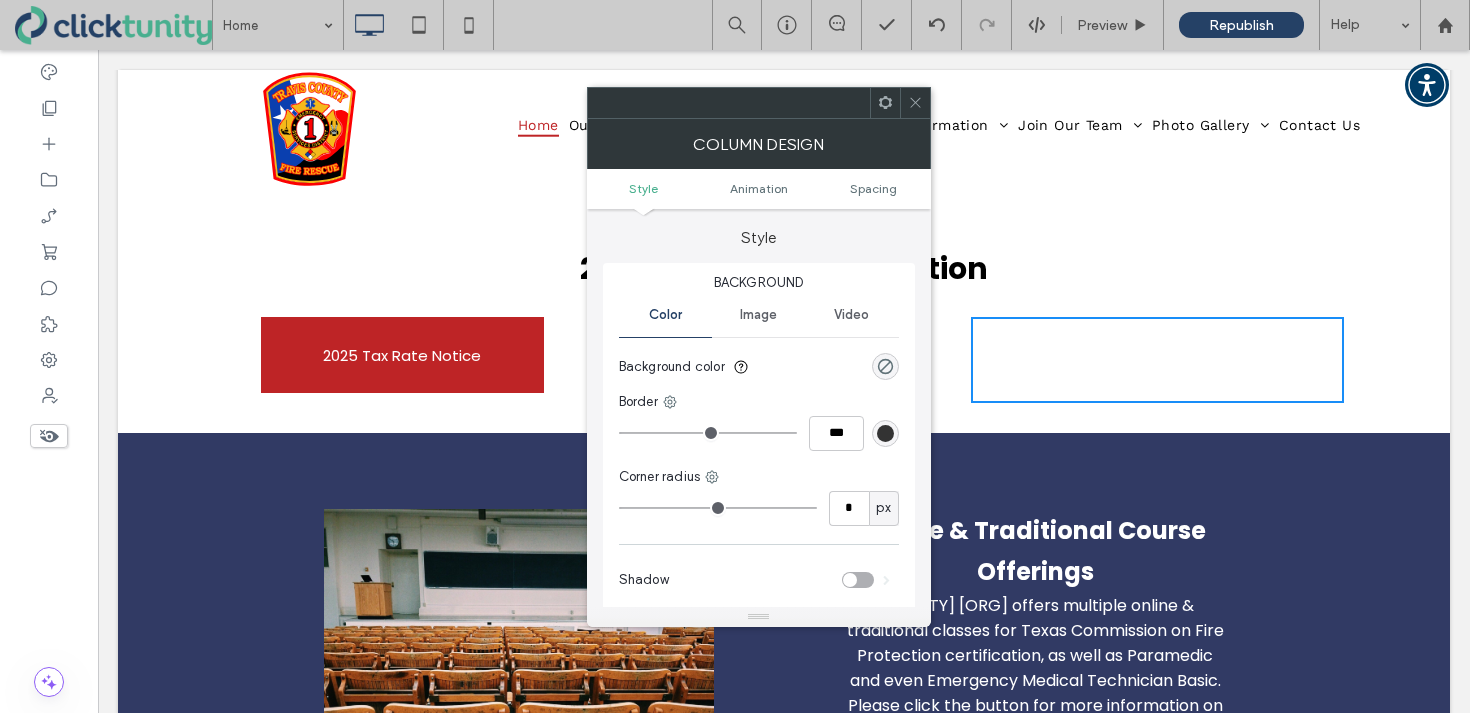 click 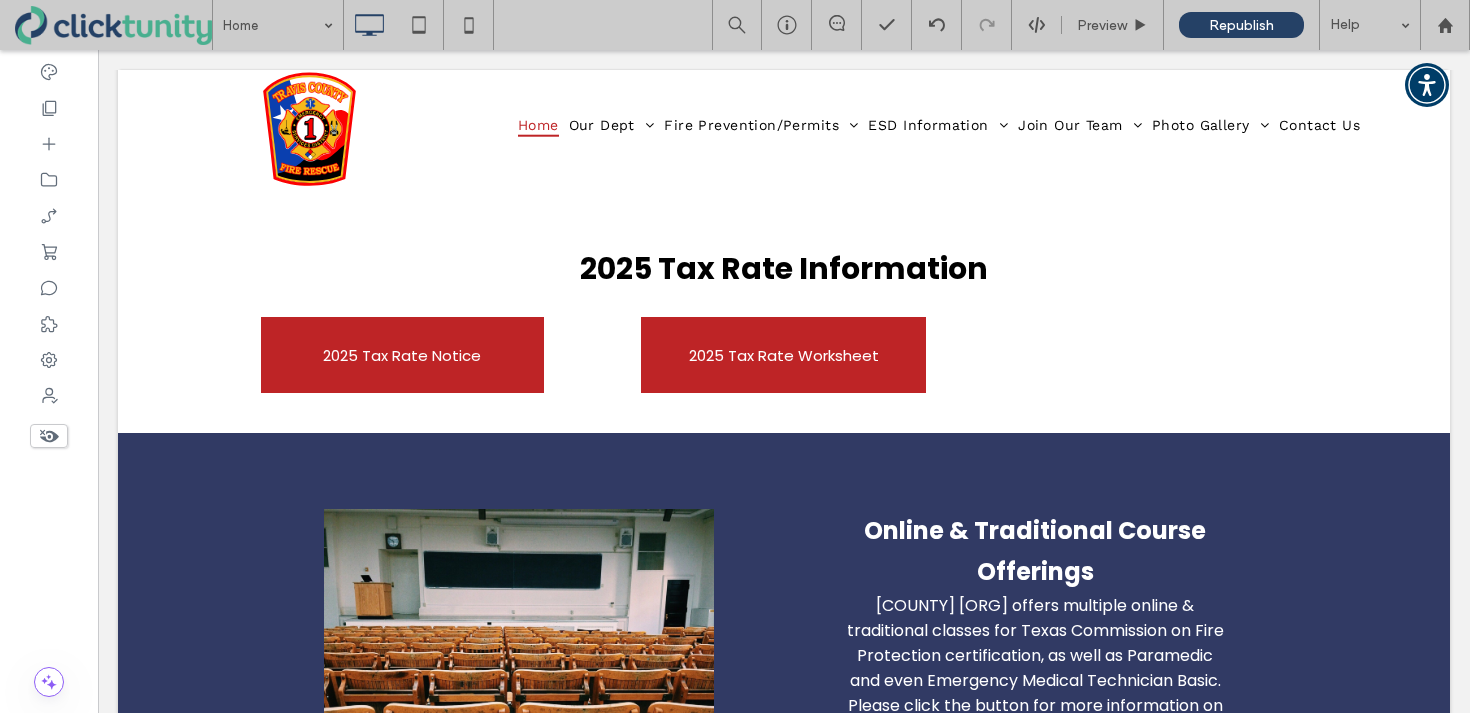 click 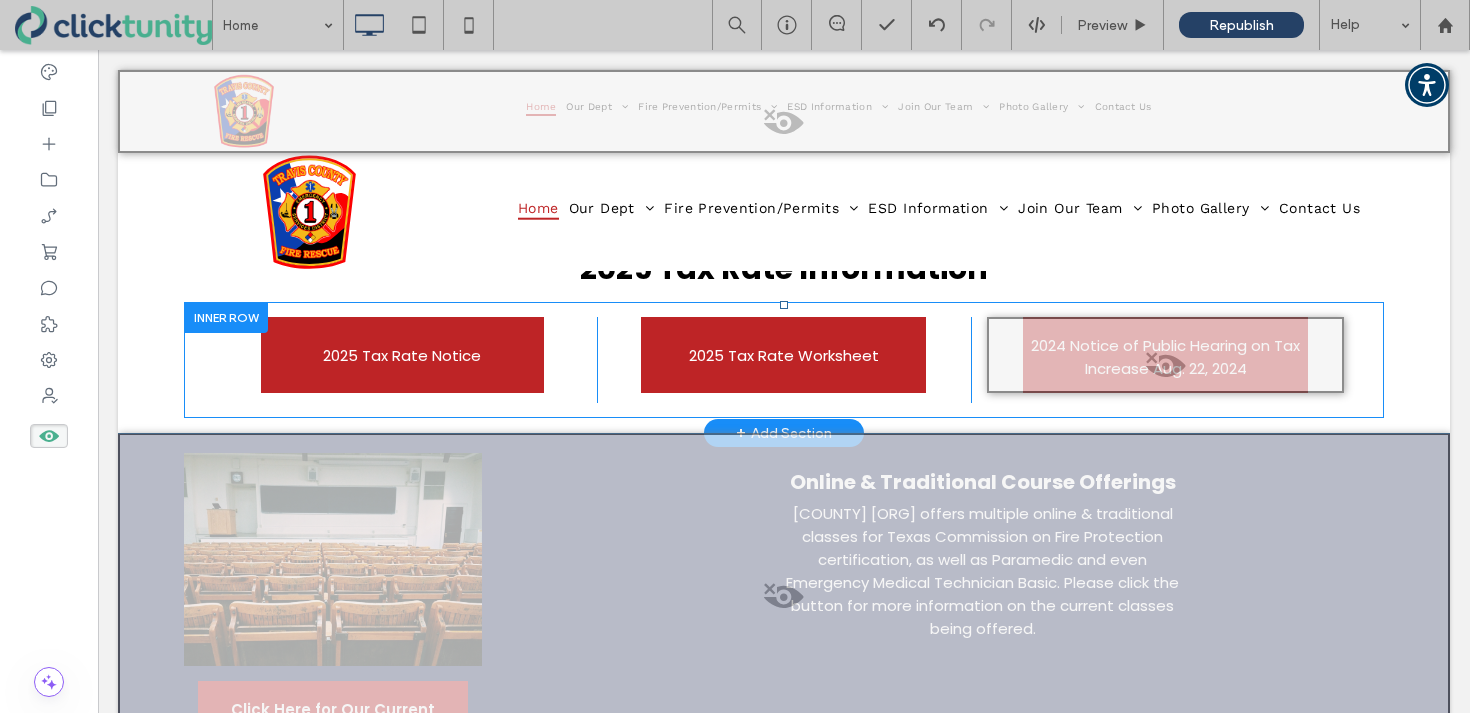 click at bounding box center (1165, 371) 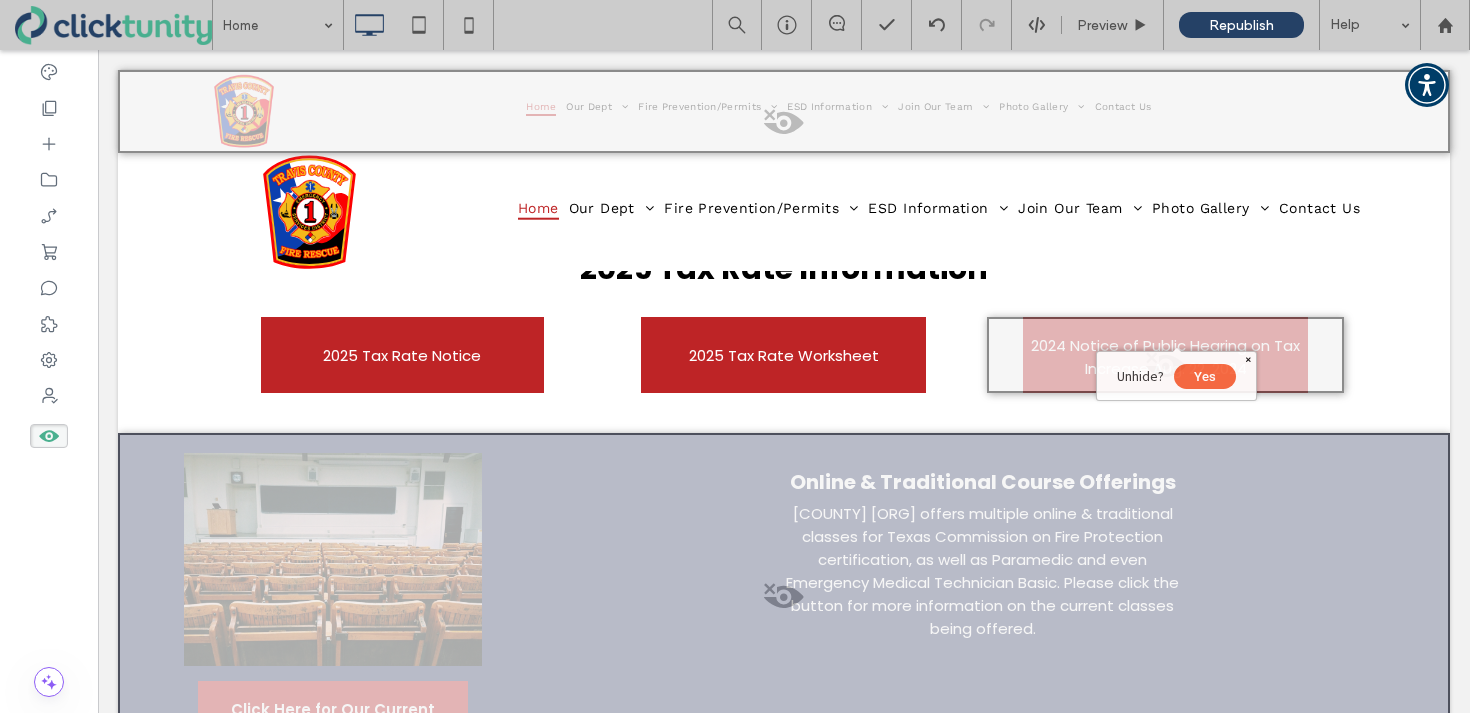 click on "Yes" at bounding box center [1205, 376] 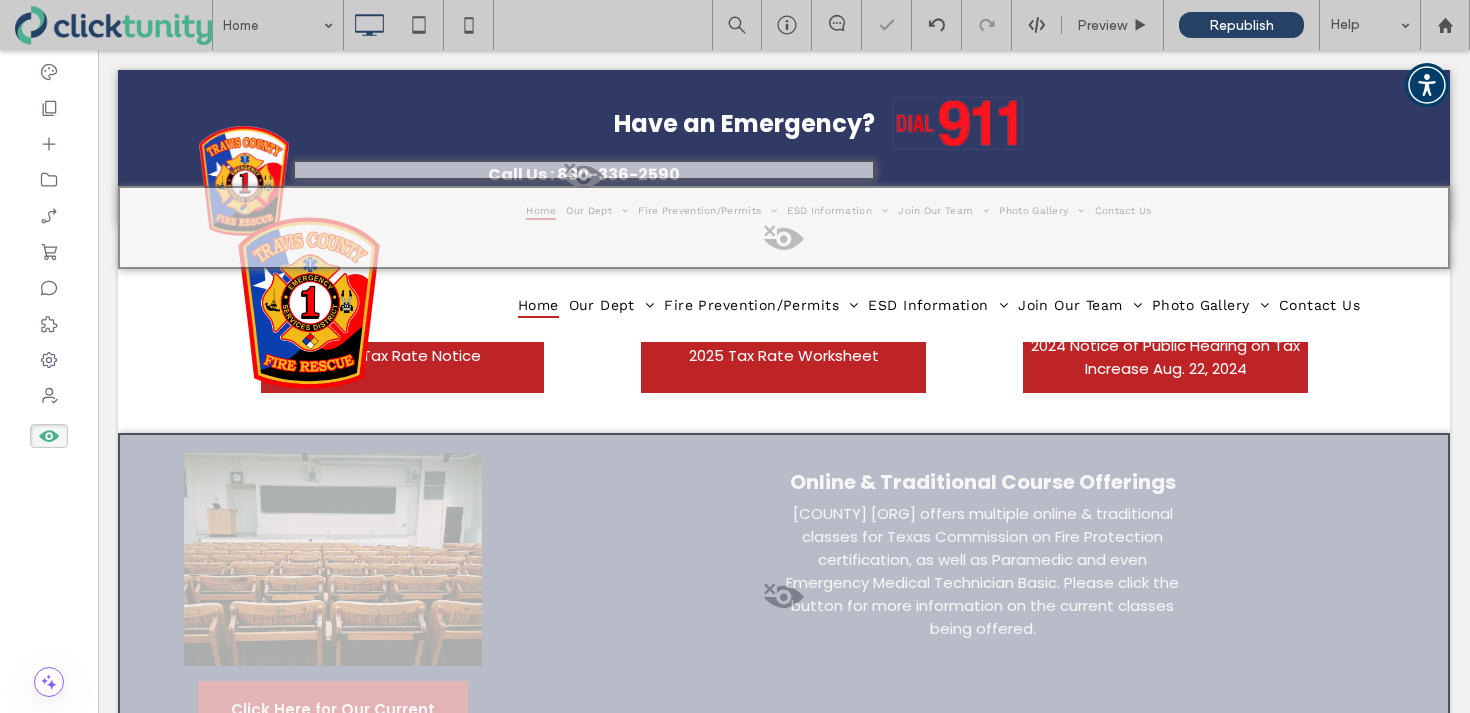click 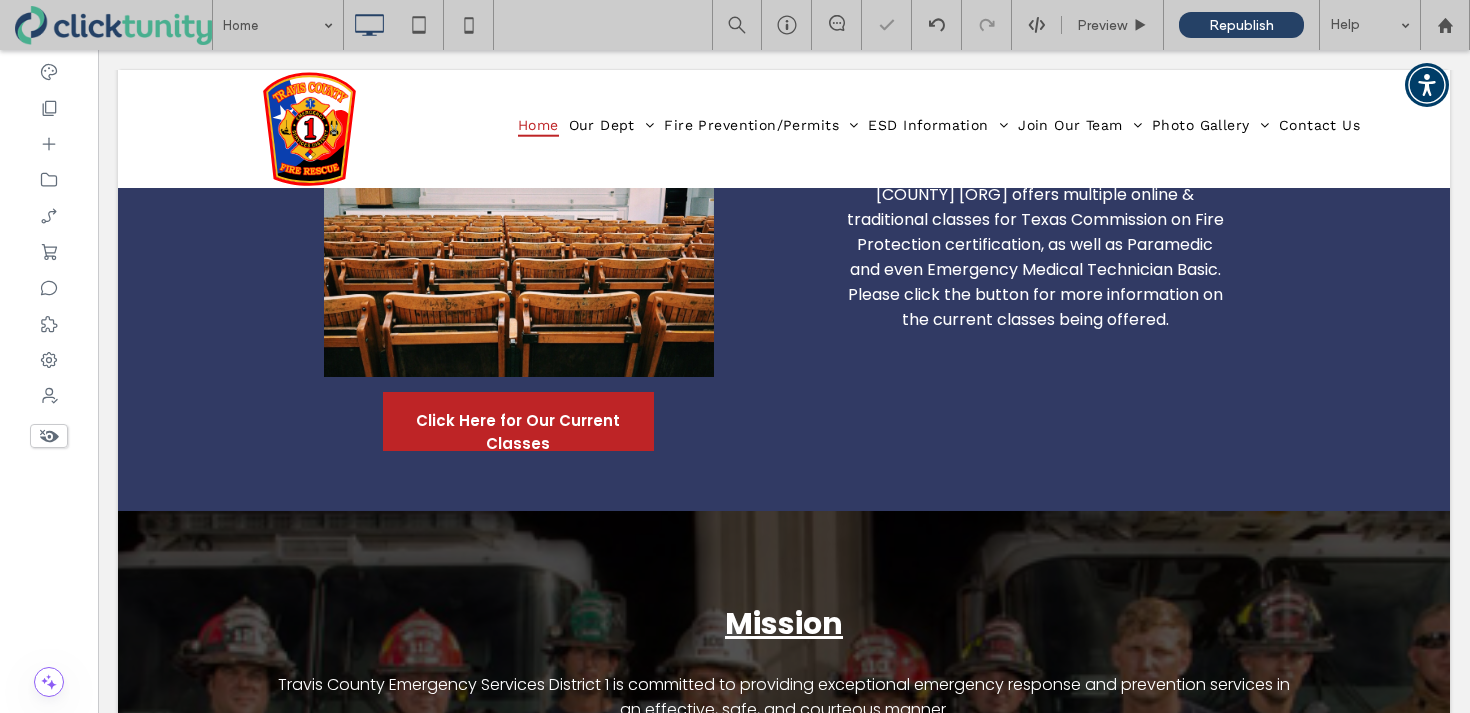 scroll, scrollTop: 1195, scrollLeft: 0, axis: vertical 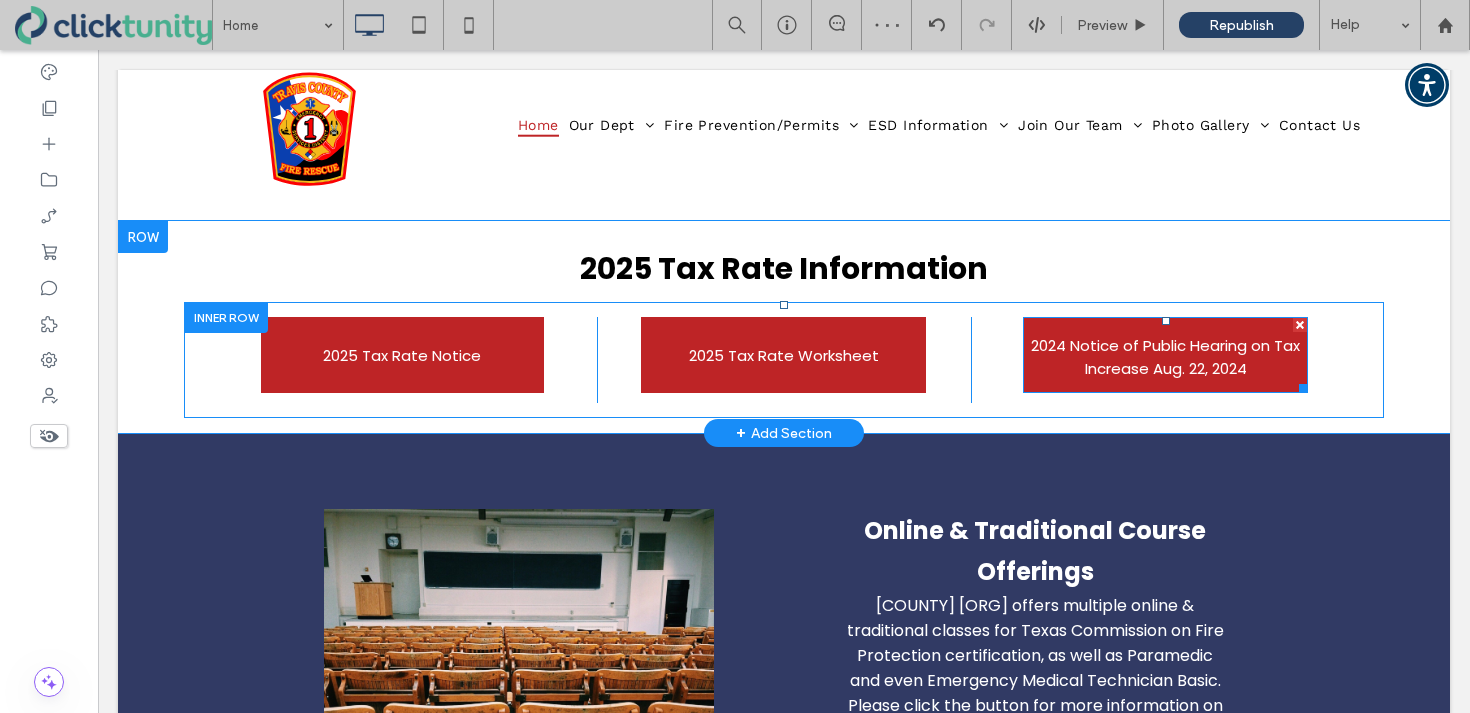 click at bounding box center [1300, 325] 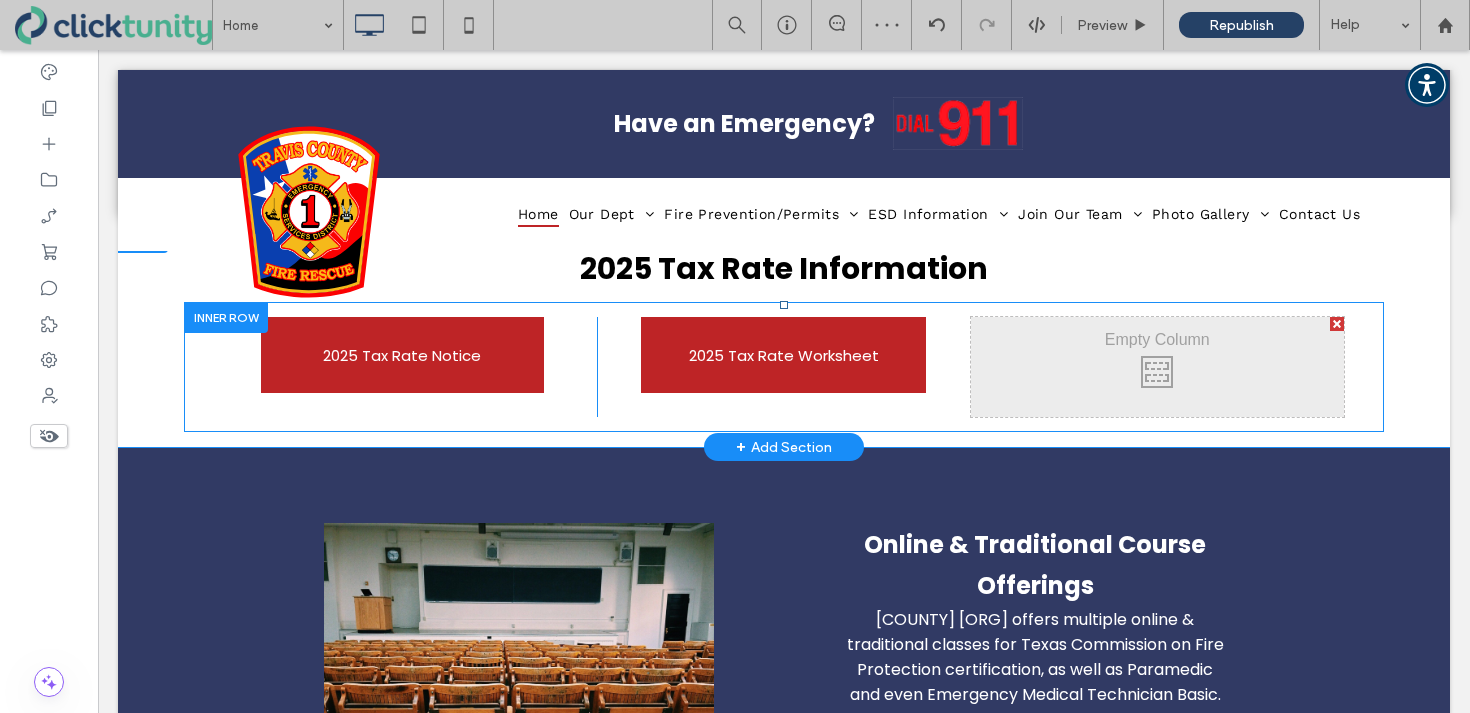 click at bounding box center [1337, 324] 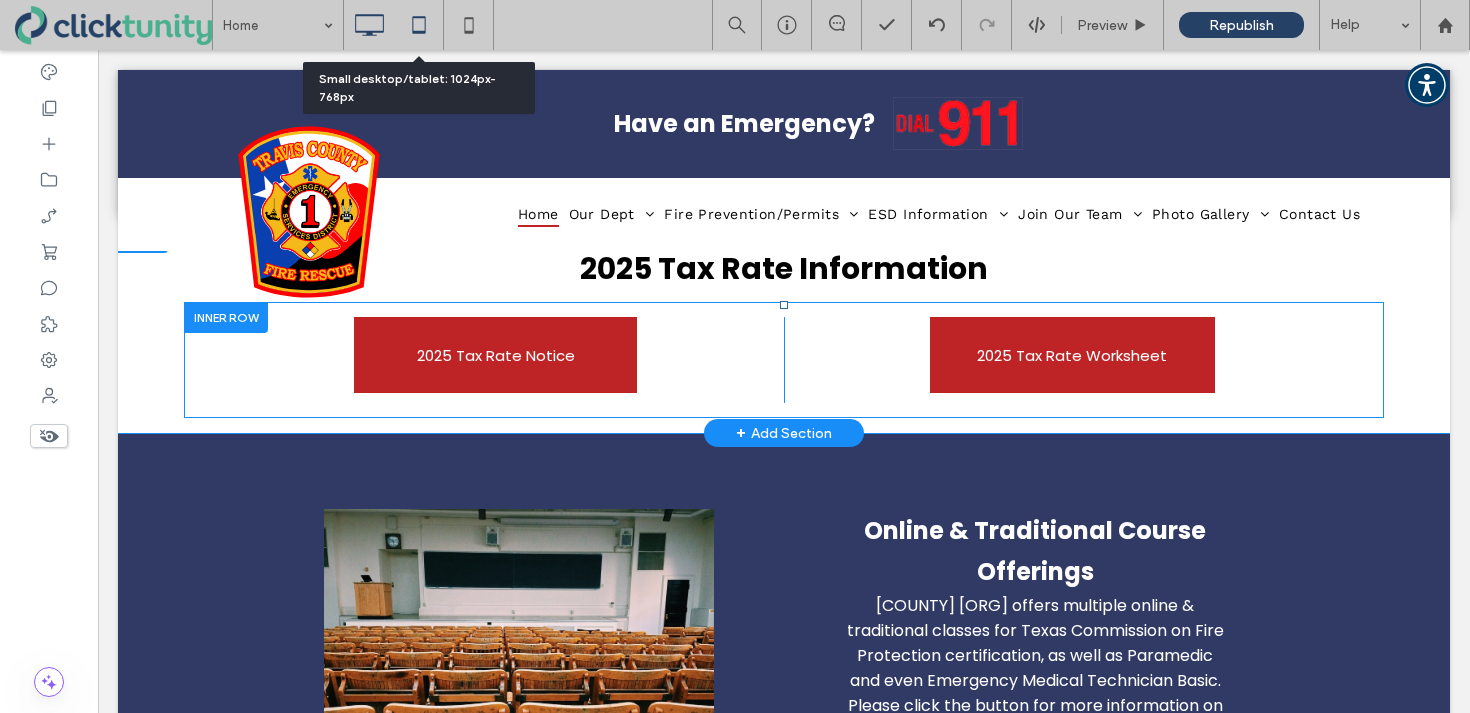 click 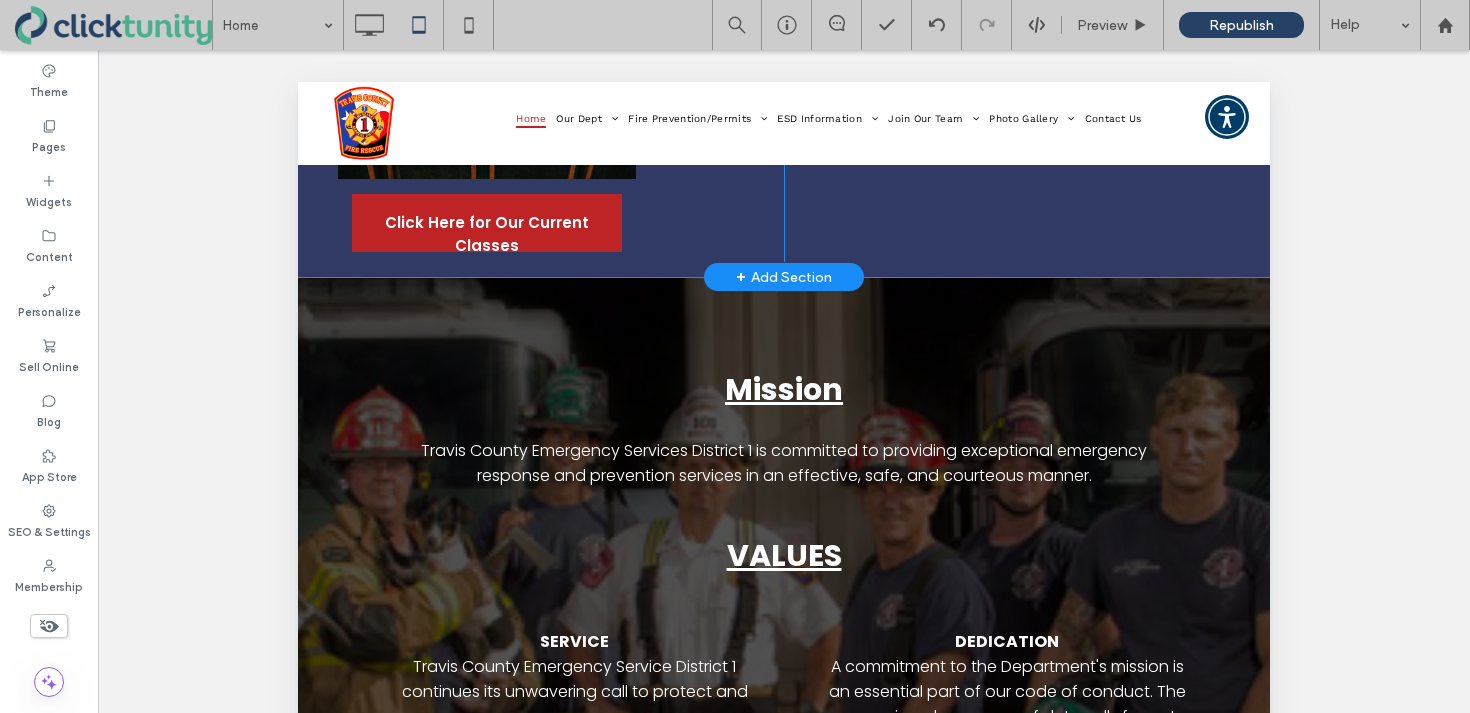scroll, scrollTop: 1437, scrollLeft: 0, axis: vertical 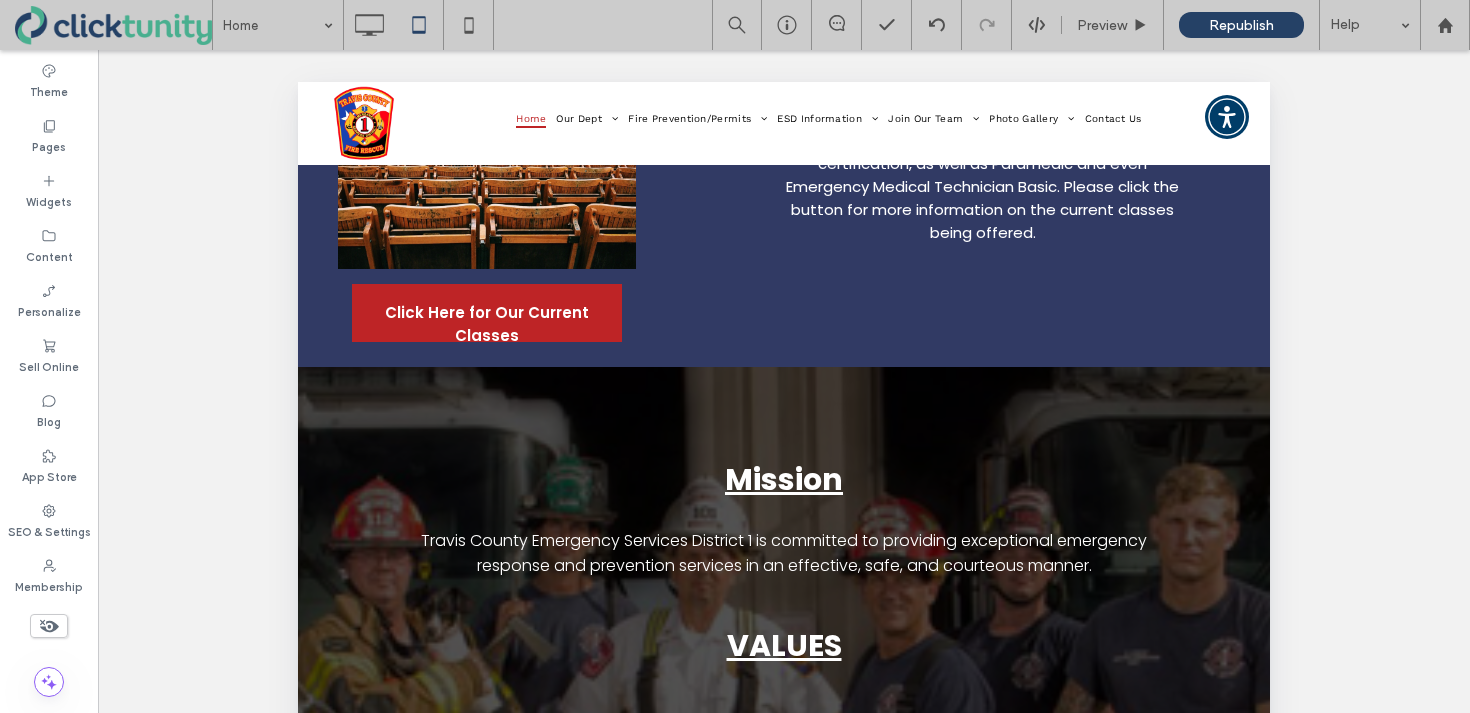 click 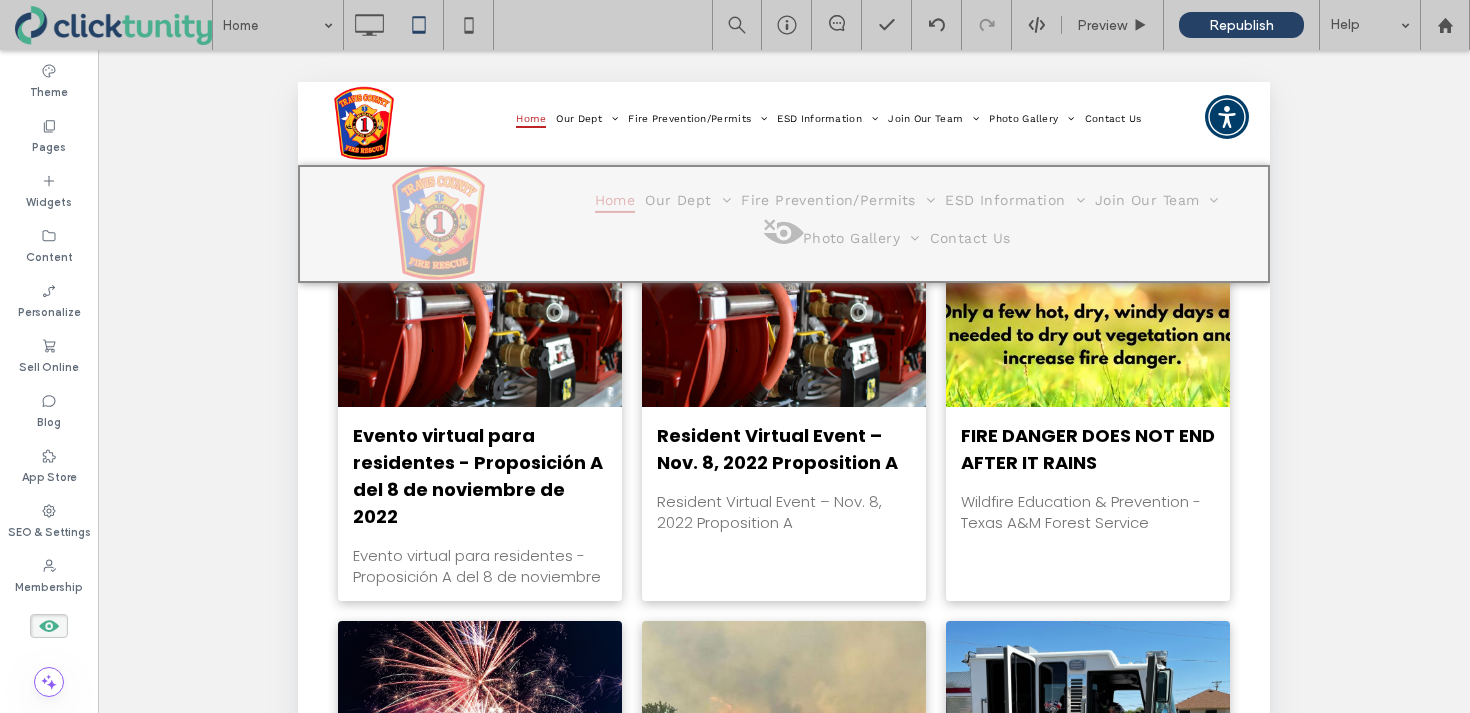 scroll, scrollTop: 4152, scrollLeft: 0, axis: vertical 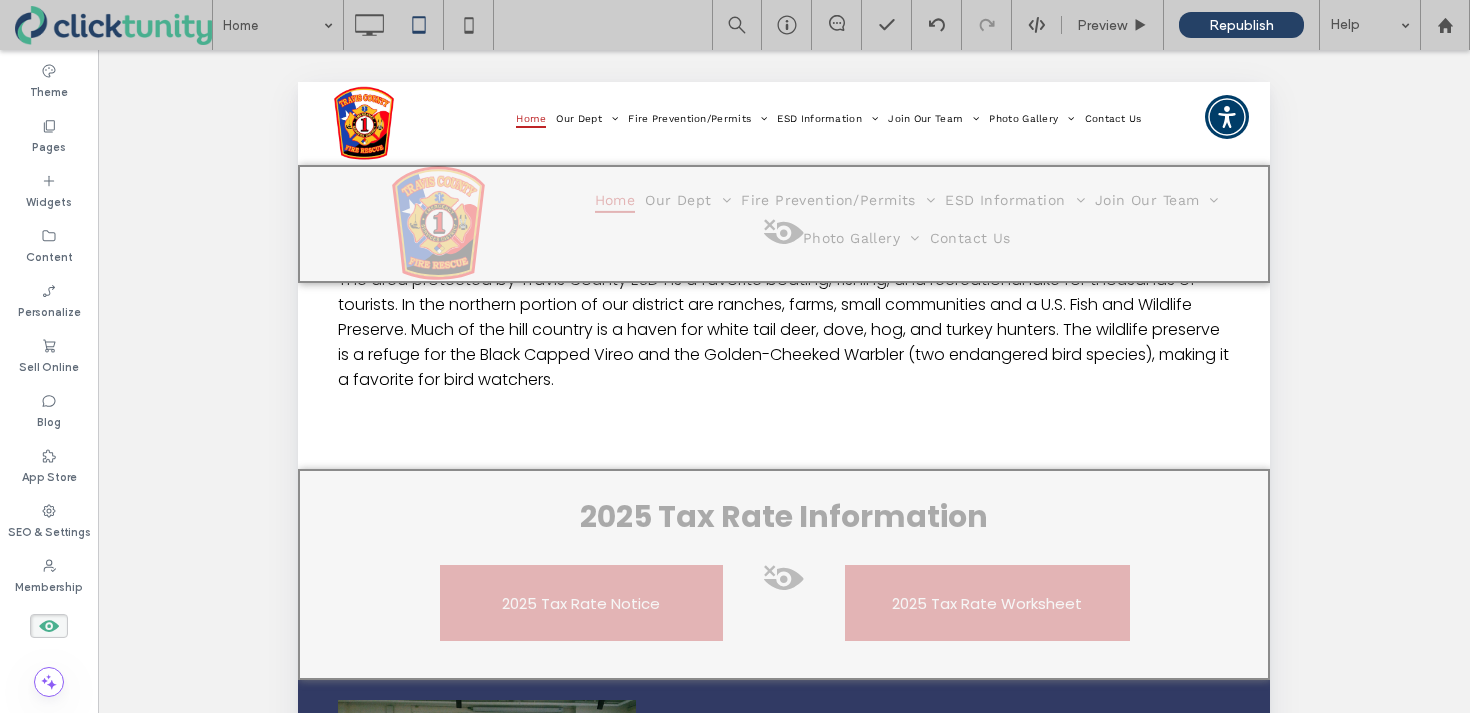 click at bounding box center (784, 584) 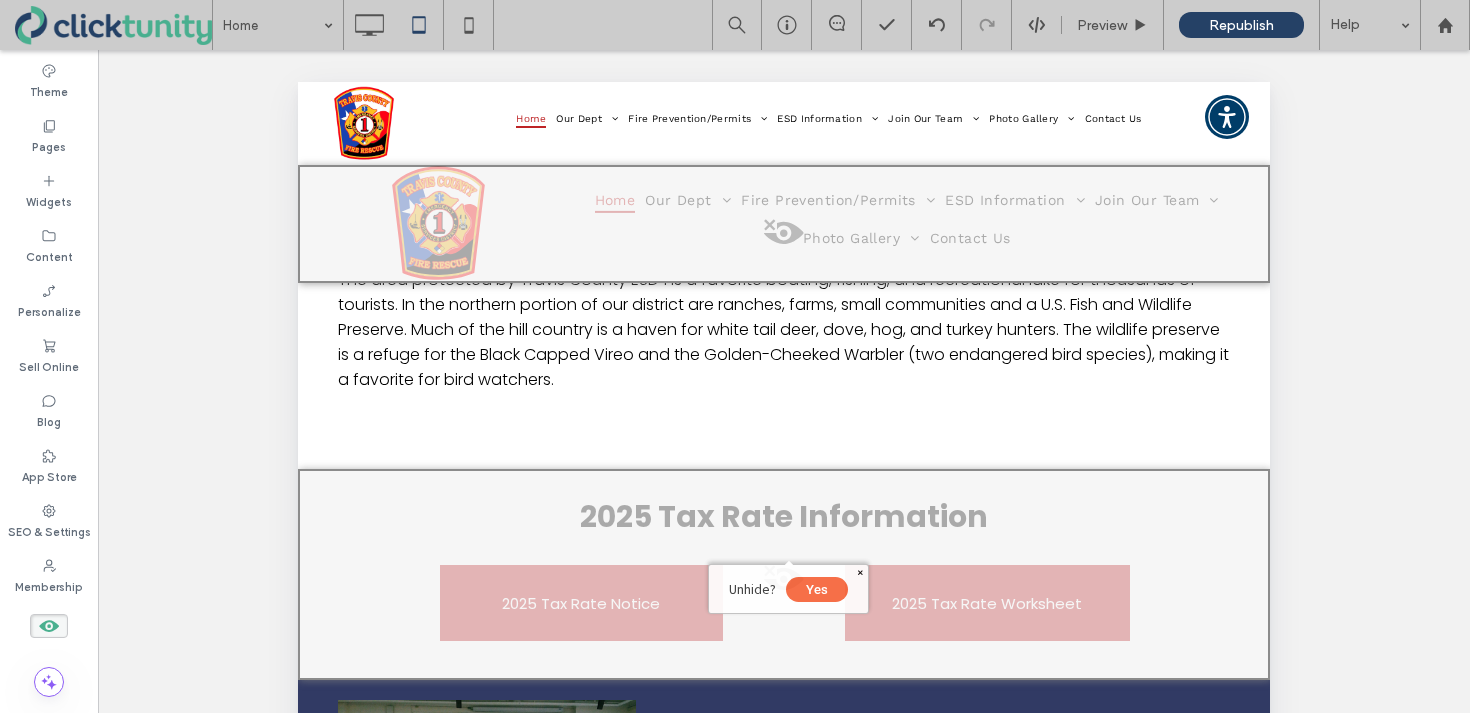 click on "Yes" at bounding box center (817, 589) 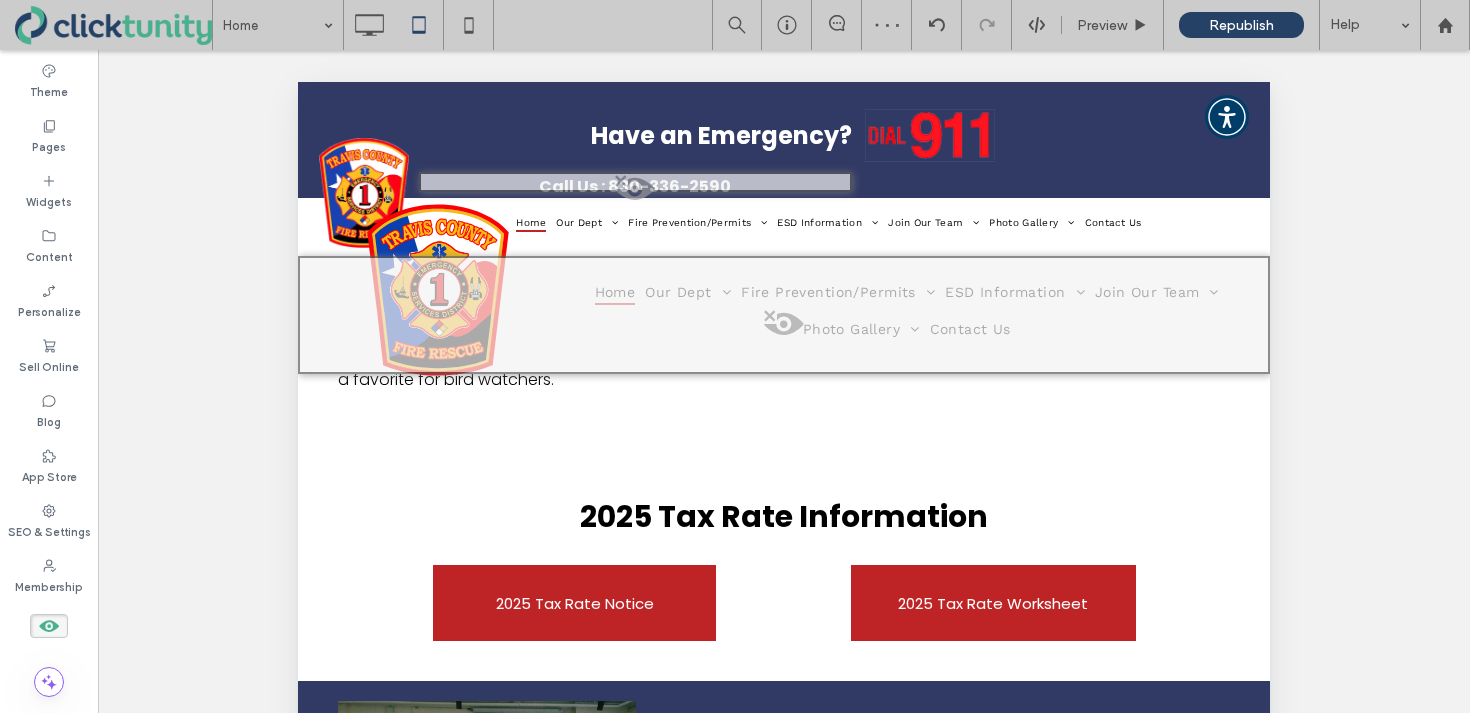 click 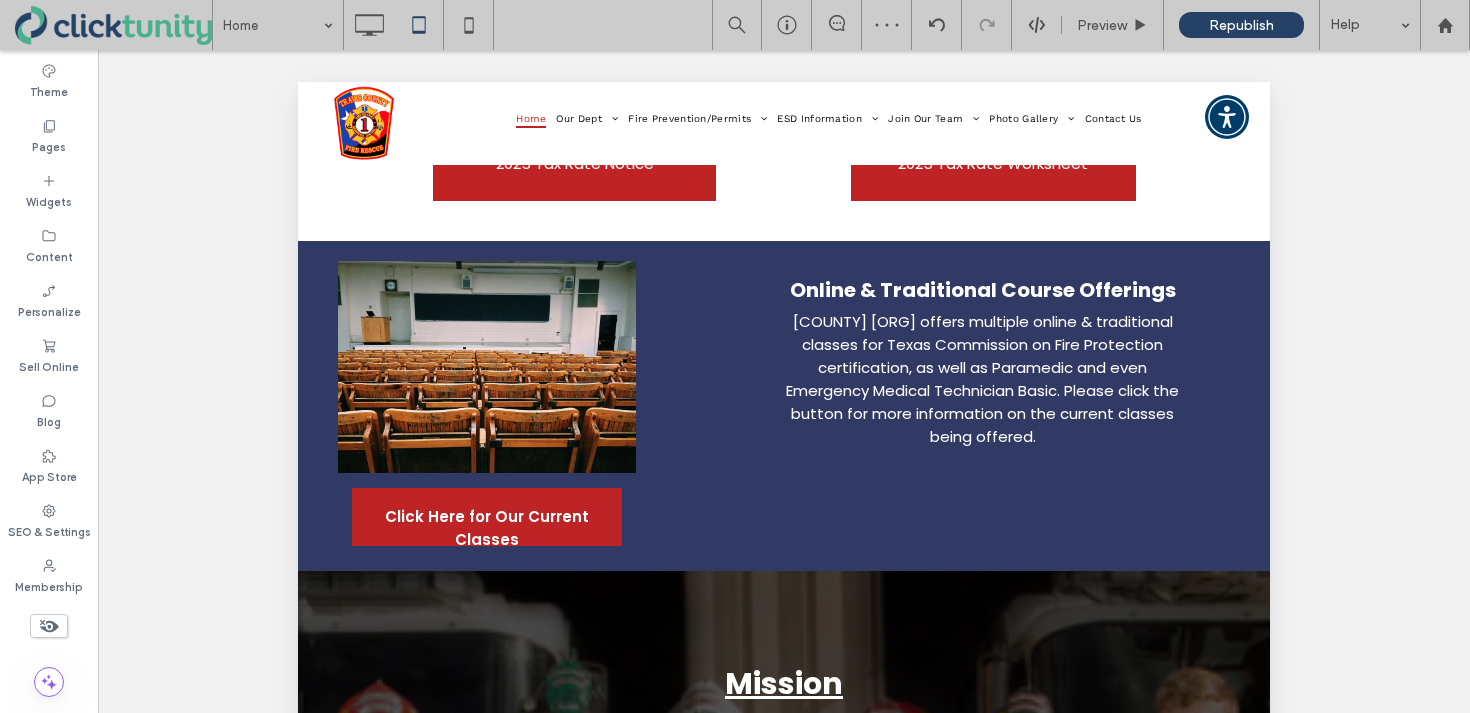 scroll, scrollTop: 1005, scrollLeft: 0, axis: vertical 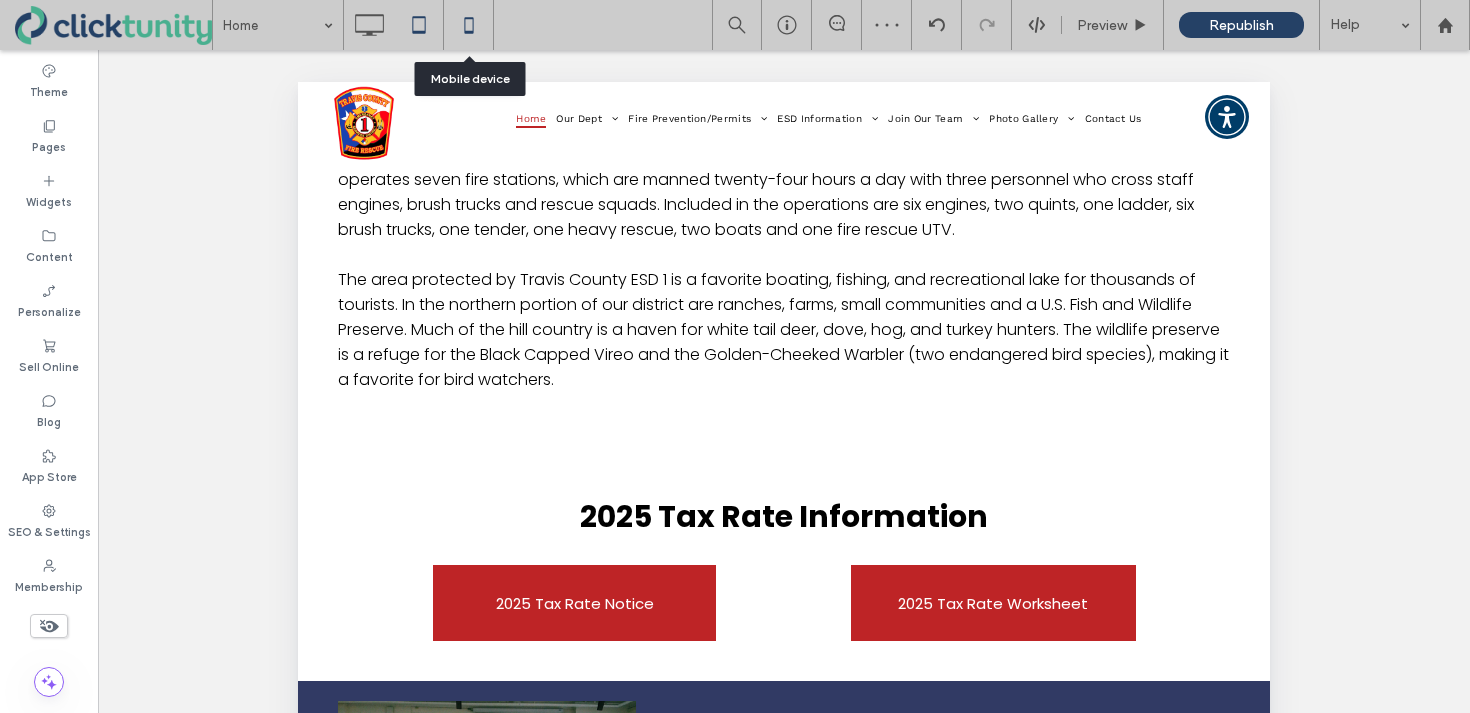 click 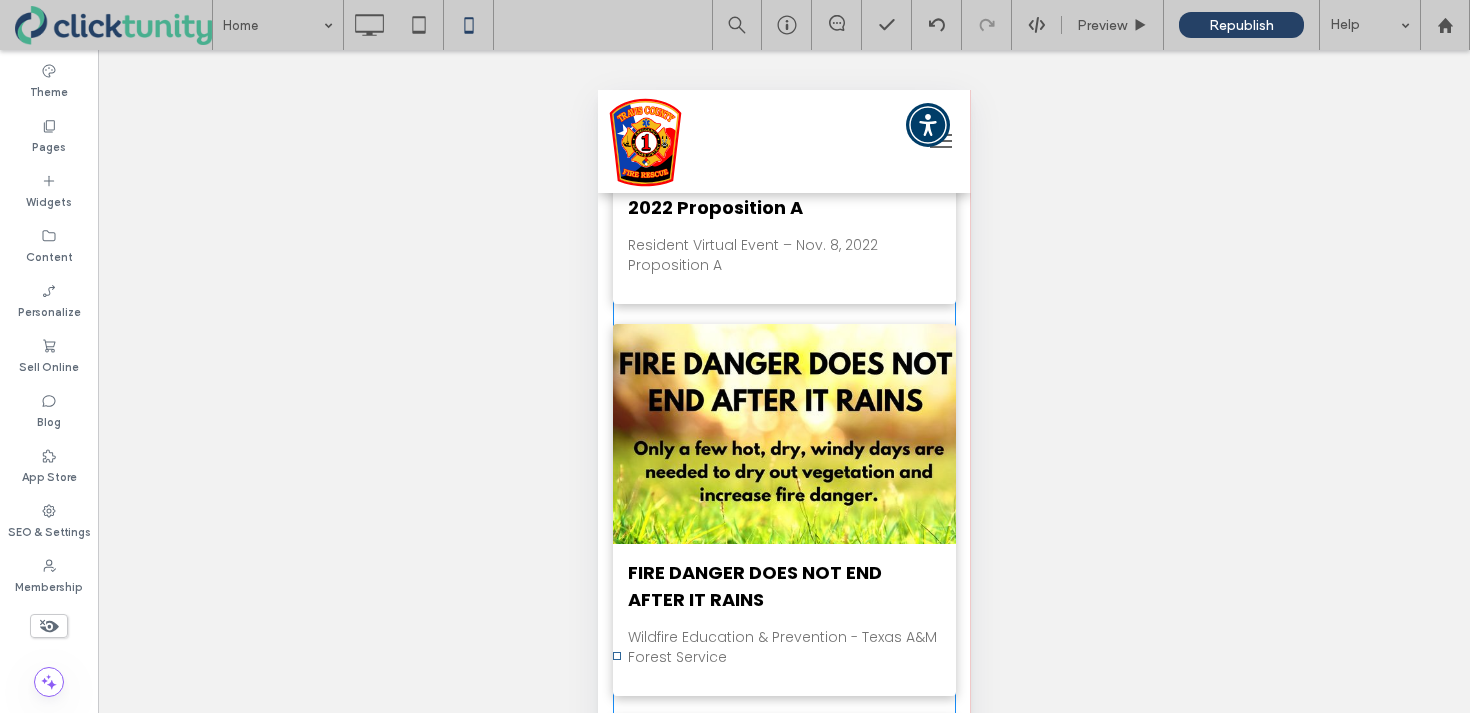 scroll, scrollTop: 4293, scrollLeft: 0, axis: vertical 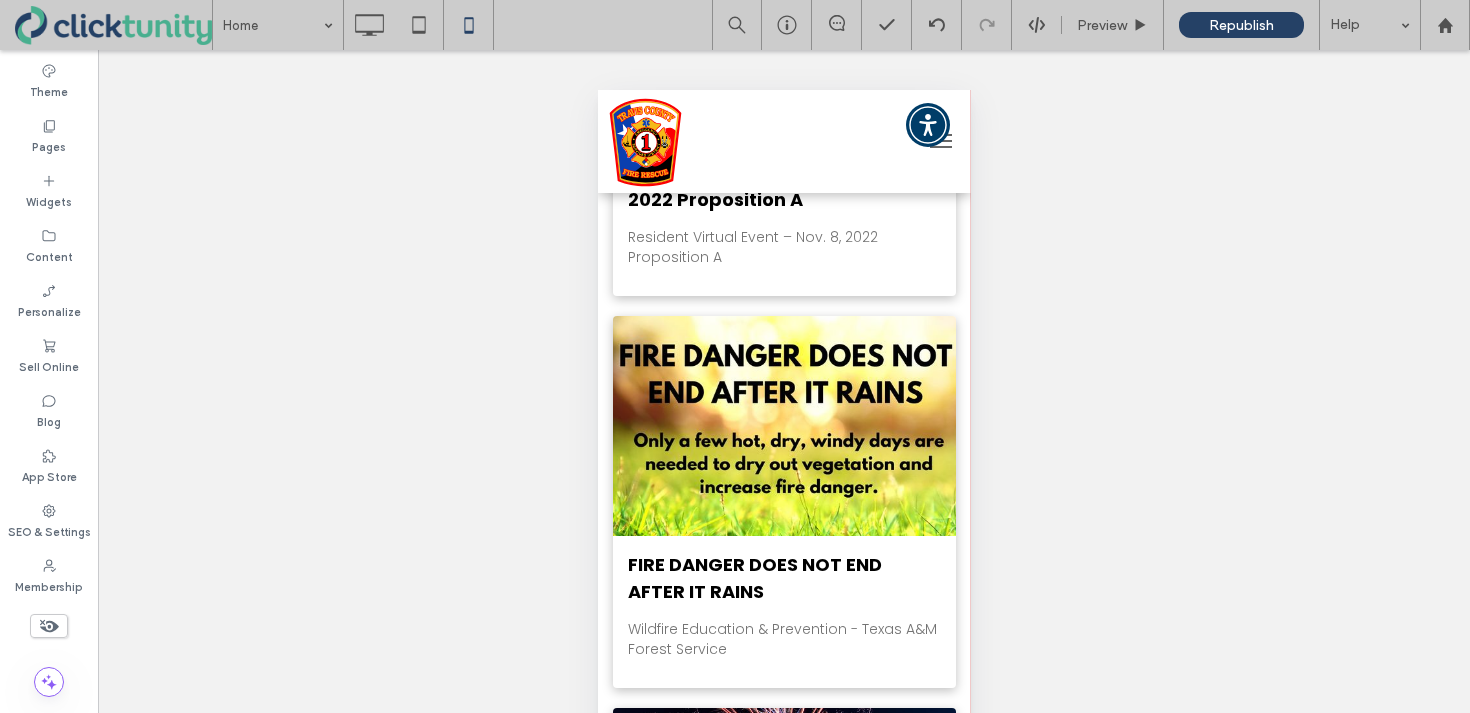 click 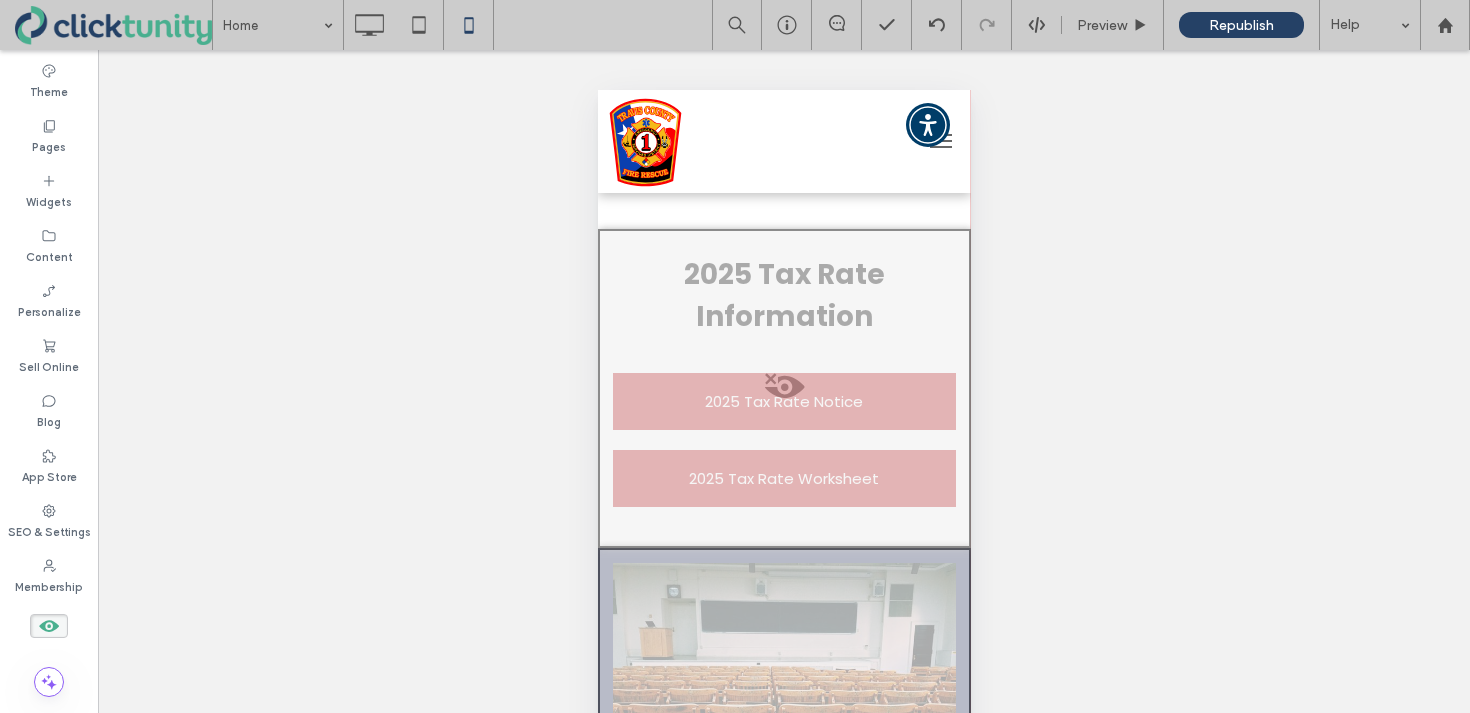 scroll, scrollTop: 3010, scrollLeft: 0, axis: vertical 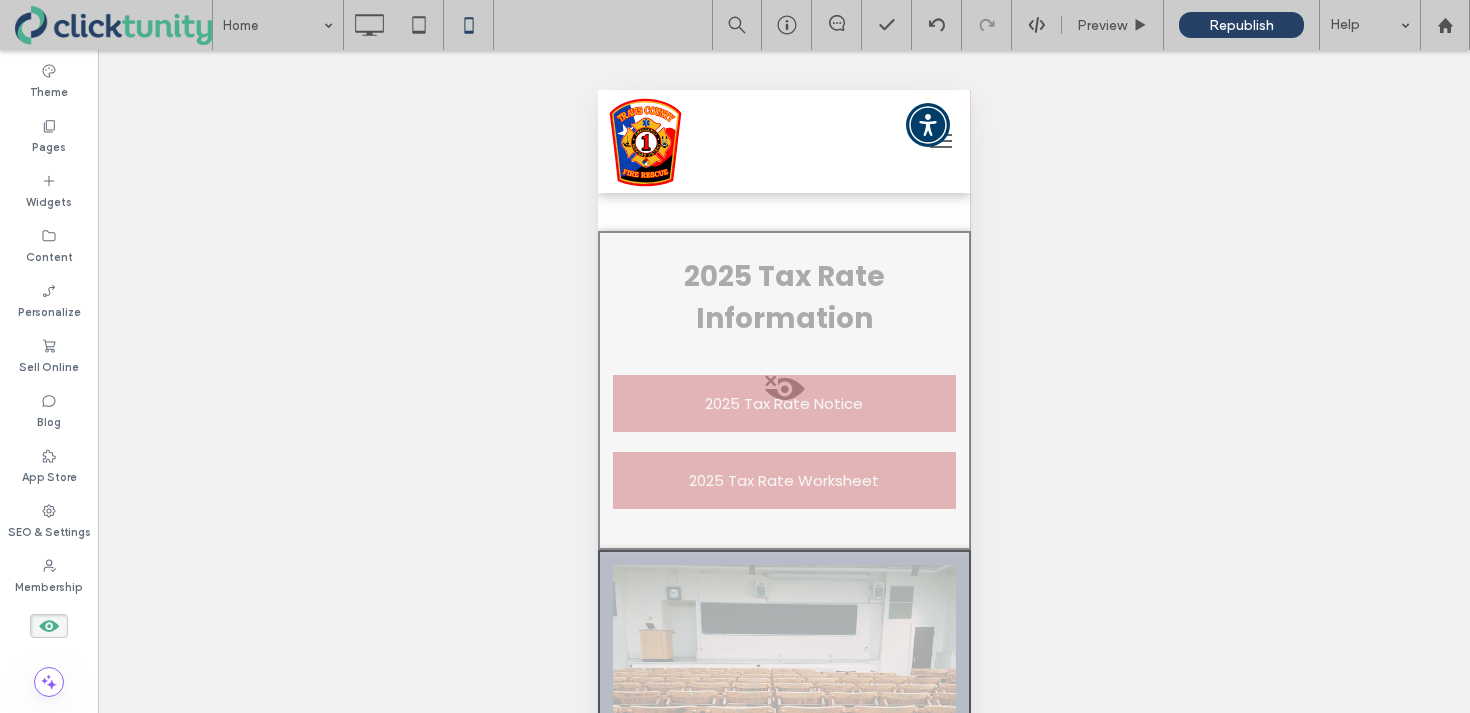 click at bounding box center [783, 394] 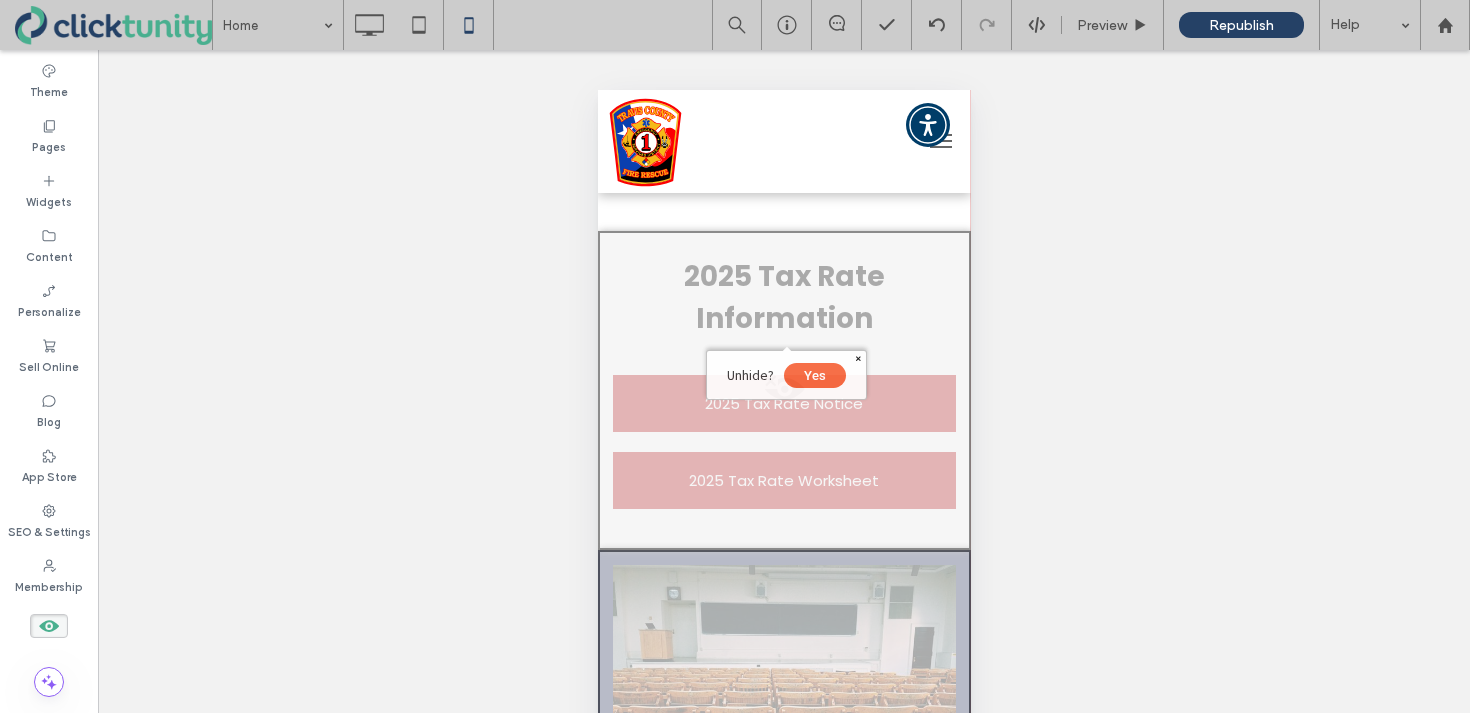 click on "Yes" at bounding box center (814, 375) 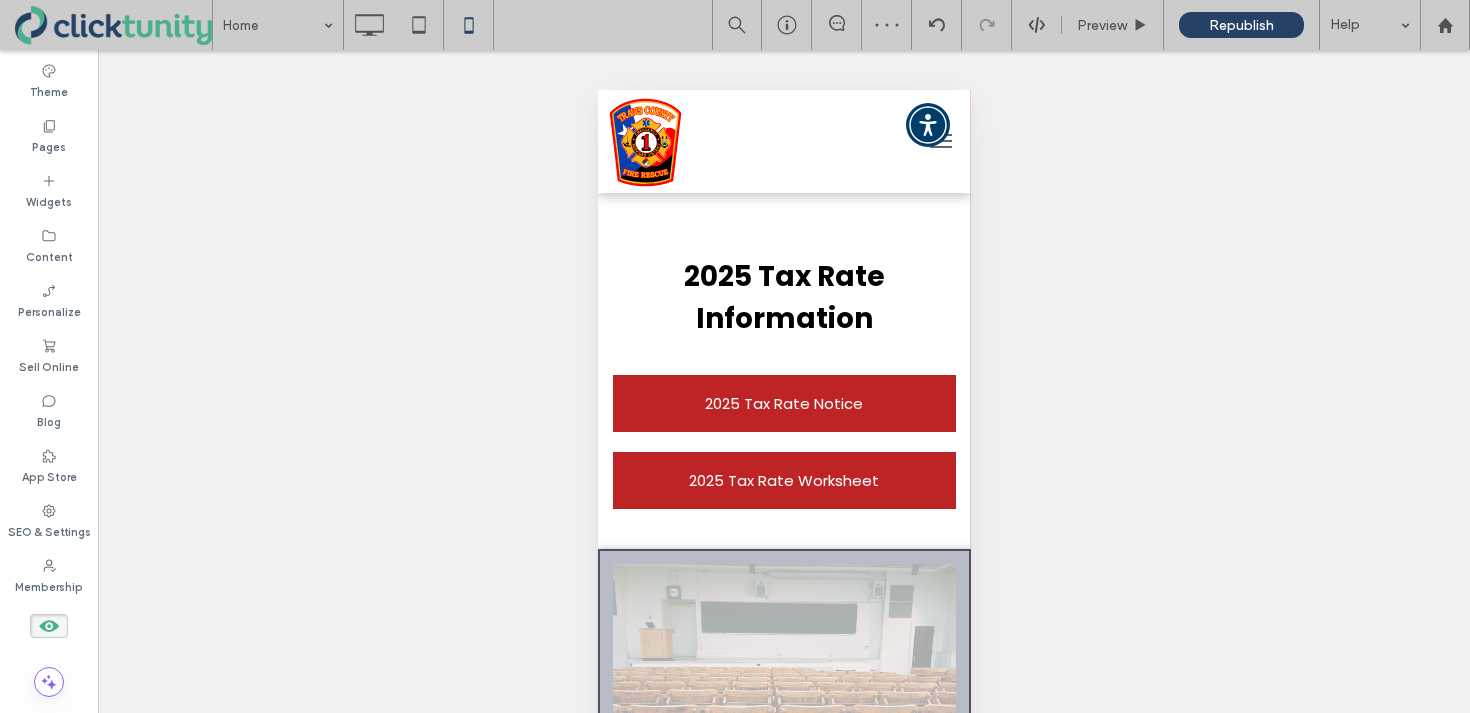 click 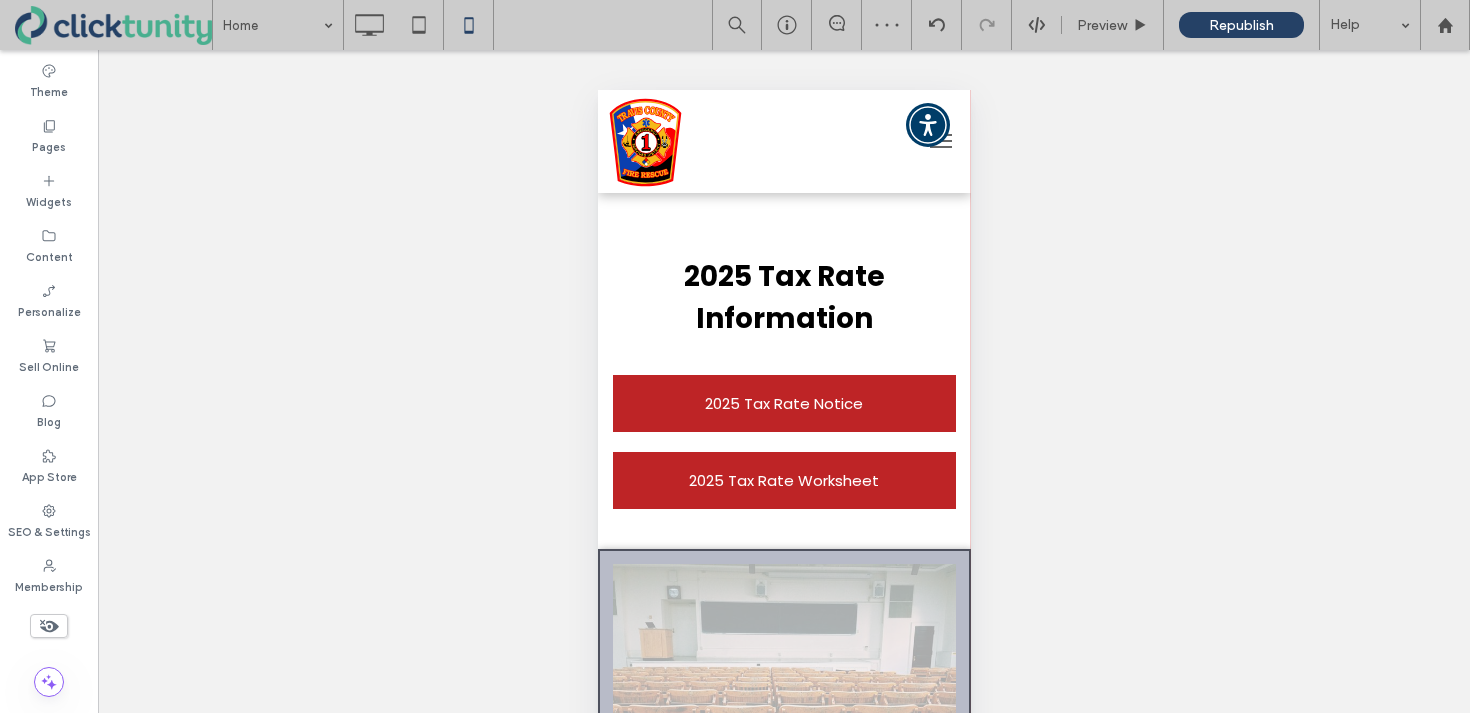 scroll, scrollTop: 1566, scrollLeft: 0, axis: vertical 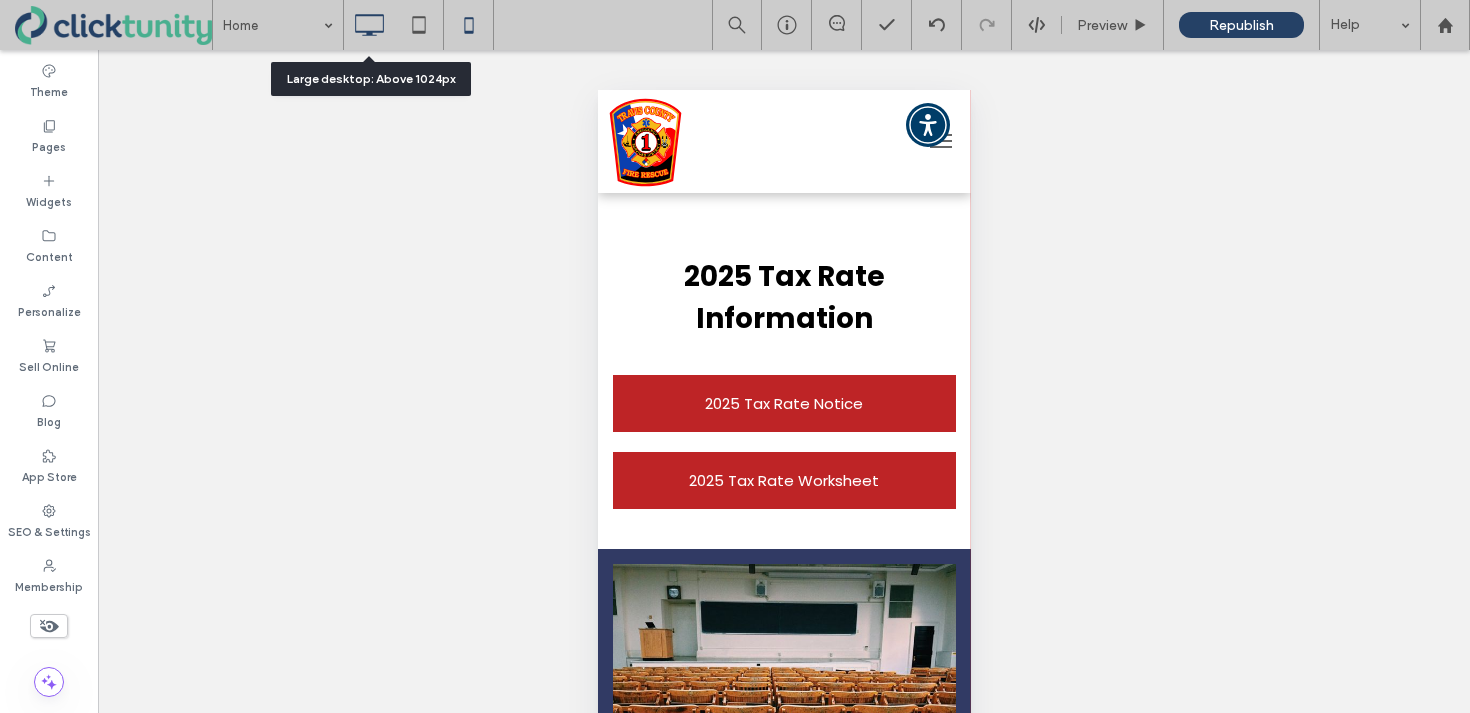 click 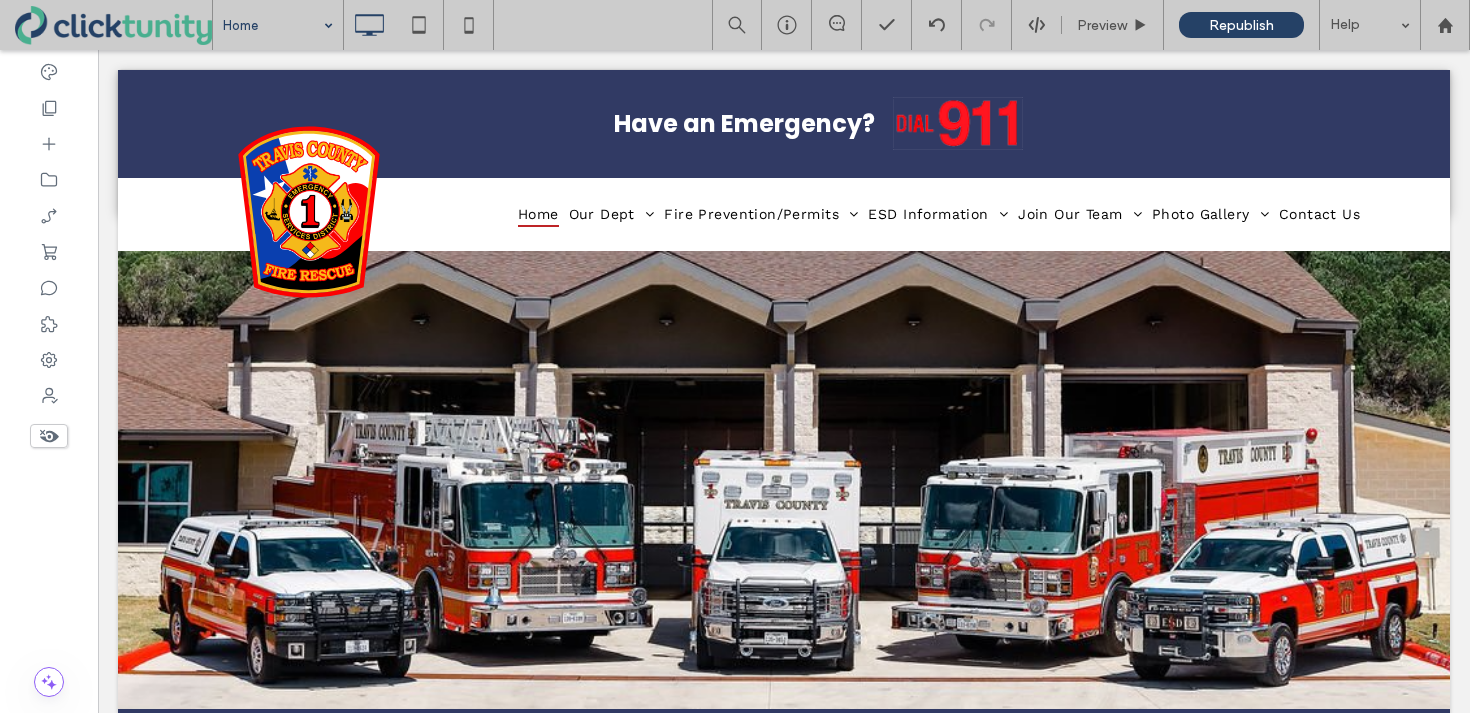 scroll, scrollTop: 0, scrollLeft: 0, axis: both 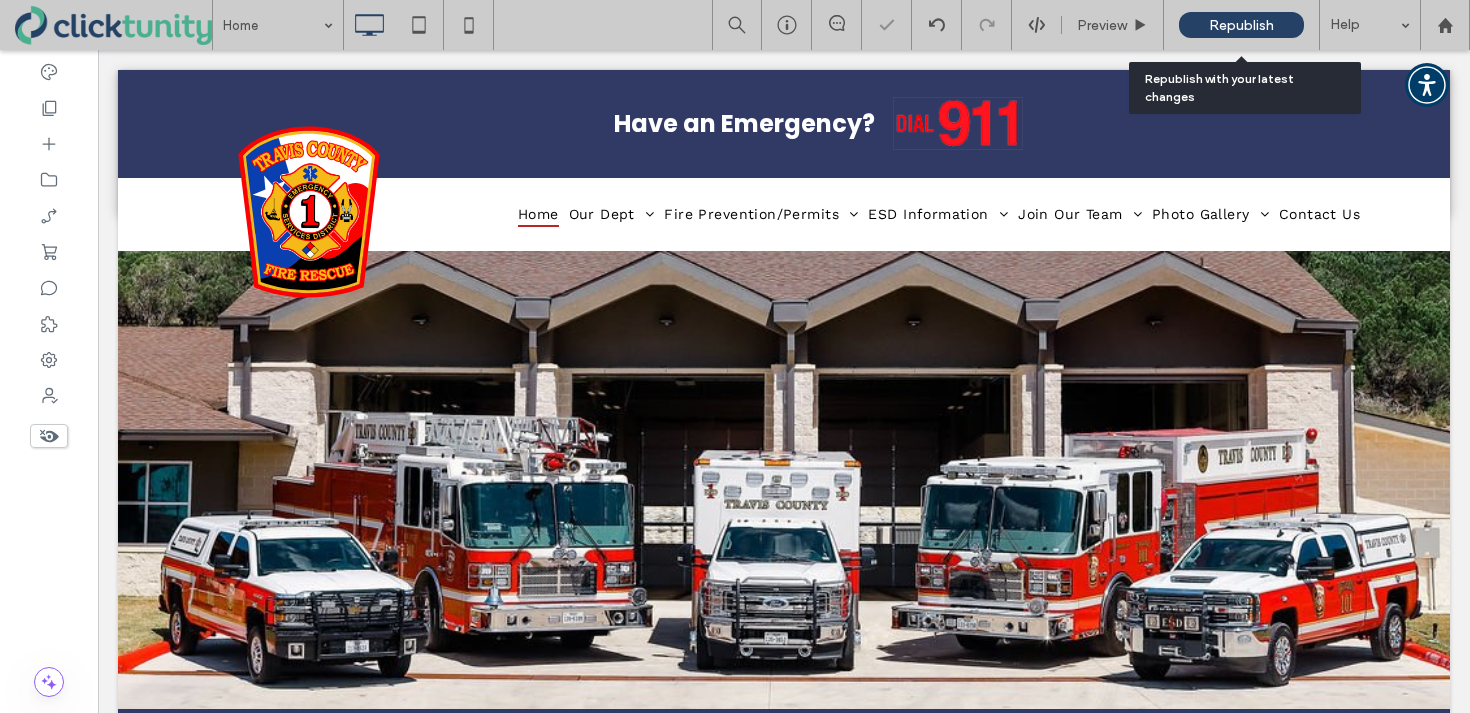 click on "Republish" at bounding box center [1241, 25] 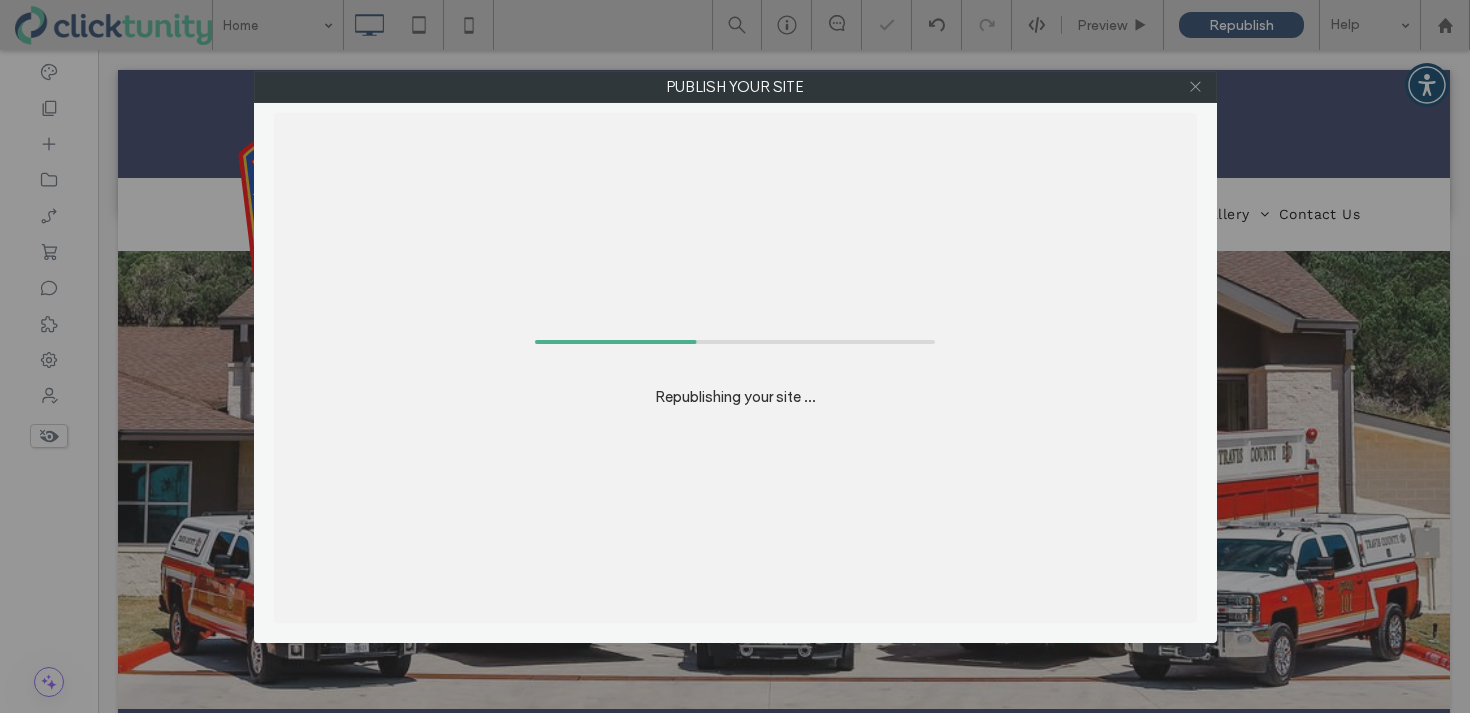 click 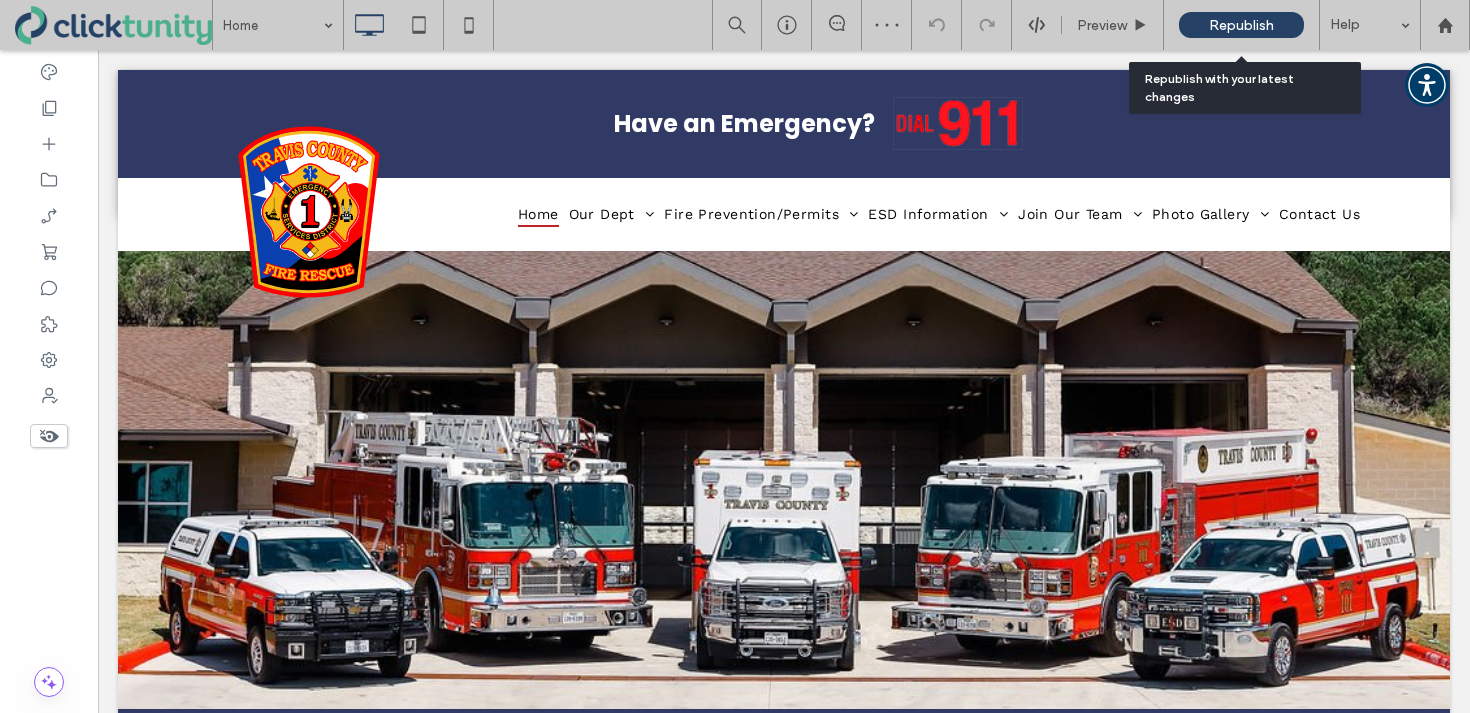 click on "Republish" at bounding box center (1241, 25) 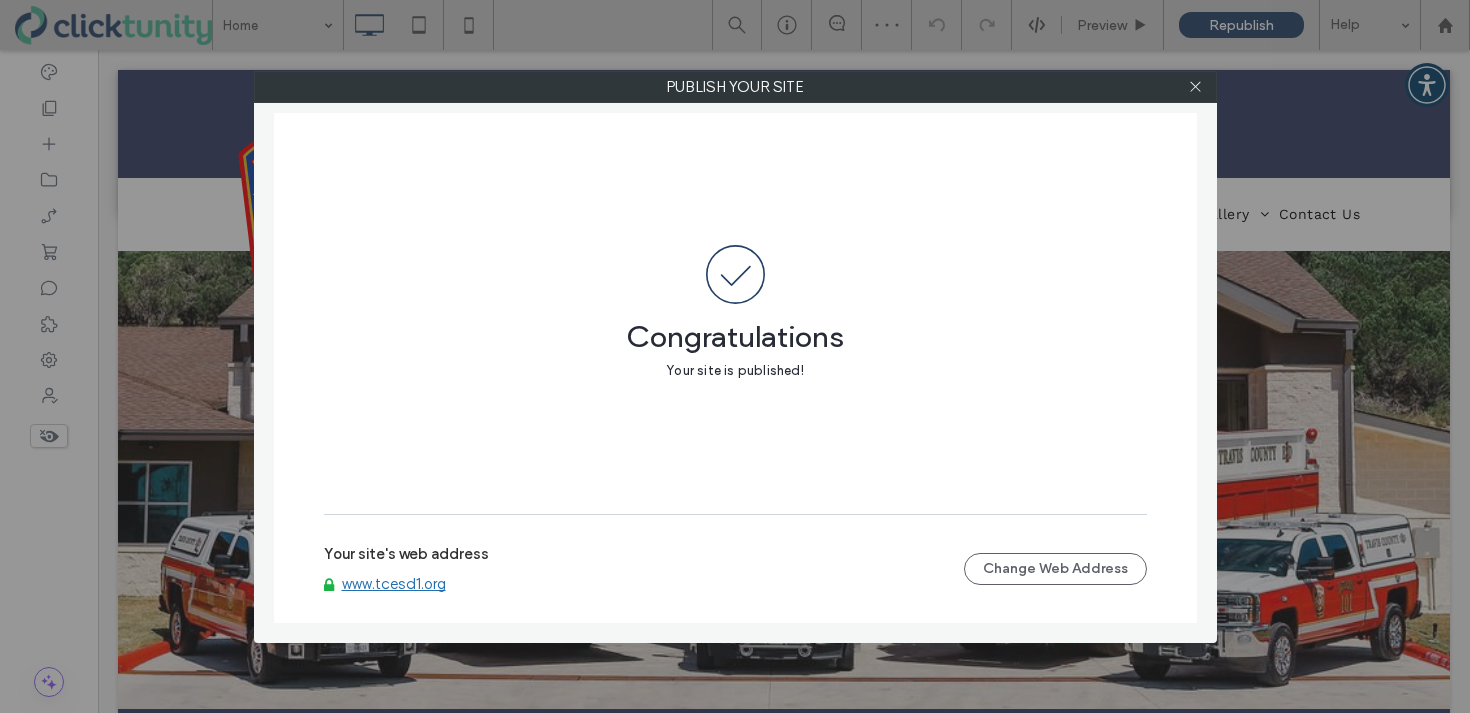 click on "www.tcesd1.org" at bounding box center (394, 584) 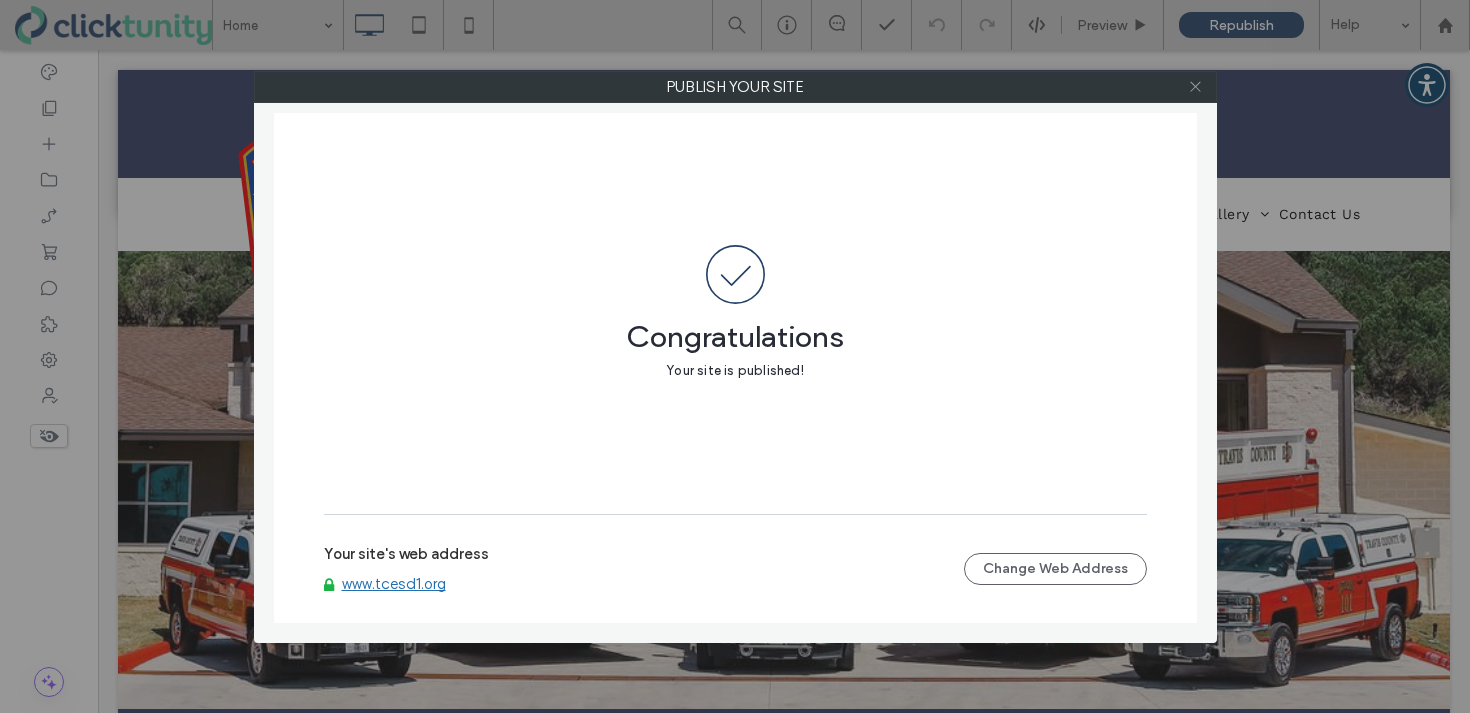 click 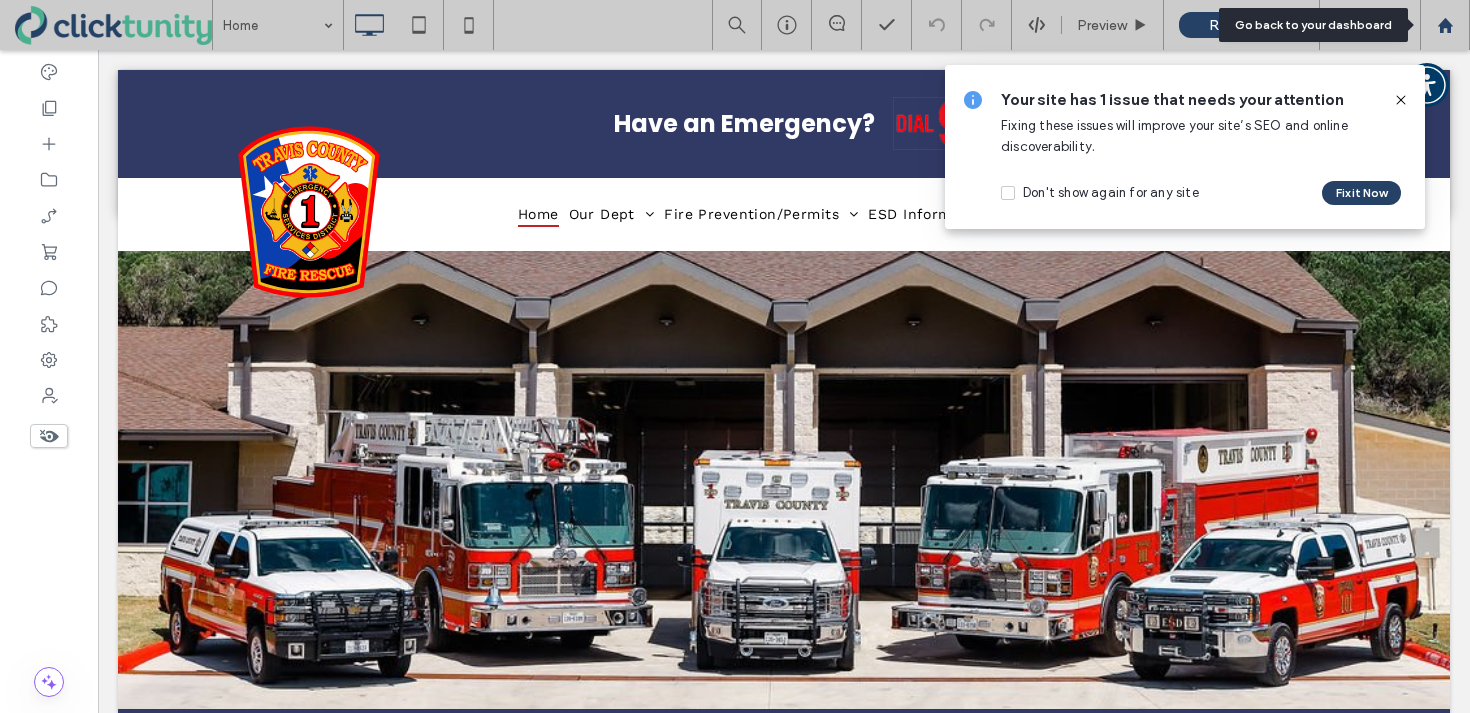 click 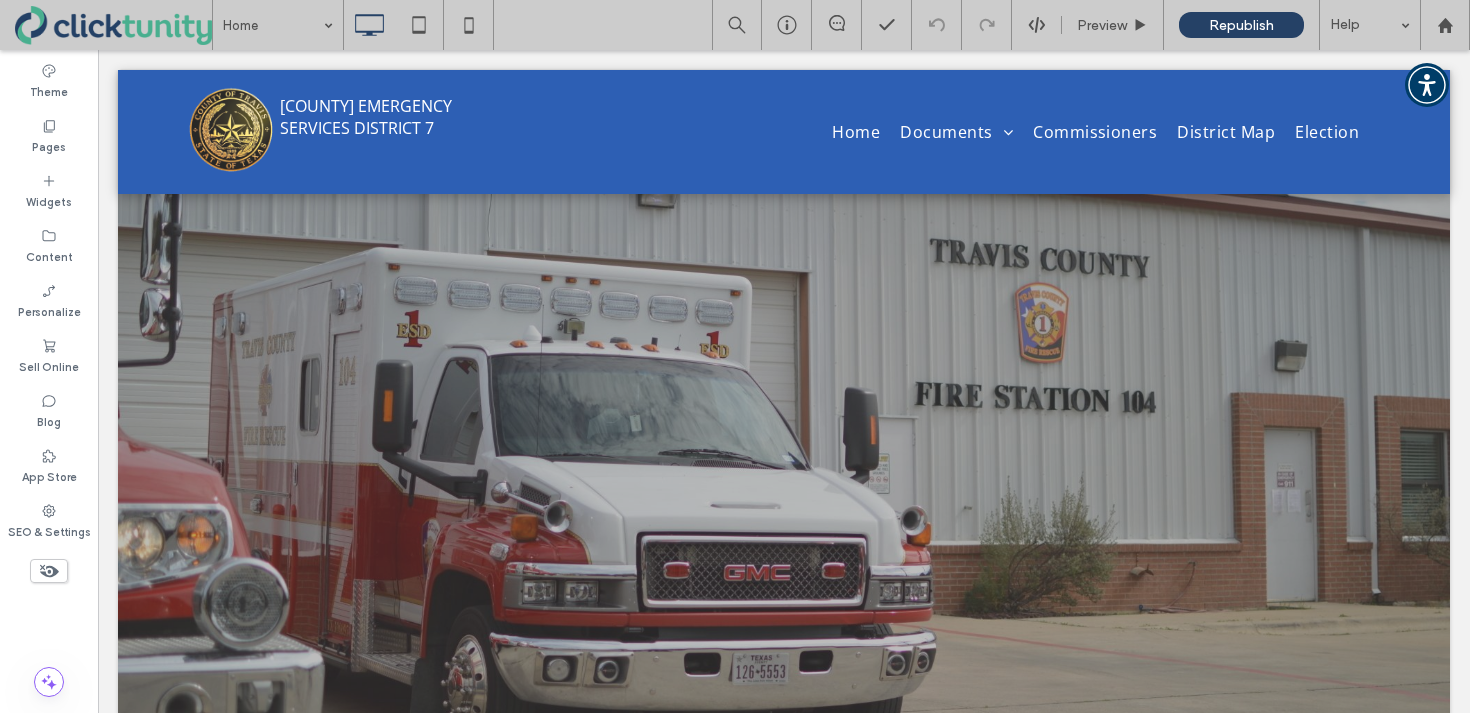 scroll, scrollTop: 0, scrollLeft: 0, axis: both 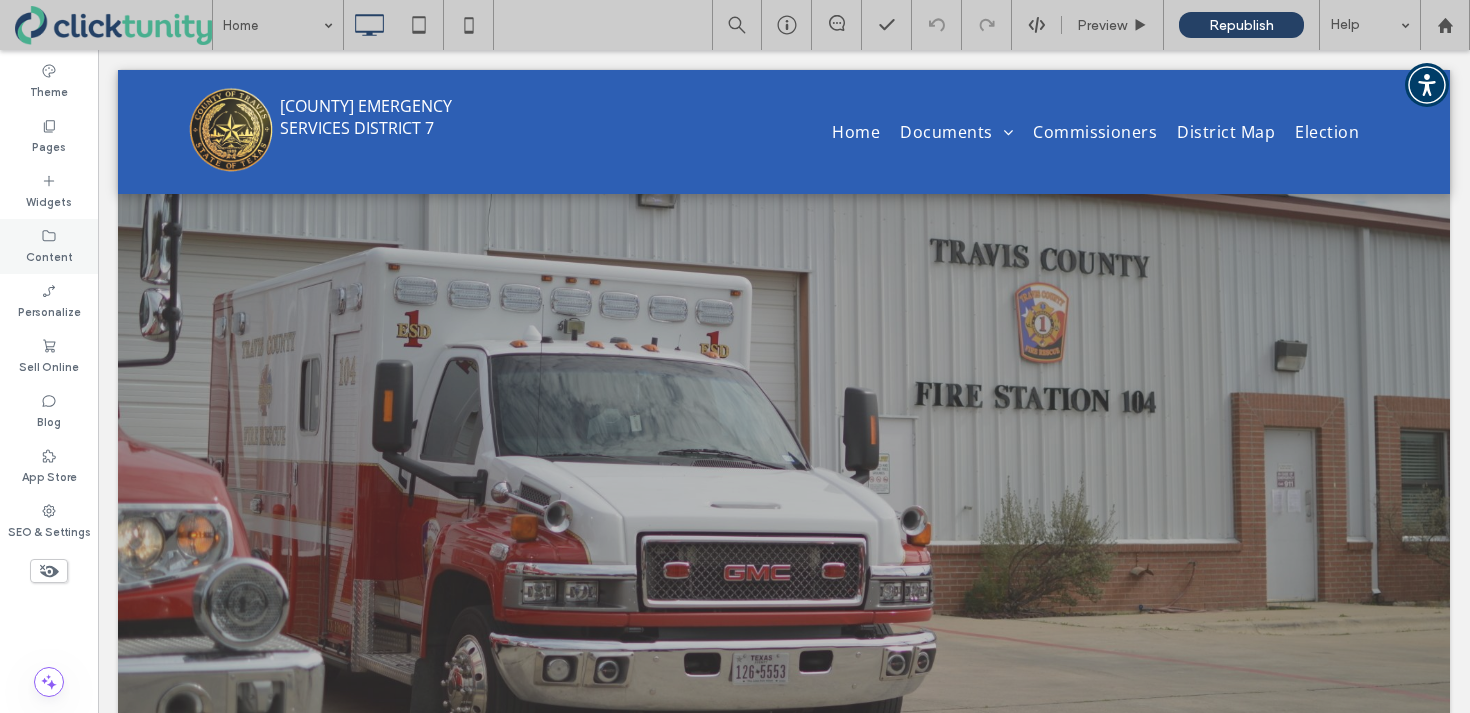 click 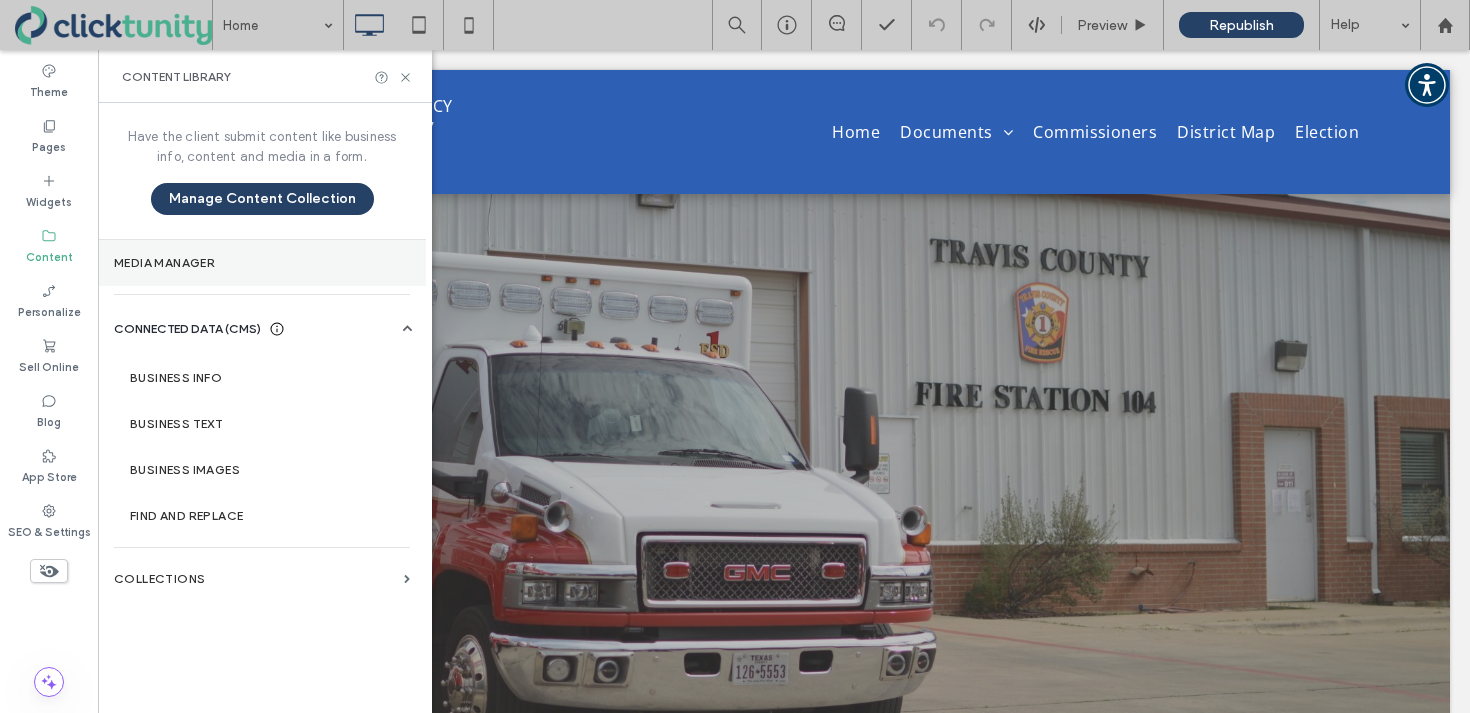 click on "Media Manager" at bounding box center [262, 263] 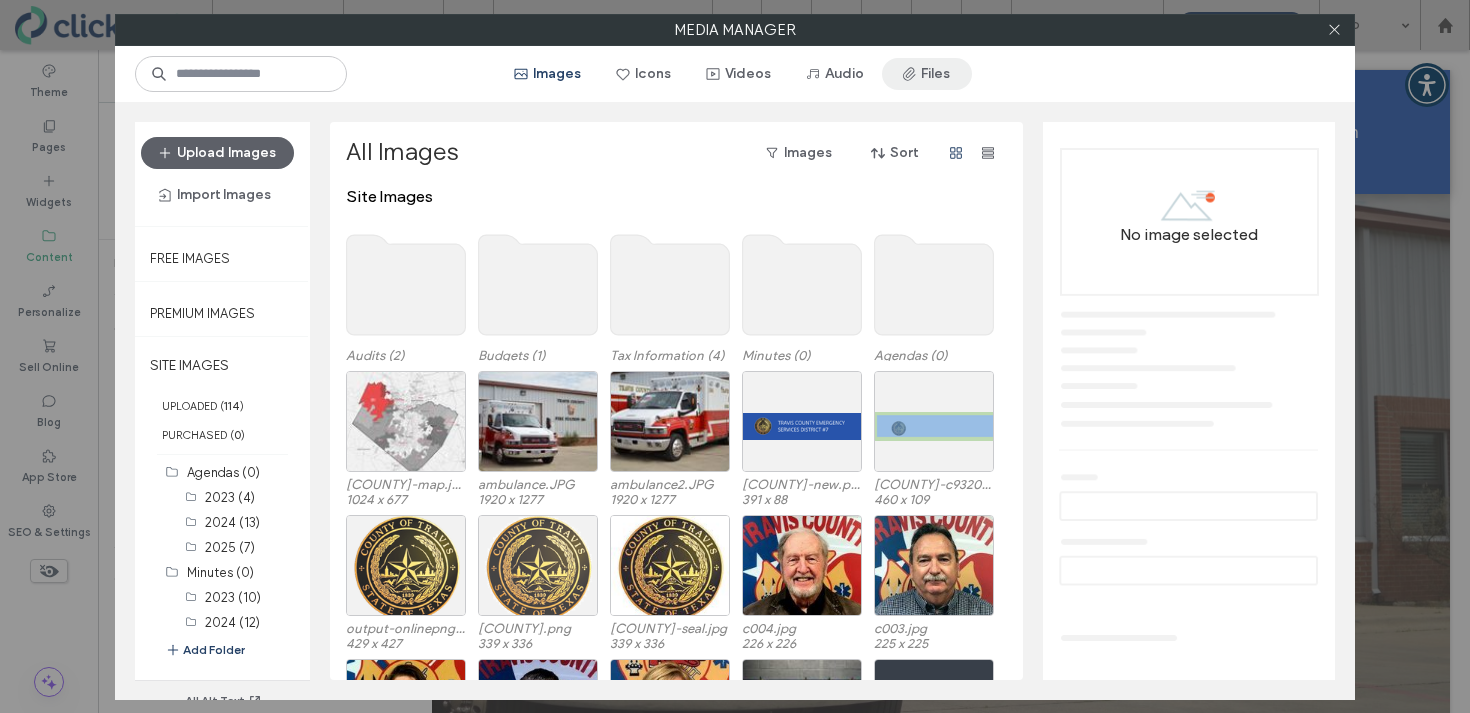 click on "Files" at bounding box center (927, 74) 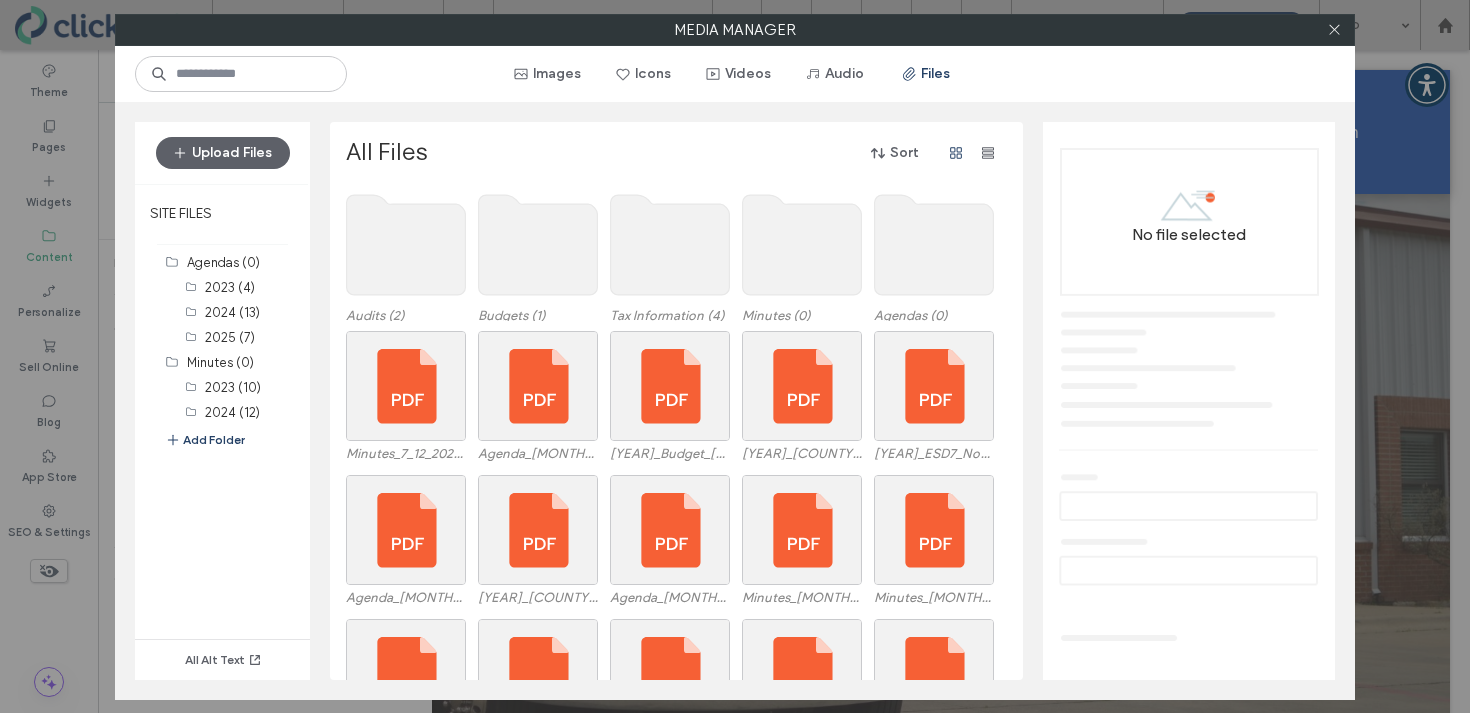 click 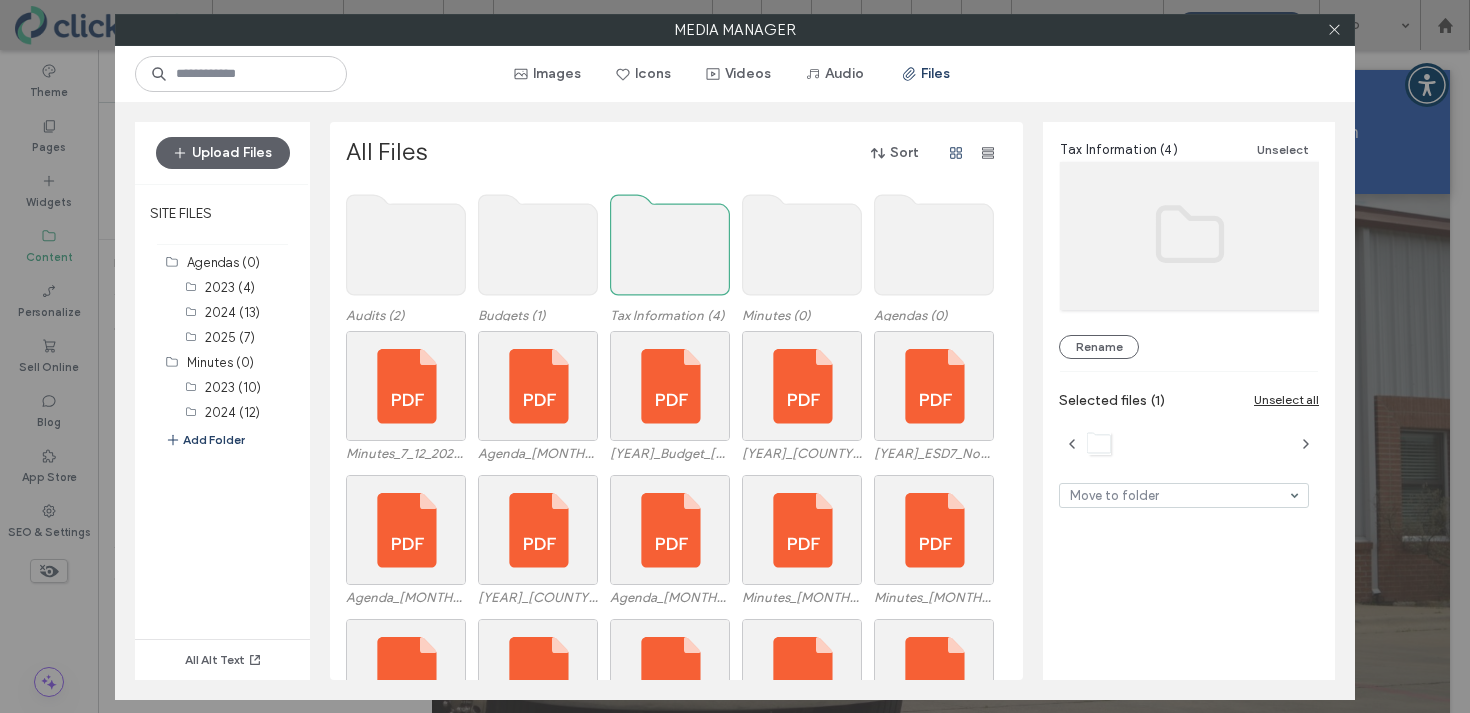 click 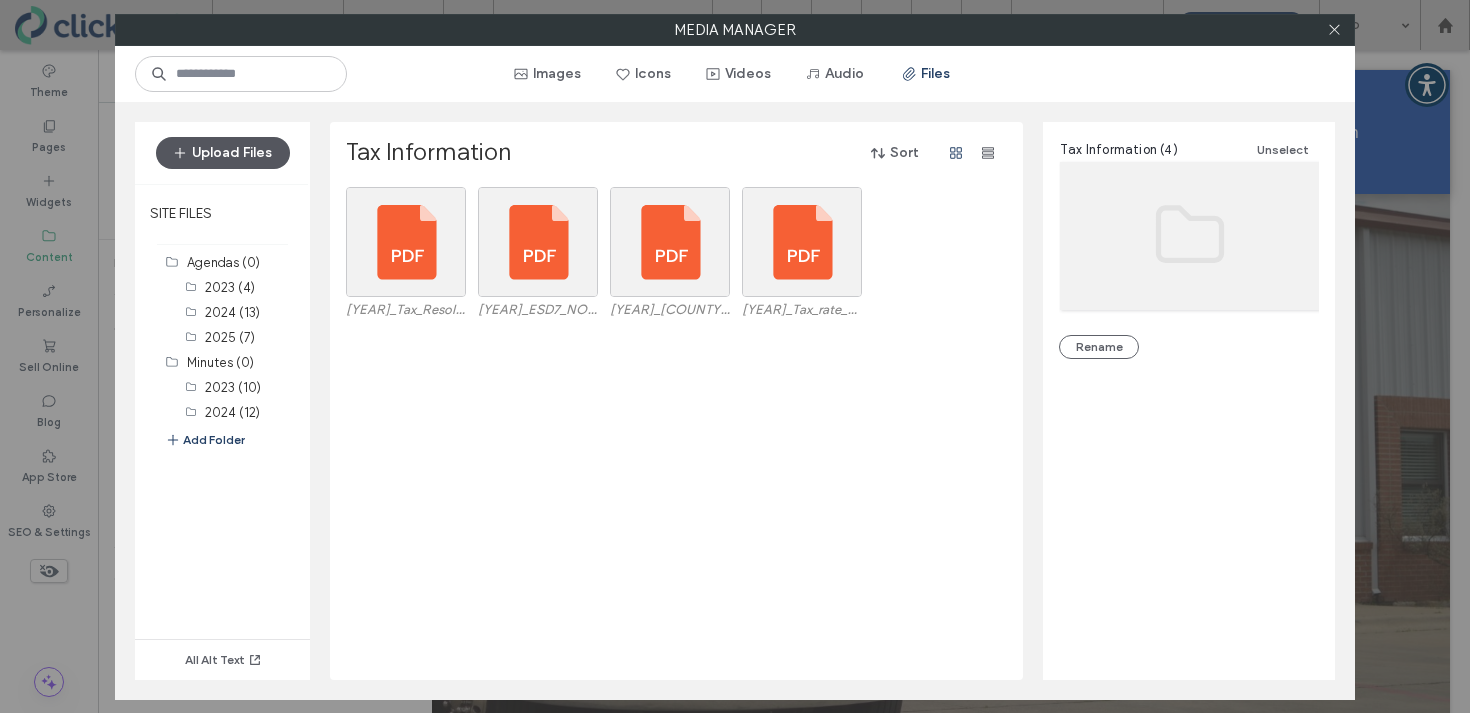 click on "Upload Files" at bounding box center [223, 153] 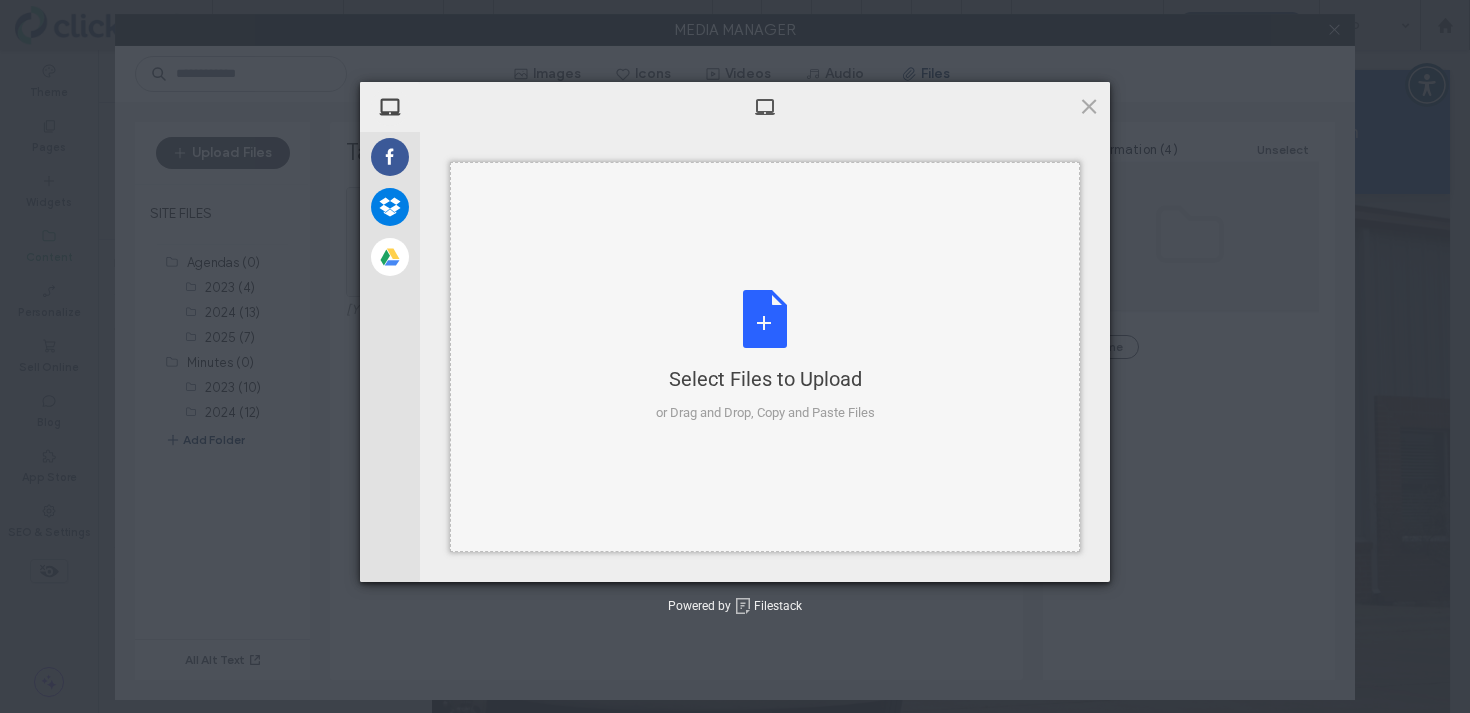 click on "Select Files to Upload
or Drag and Drop, Copy and Paste Files" at bounding box center [765, 356] 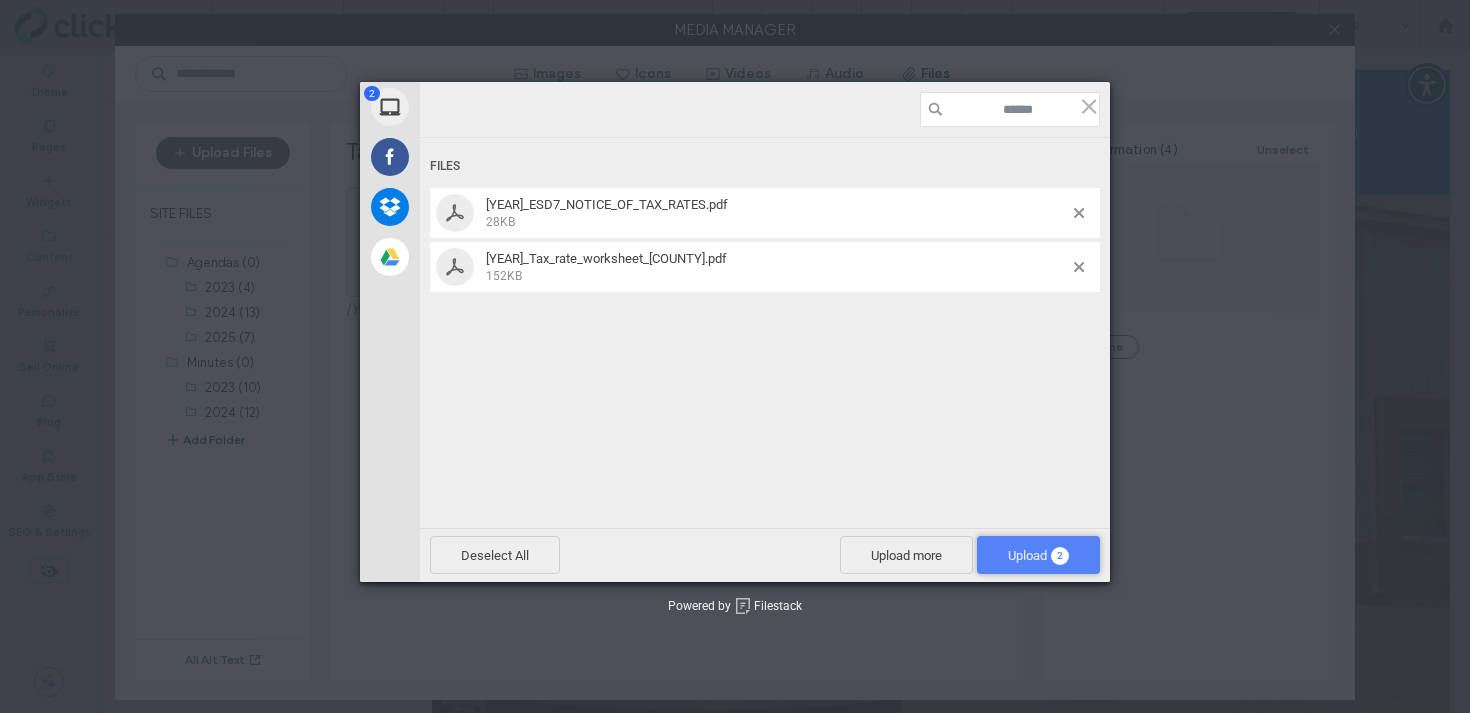 click on "Upload
2" at bounding box center [1038, 555] 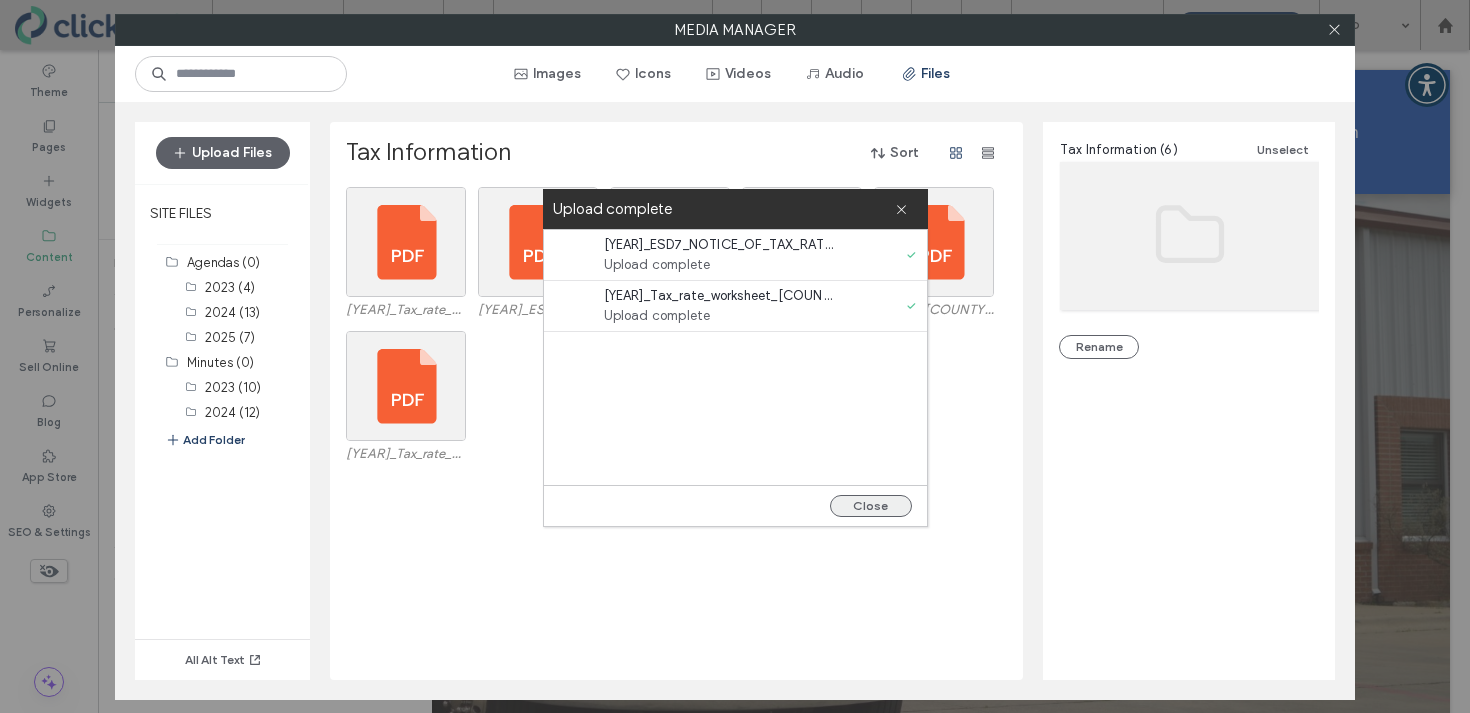 click on "Close" at bounding box center (871, 506) 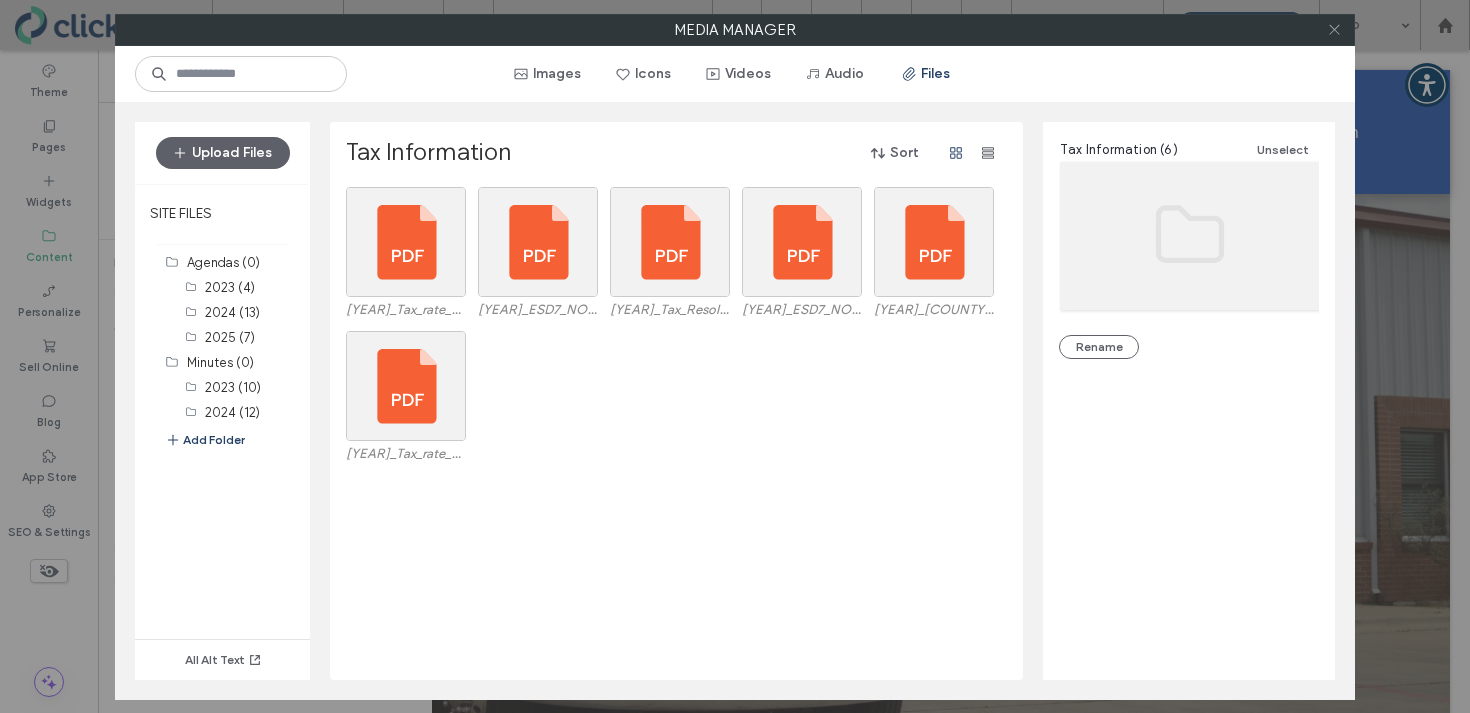 click 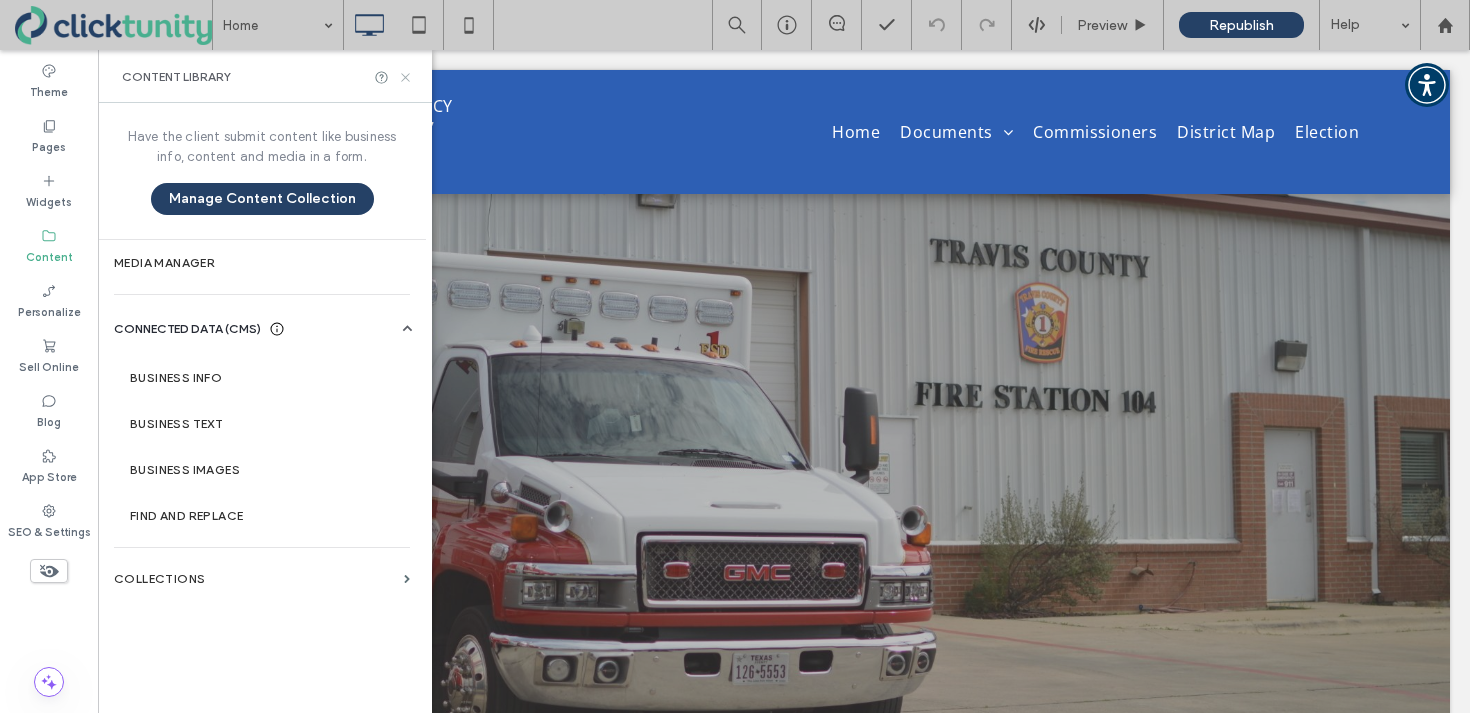 click 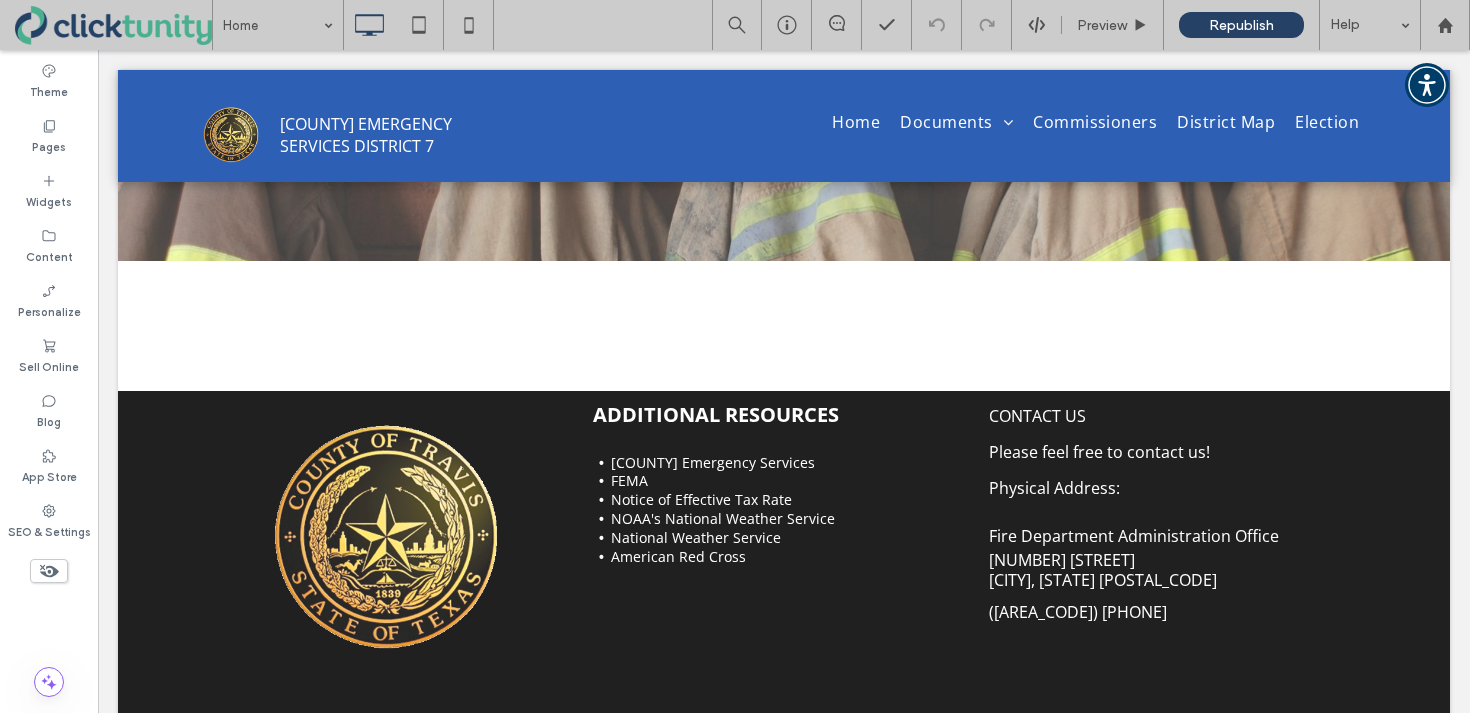 scroll, scrollTop: 1470, scrollLeft: 0, axis: vertical 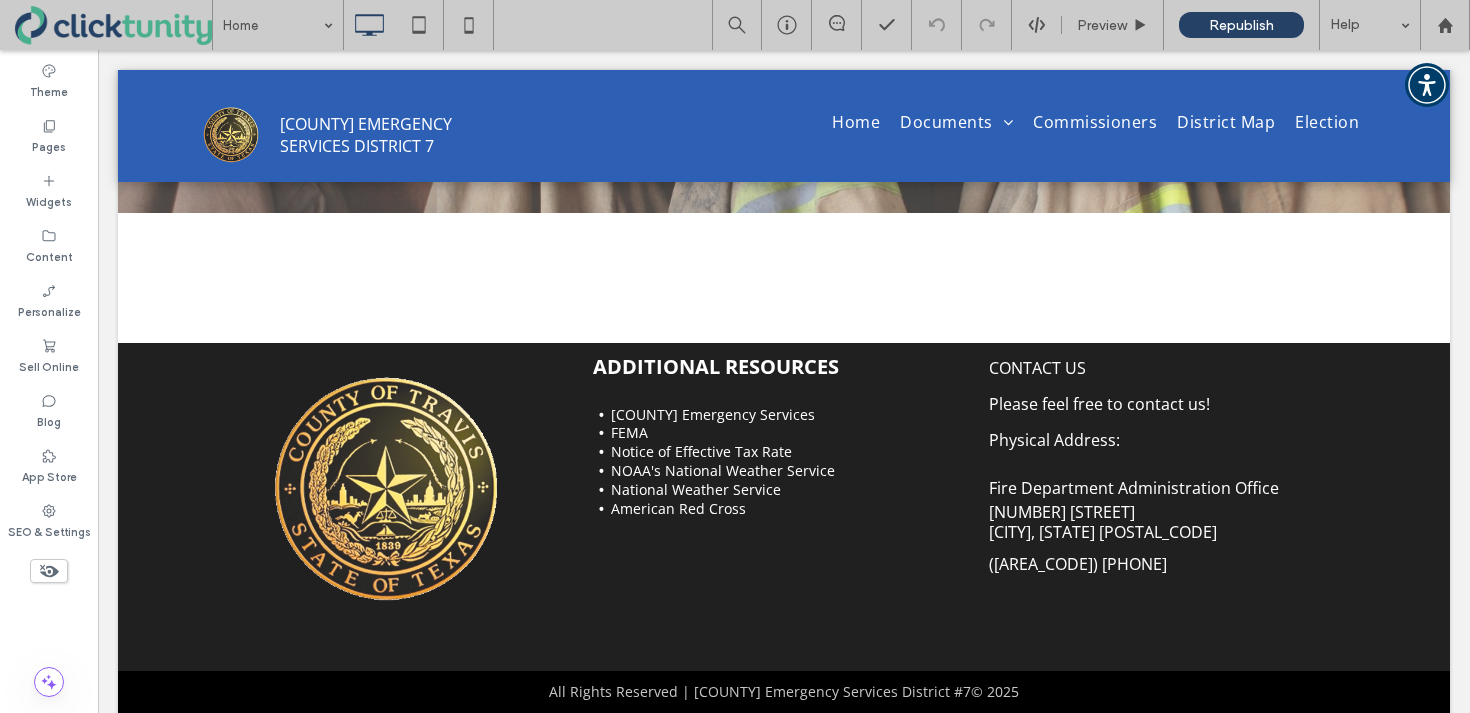 click 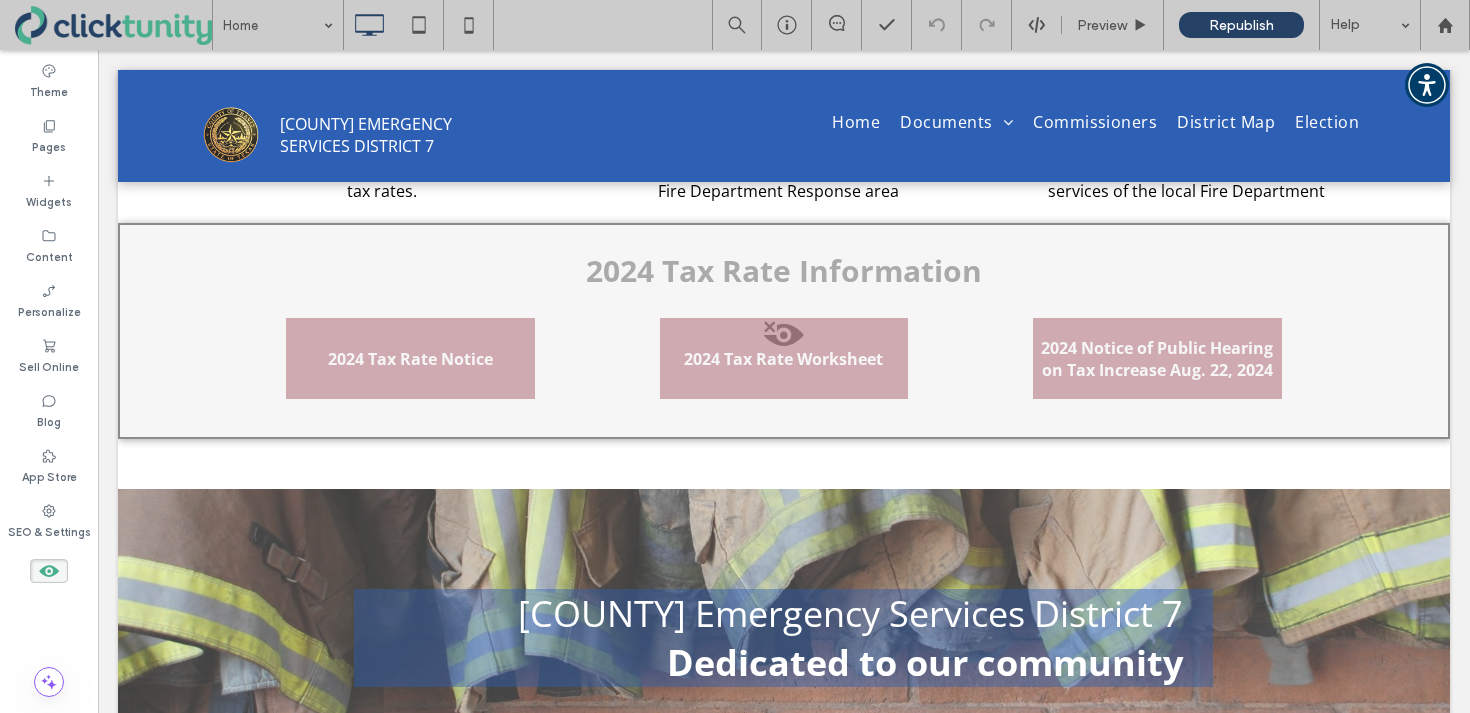 scroll, scrollTop: 1223, scrollLeft: 0, axis: vertical 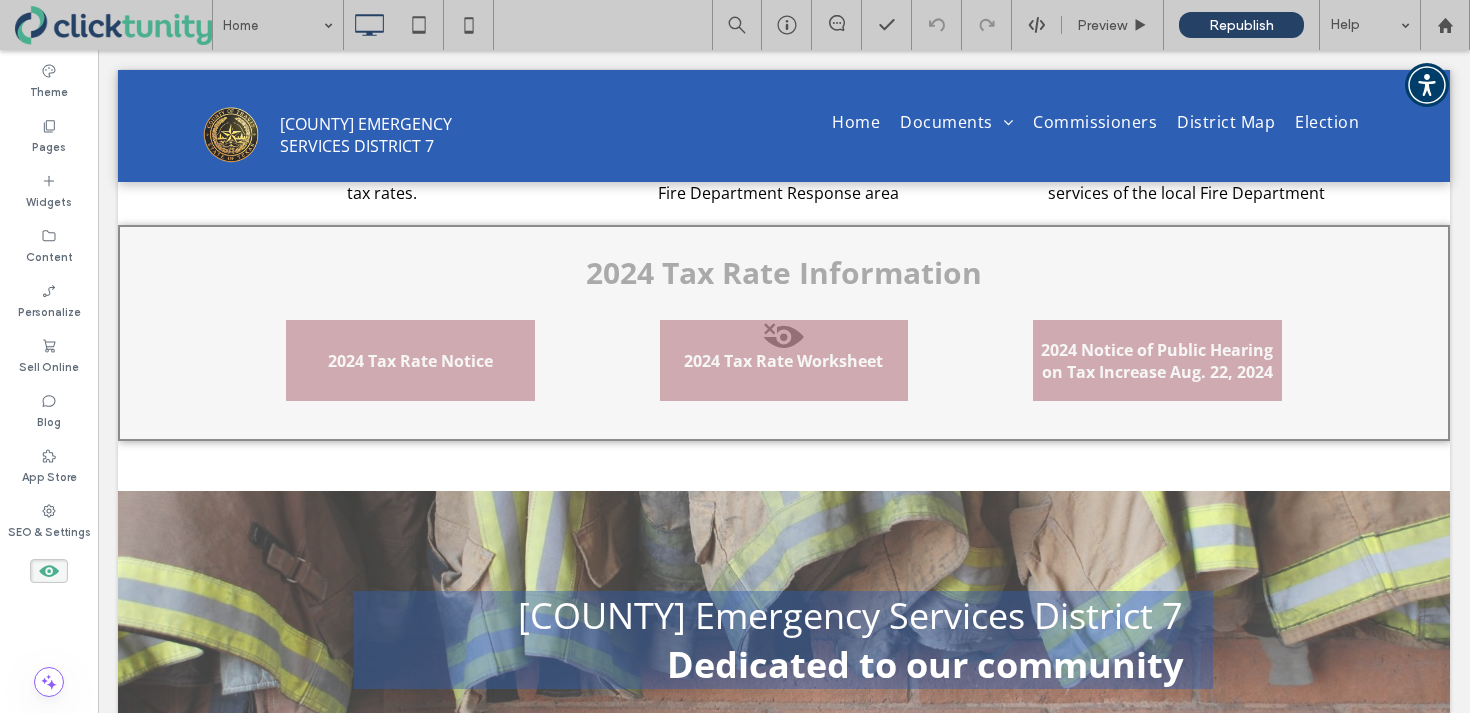 click at bounding box center [784, 342] 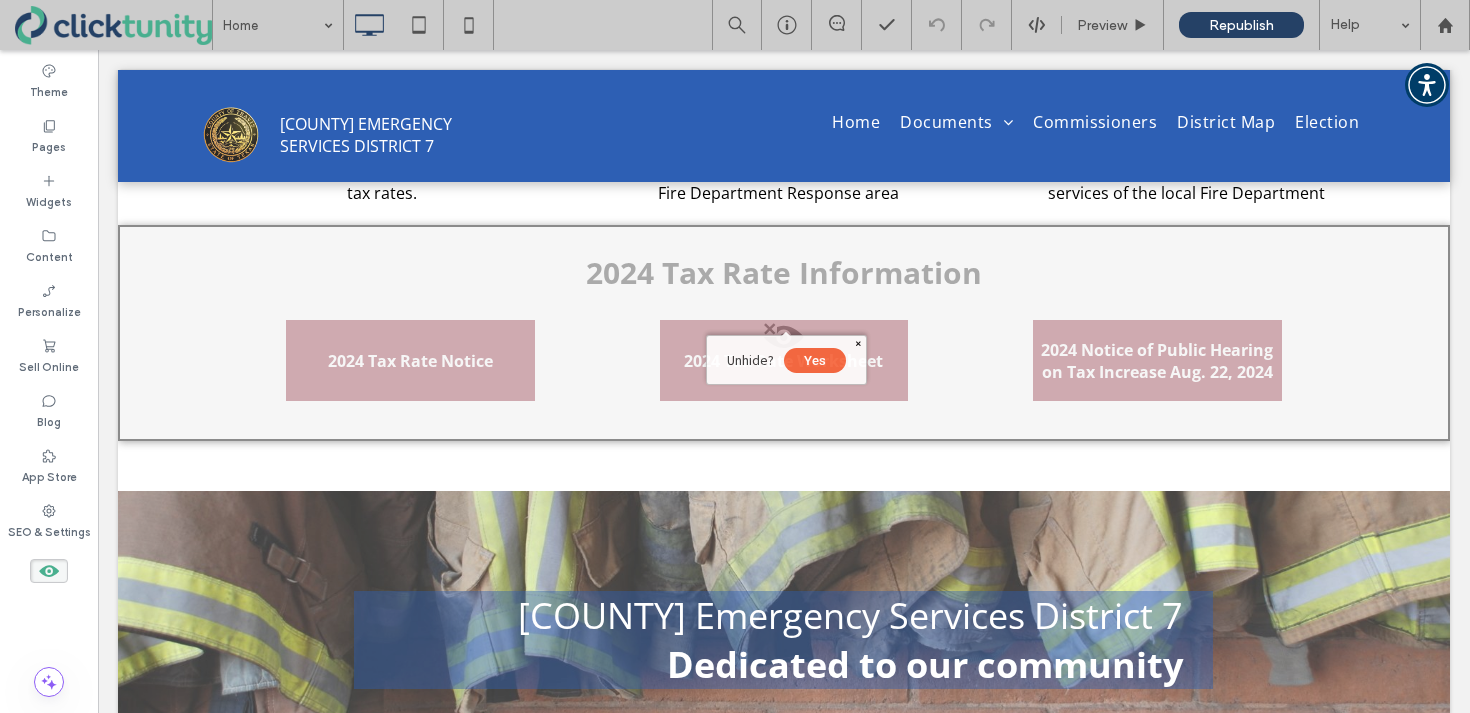 click on "Yes" at bounding box center [815, 360] 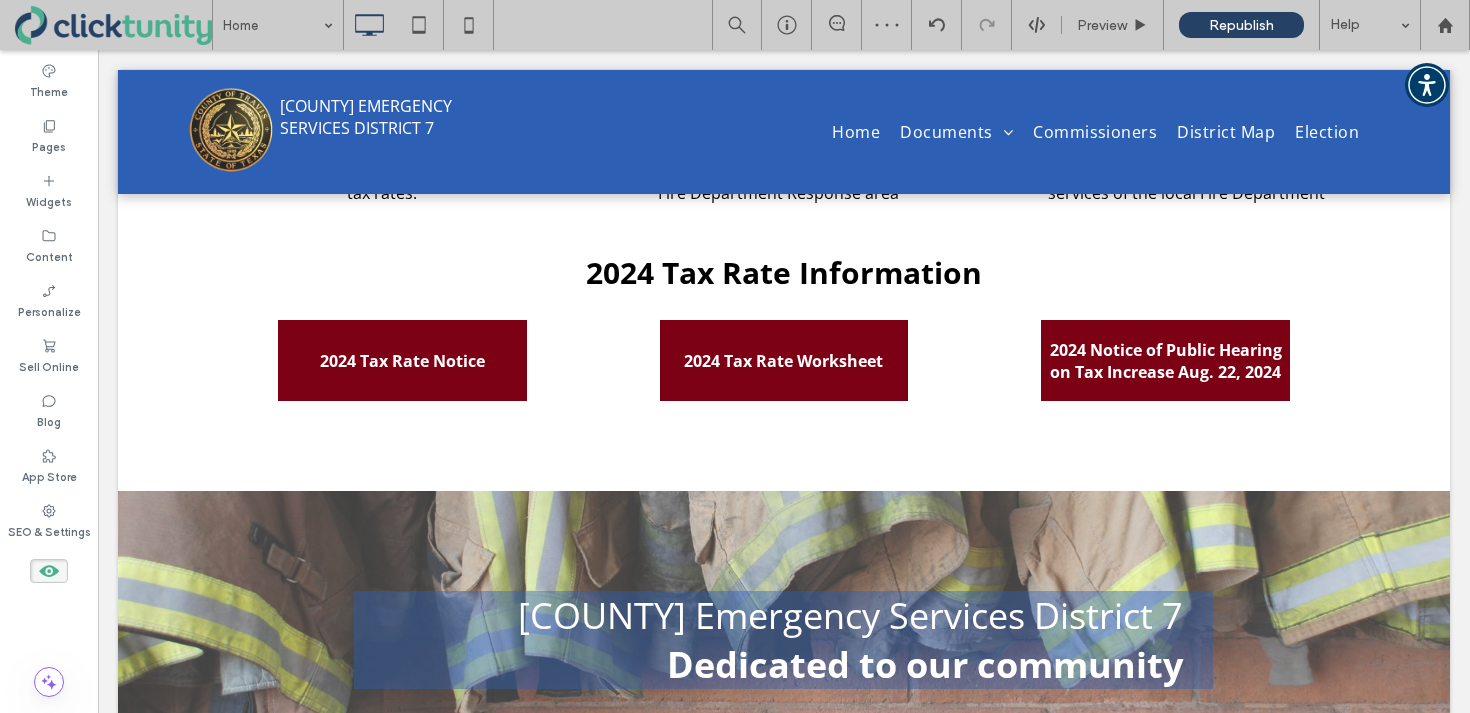 click 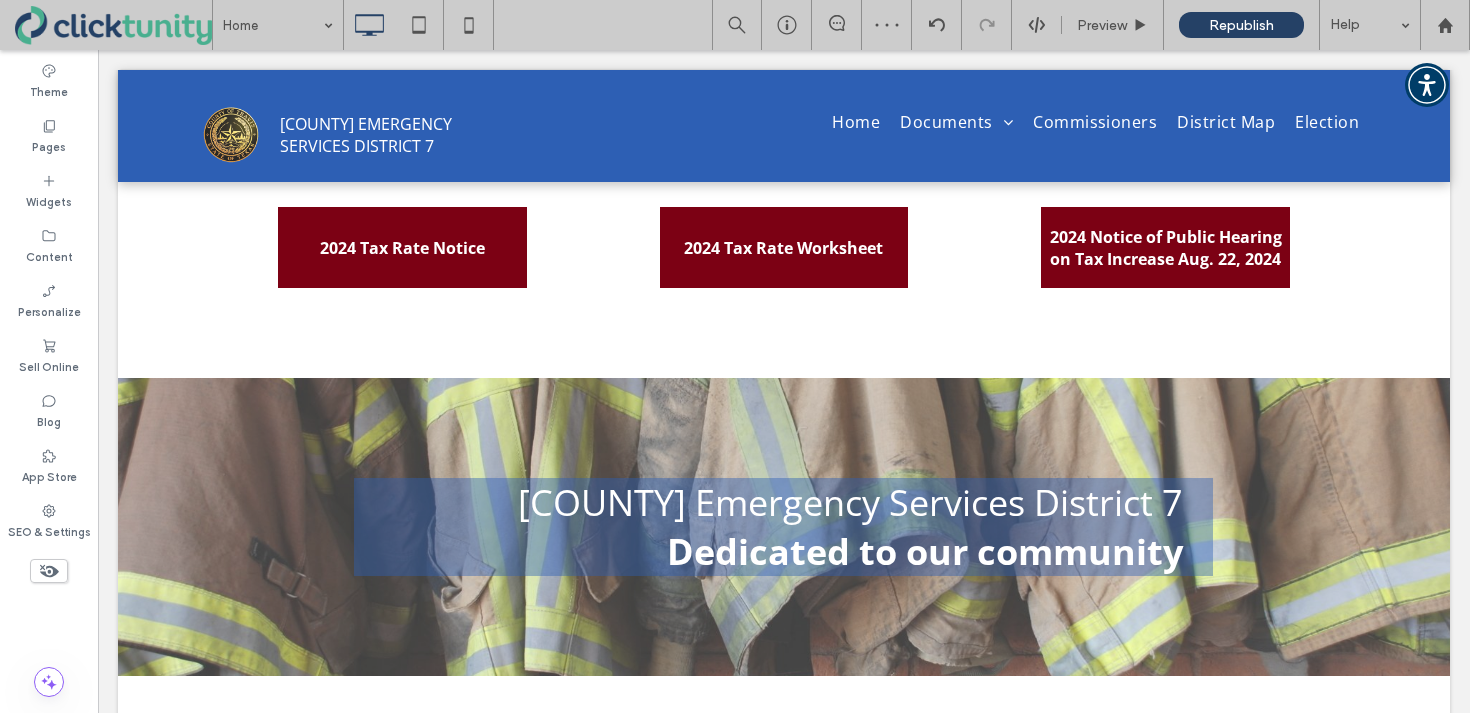 scroll, scrollTop: 1110, scrollLeft: 0, axis: vertical 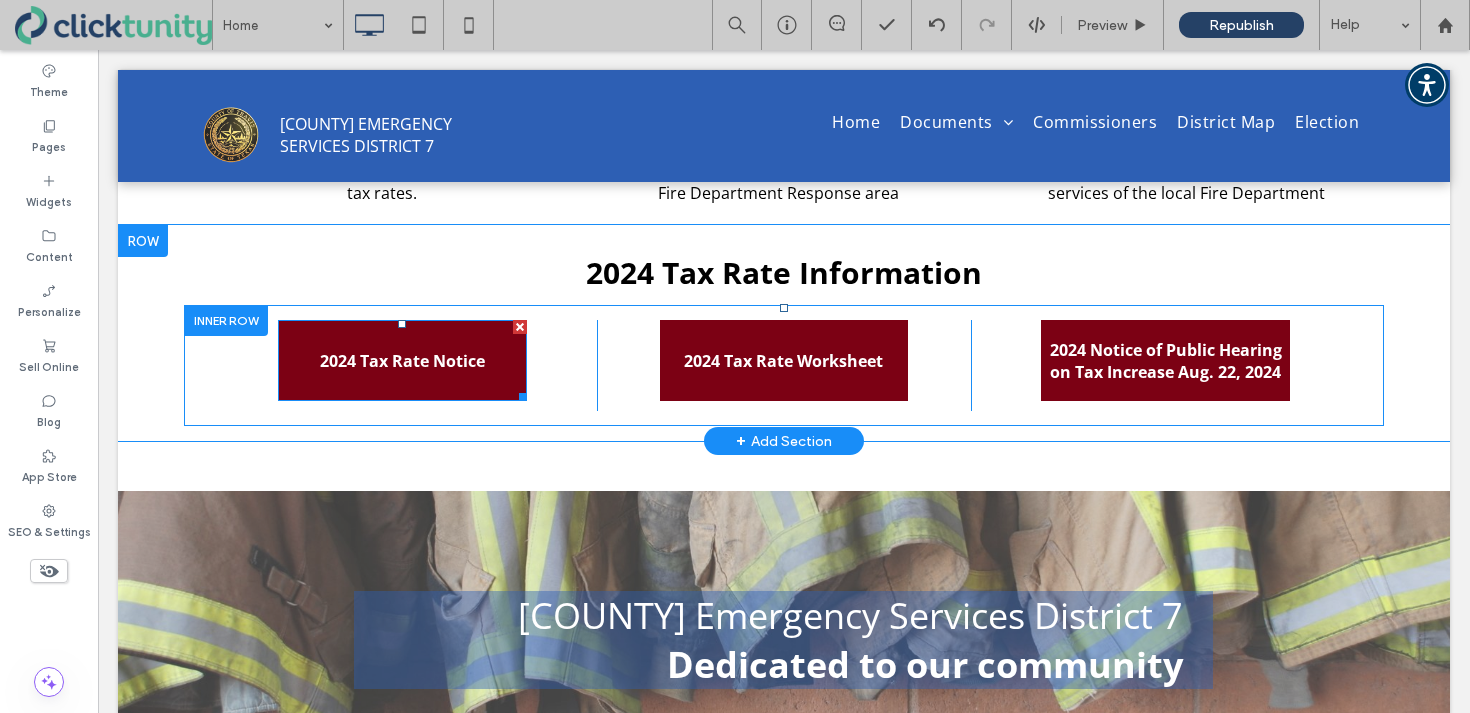click on "2024 Tax Rate Notice" at bounding box center [402, 361] 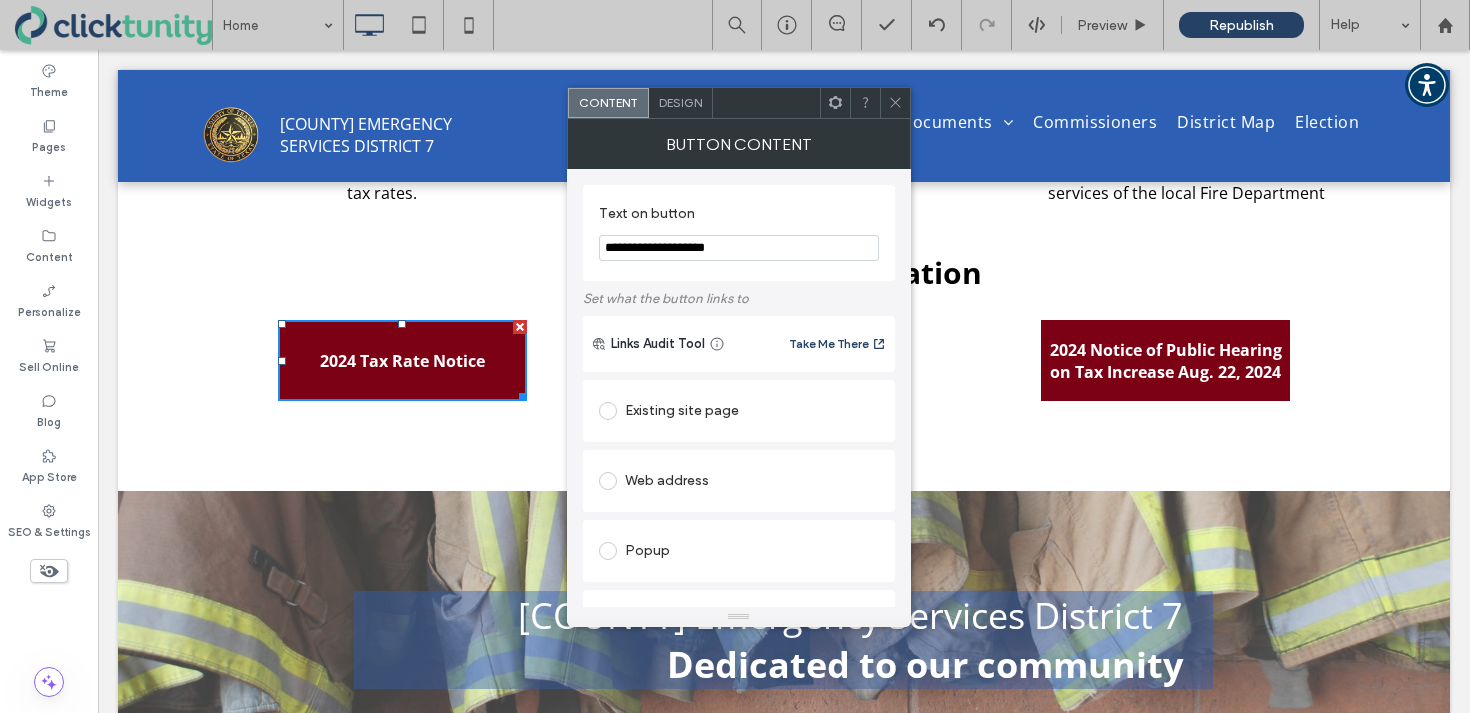 click on "**********" at bounding box center (739, 248) 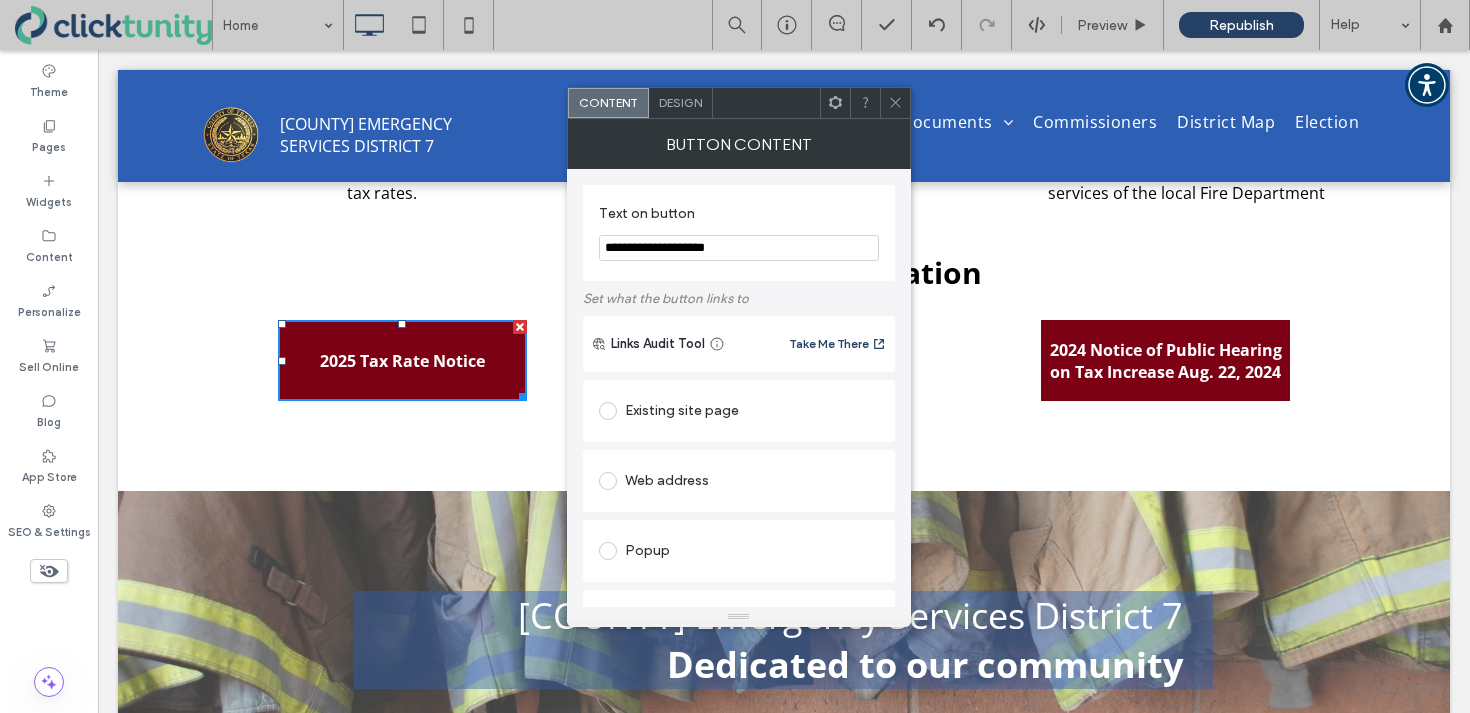 scroll, scrollTop: 389, scrollLeft: 0, axis: vertical 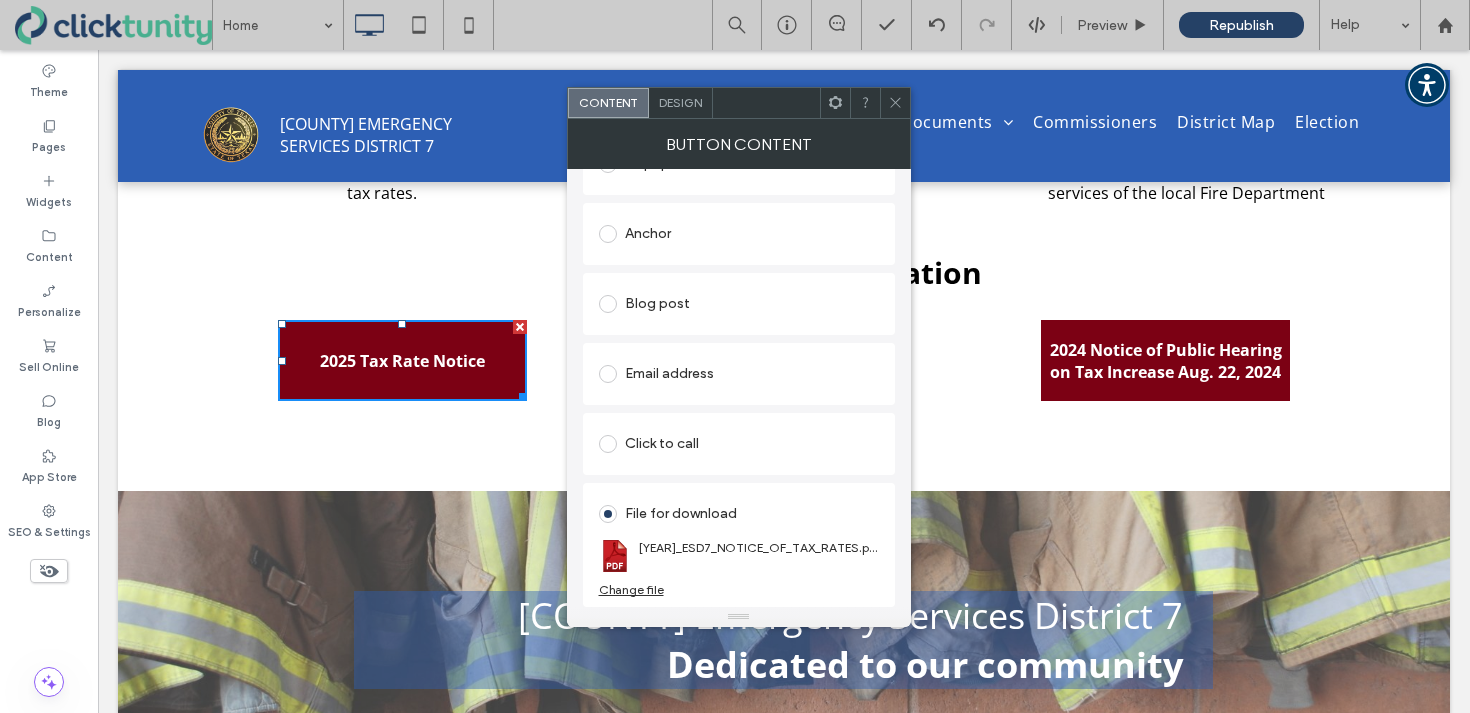 type on "**********" 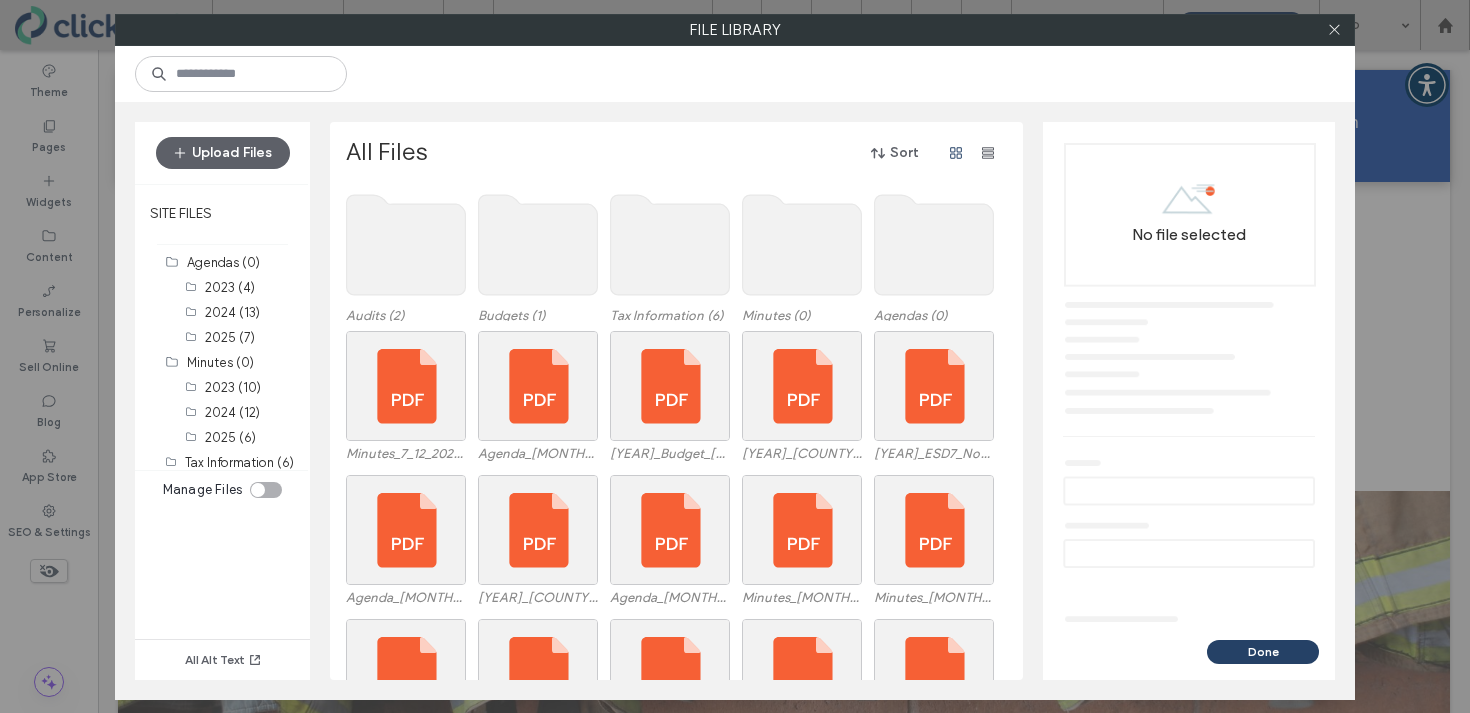 click 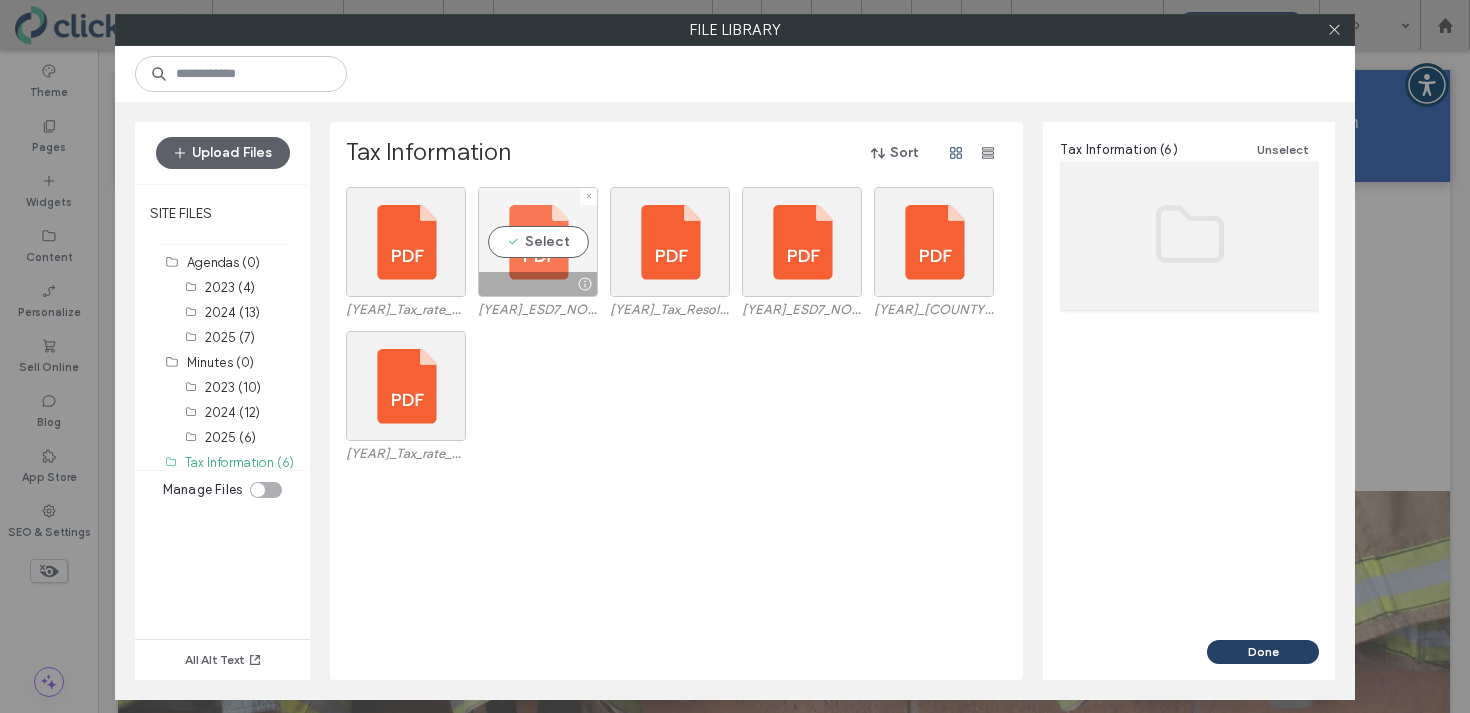 click on "Select" at bounding box center (538, 242) 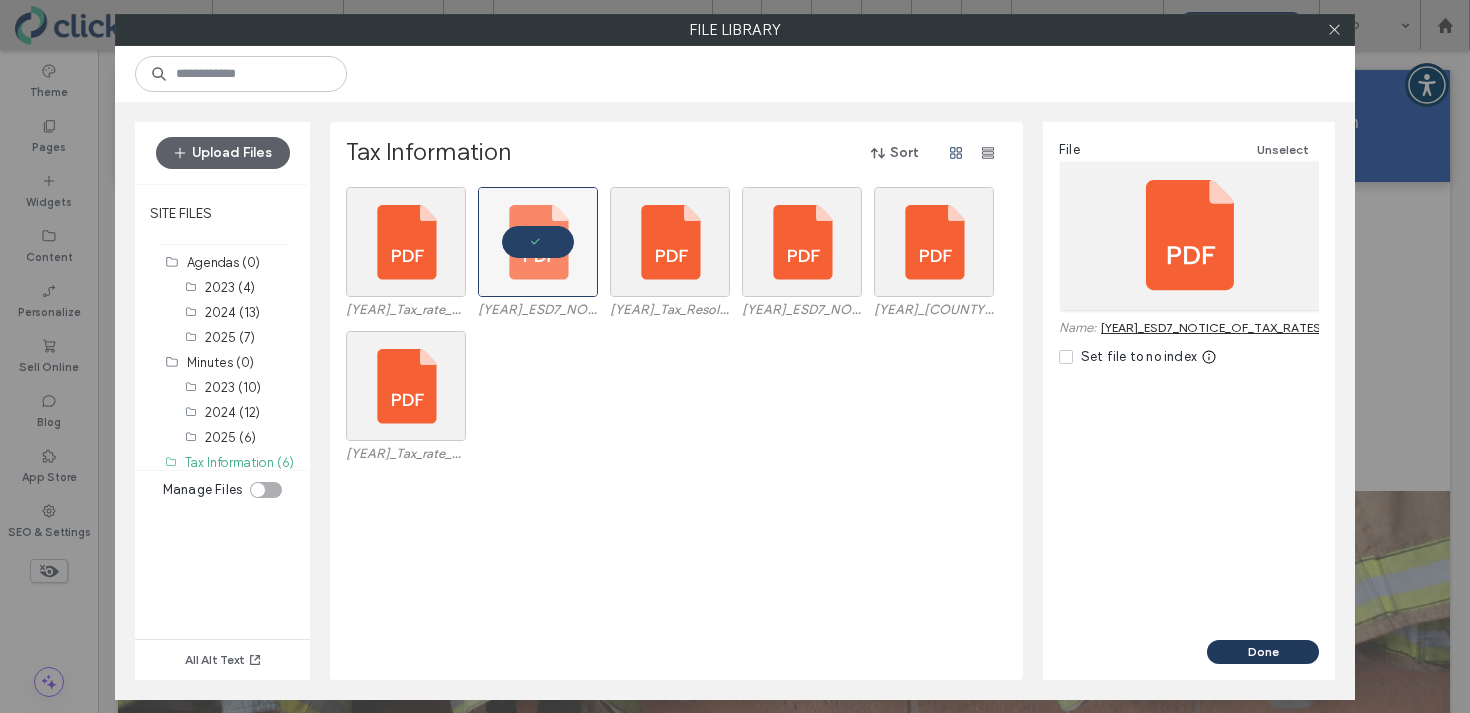 click on "Done" at bounding box center (1263, 652) 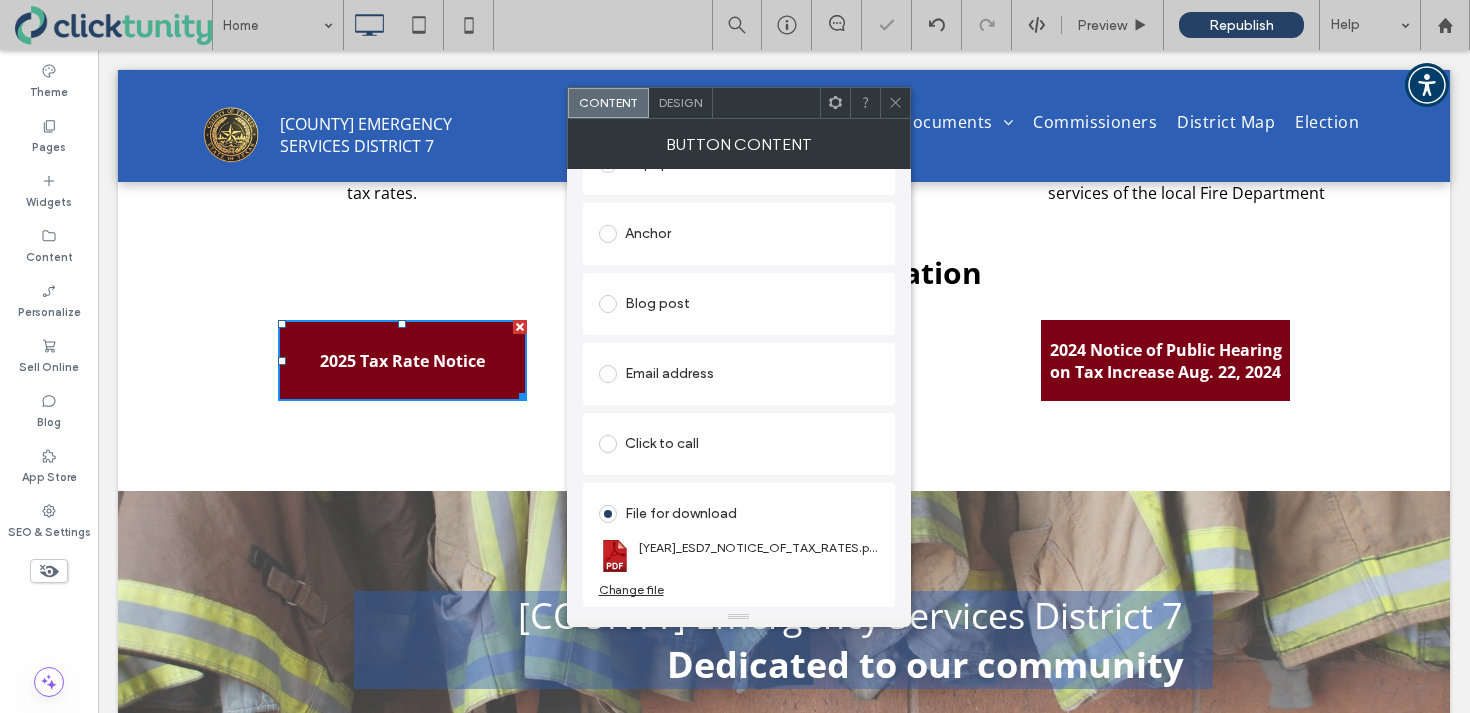 click 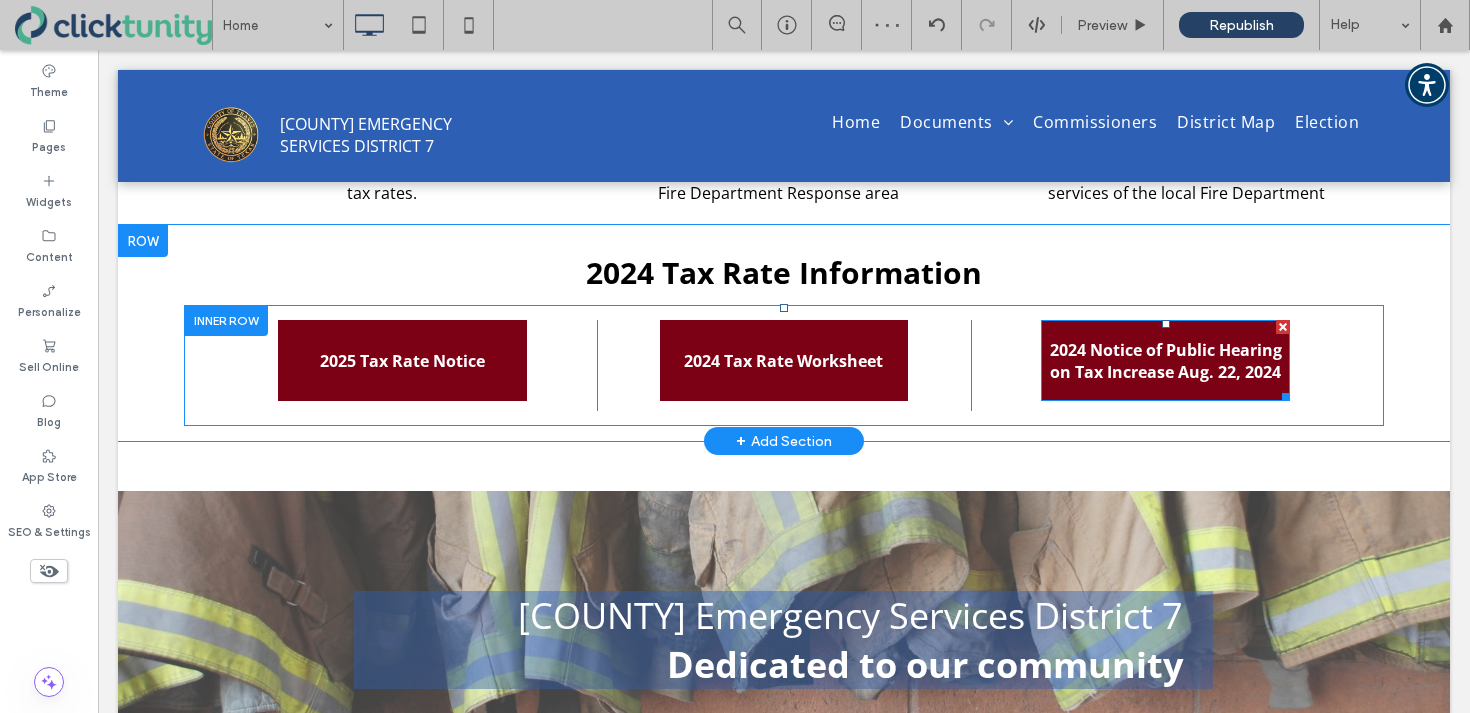click at bounding box center [1283, 327] 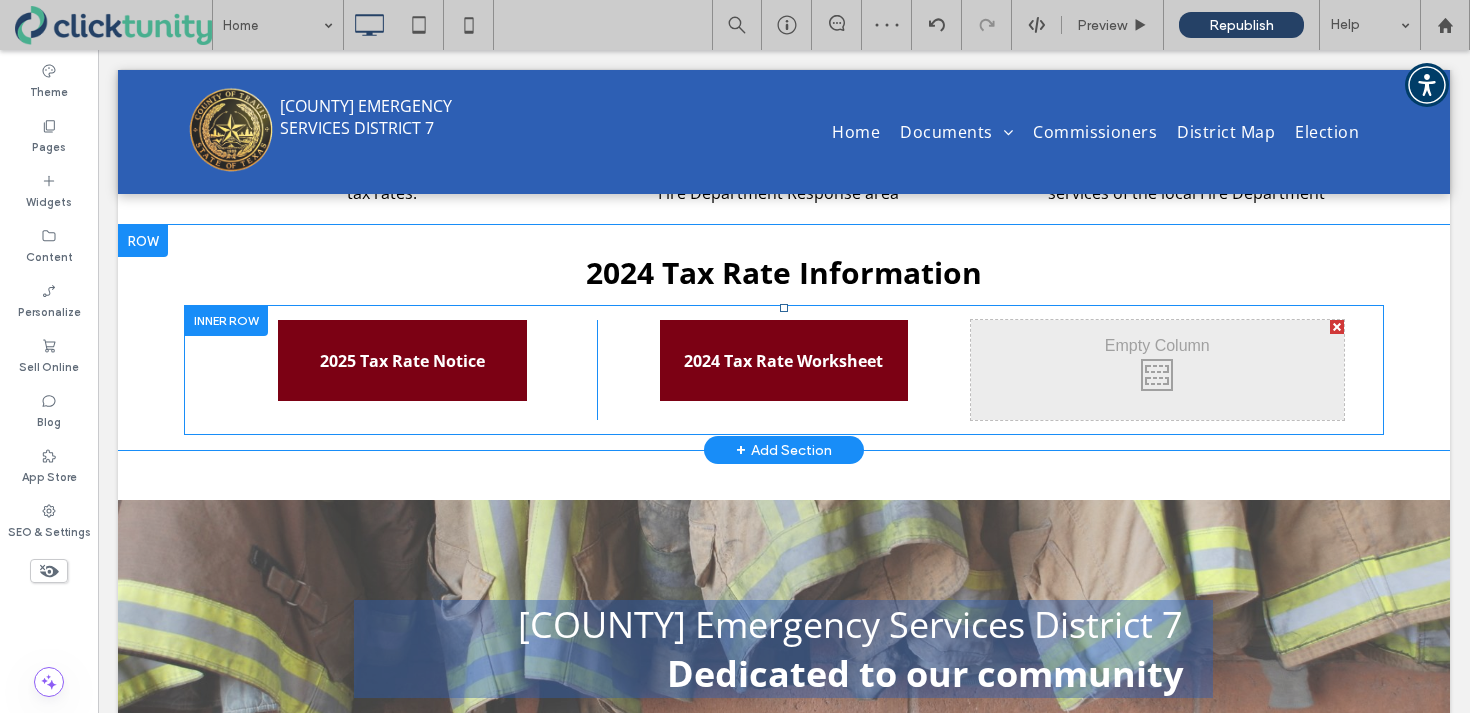 click at bounding box center (1337, 327) 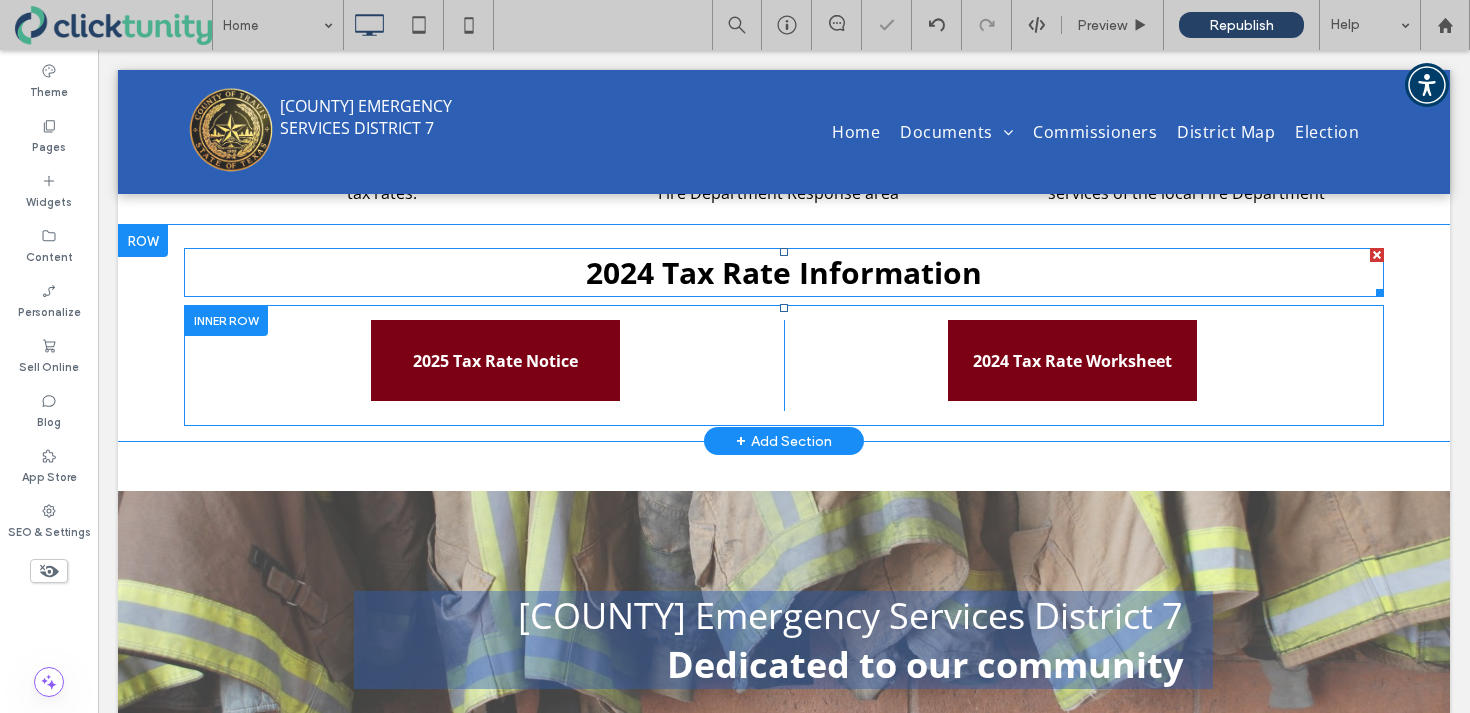 click on "2024 Tax Rate Information" at bounding box center [784, 272] 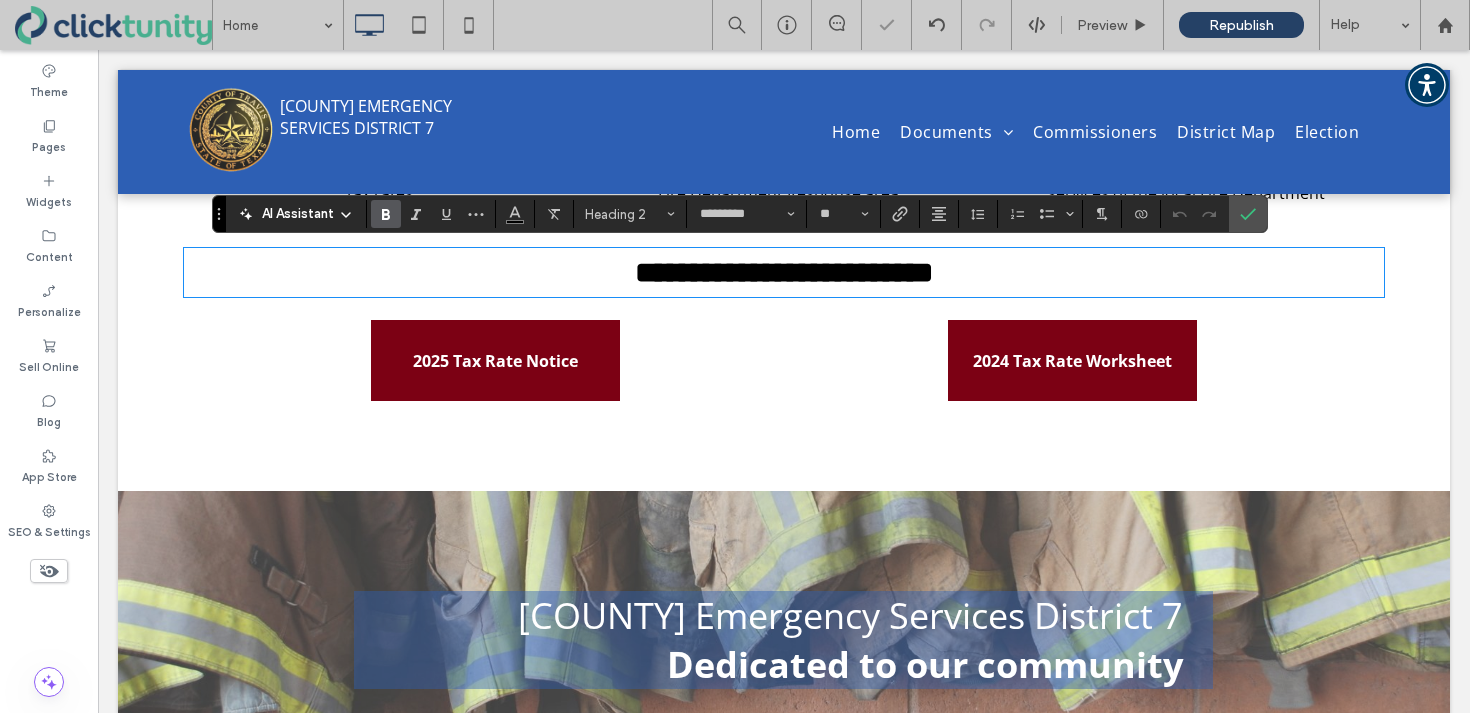 click on "**********" at bounding box center [784, 272] 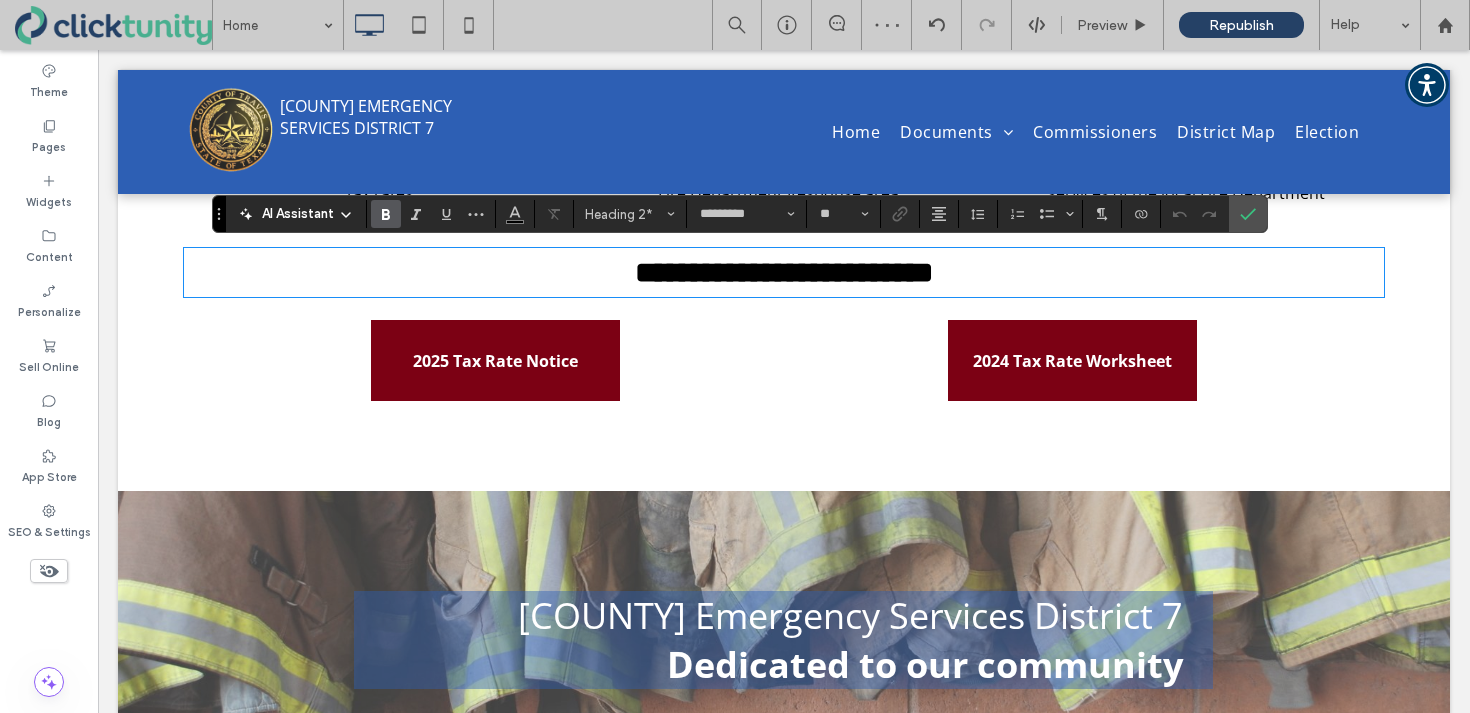type 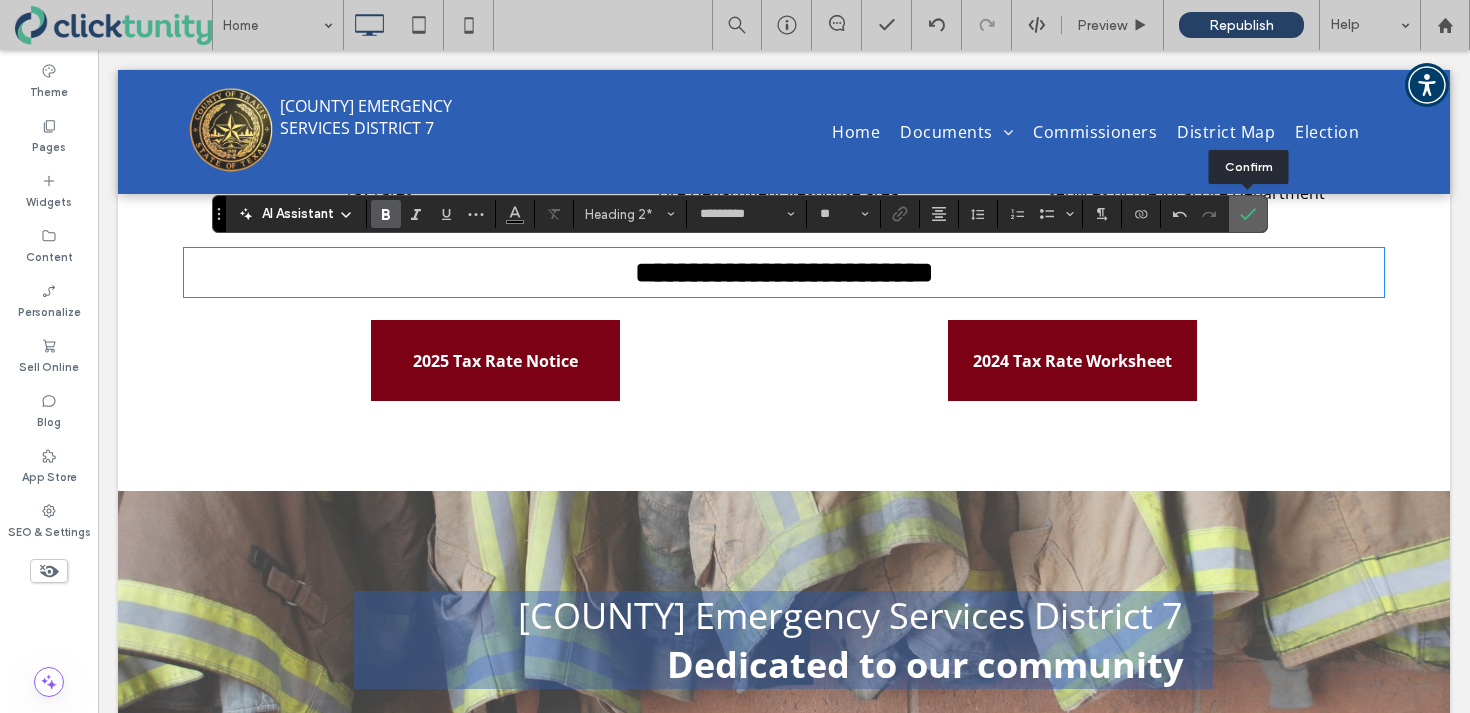 click 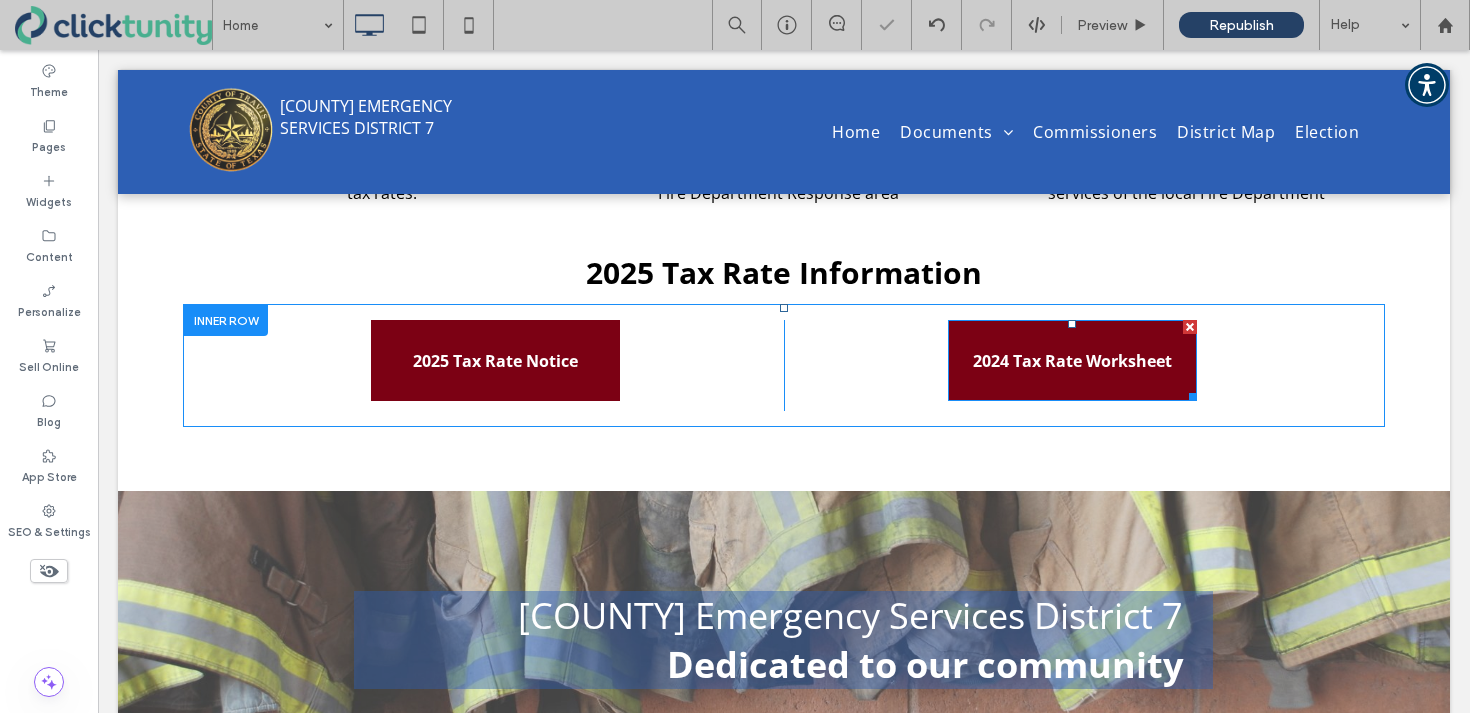 click on "2024 Tax Rate Worksheet" at bounding box center [1072, 361] 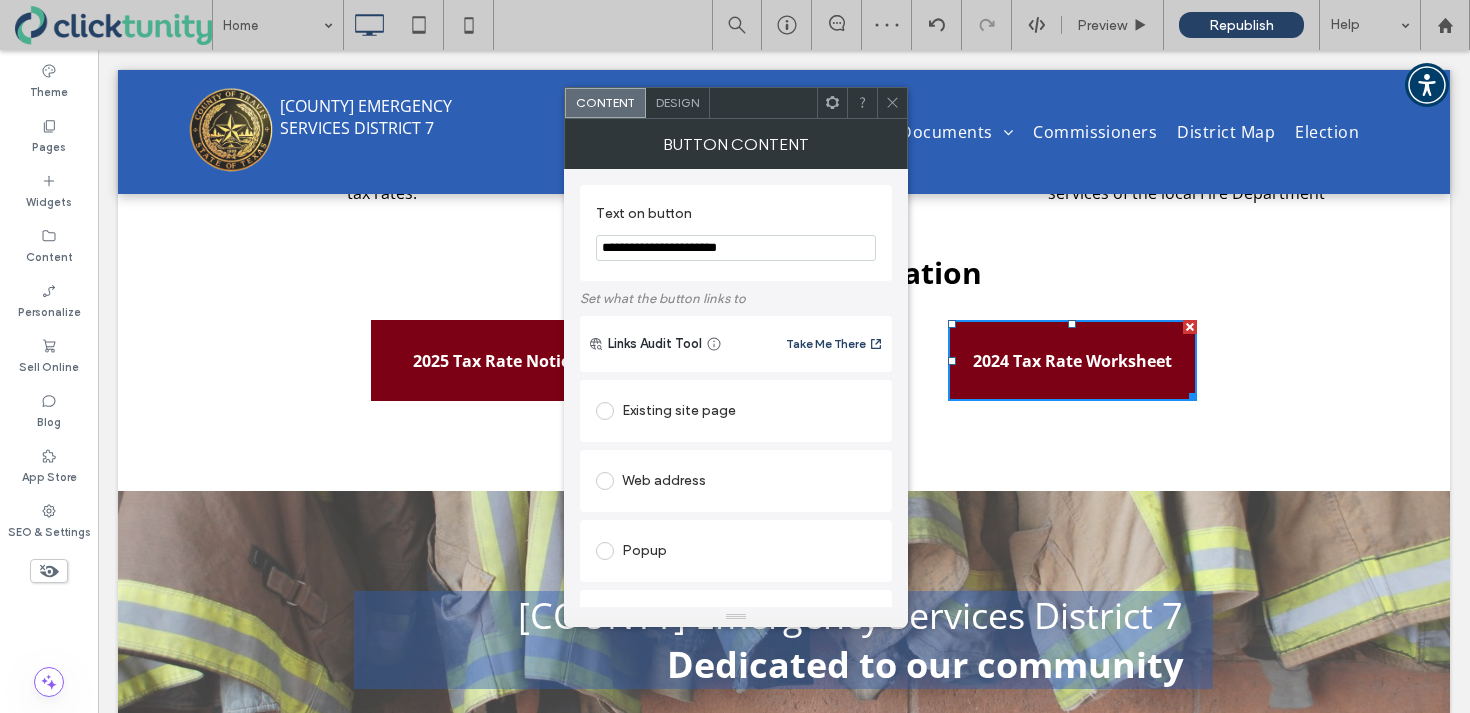 click on "**********" at bounding box center (736, 248) 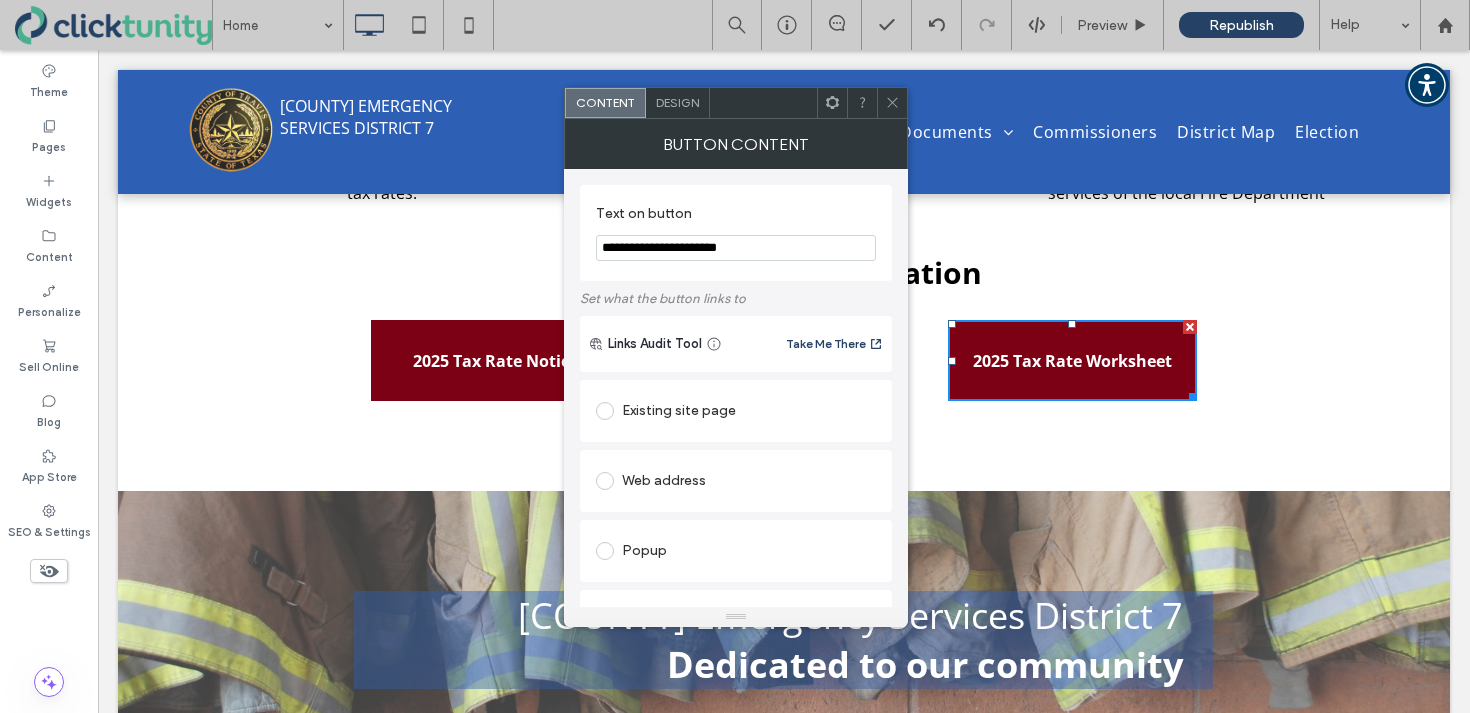 type on "**********" 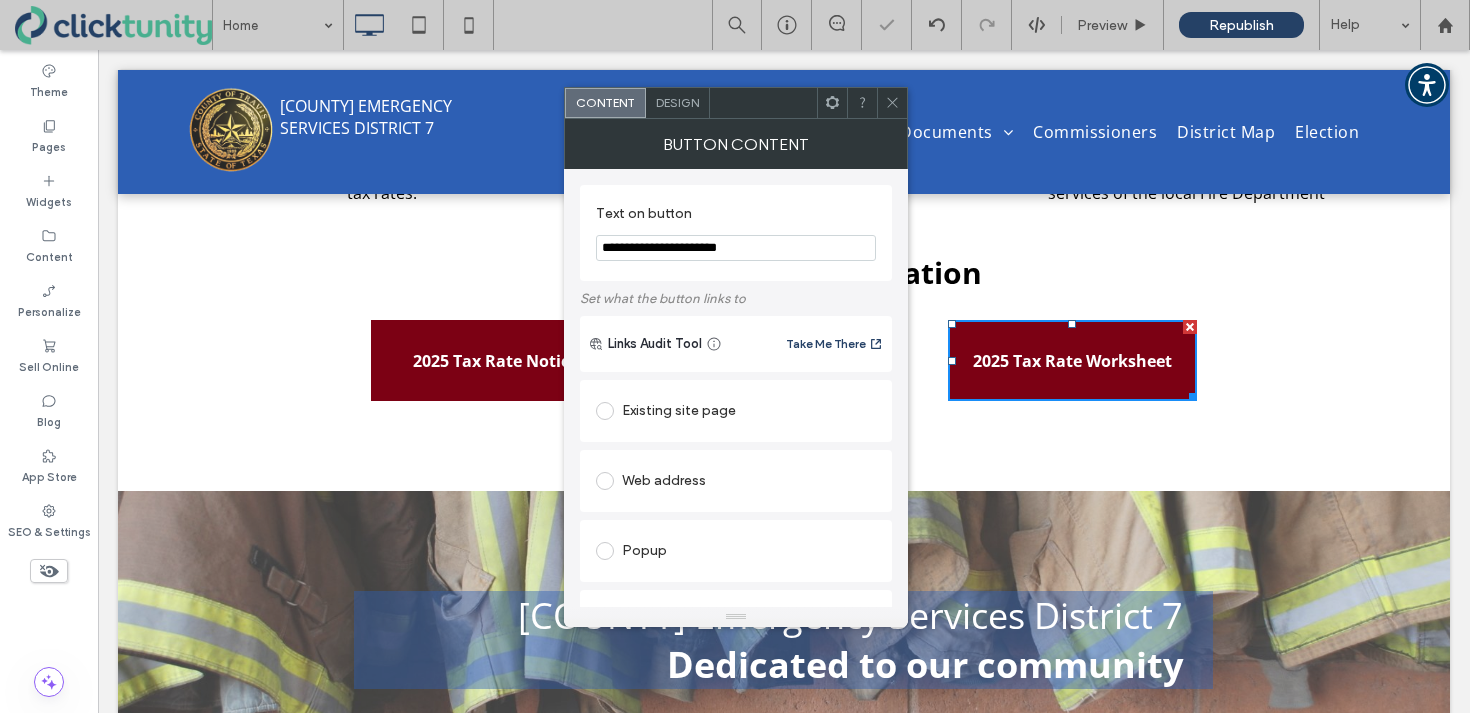 click 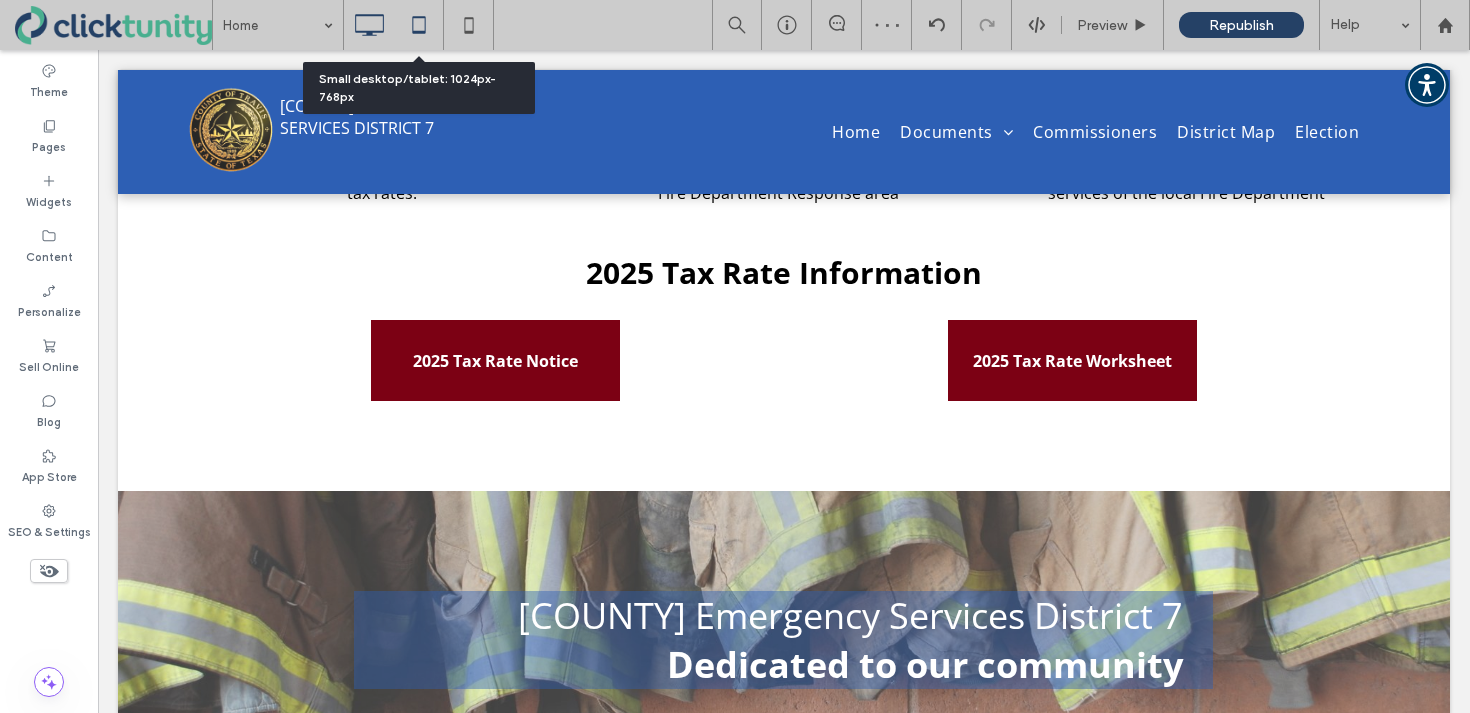 click 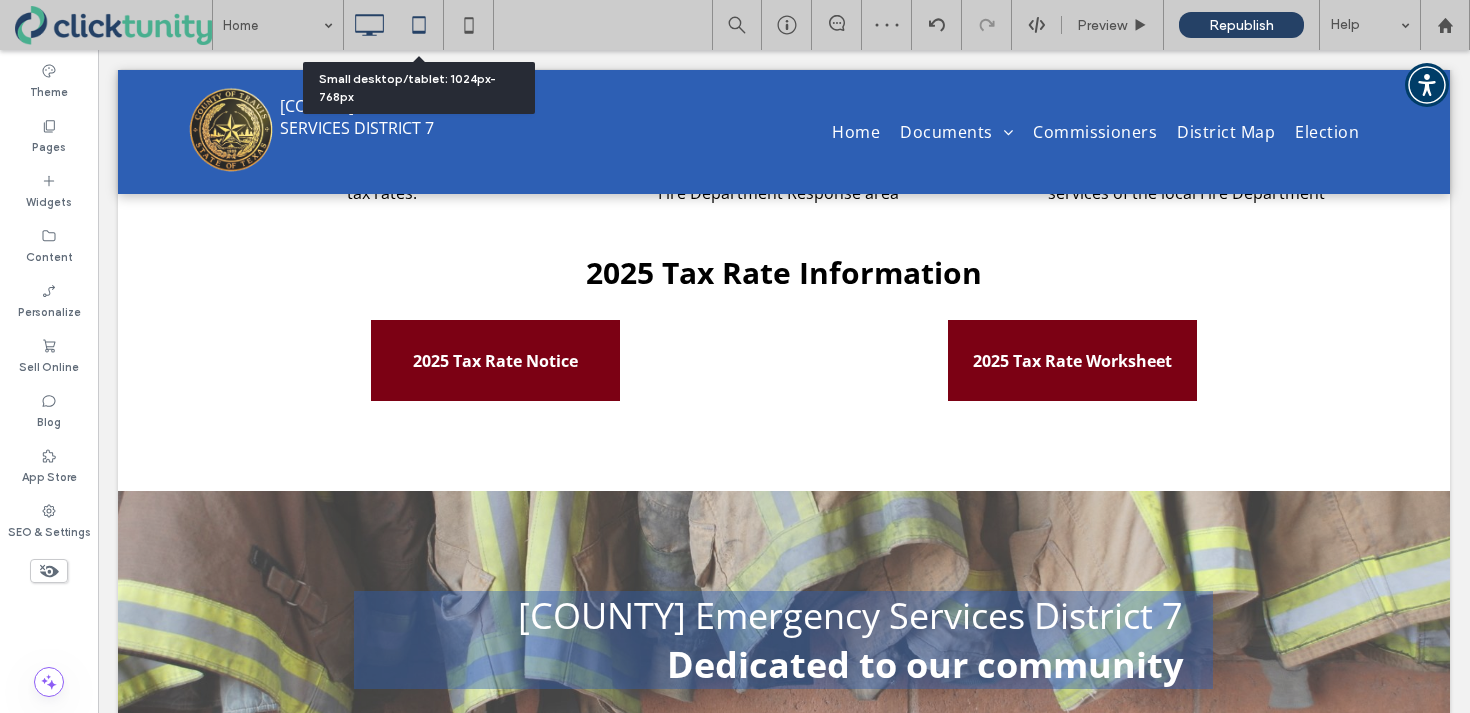 scroll, scrollTop: 957, scrollLeft: 0, axis: vertical 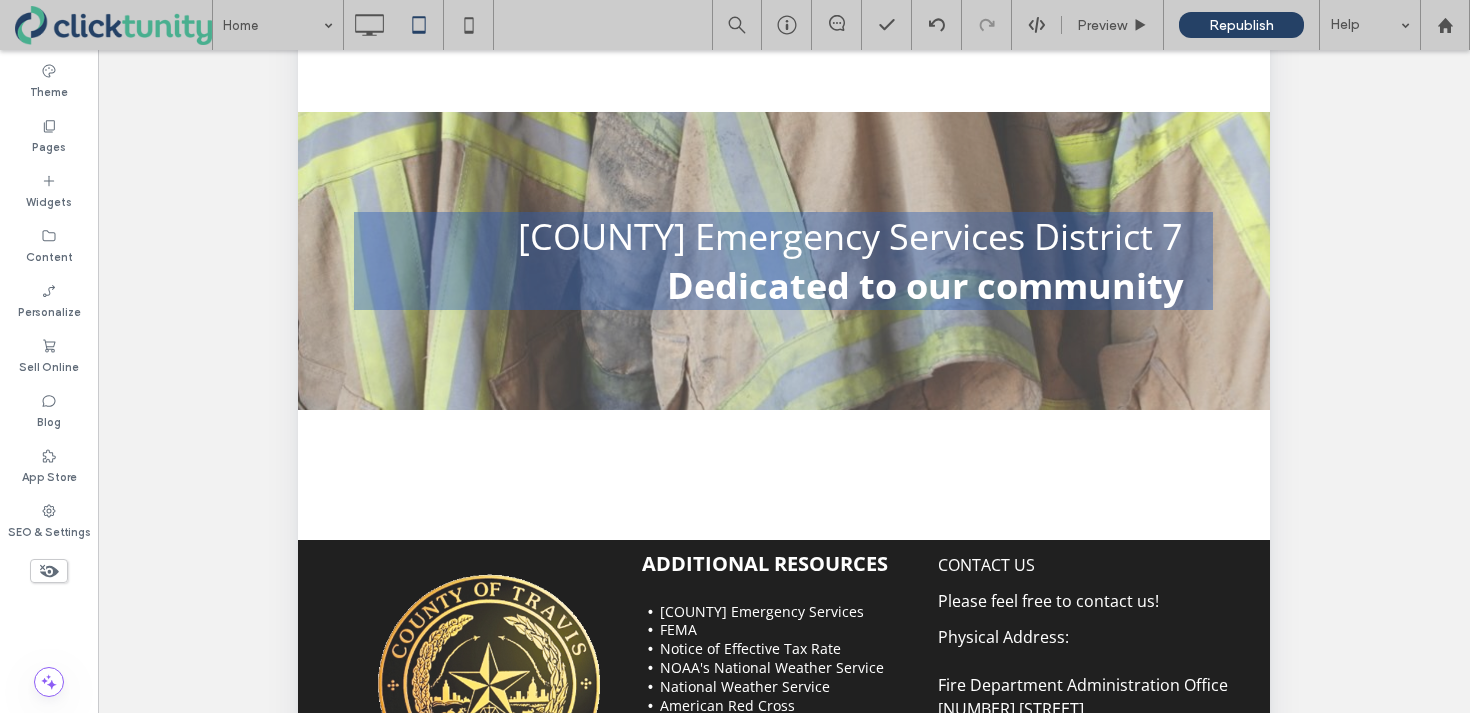 click 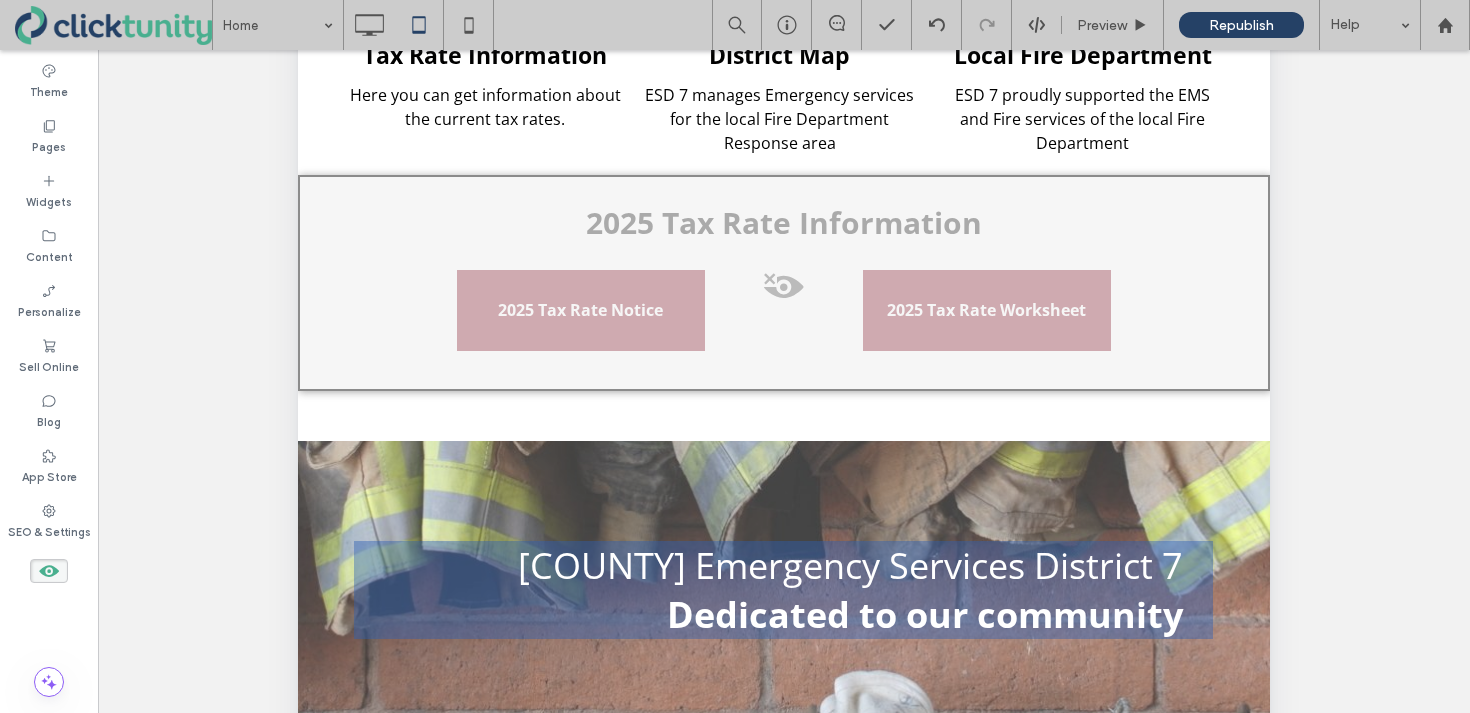click at bounding box center [784, 292] 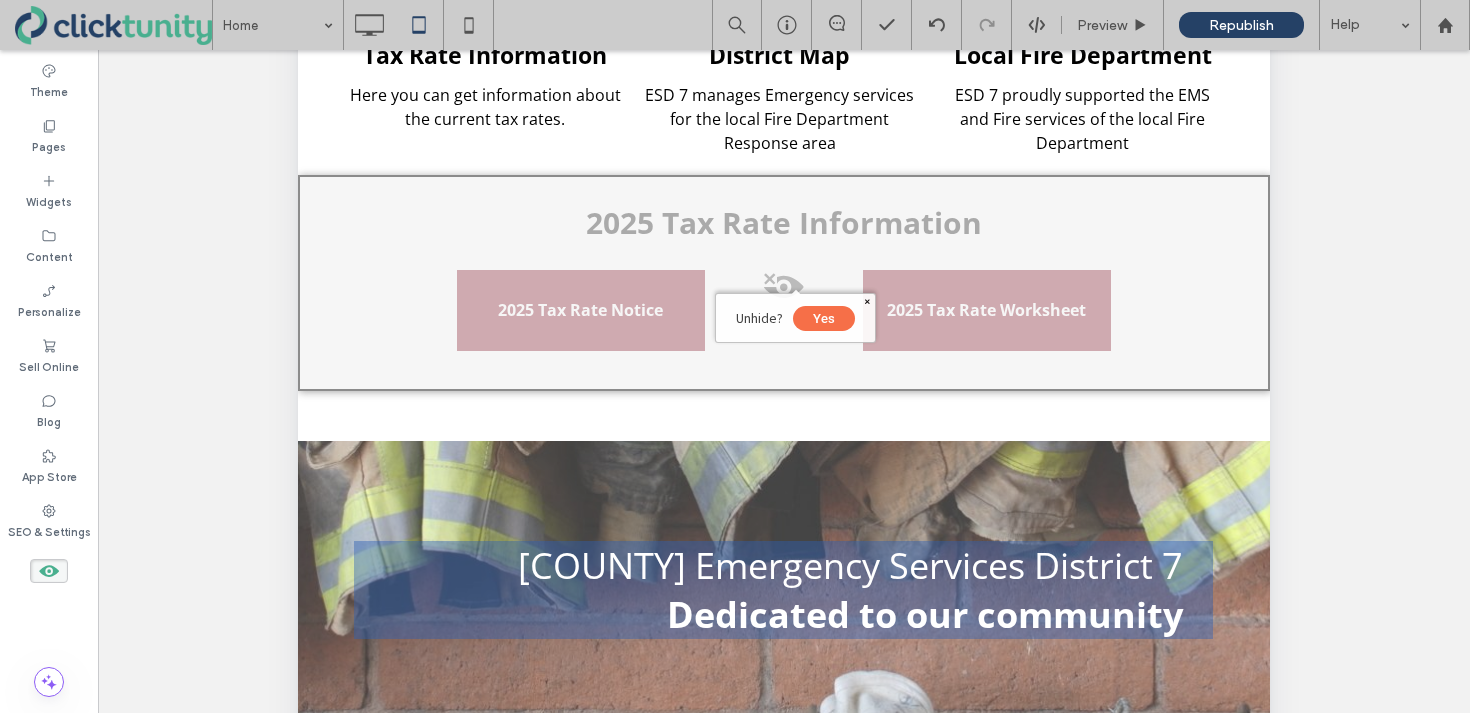 click on "Yes" at bounding box center (824, 318) 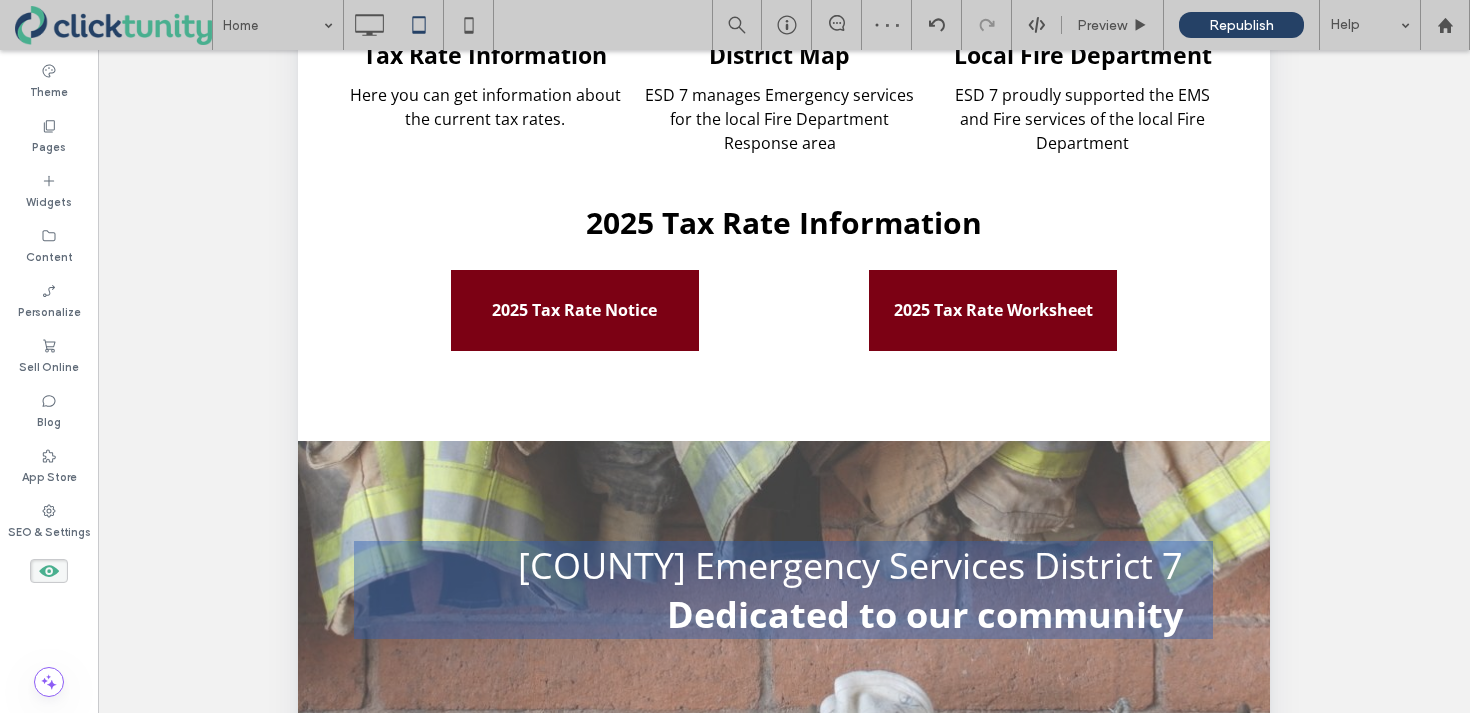 click 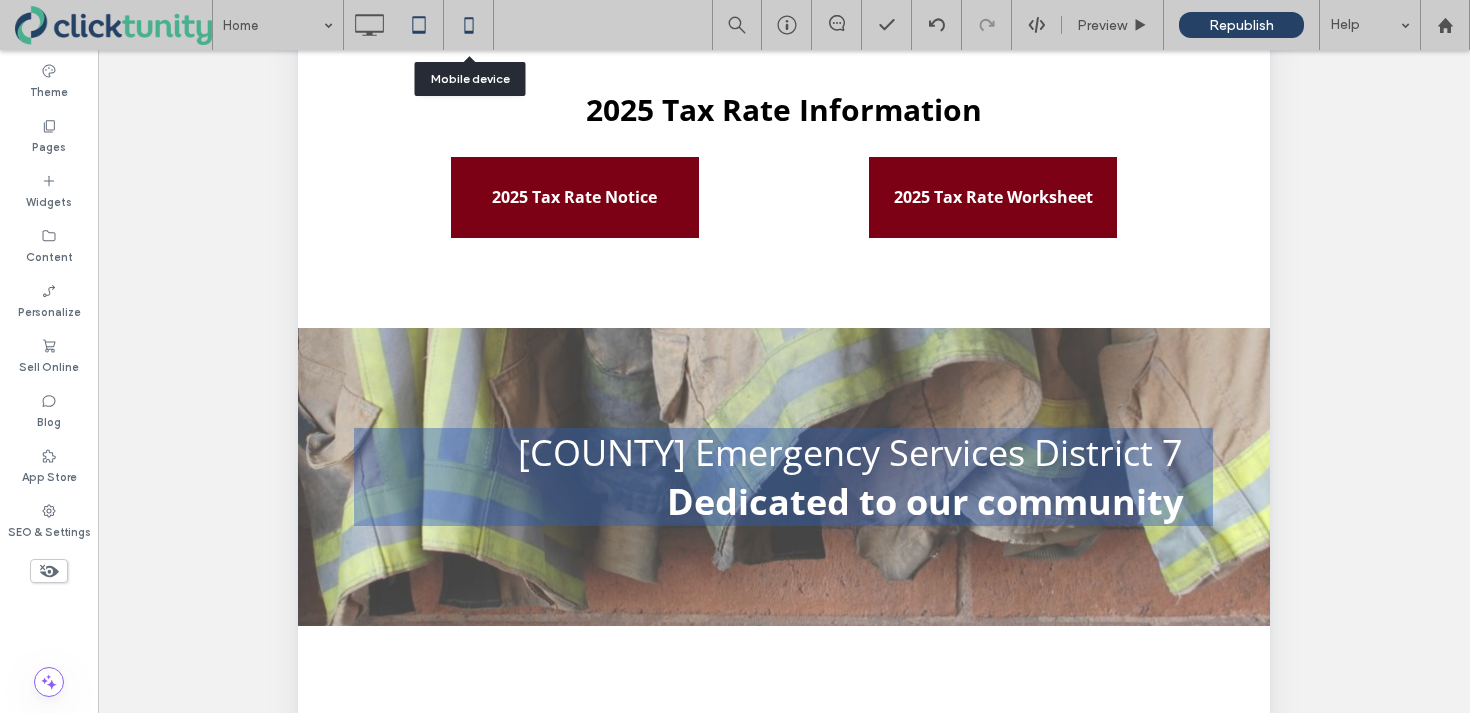 click 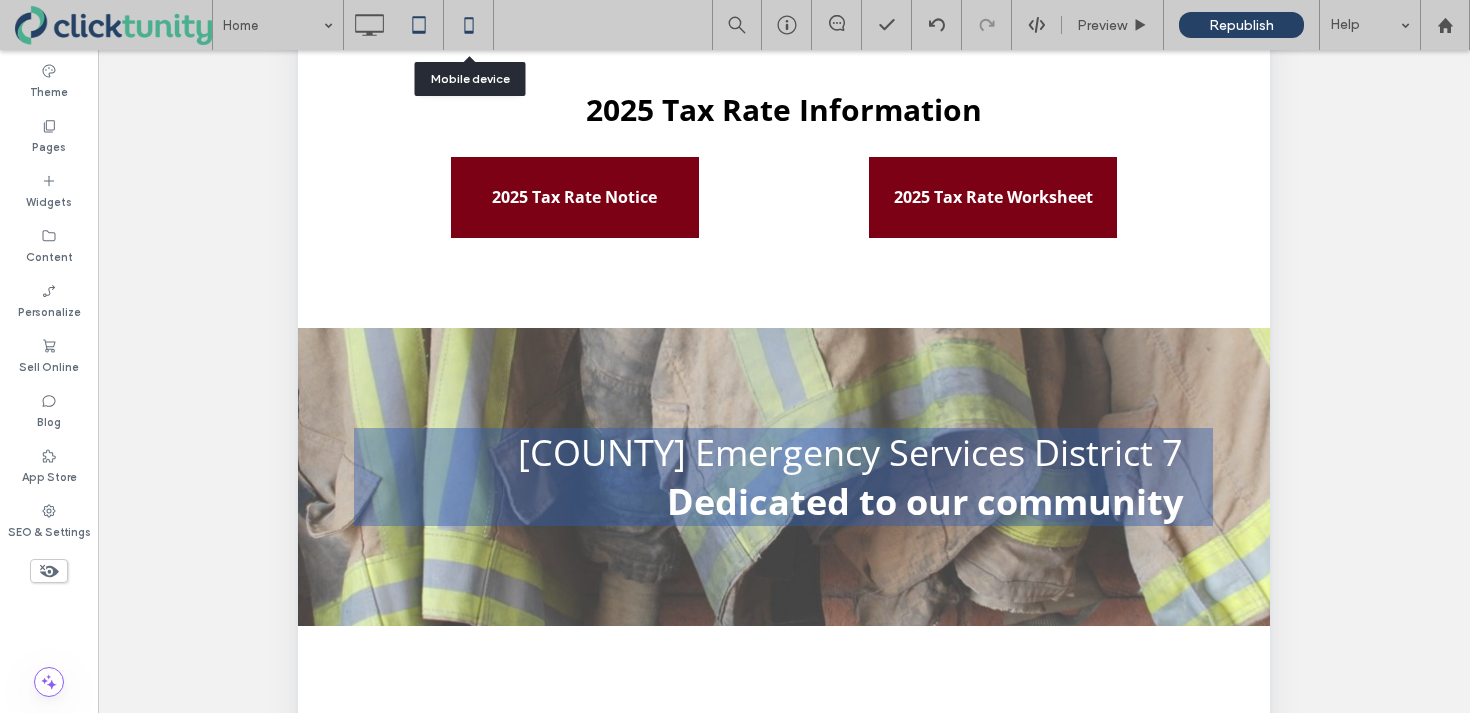 scroll, scrollTop: 0, scrollLeft: 0, axis: both 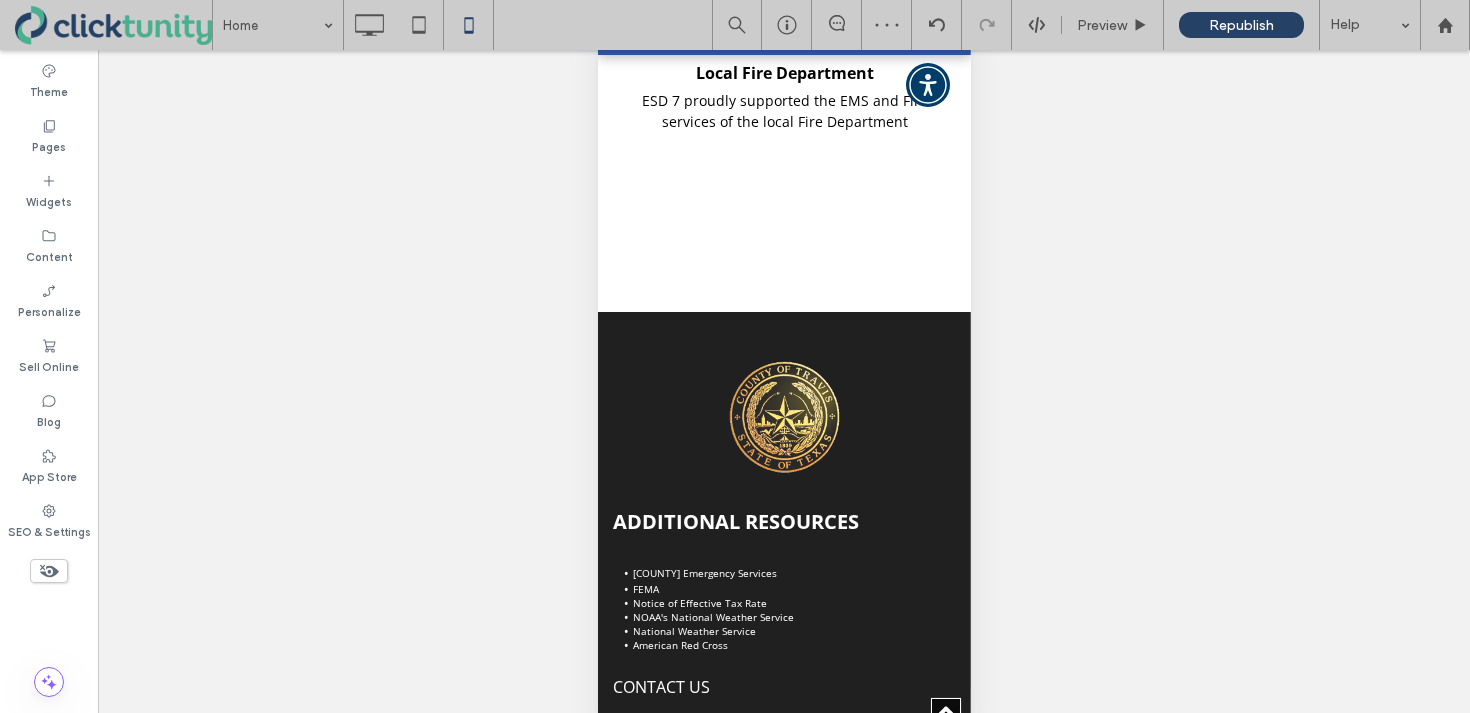 click 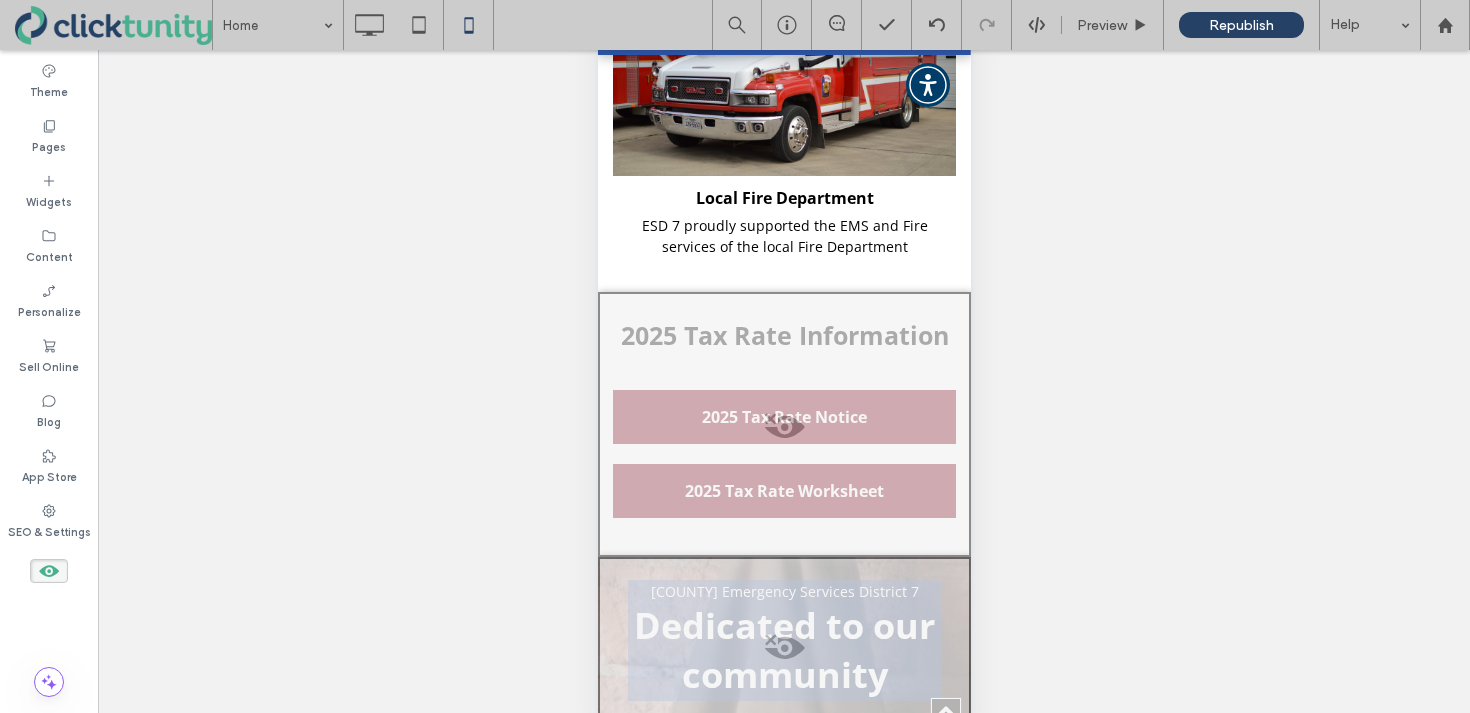 scroll, scrollTop: 1516, scrollLeft: 0, axis: vertical 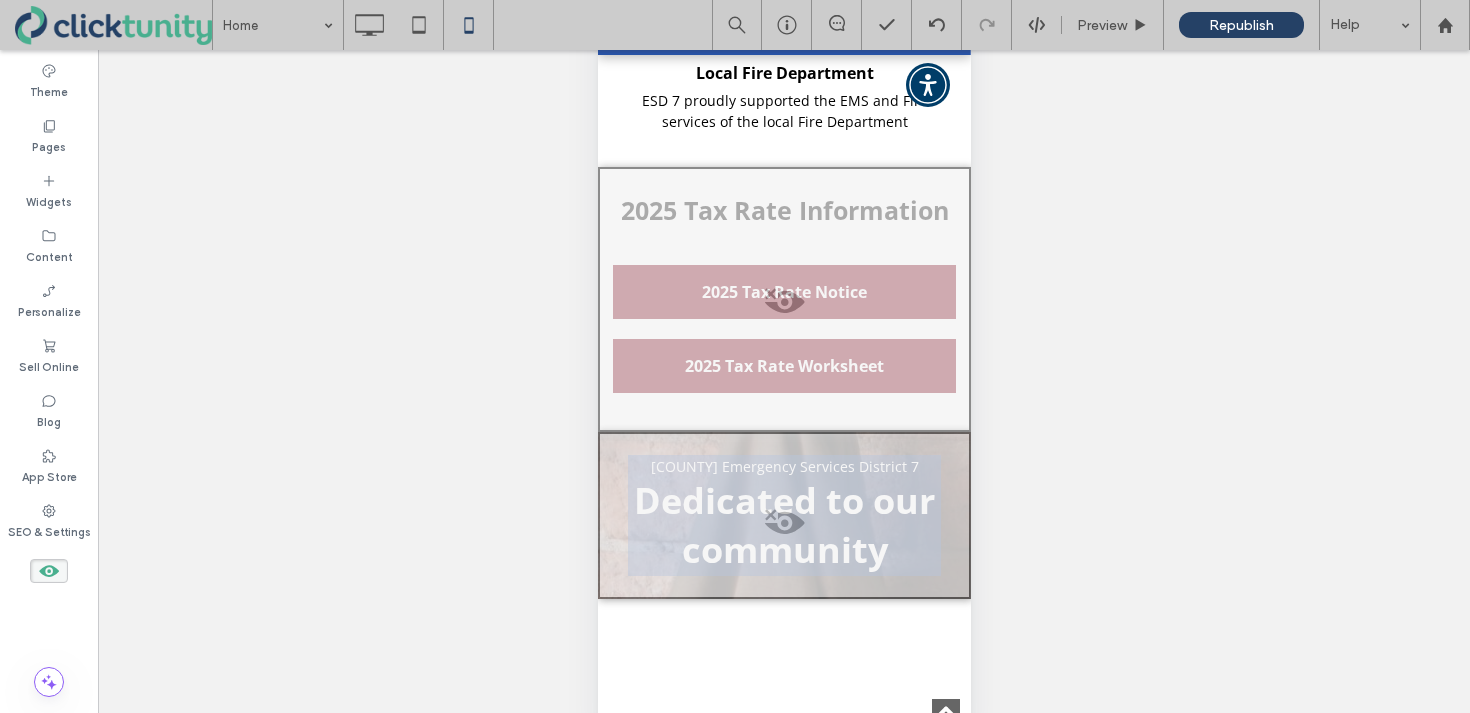 click at bounding box center (783, 307) 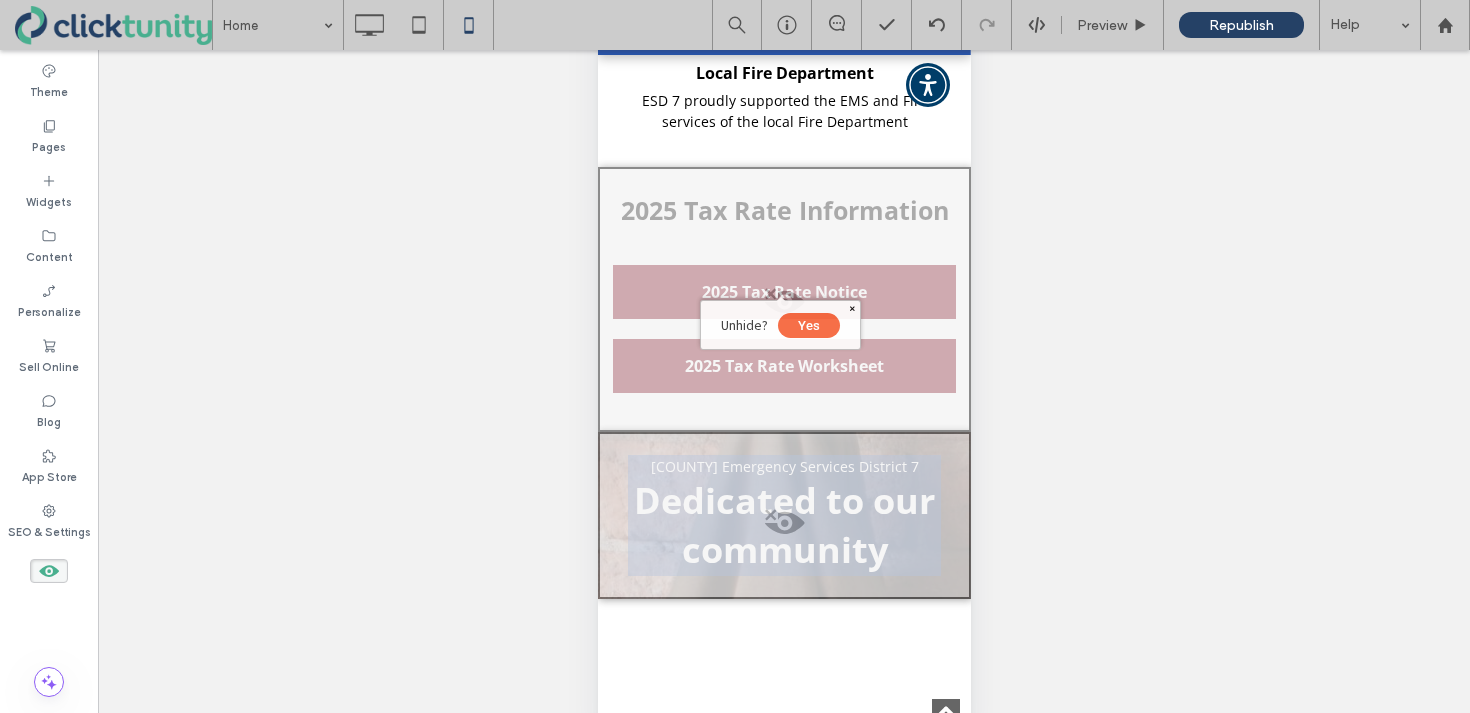 click on "Yes" at bounding box center (808, 325) 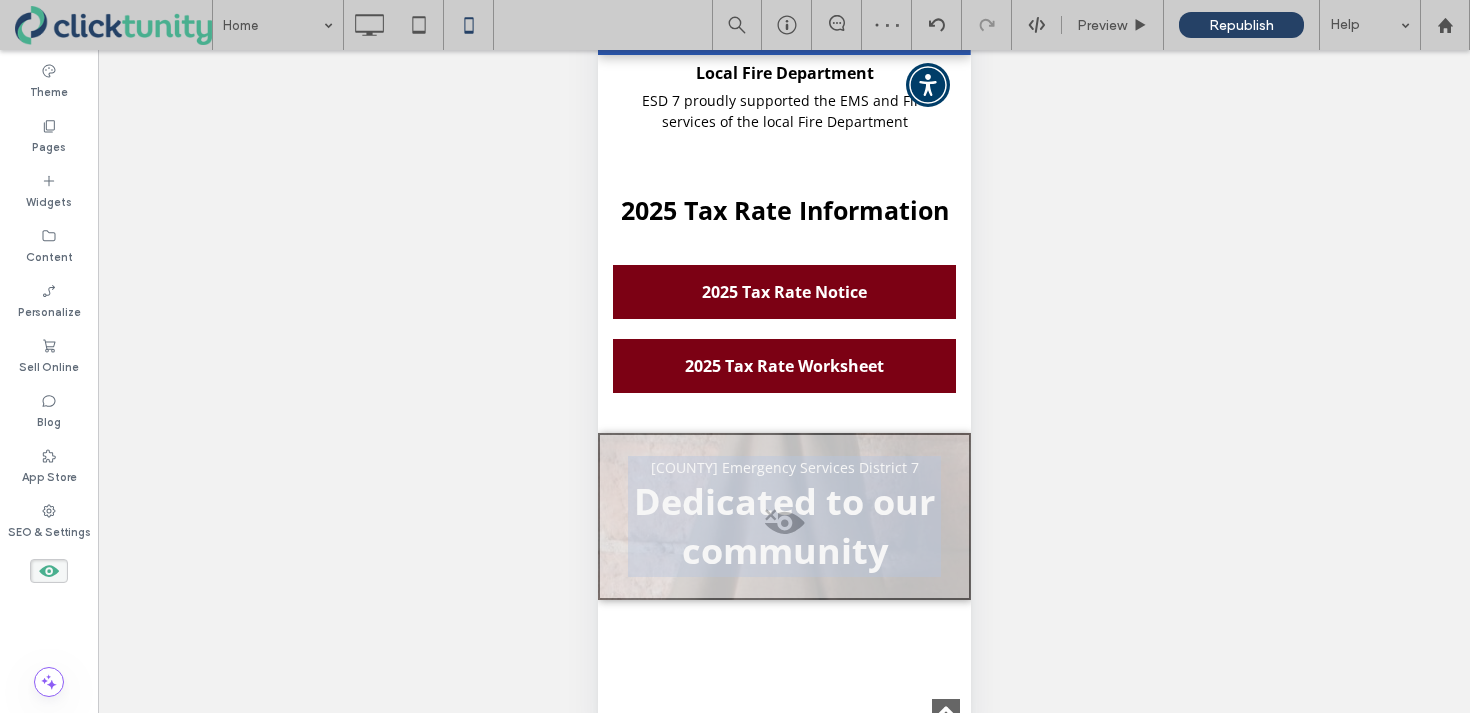 click 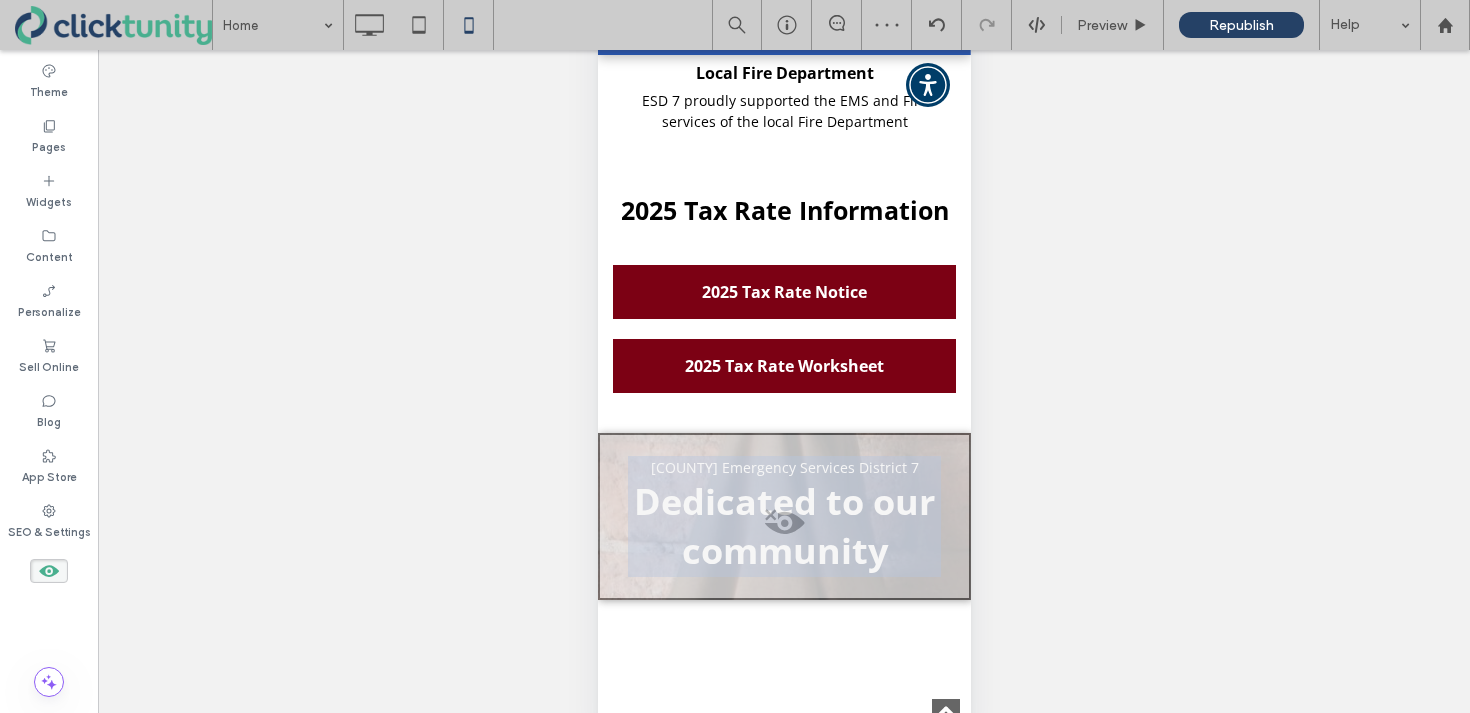 scroll, scrollTop: 1391, scrollLeft: 0, axis: vertical 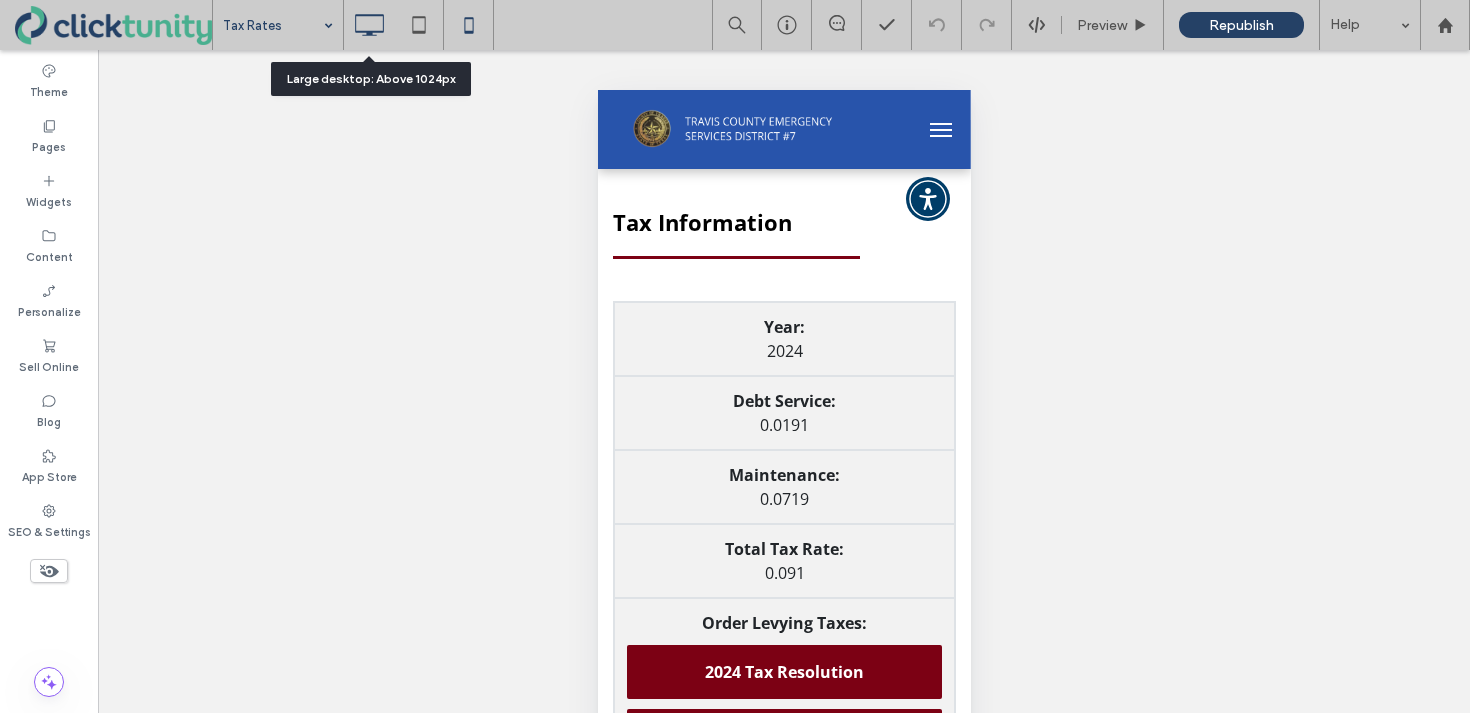 click 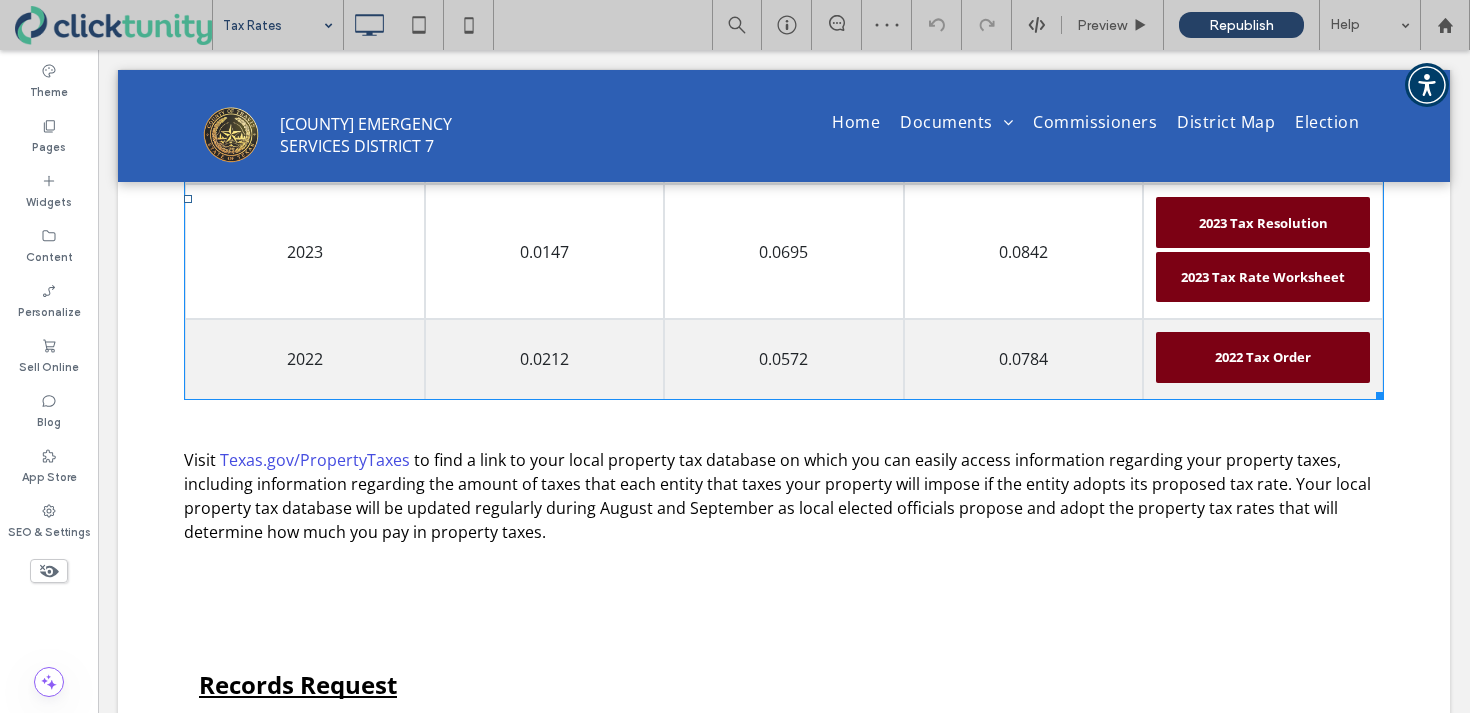 scroll, scrollTop: 0, scrollLeft: 0, axis: both 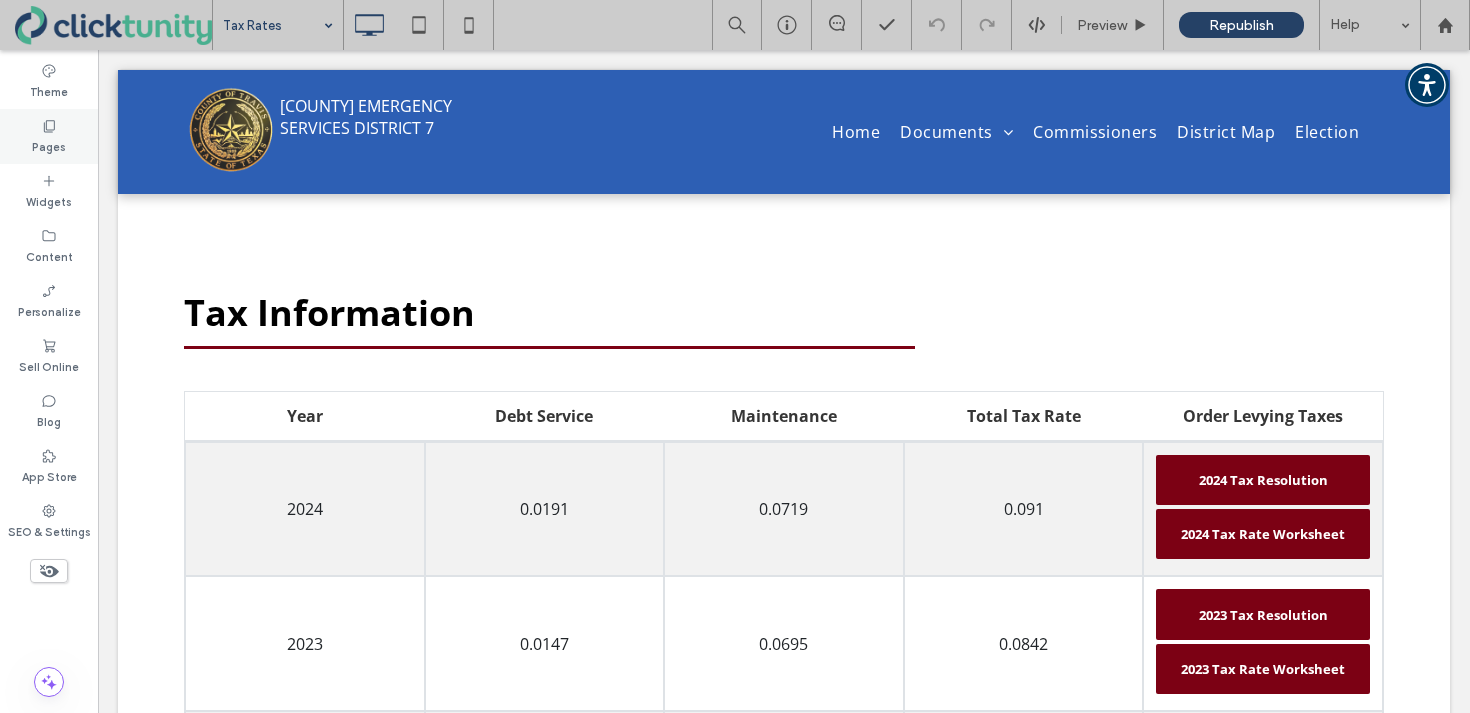 click on "Pages" at bounding box center [49, 145] 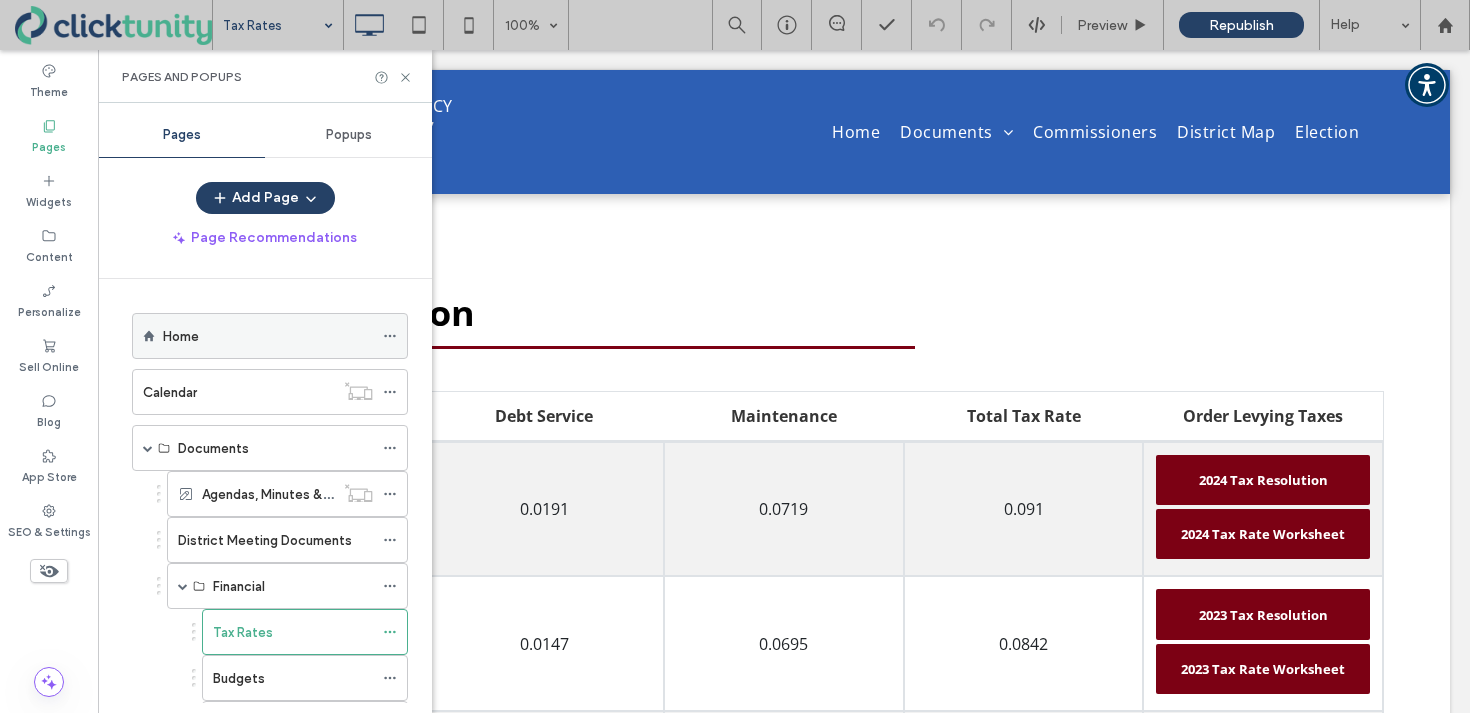 click on "Home" at bounding box center [181, 336] 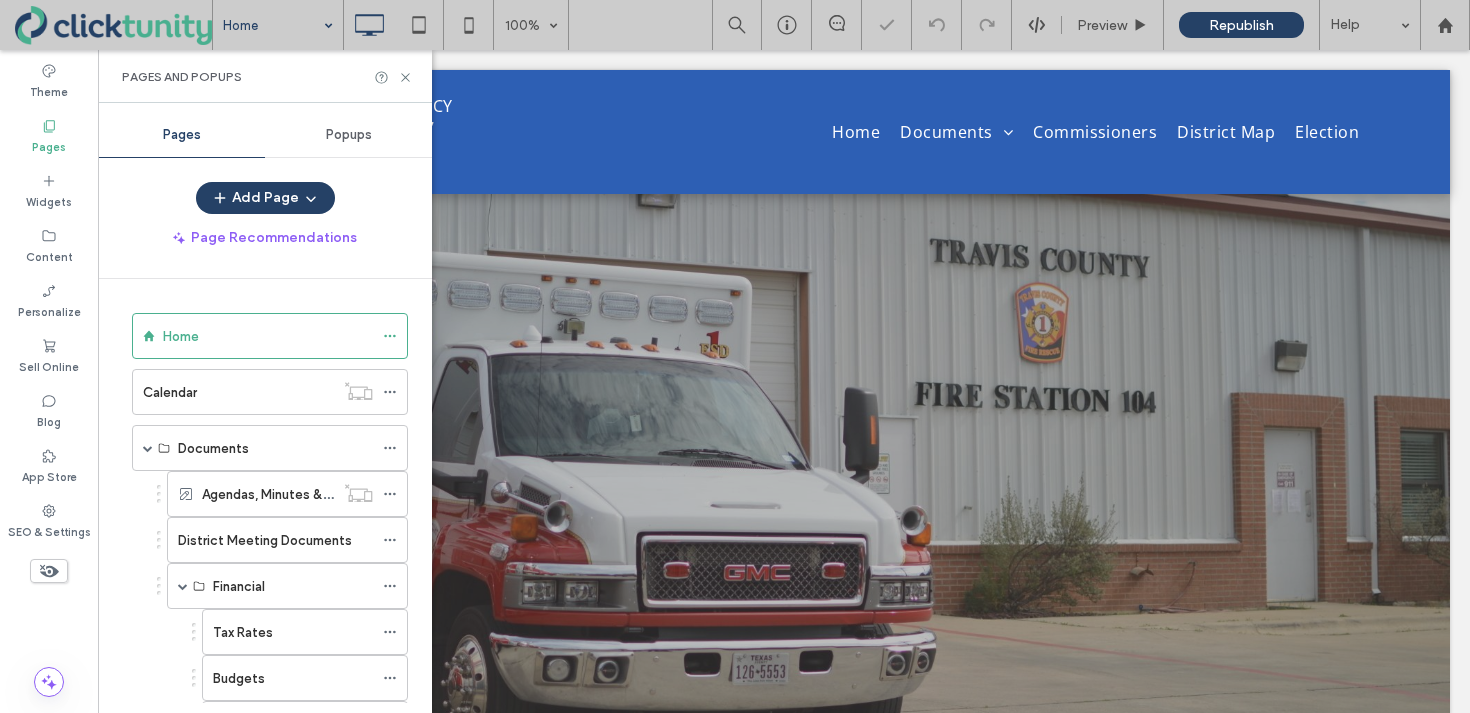 scroll, scrollTop: 0, scrollLeft: 0, axis: both 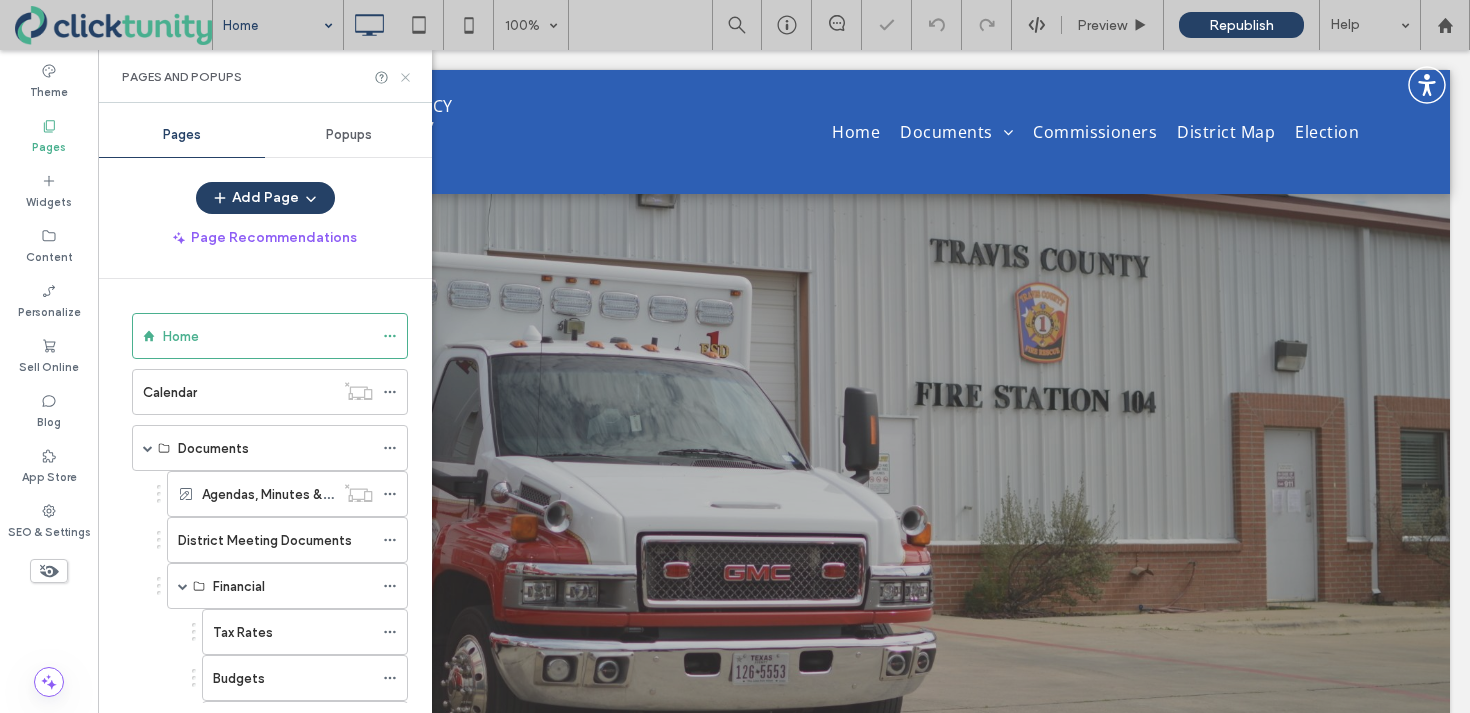 click 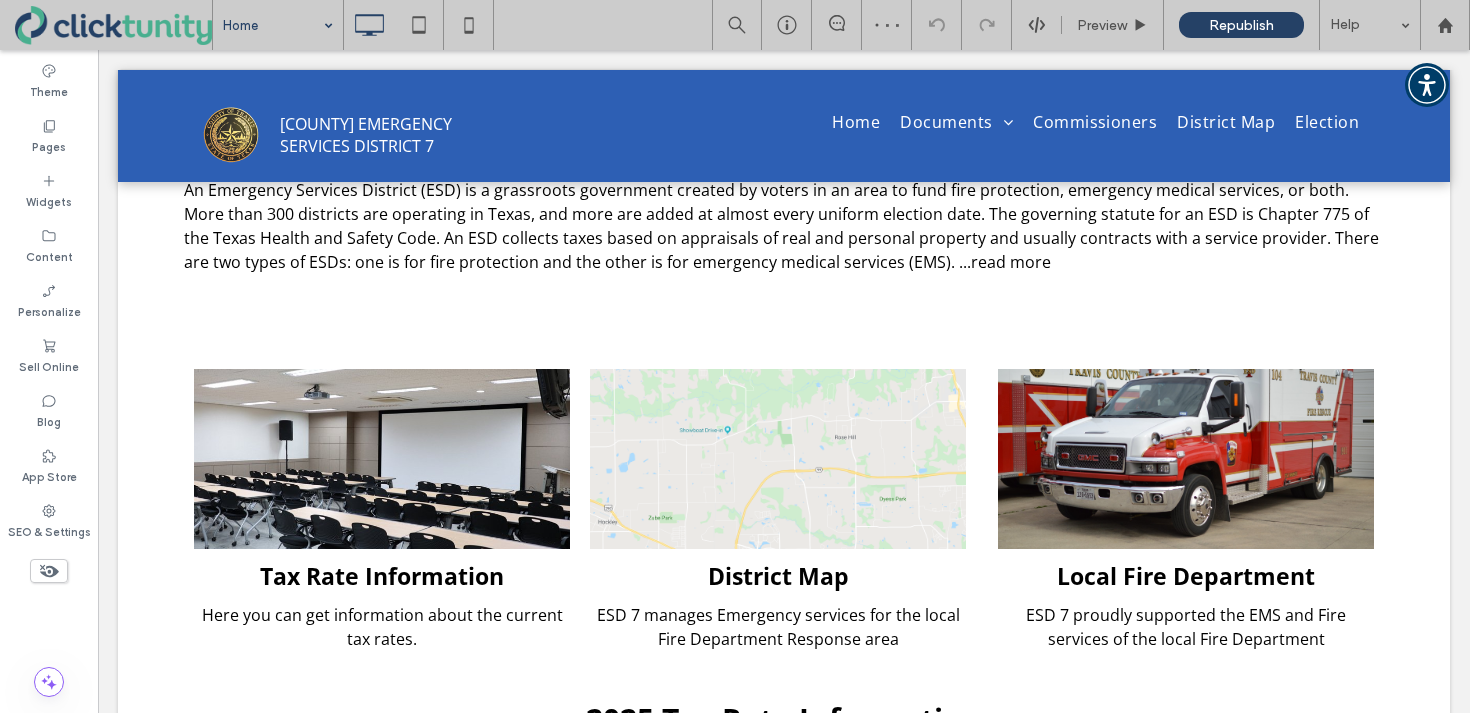 scroll, scrollTop: 665, scrollLeft: 0, axis: vertical 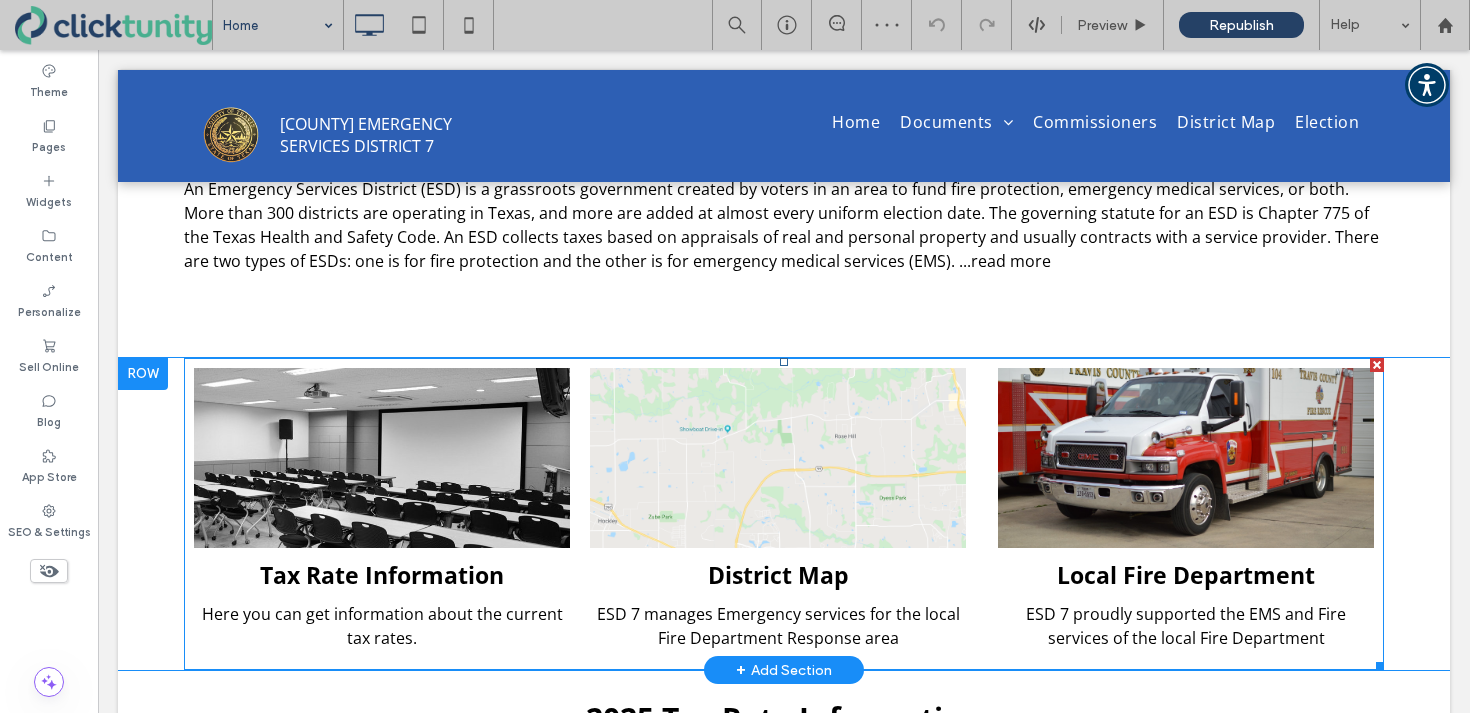 click at bounding box center (382, 458) 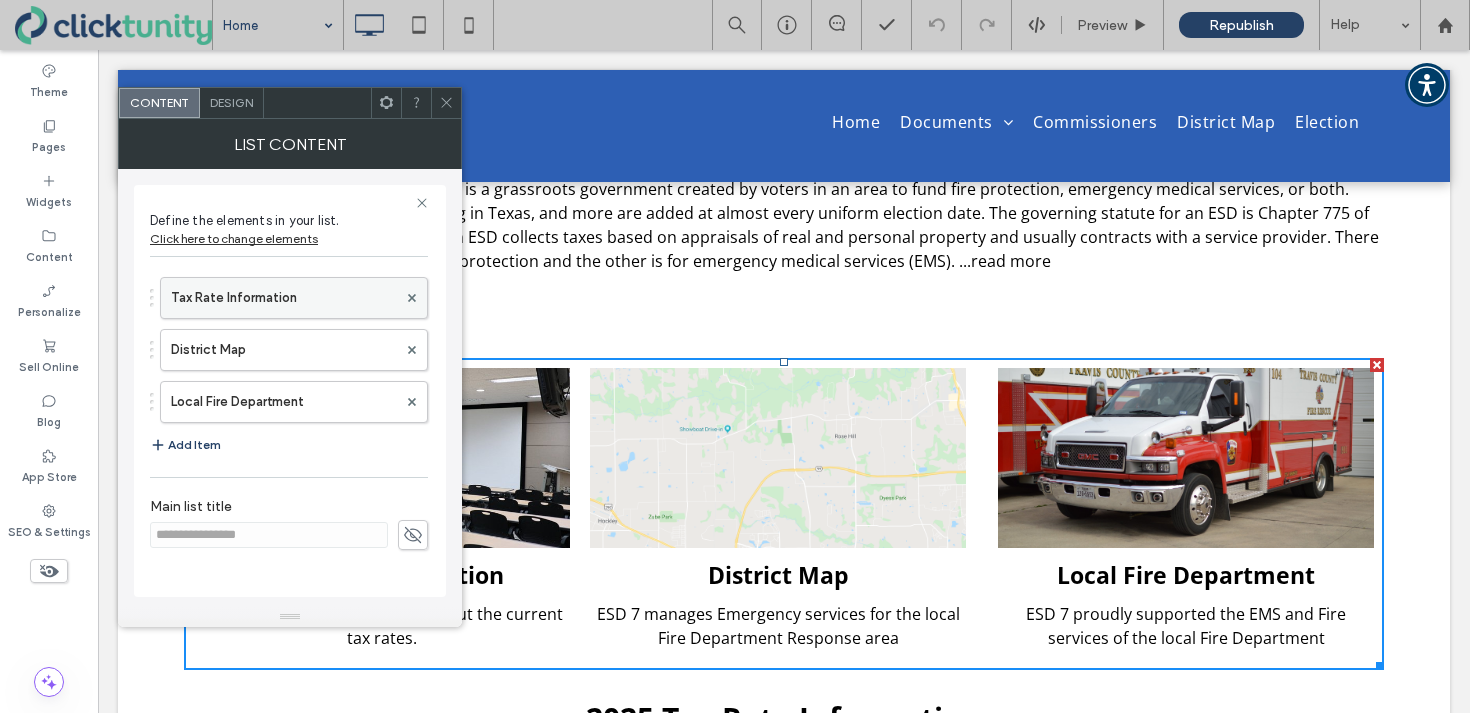 click on "Tax Rate Information" at bounding box center [284, 298] 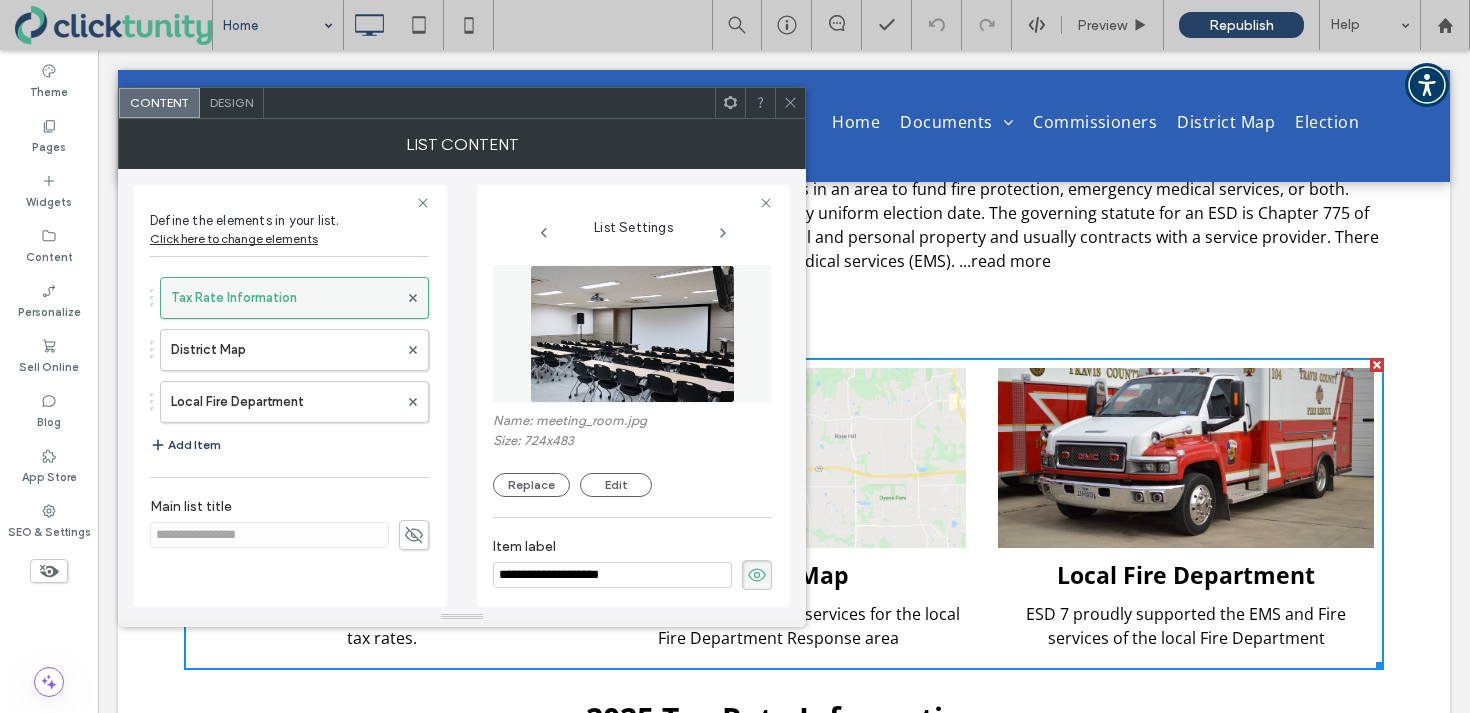 scroll, scrollTop: 0, scrollLeft: 0, axis: both 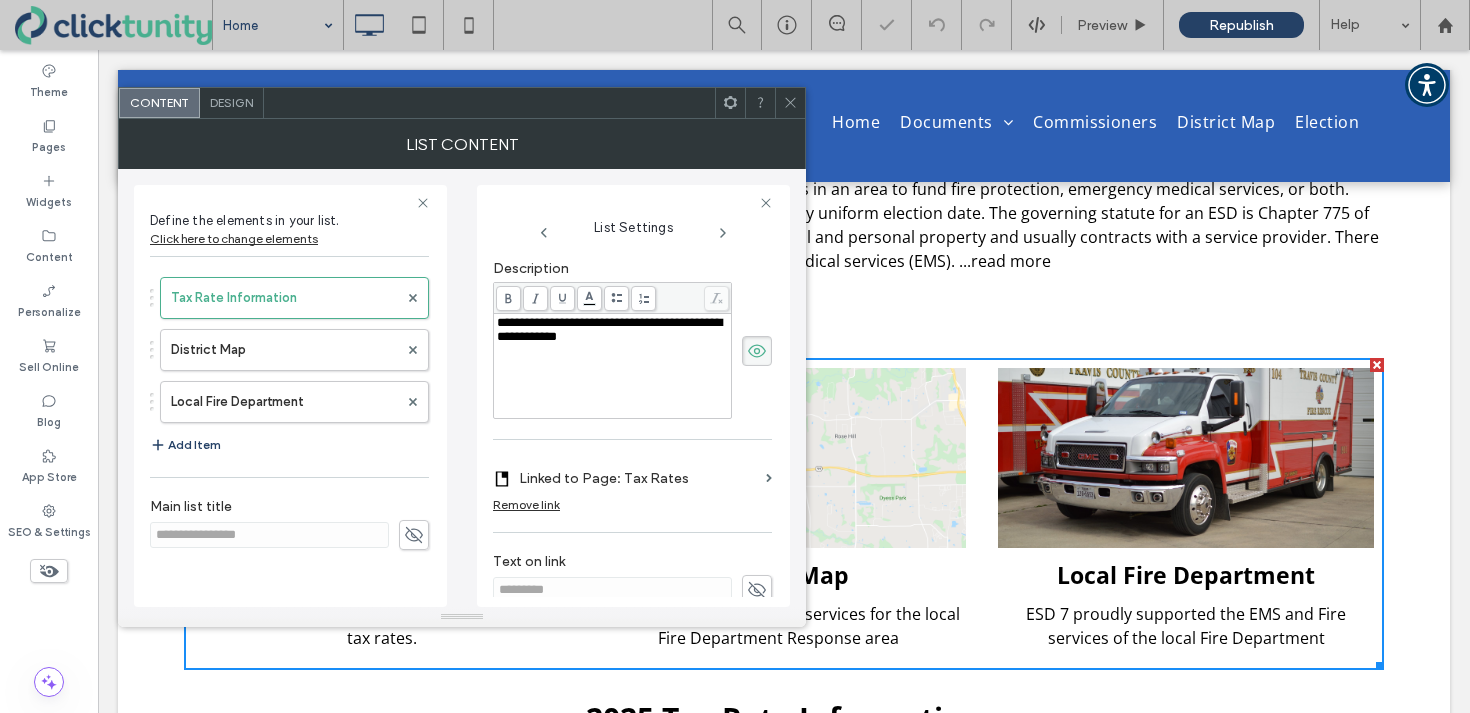 click 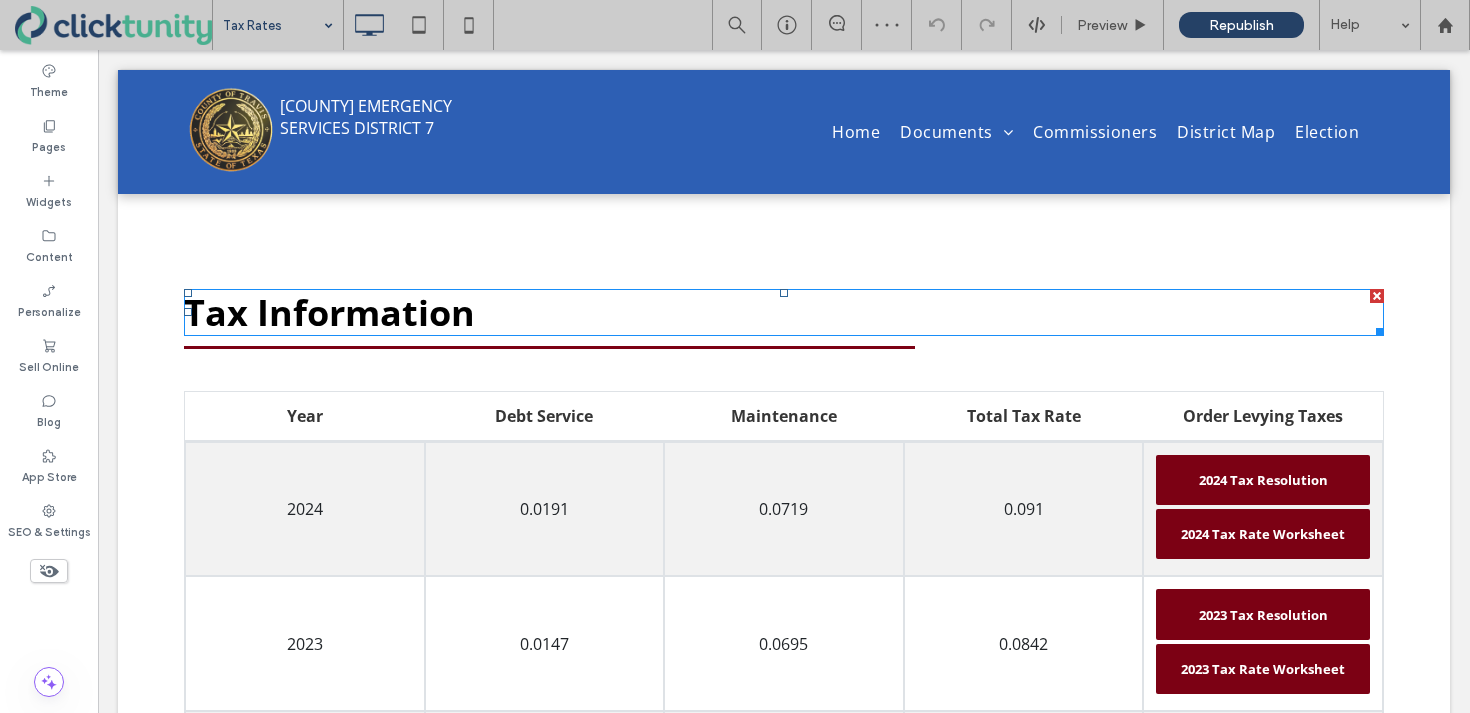 scroll, scrollTop: 0, scrollLeft: 0, axis: both 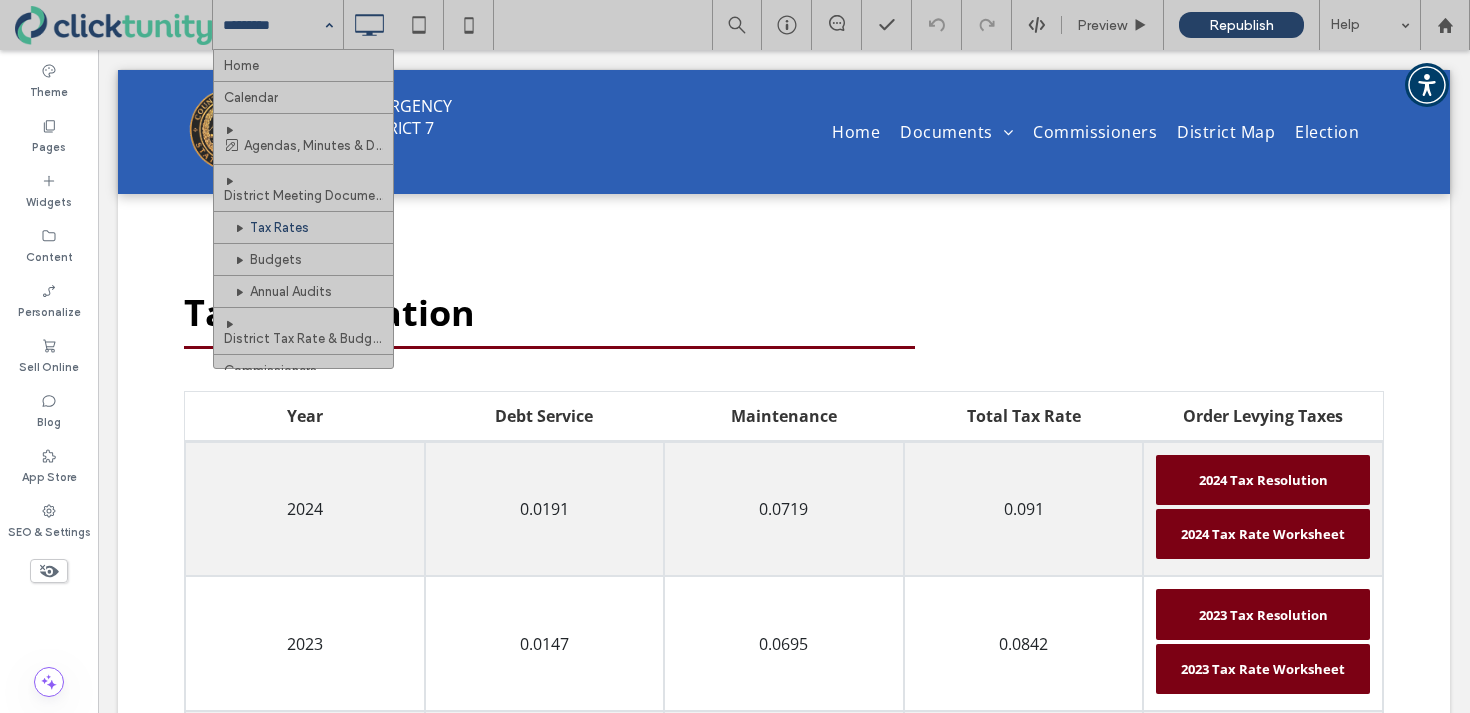 click at bounding box center [273, 25] 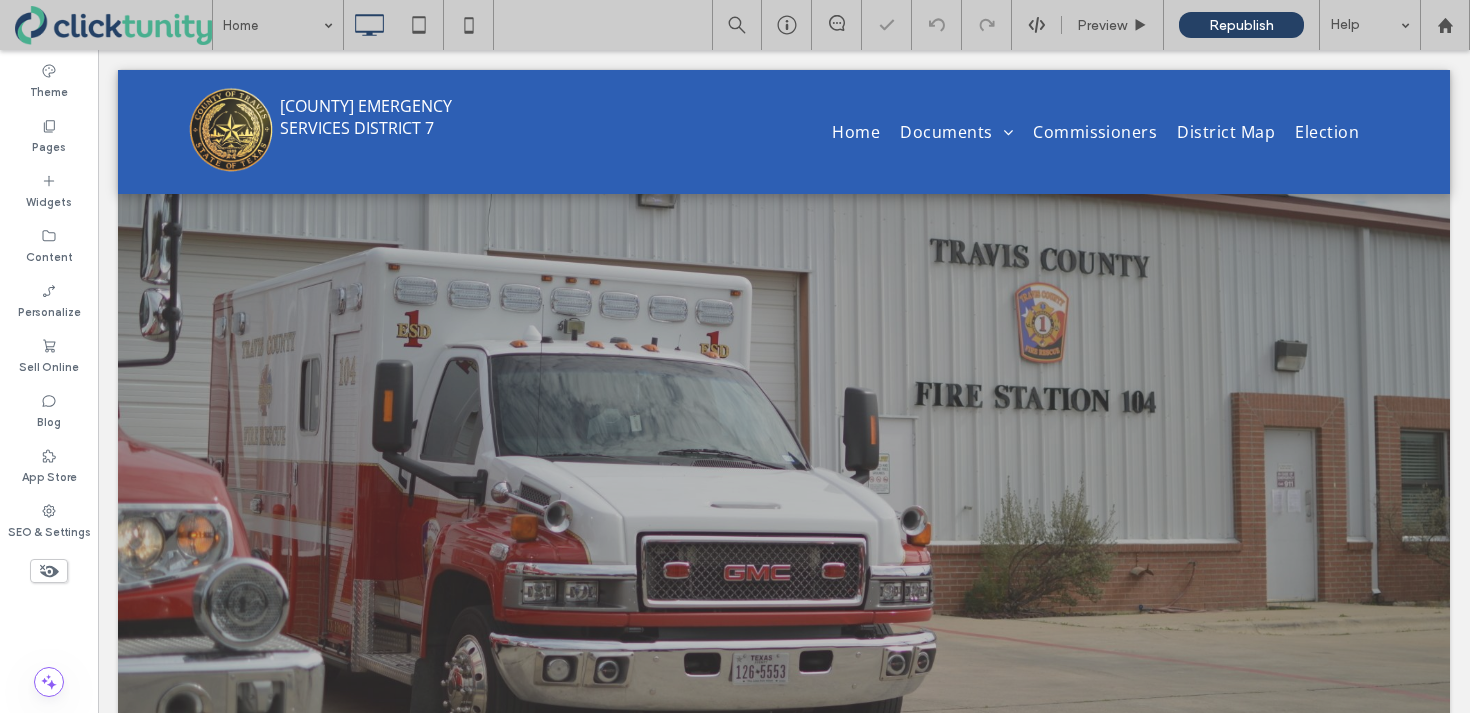 scroll, scrollTop: 0, scrollLeft: 0, axis: both 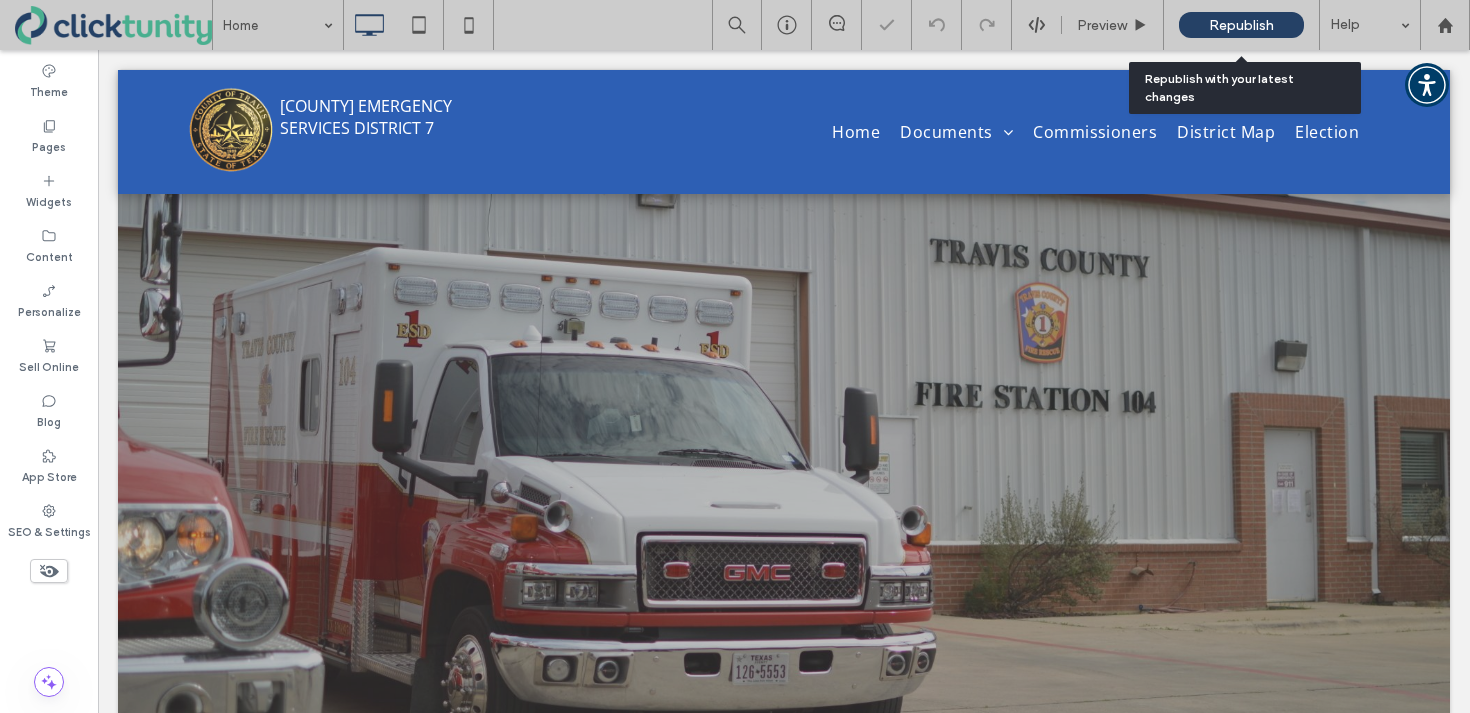 click on "Republish" at bounding box center (1241, 25) 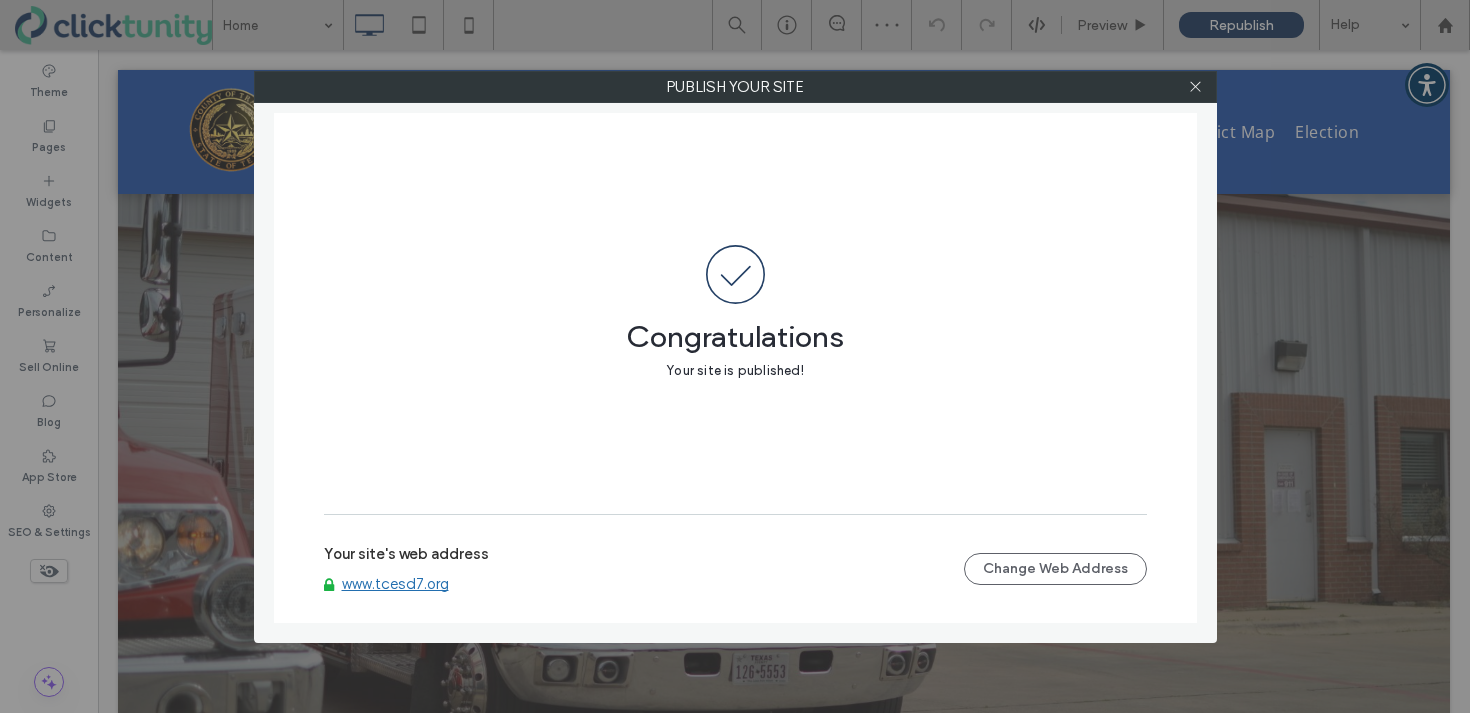 click on "www.tcesd7.org" at bounding box center (395, 584) 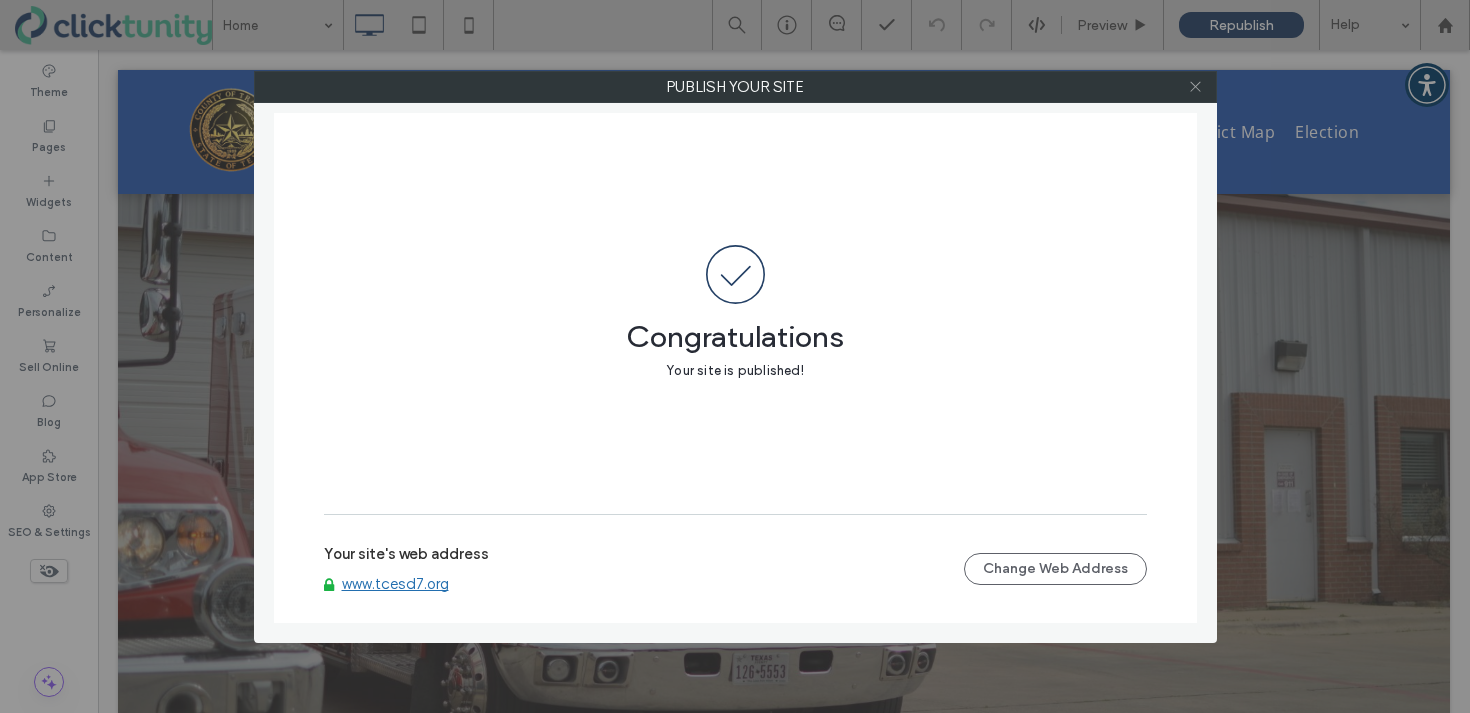 click at bounding box center (1195, 87) 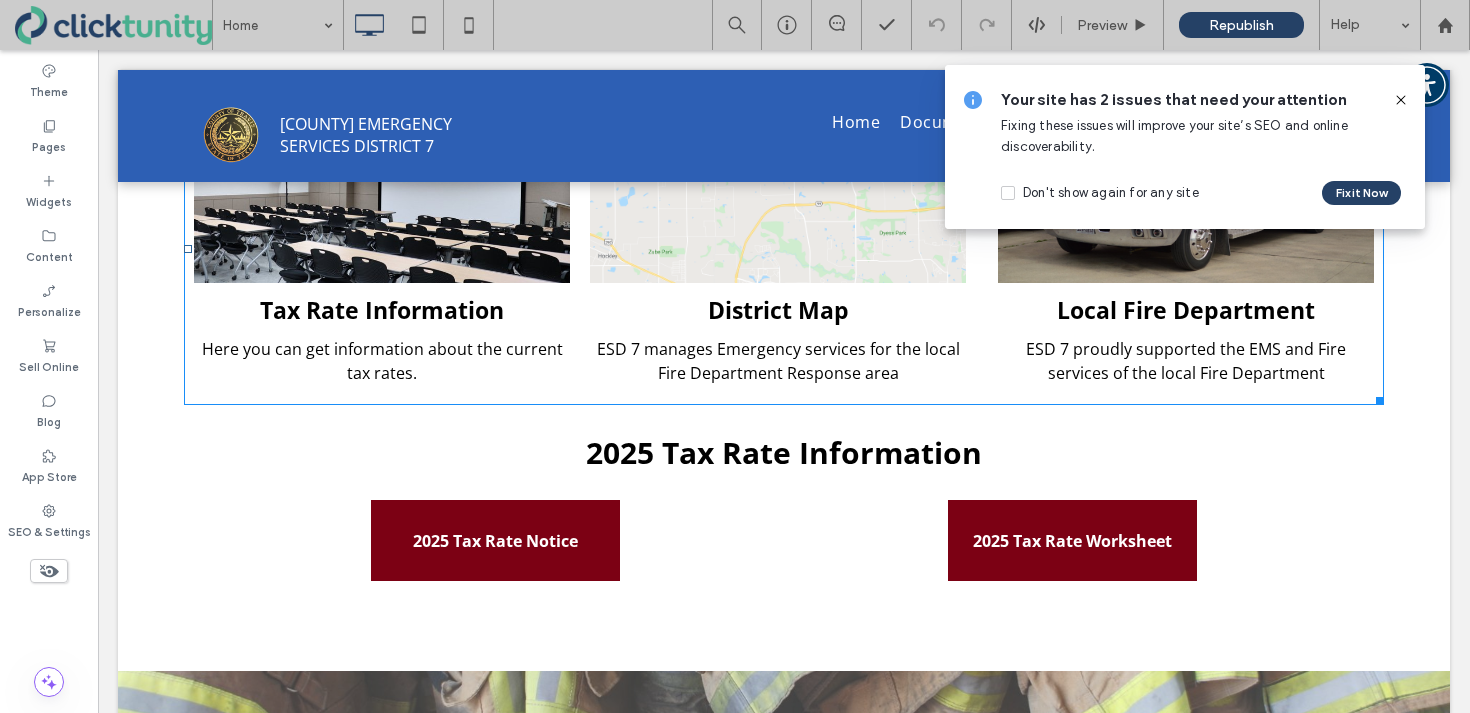 scroll, scrollTop: 956, scrollLeft: 0, axis: vertical 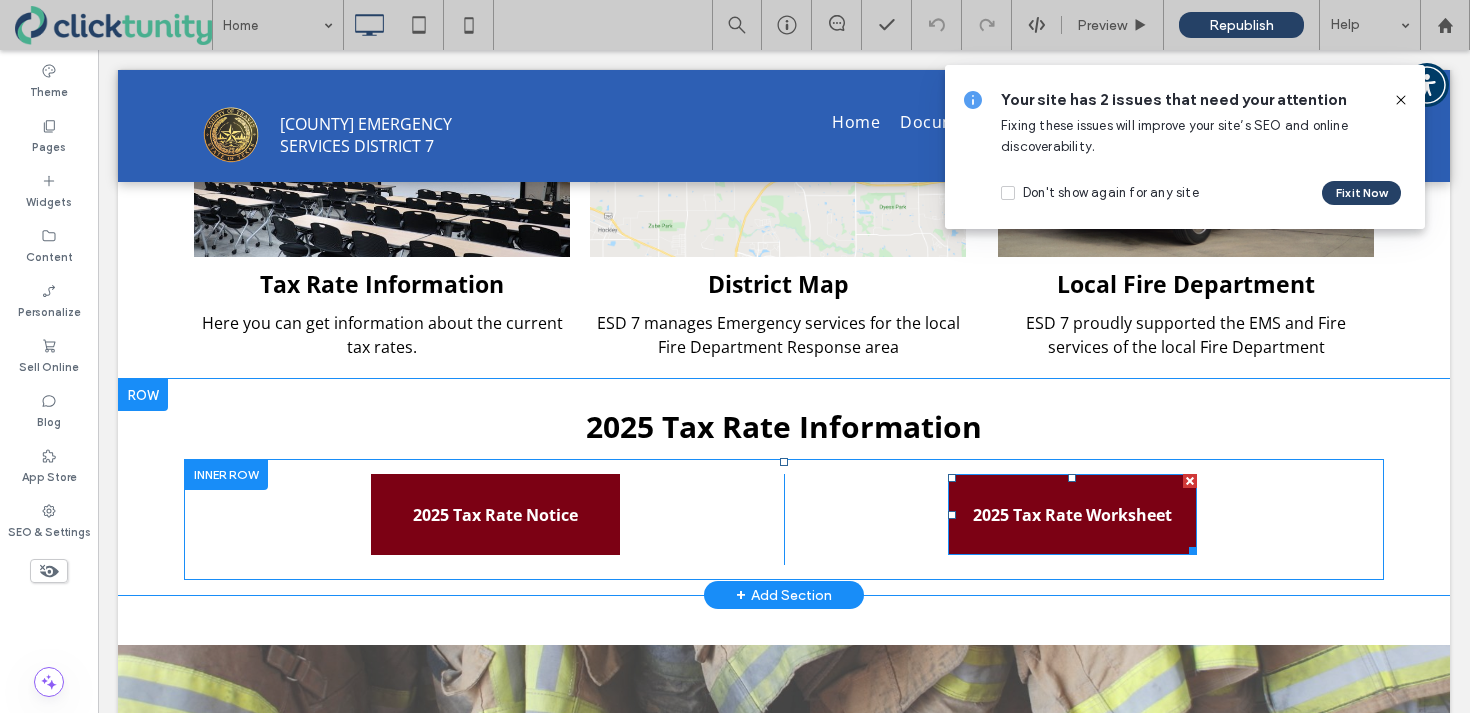 click on "2025 Tax Rate Worksheet" at bounding box center [1072, 515] 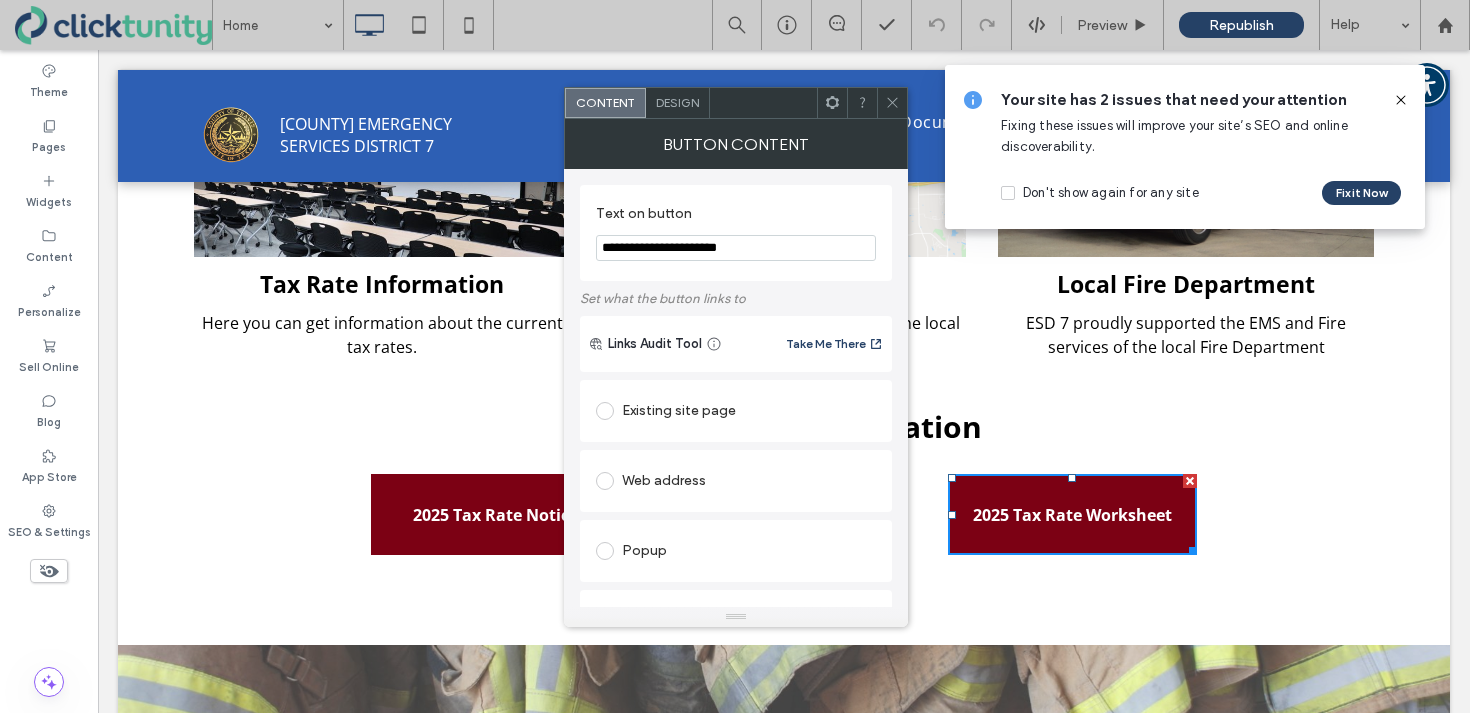 scroll, scrollTop: 389, scrollLeft: 0, axis: vertical 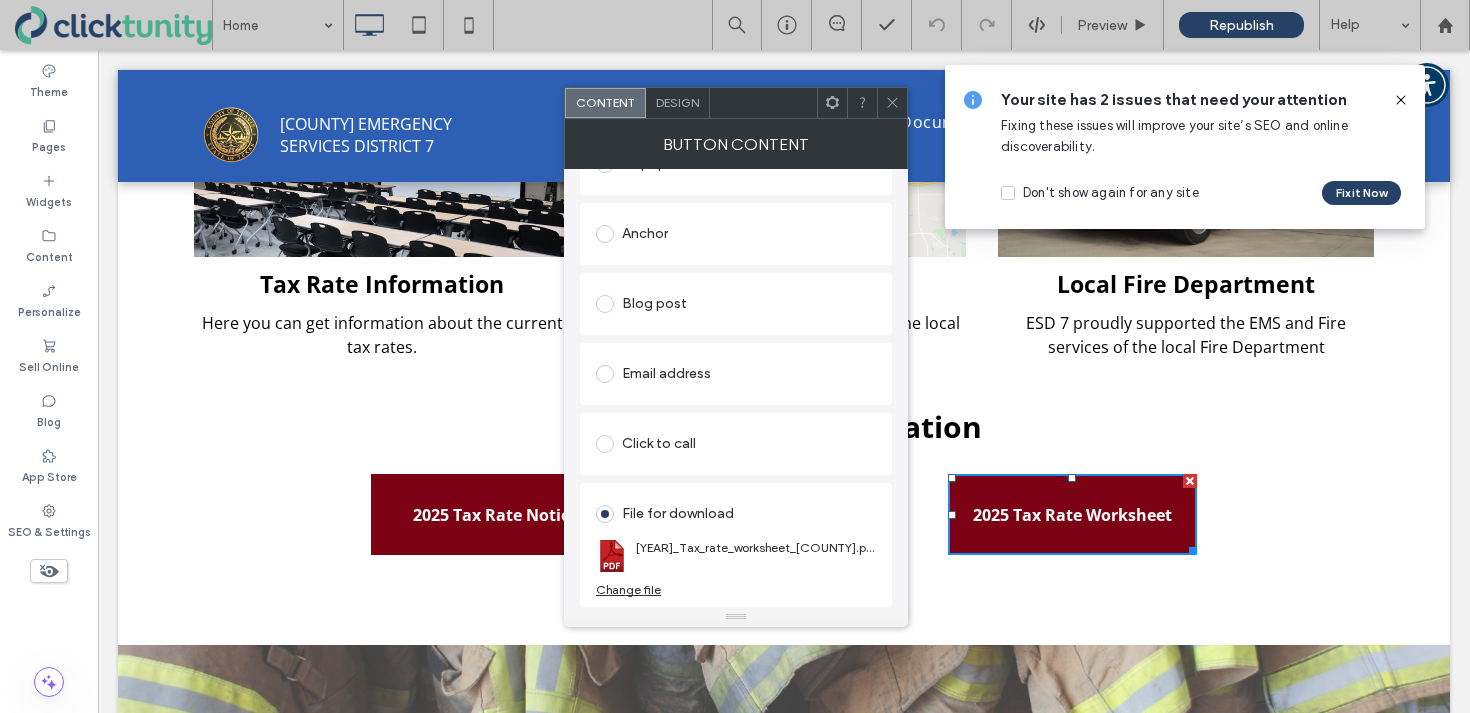 click on "Change file" at bounding box center [628, 589] 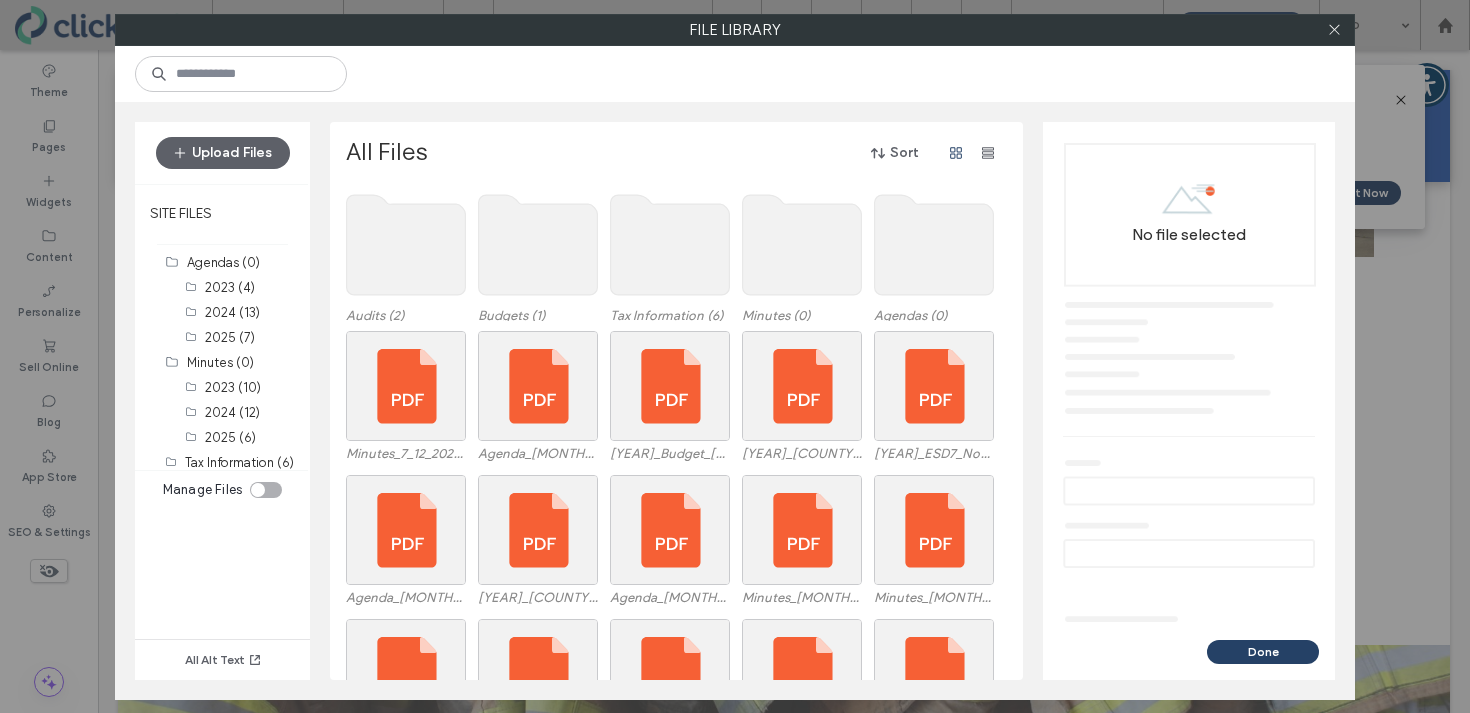 click 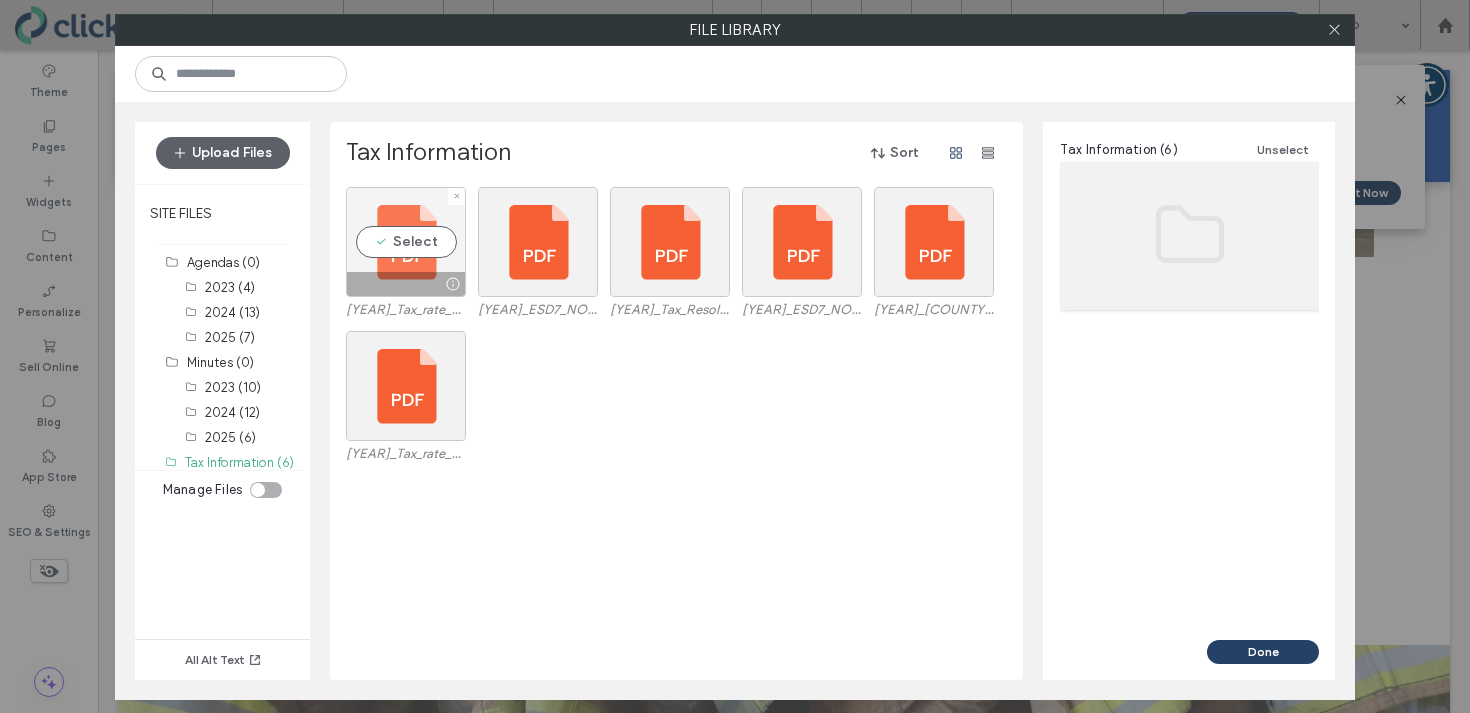 click on "Select" at bounding box center (406, 242) 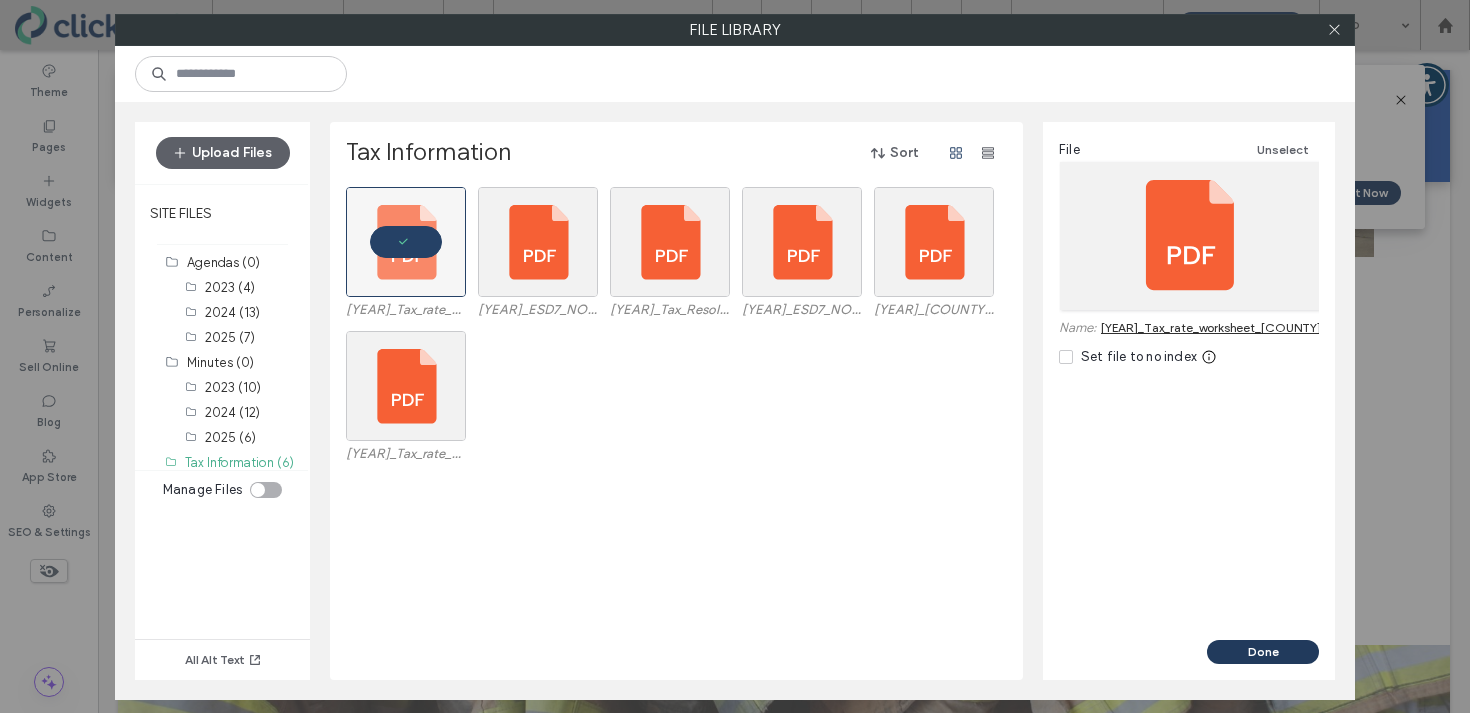 click on "Done" at bounding box center [1263, 652] 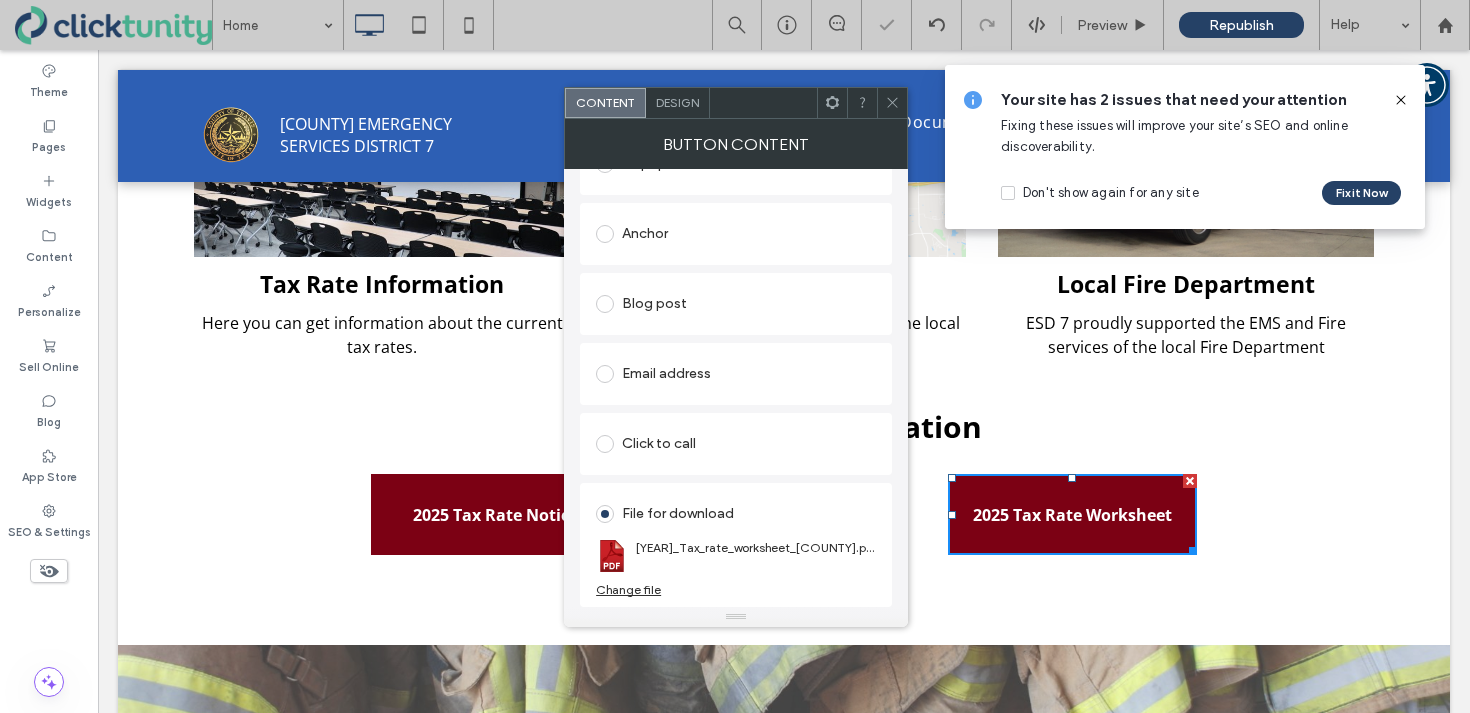 click 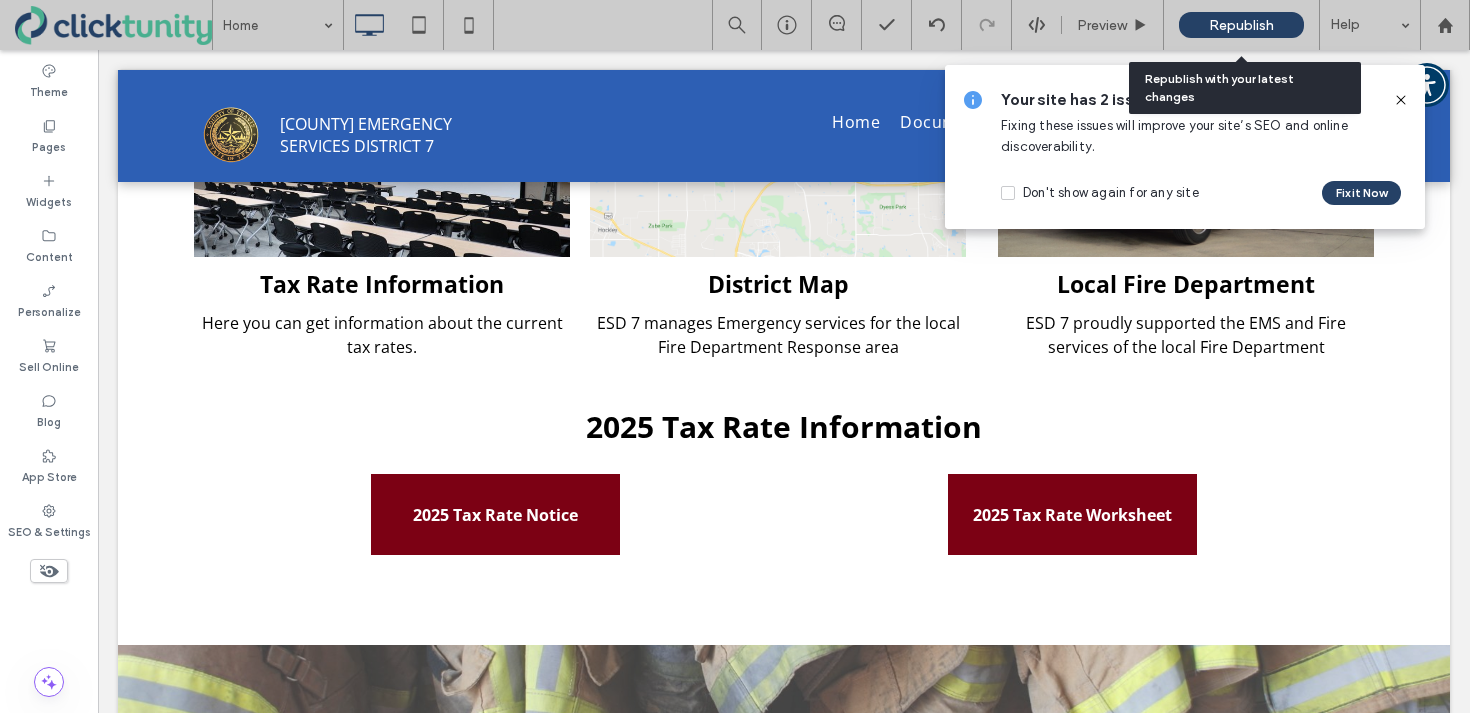 click on "Republish" at bounding box center (1241, 25) 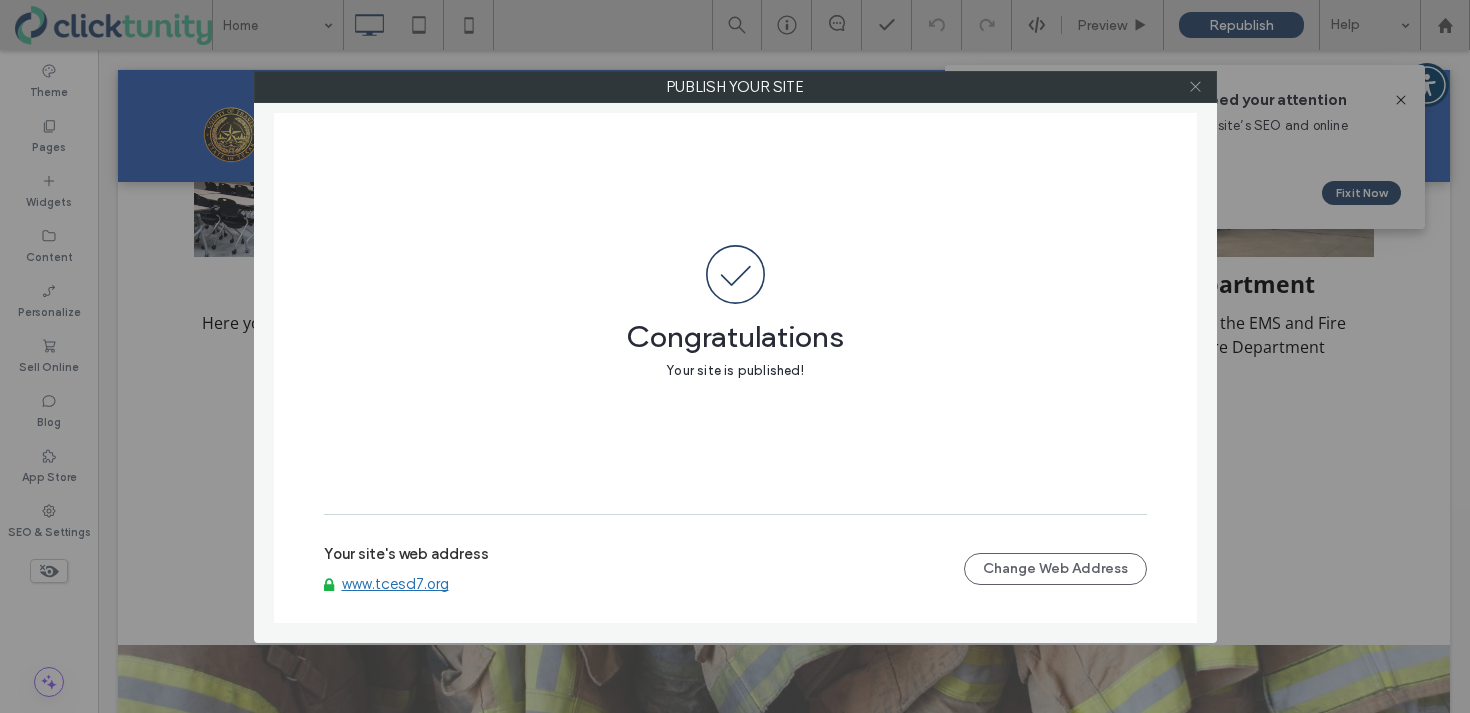 click 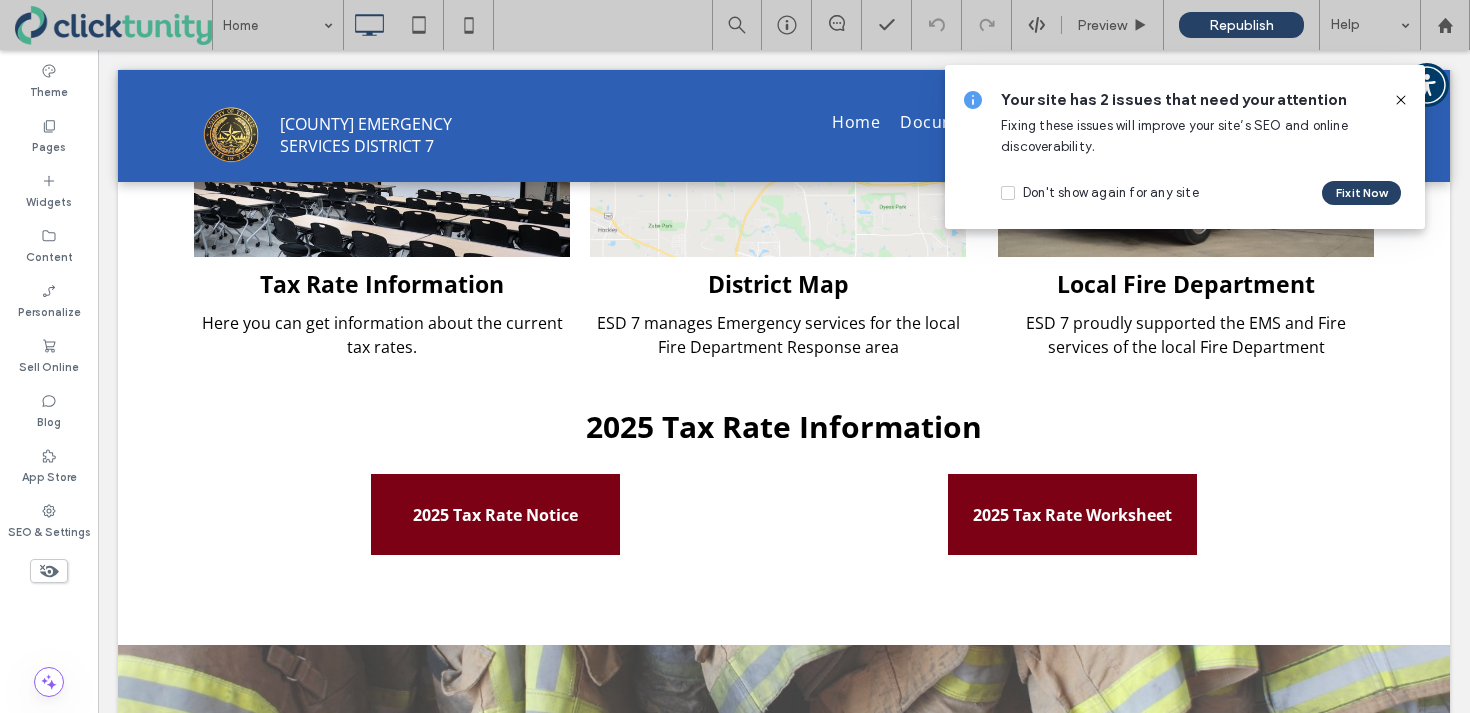 click 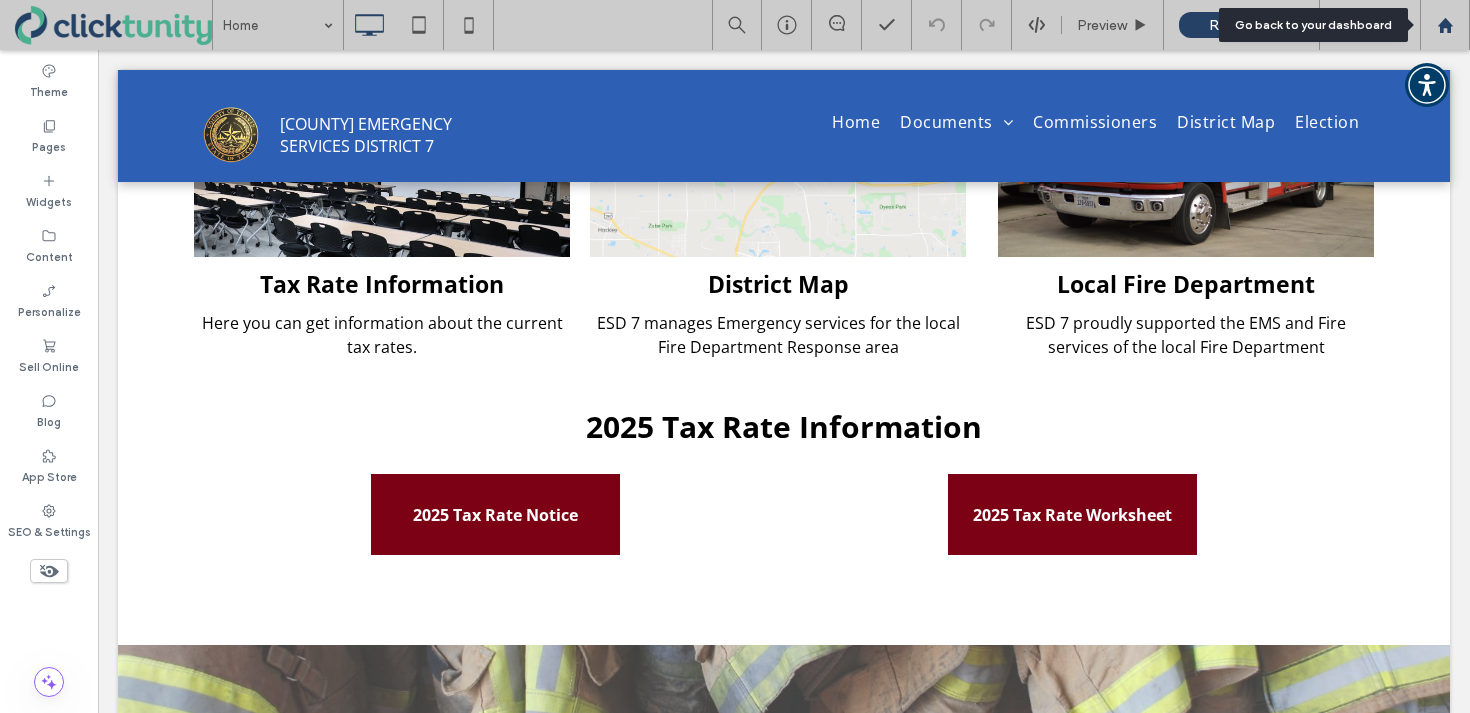 click 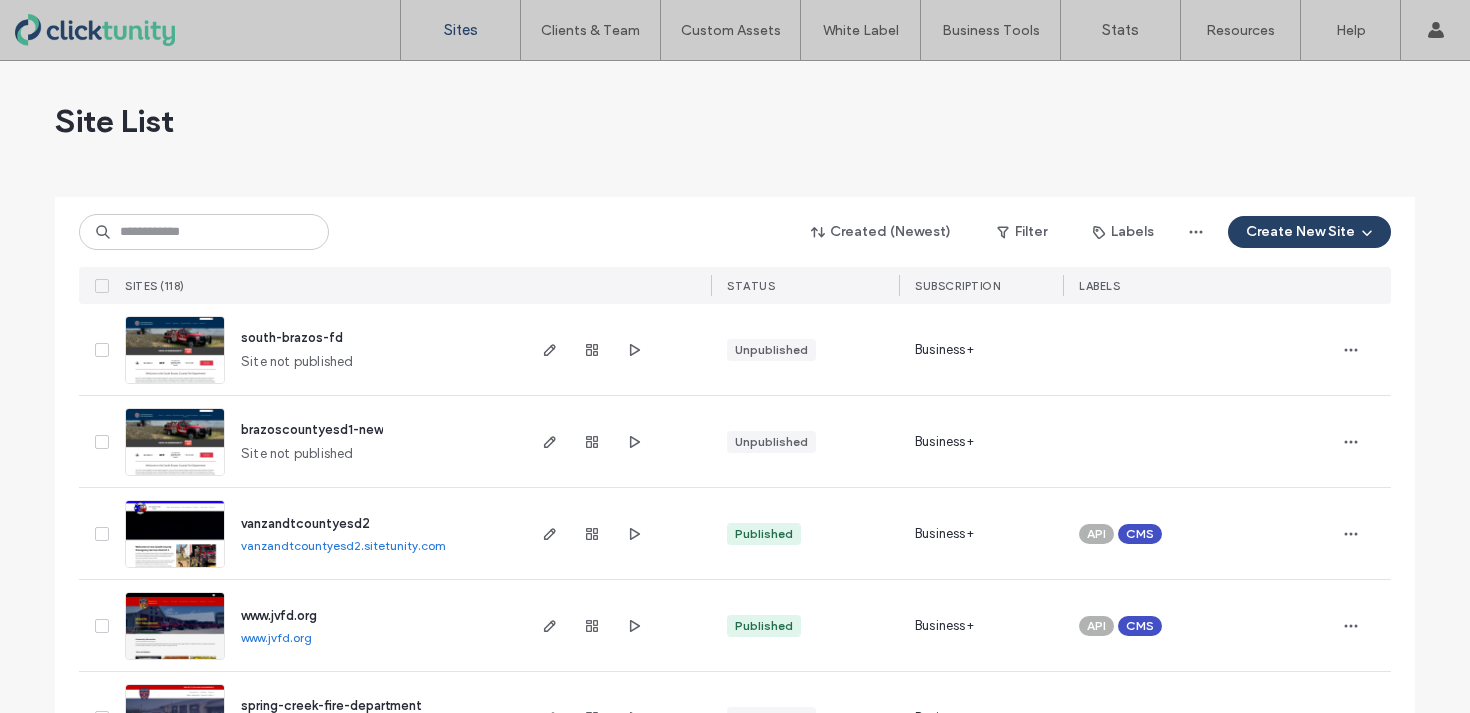scroll, scrollTop: 0, scrollLeft: 0, axis: both 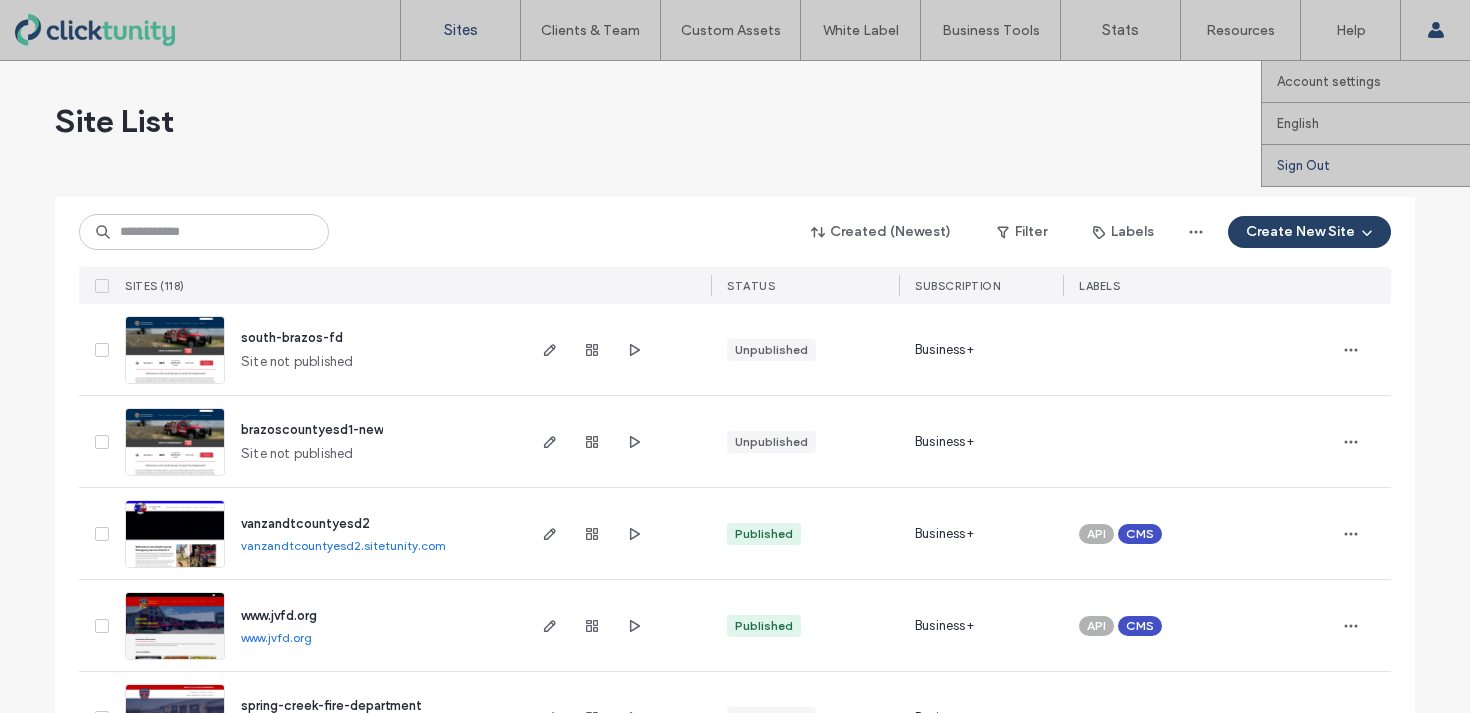click on "Sign Out" at bounding box center [1303, 165] 